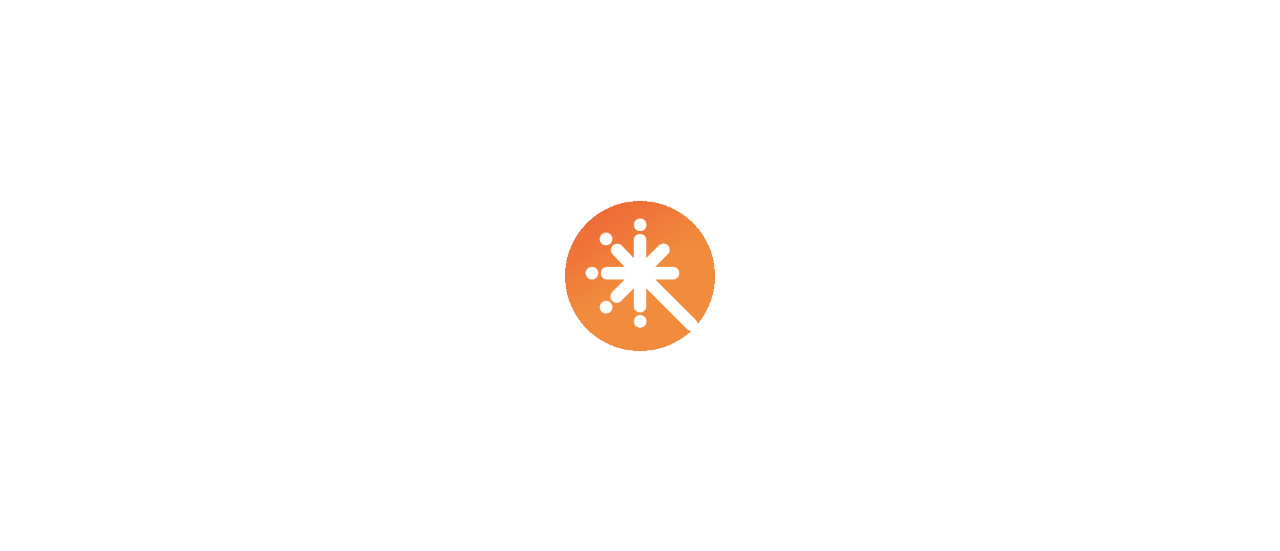 scroll, scrollTop: 0, scrollLeft: 0, axis: both 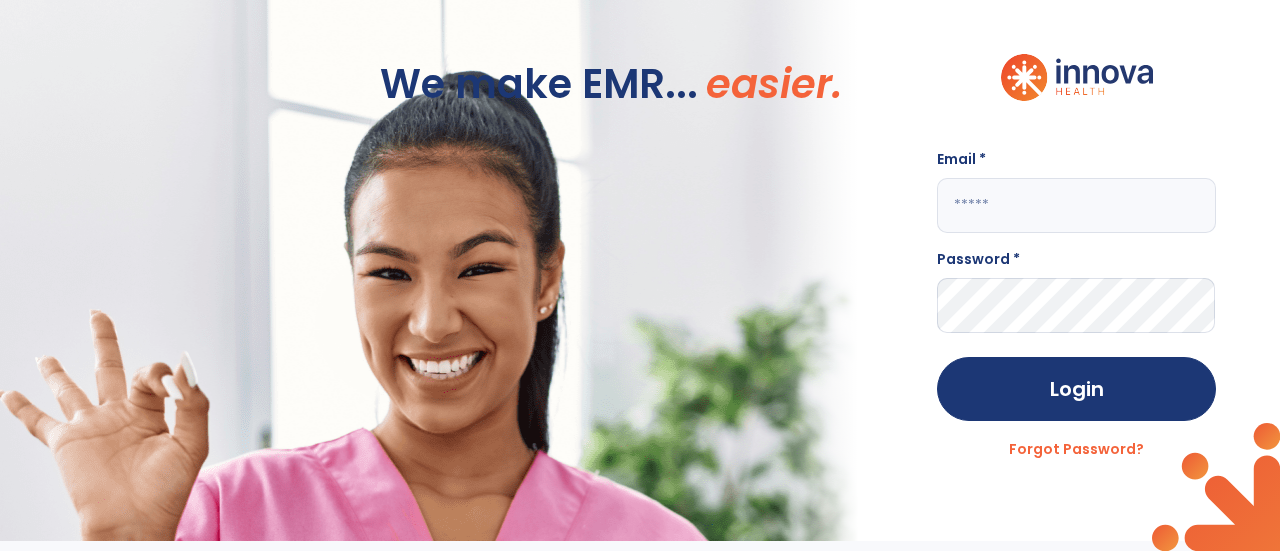 click 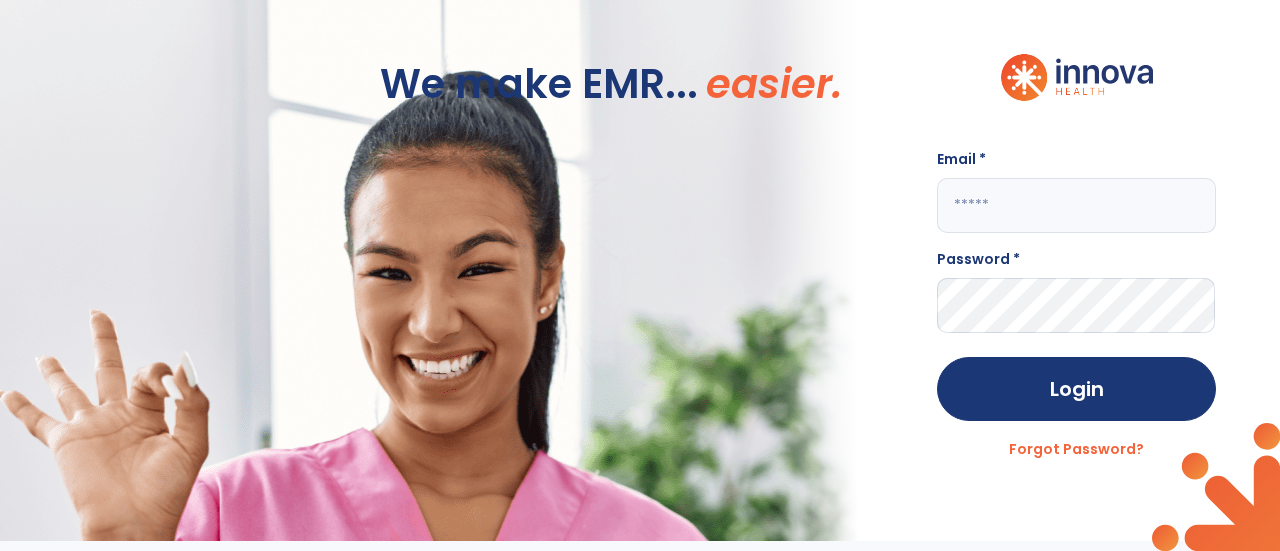 click 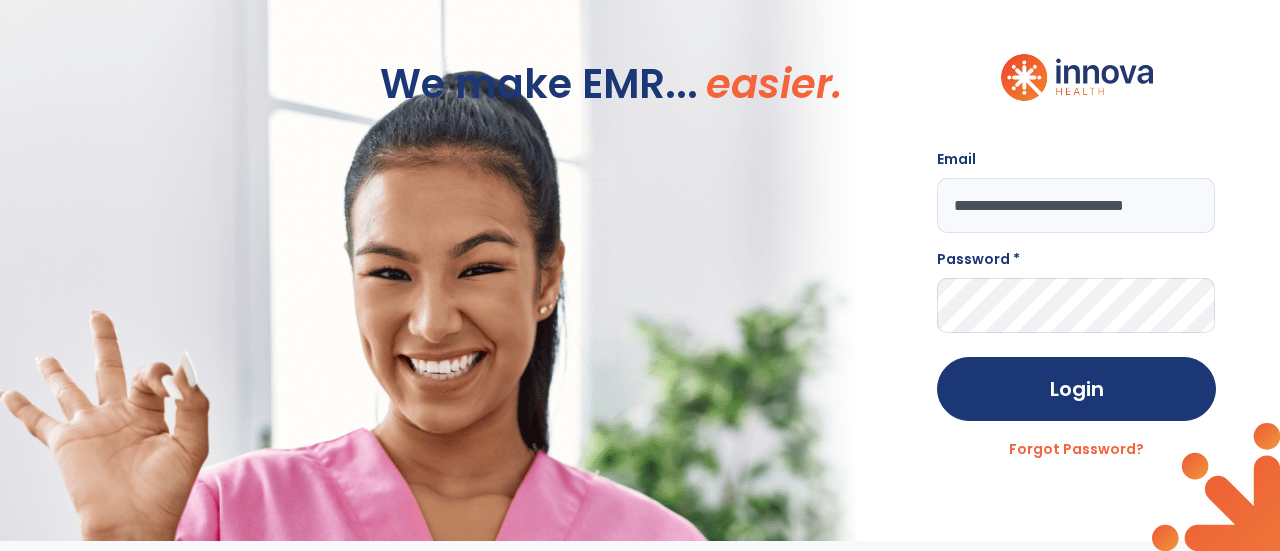 scroll, scrollTop: 0, scrollLeft: 26, axis: horizontal 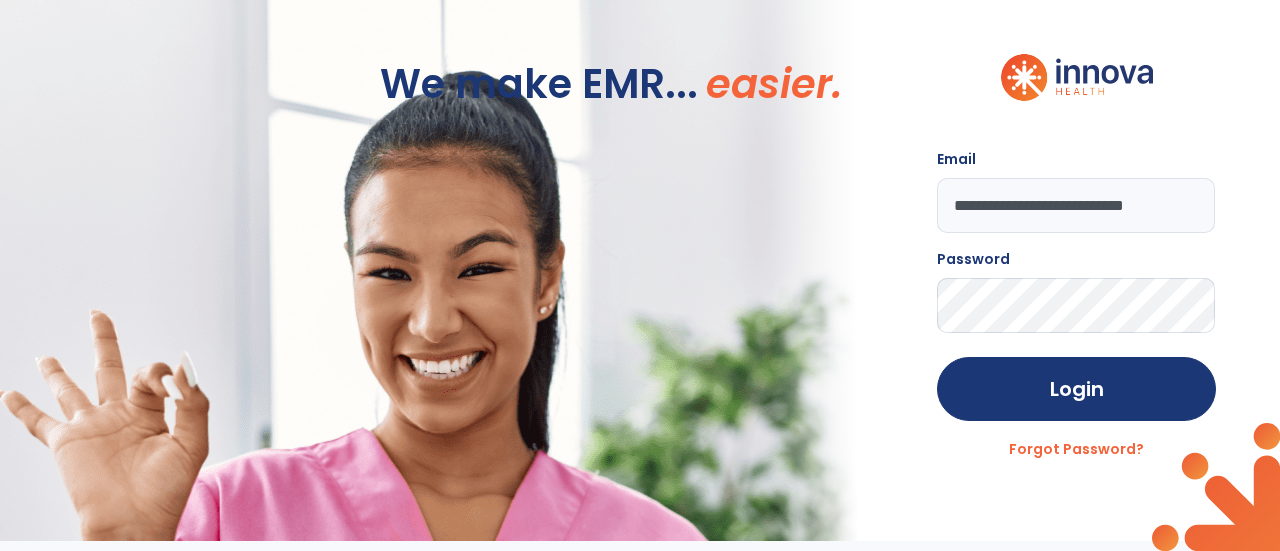 click on "Login" 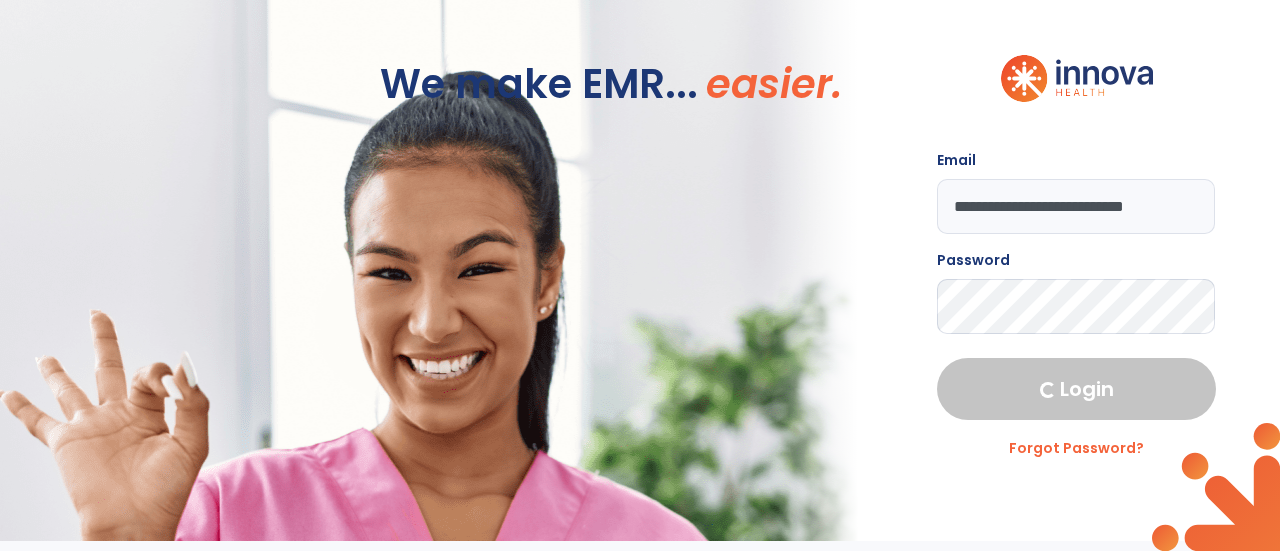 select on "****" 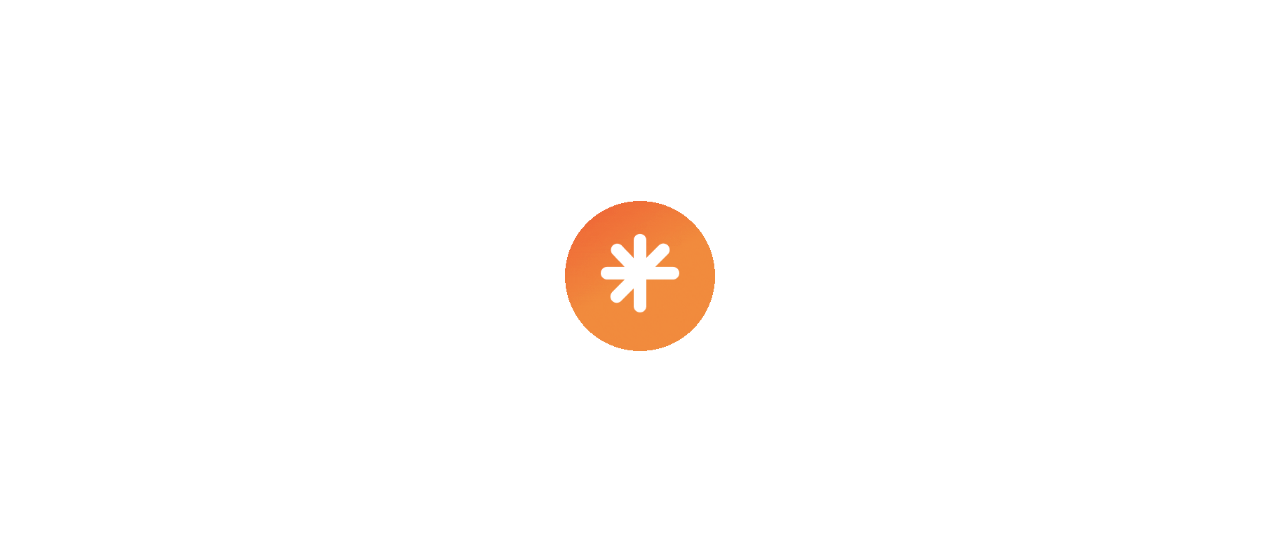 scroll, scrollTop: 0, scrollLeft: 0, axis: both 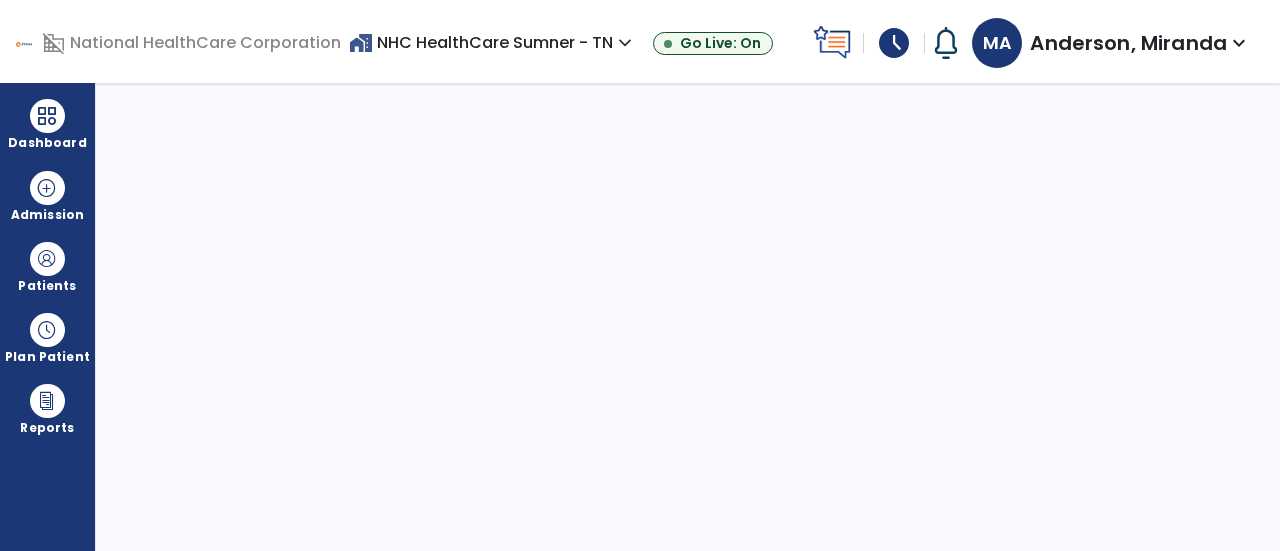 select on "****" 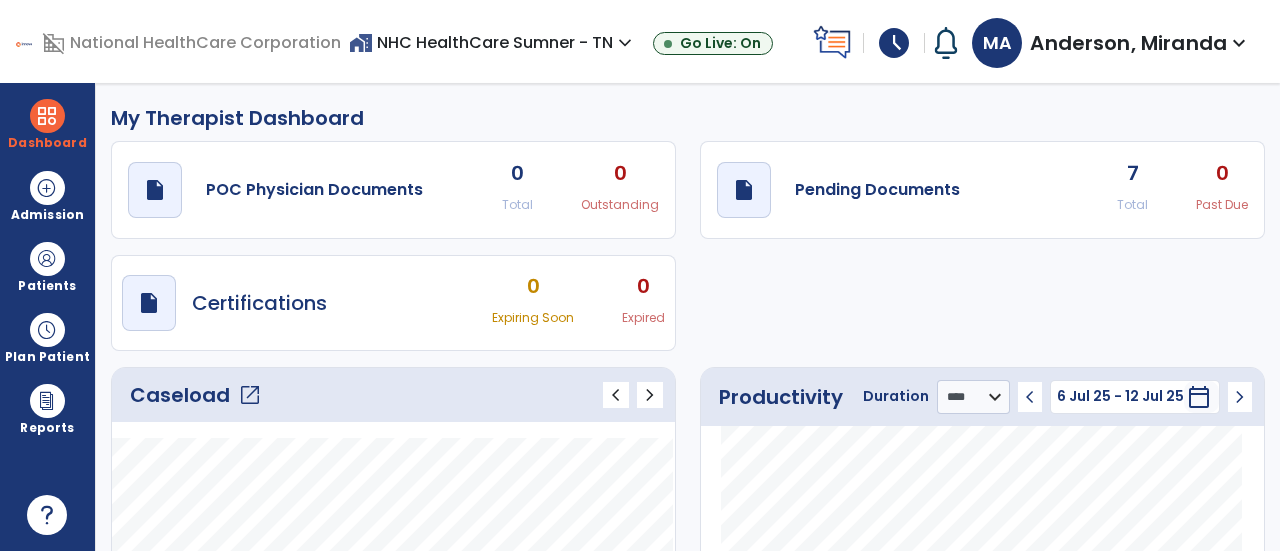 click on "Caseload   open_in_new" 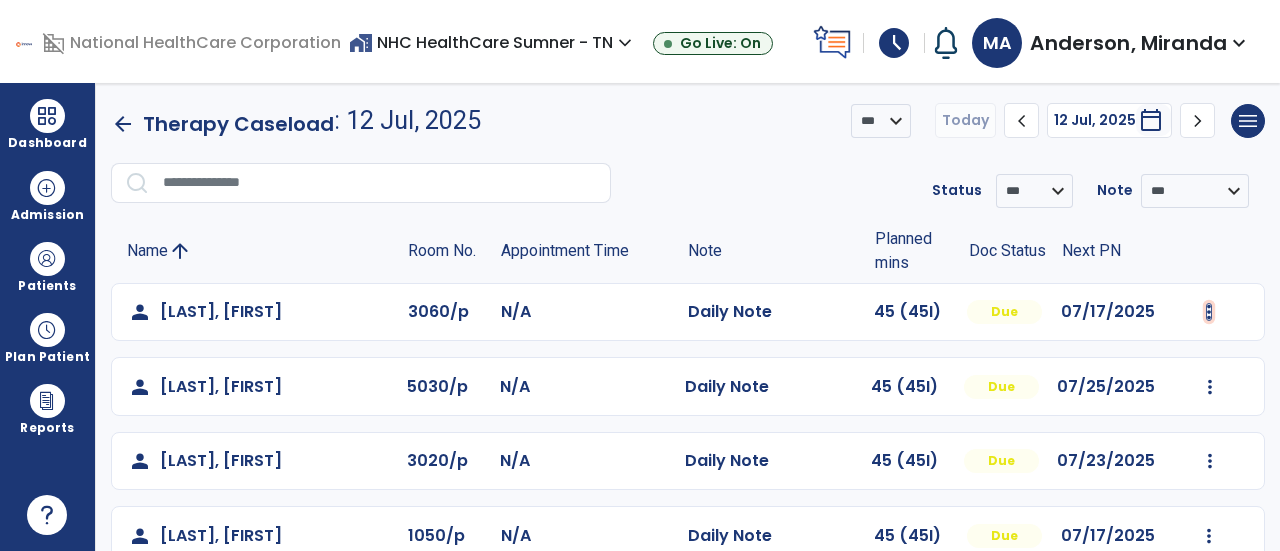 click at bounding box center (1209, 312) 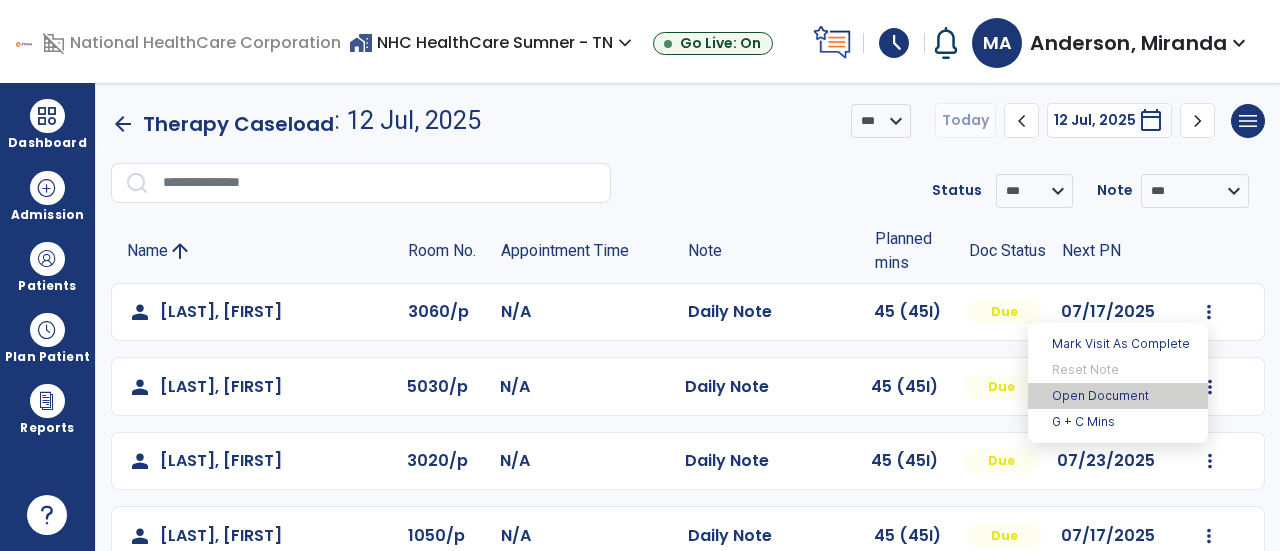 click on "Open Document" at bounding box center (1118, 396) 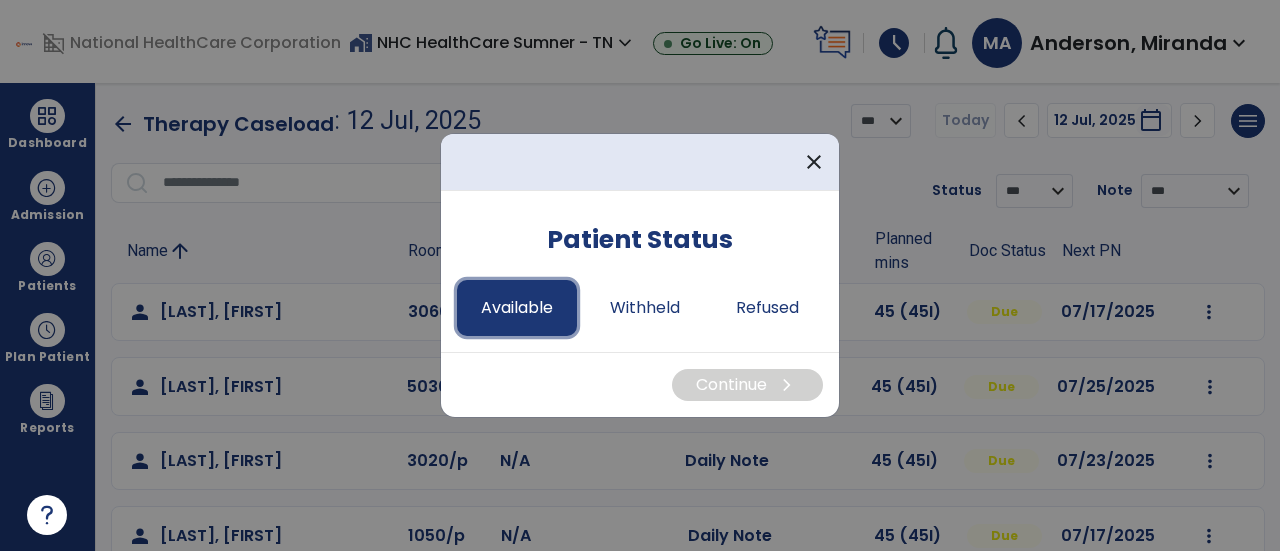 click on "Available" at bounding box center [517, 308] 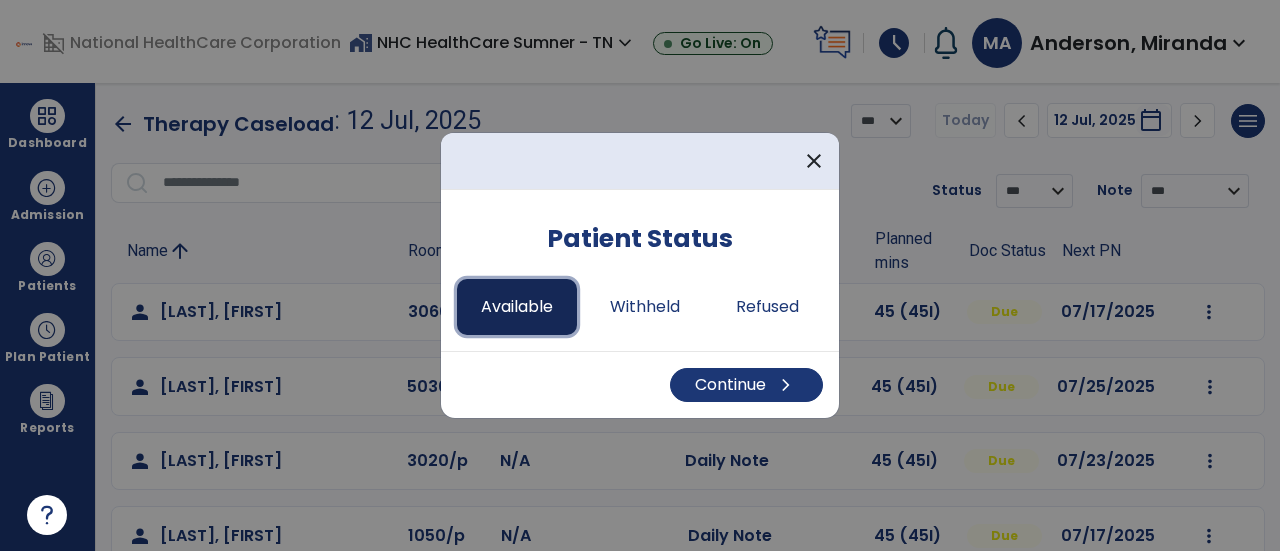 click on "Available" at bounding box center [517, 307] 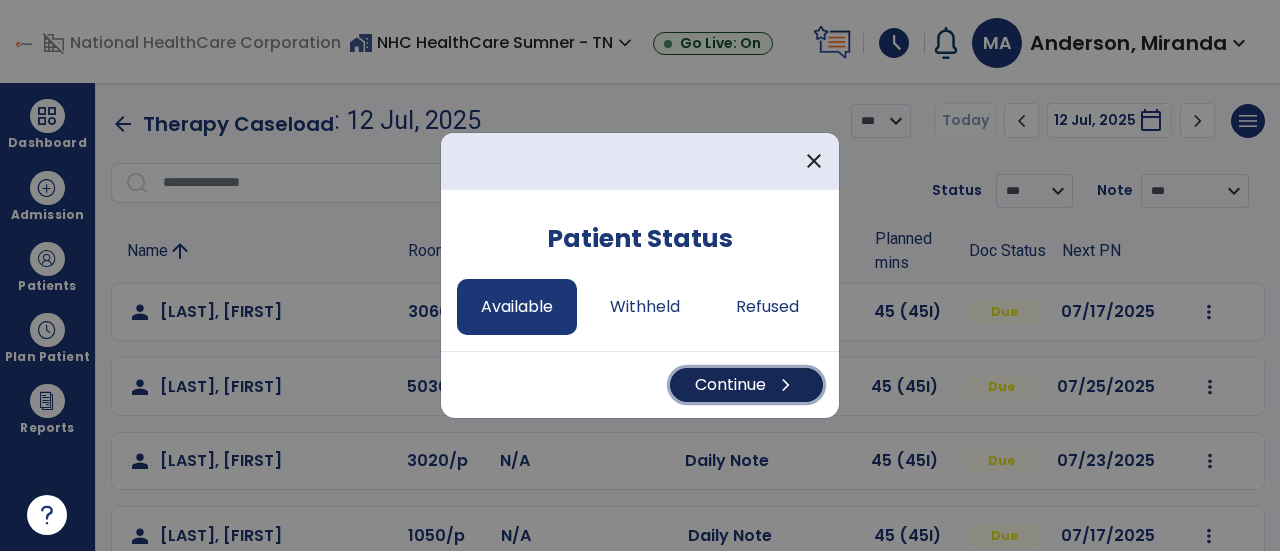 click on "Continue   chevron_right" at bounding box center (746, 385) 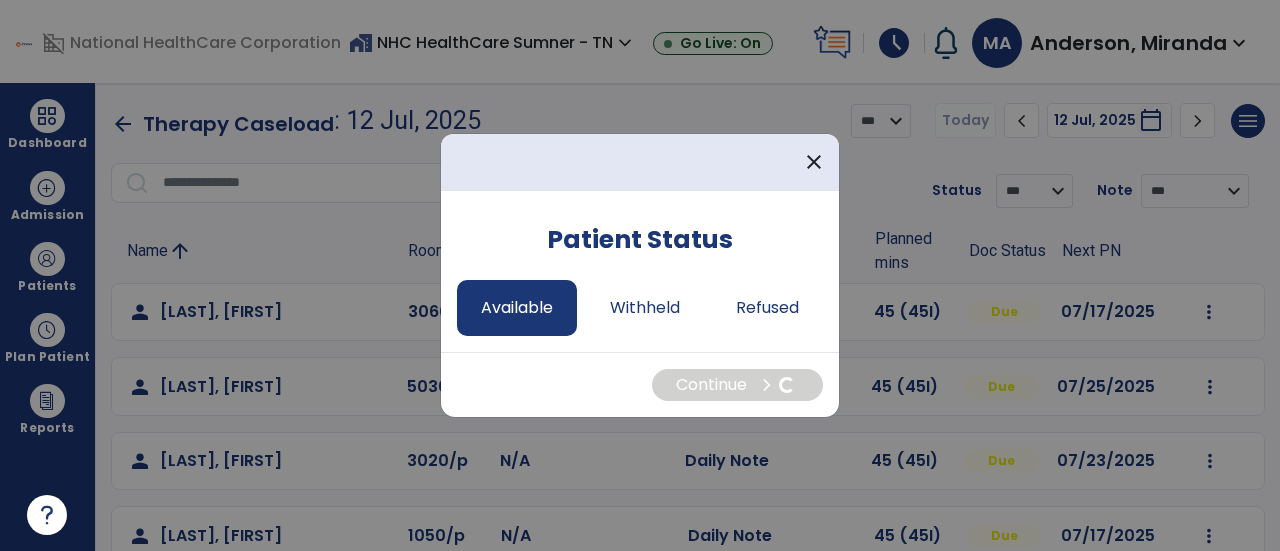 select on "*" 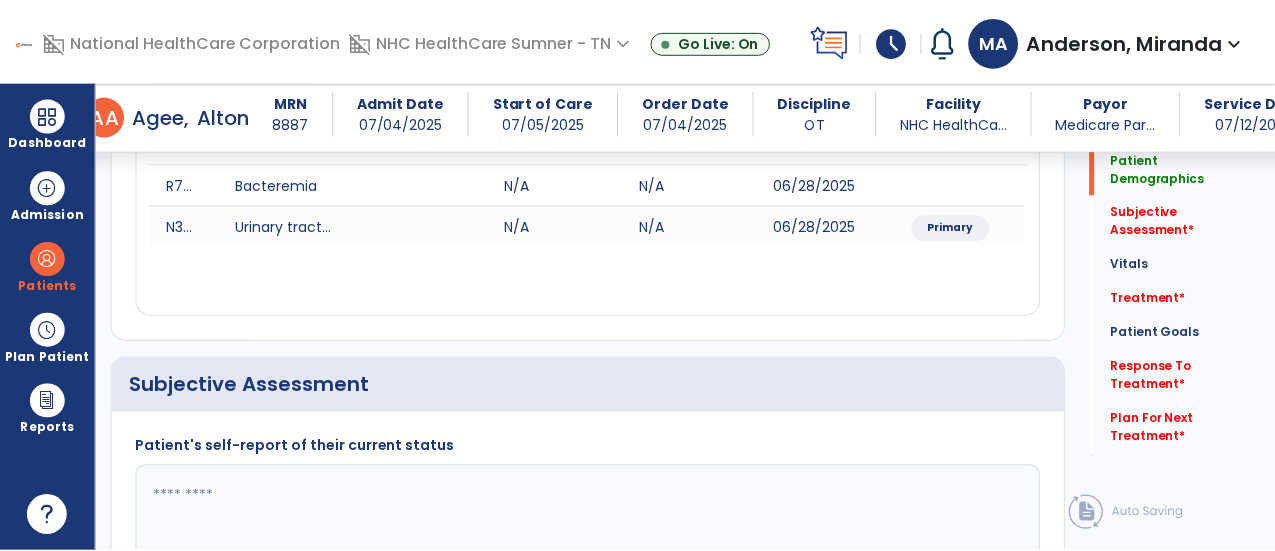 scroll, scrollTop: 565, scrollLeft: 0, axis: vertical 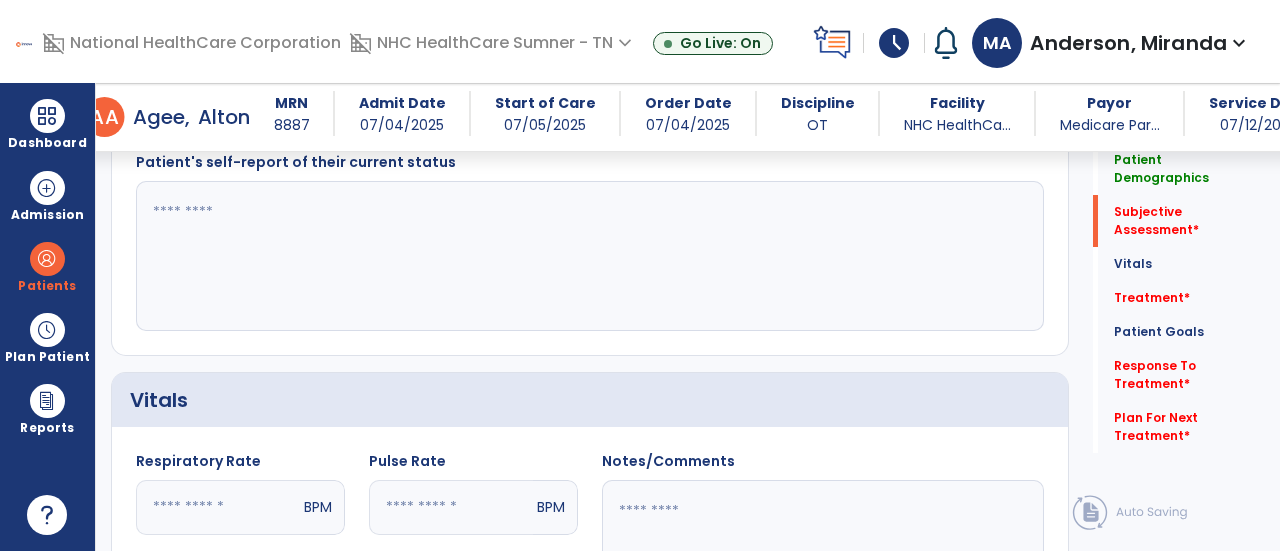 click 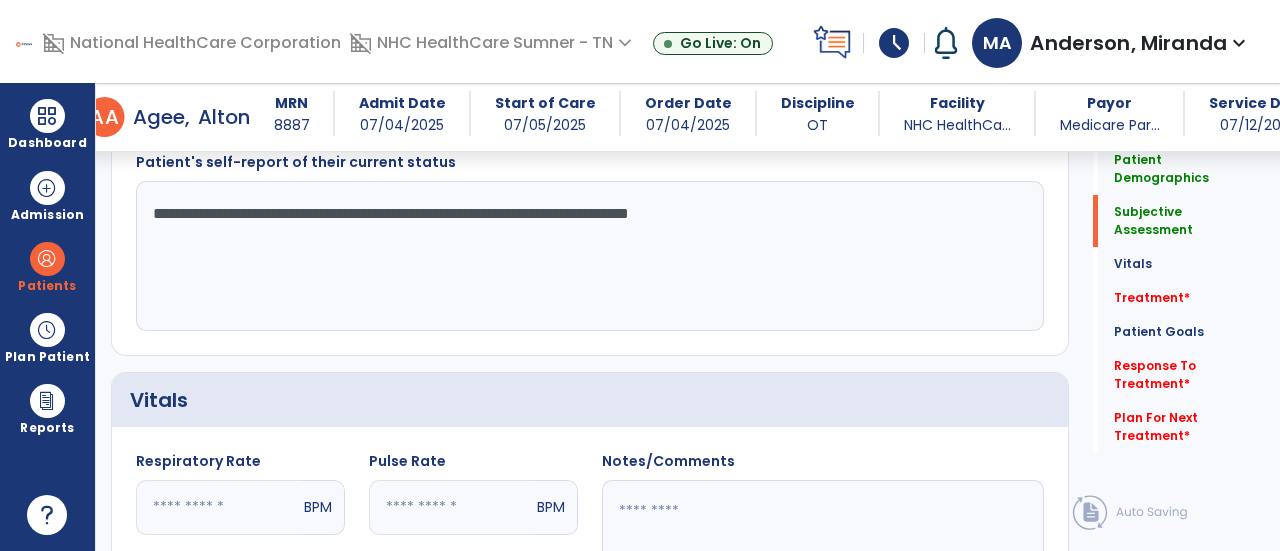 type on "**********" 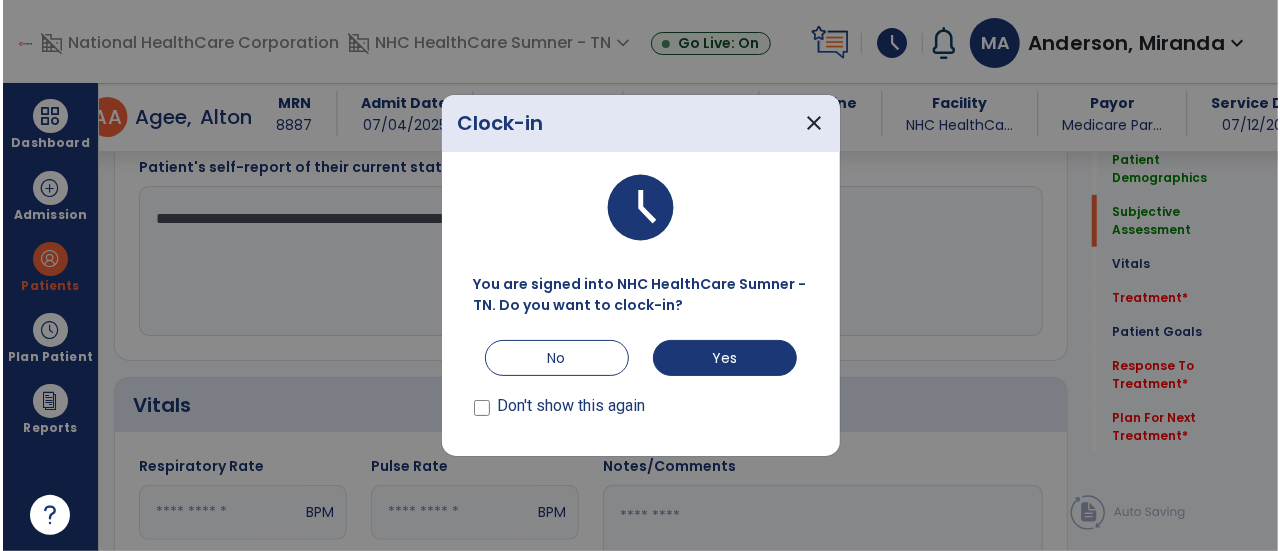 scroll, scrollTop: 565, scrollLeft: 0, axis: vertical 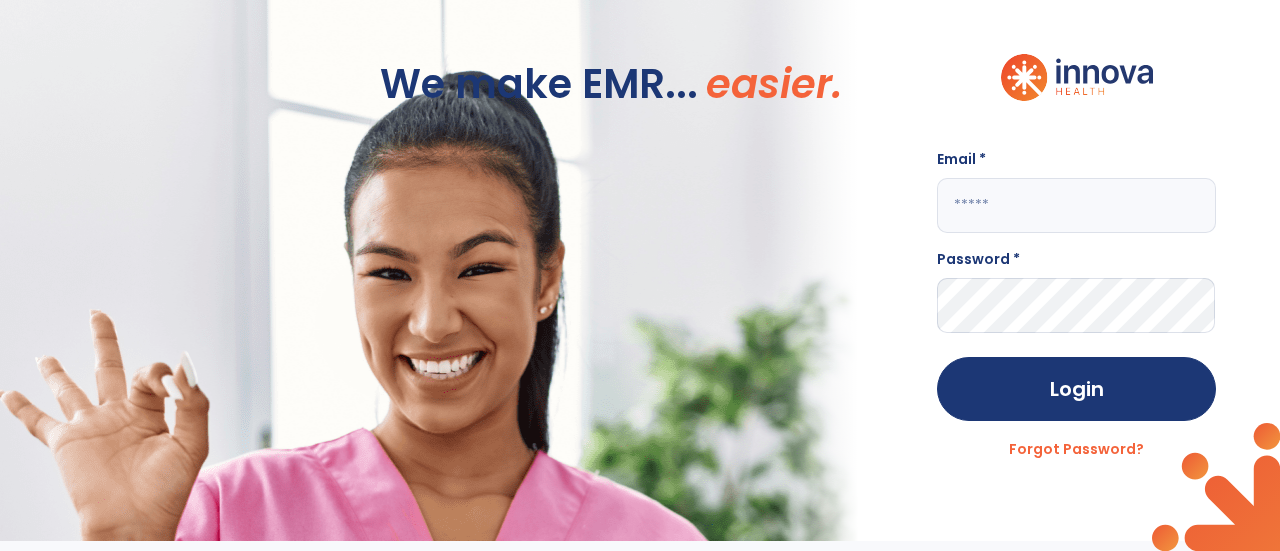 click 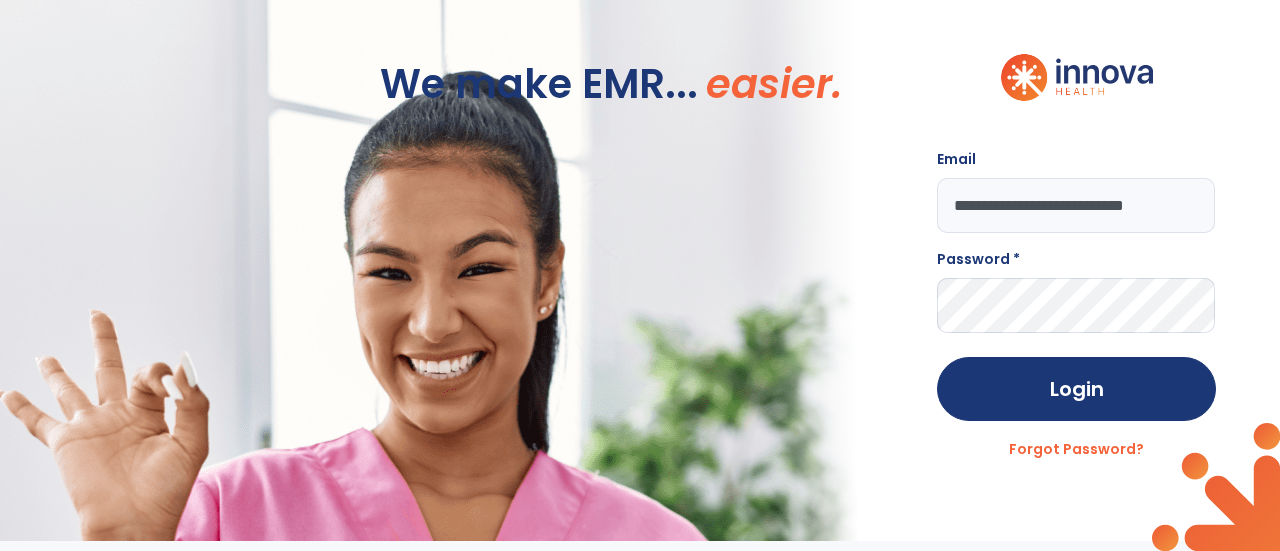 scroll, scrollTop: 0, scrollLeft: 26, axis: horizontal 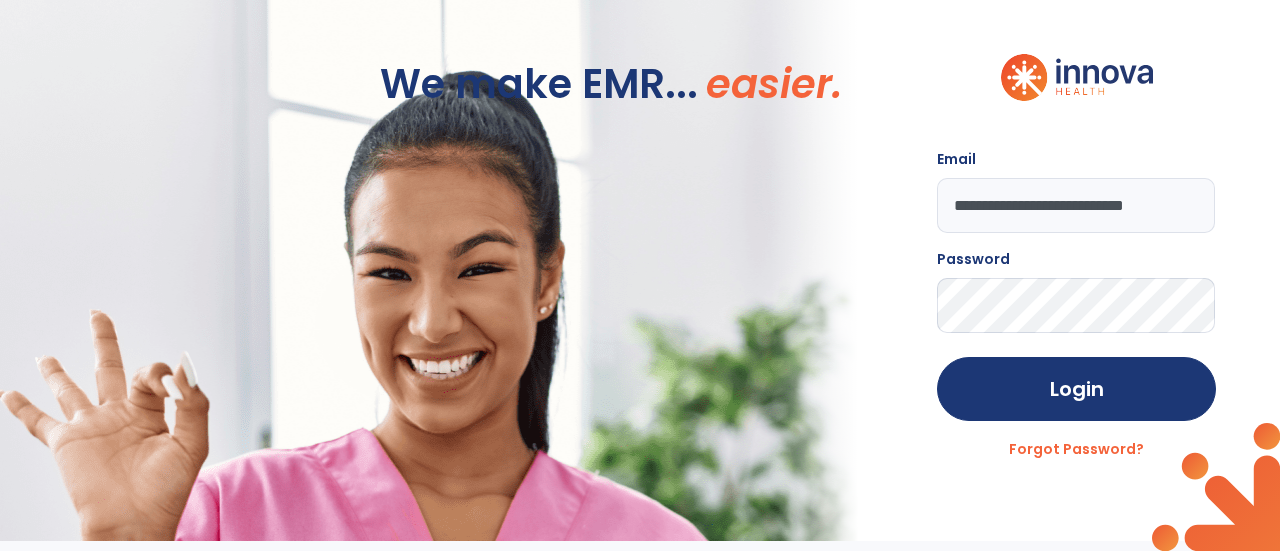 click on "Login" 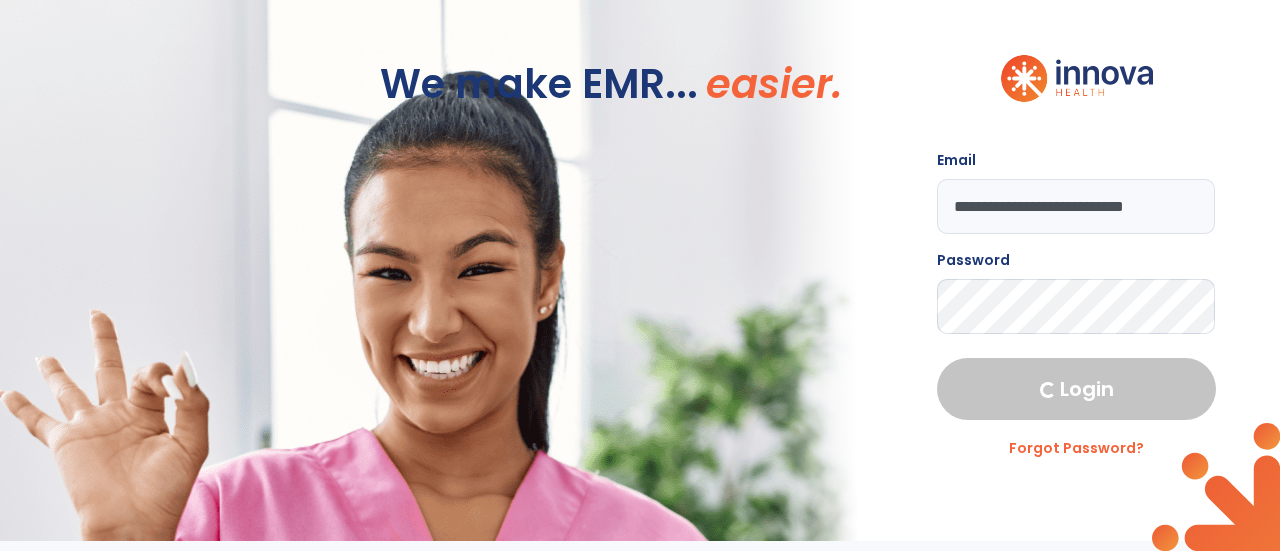 select on "****" 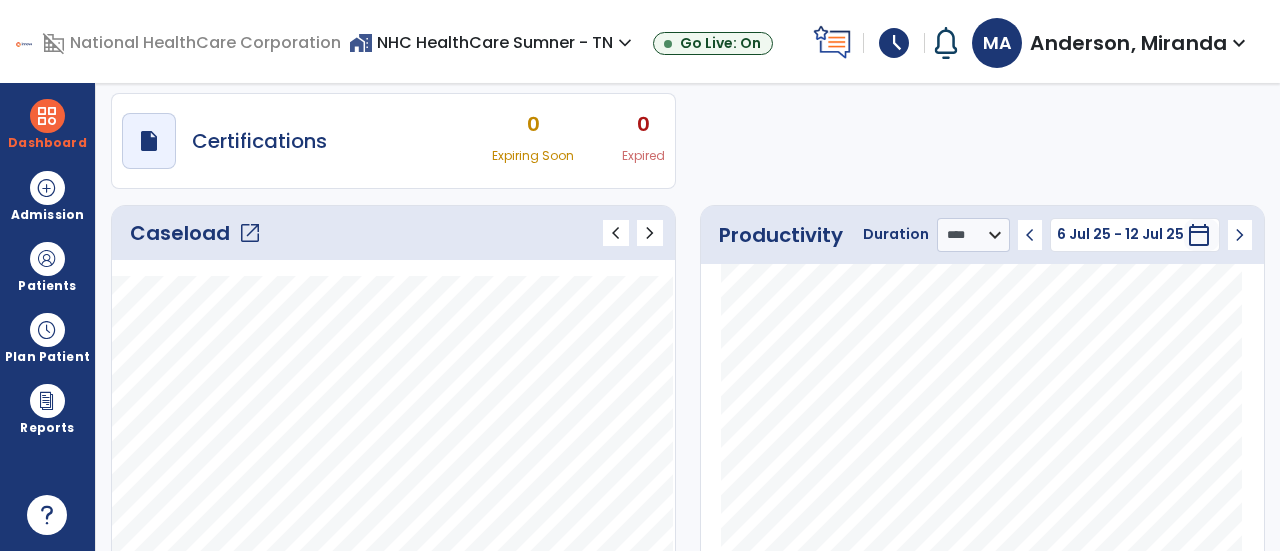 scroll, scrollTop: 163, scrollLeft: 0, axis: vertical 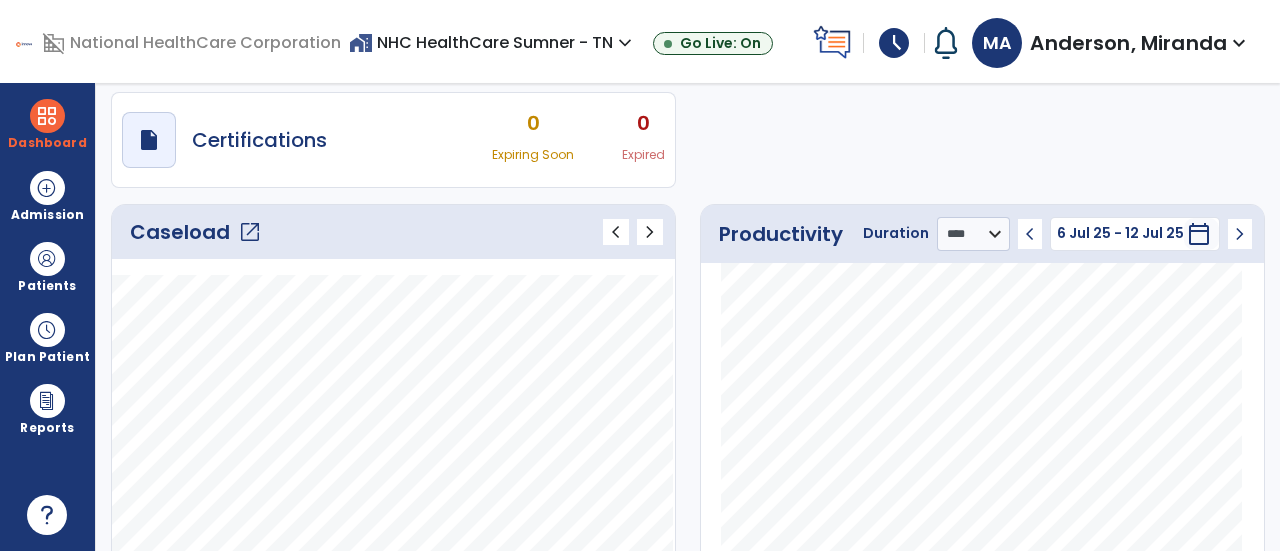 click on "Caseload   open_in_new" 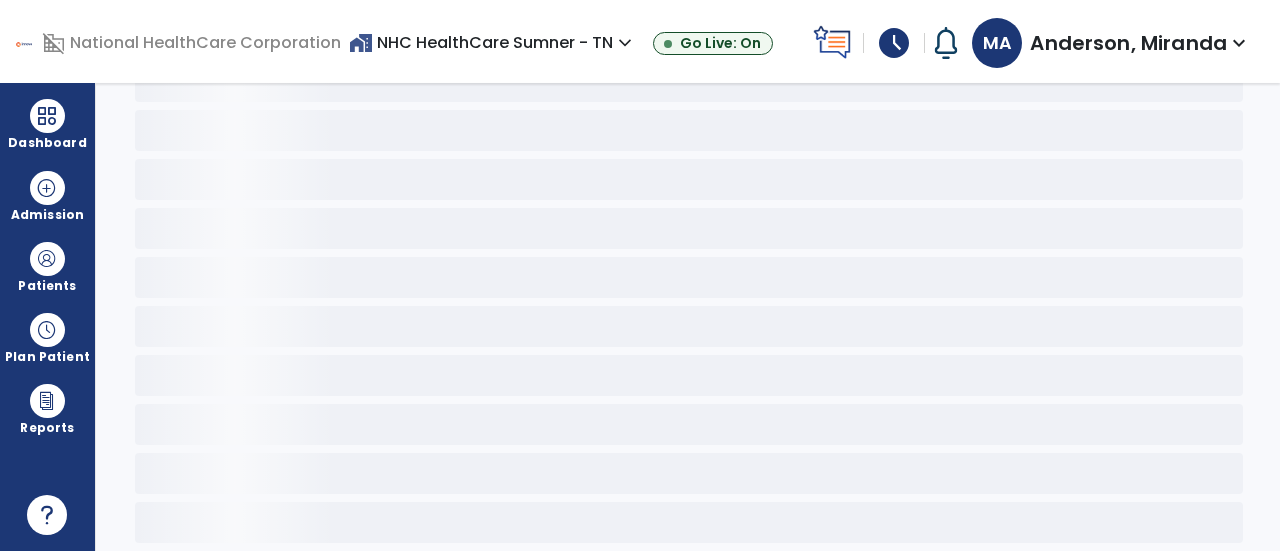 scroll, scrollTop: 108, scrollLeft: 0, axis: vertical 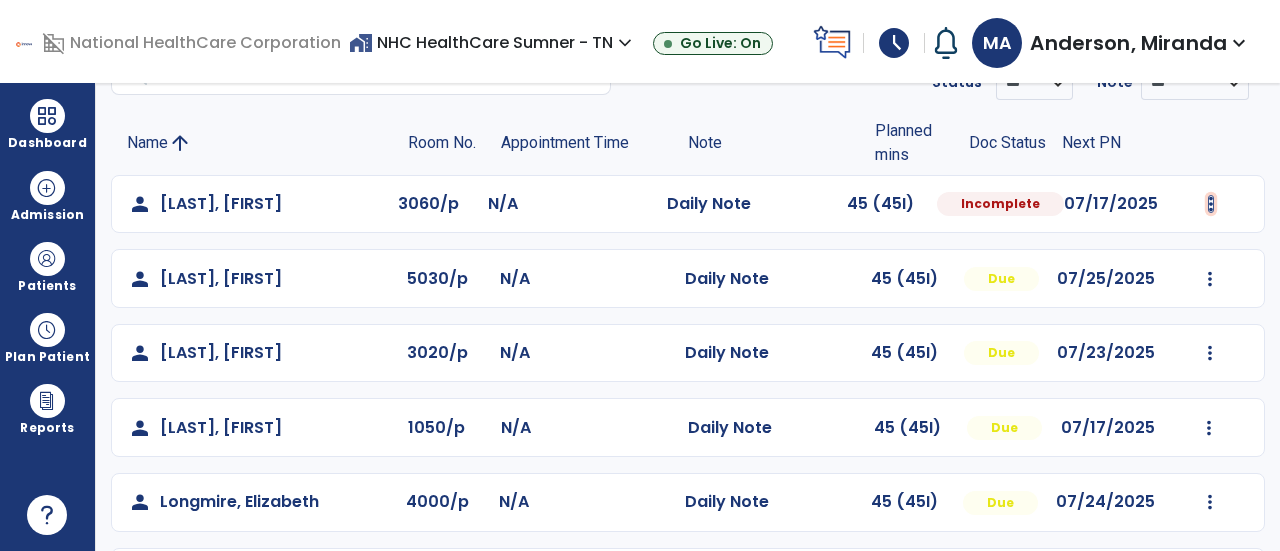 click at bounding box center [1211, 204] 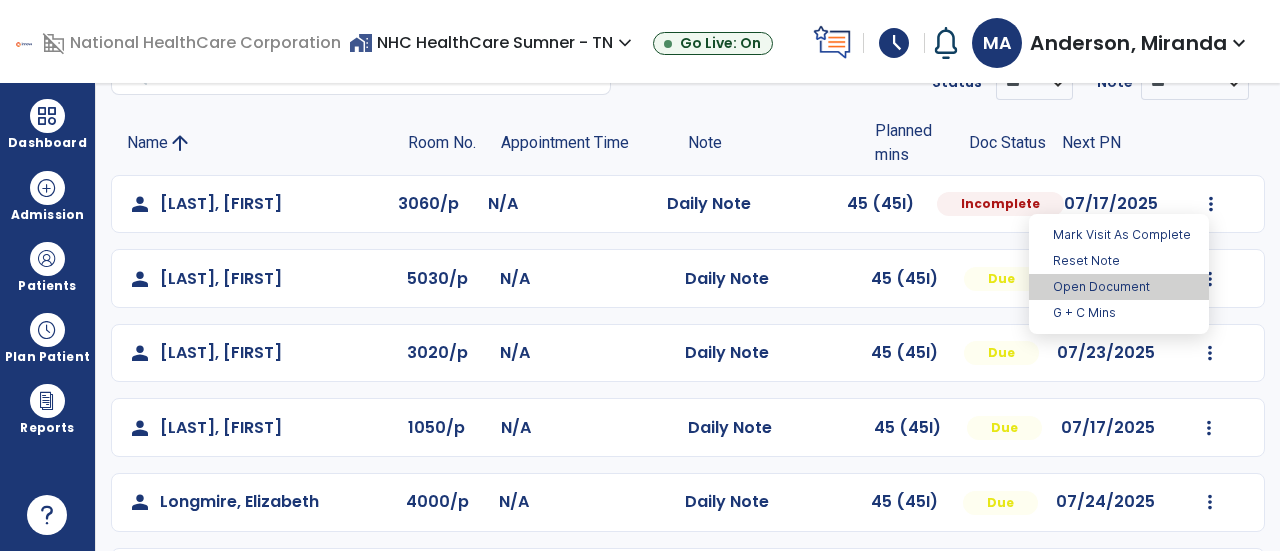 click on "Open Document" at bounding box center [1119, 287] 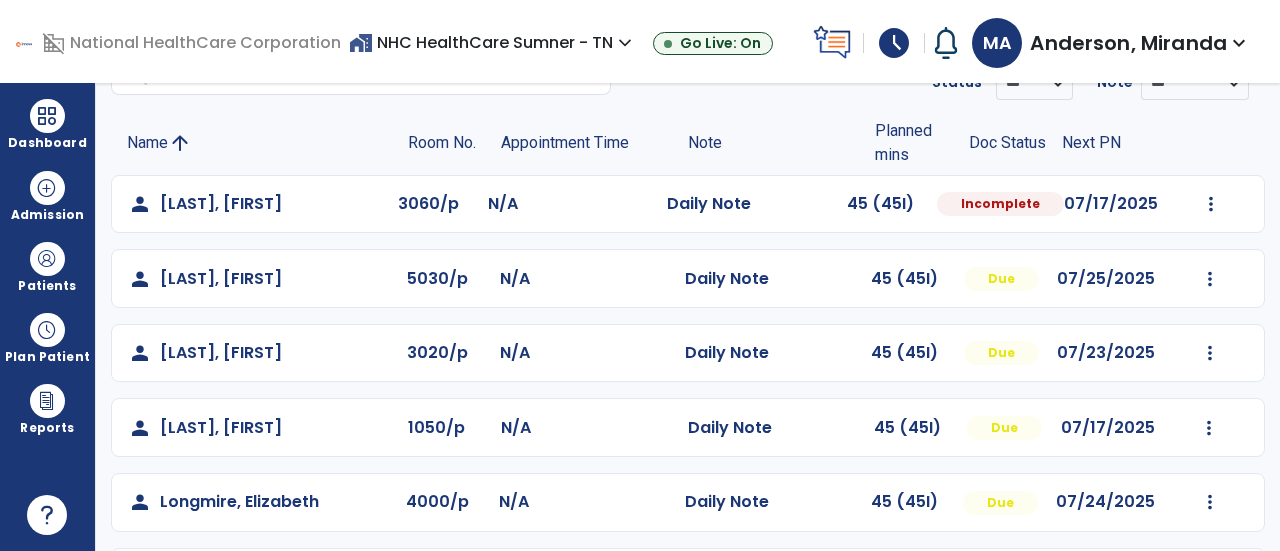 select on "*" 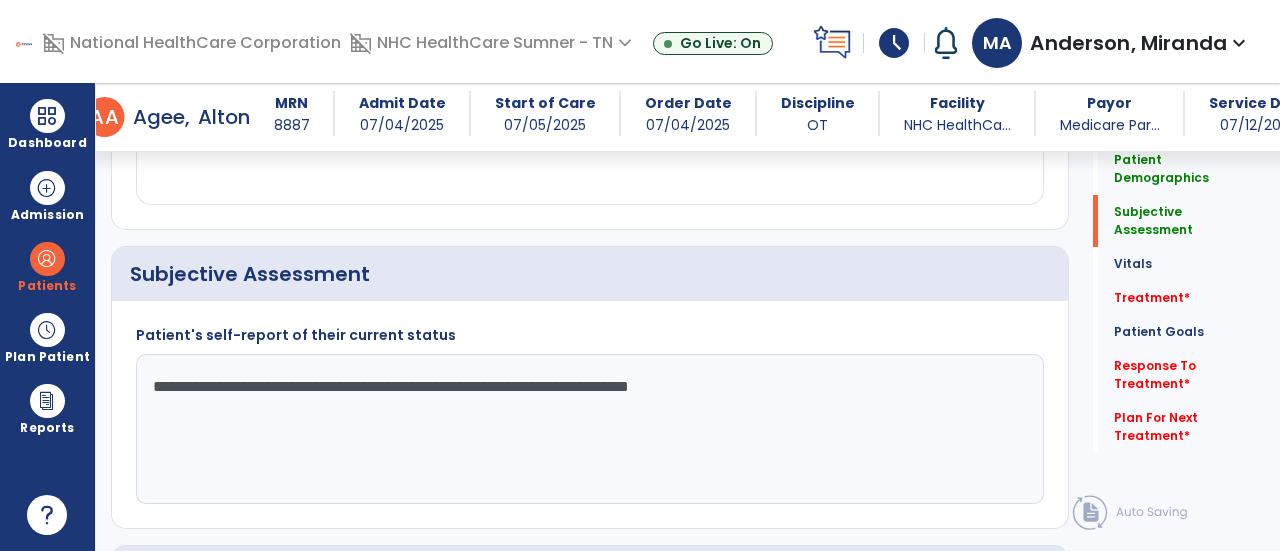 scroll, scrollTop: 394, scrollLeft: 0, axis: vertical 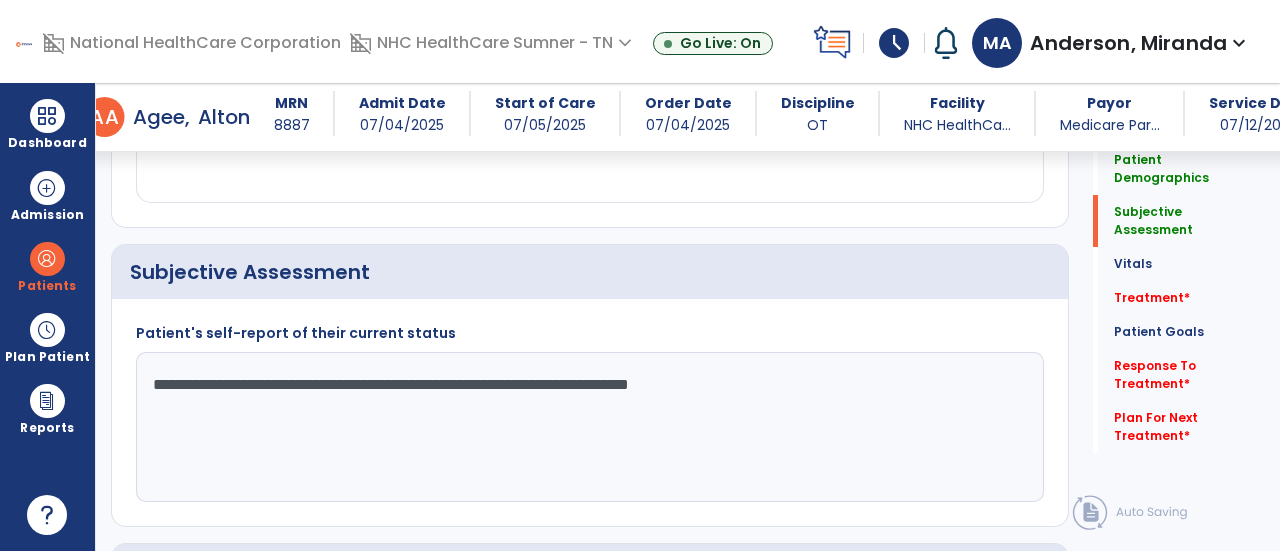 click on "**********" 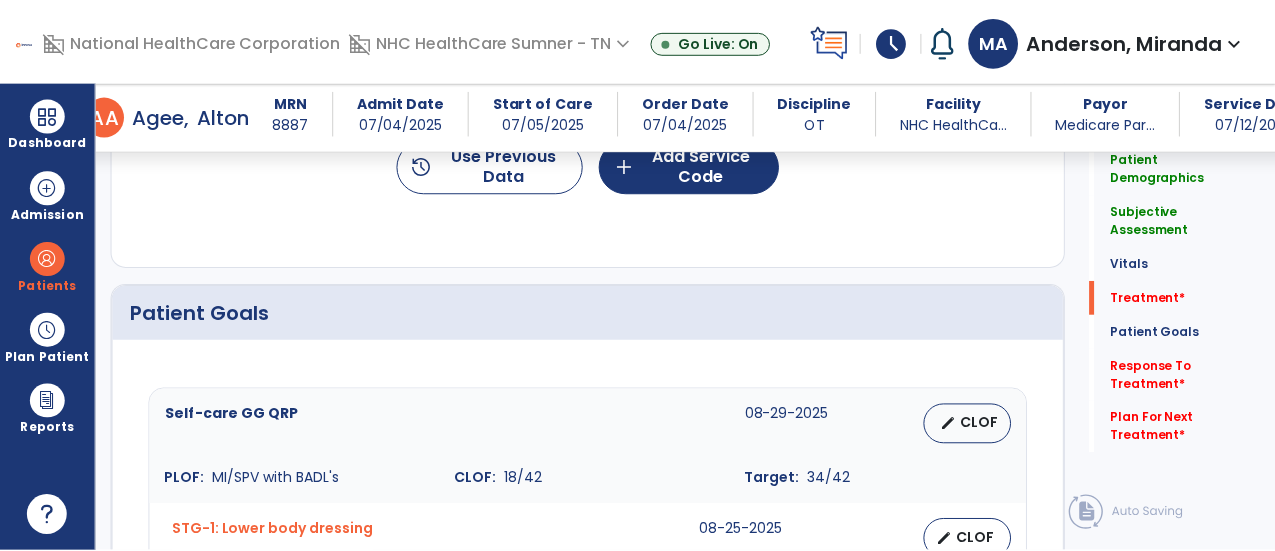 scroll, scrollTop: 1348, scrollLeft: 0, axis: vertical 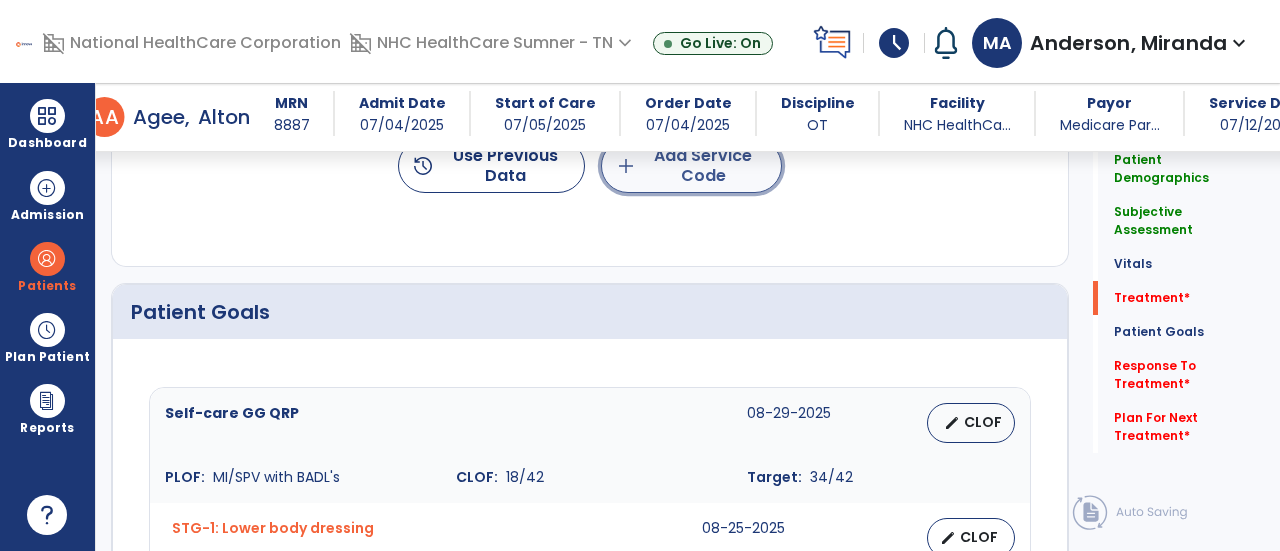 click on "add  Add Service Code" 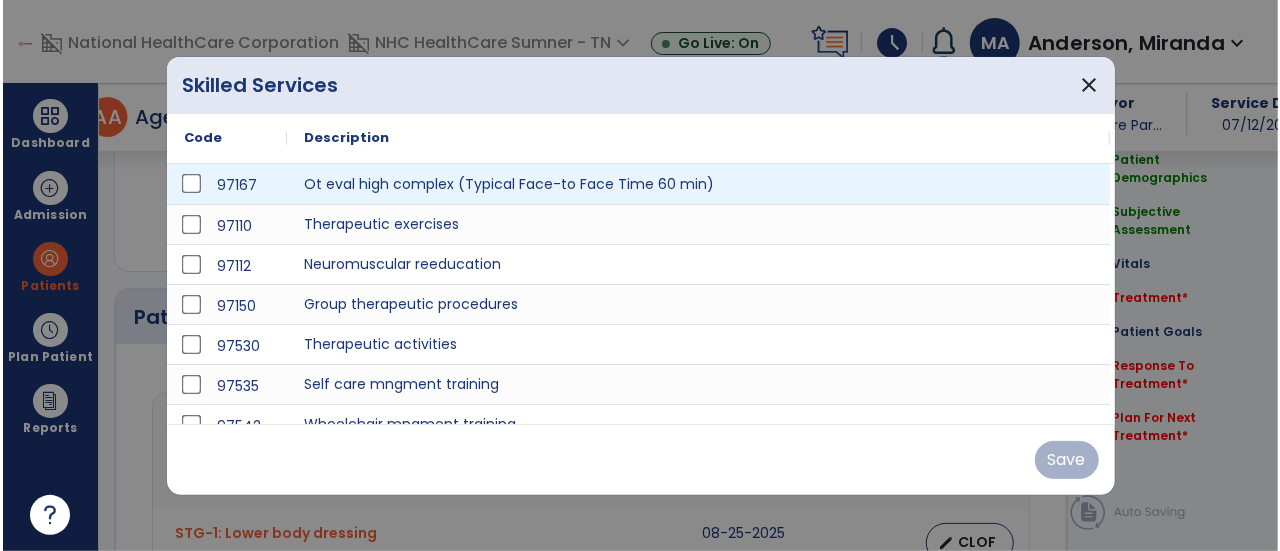 scroll, scrollTop: 1348, scrollLeft: 0, axis: vertical 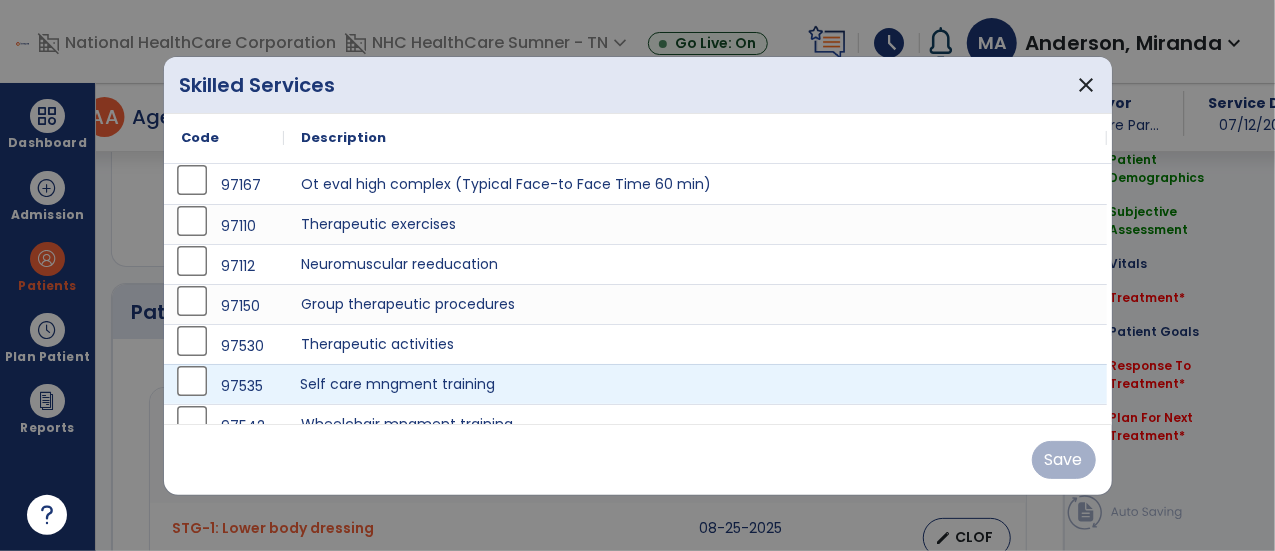 click on "Self care mngment training" at bounding box center [696, 384] 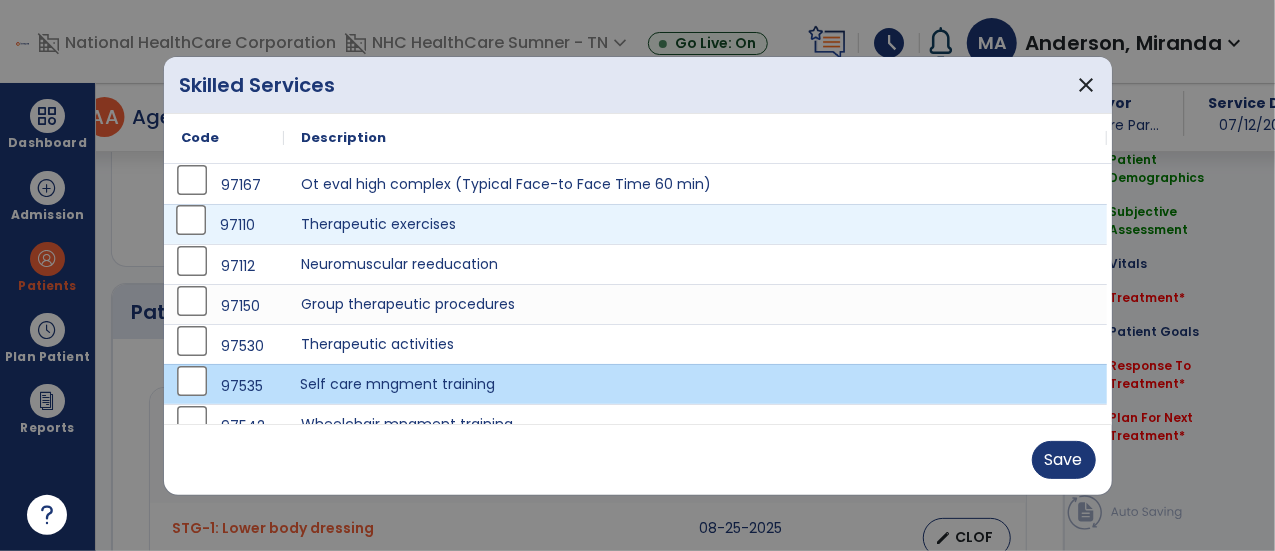 click on "97110" at bounding box center (224, 225) 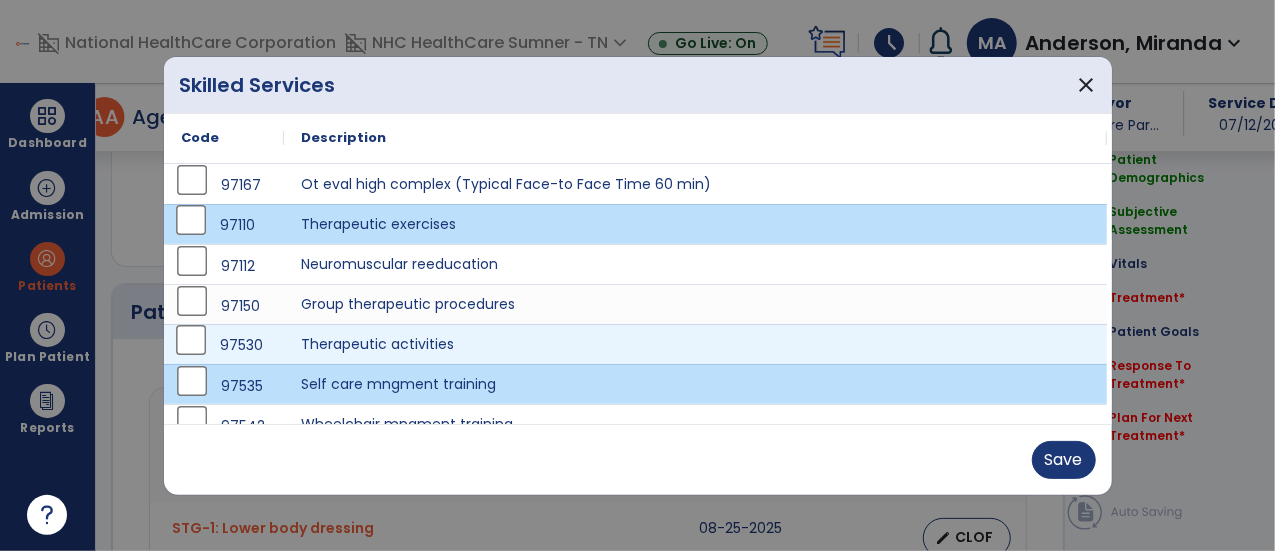 click on "97530" at bounding box center [224, 344] 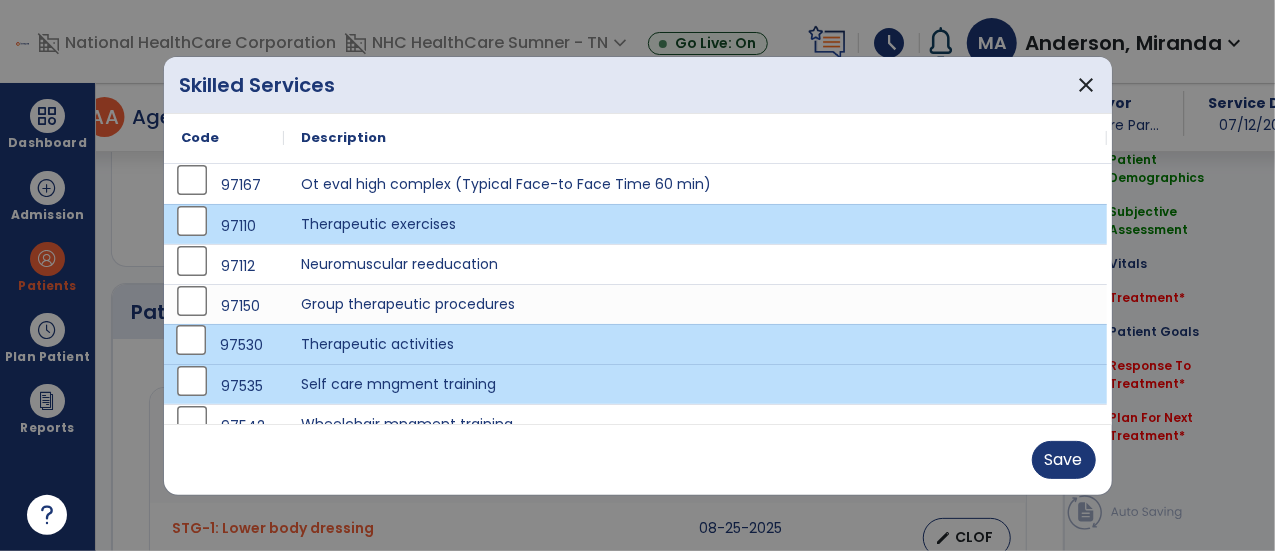click on "97530" at bounding box center (224, 345) 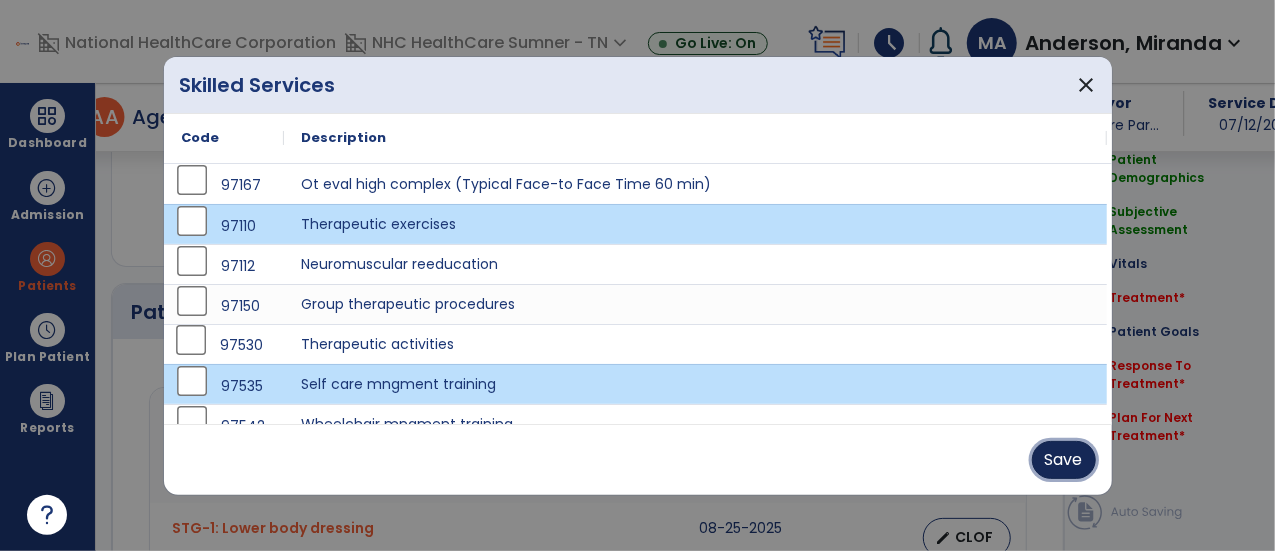 click on "Save" at bounding box center [1064, 460] 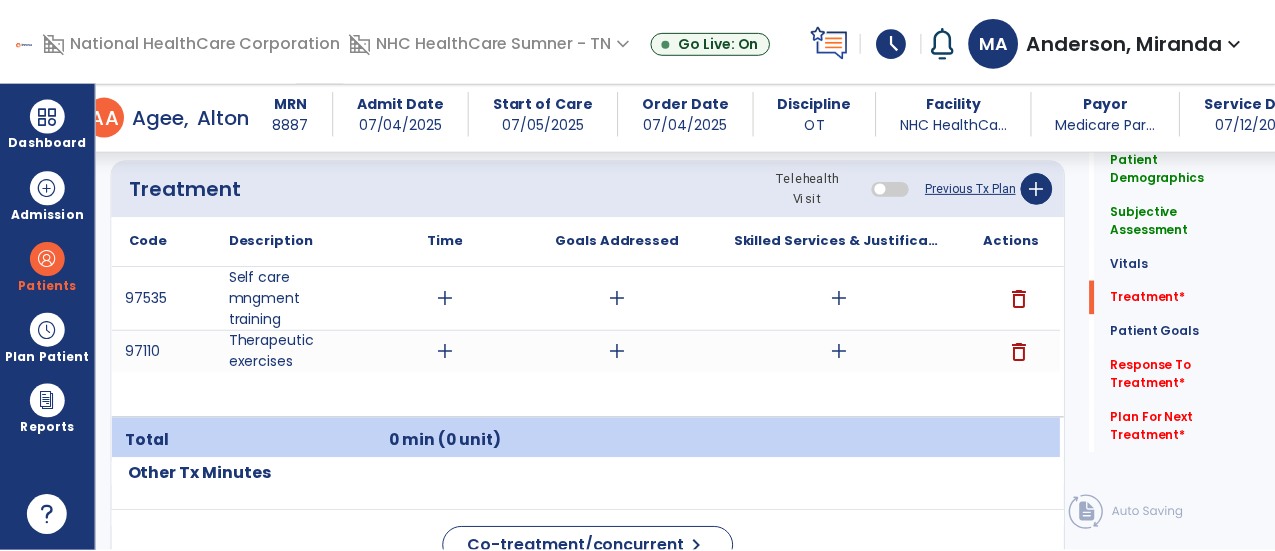 scroll, scrollTop: 1200, scrollLeft: 0, axis: vertical 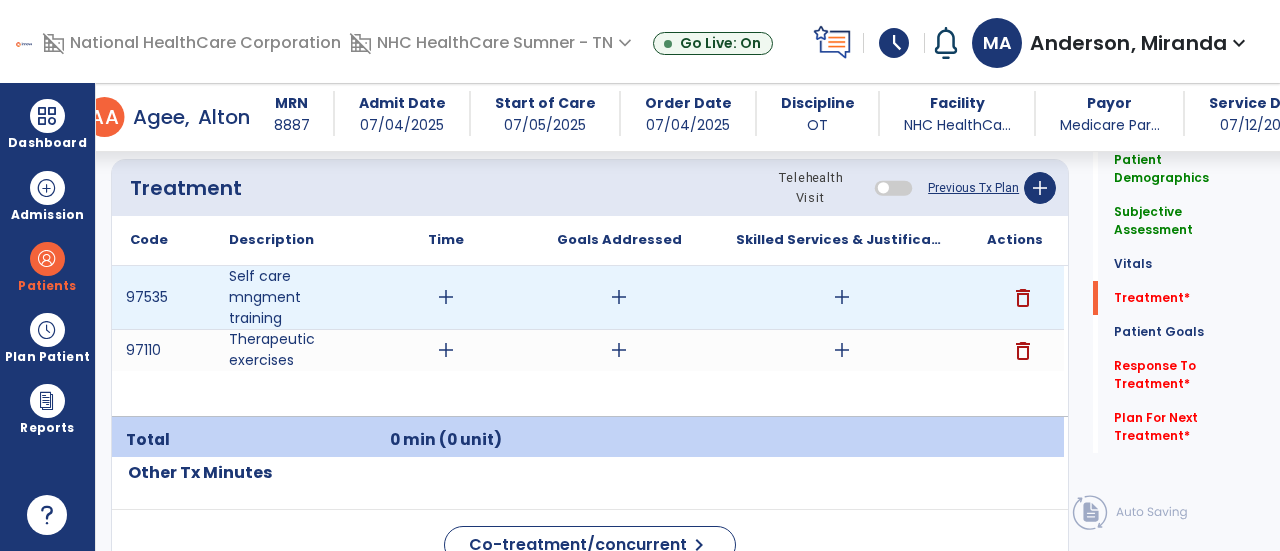 click on "add" at bounding box center [446, 297] 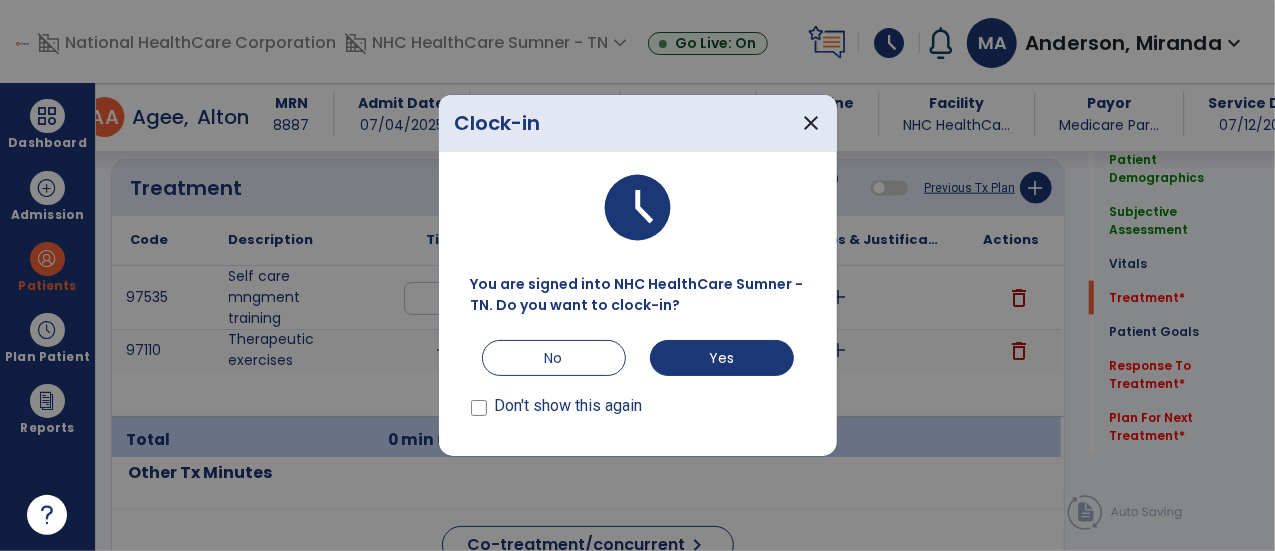 scroll, scrollTop: 1200, scrollLeft: 0, axis: vertical 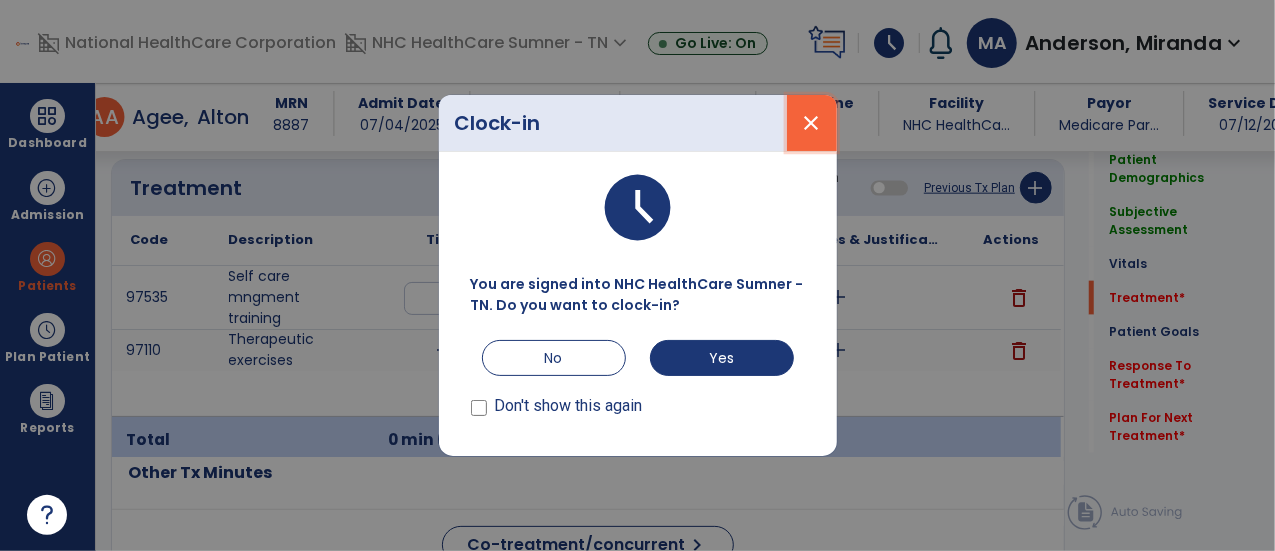 click on "close" at bounding box center (812, 123) 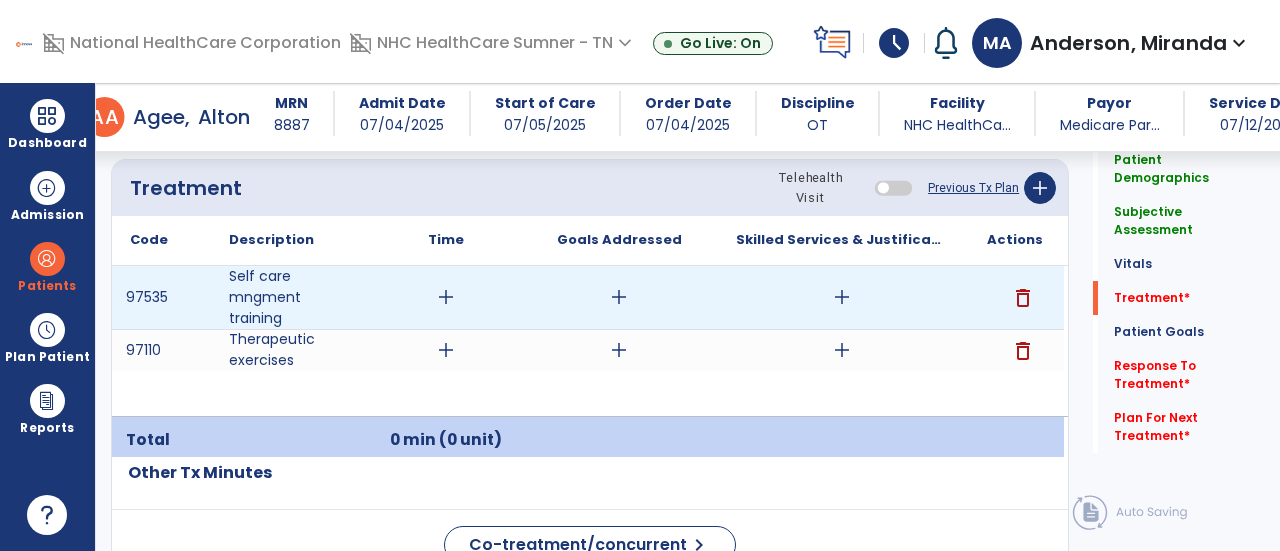click on "add" at bounding box center (446, 297) 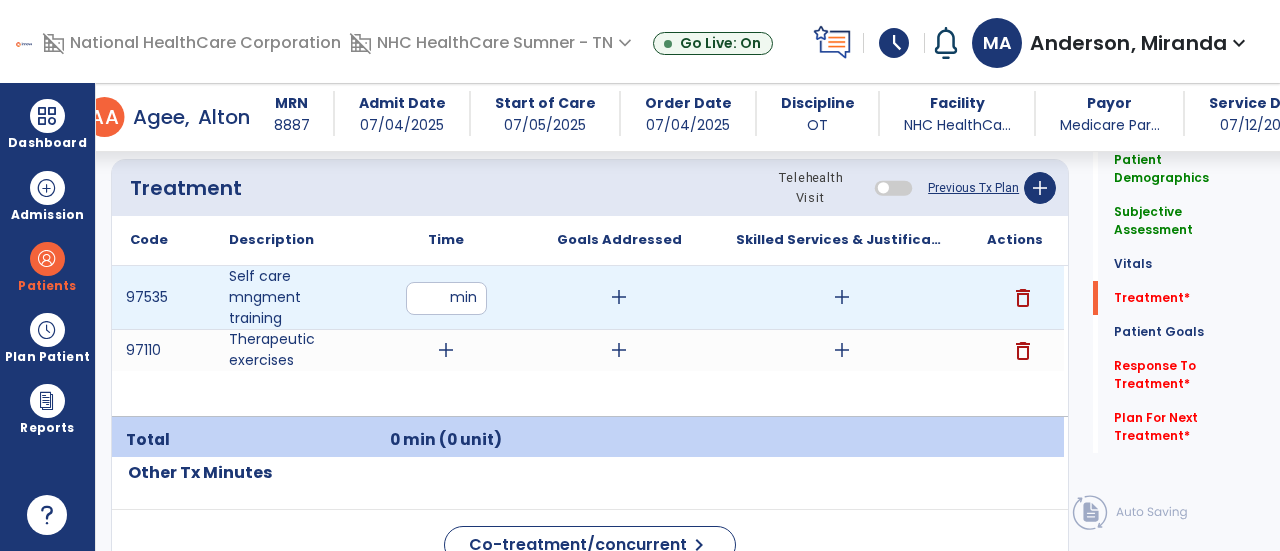 type on "**" 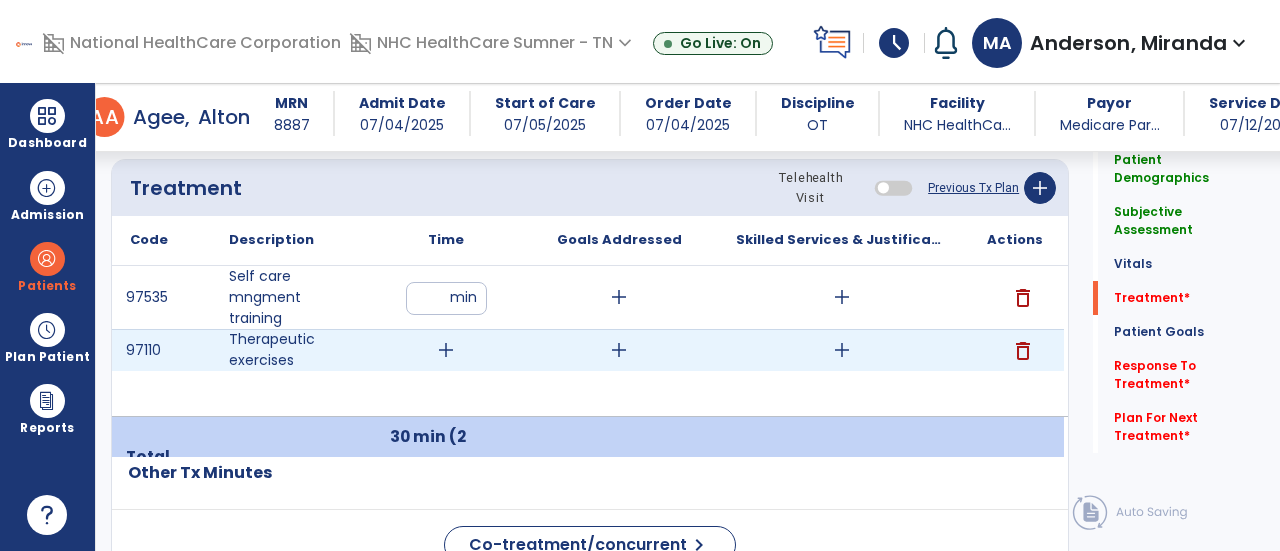 click on "add" at bounding box center (446, 350) 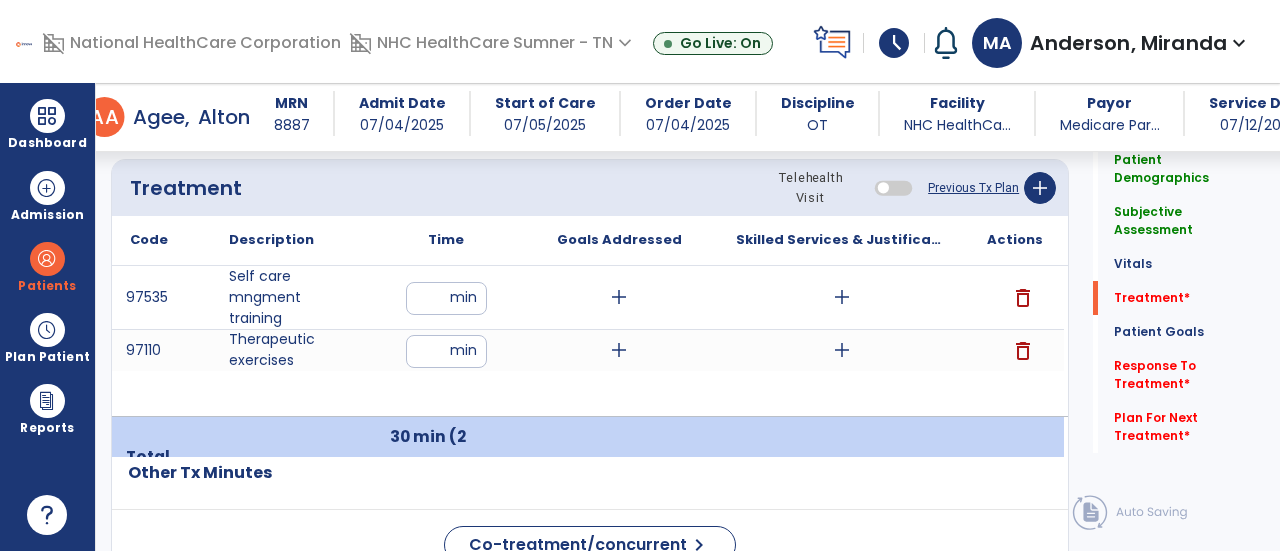 type on "**" 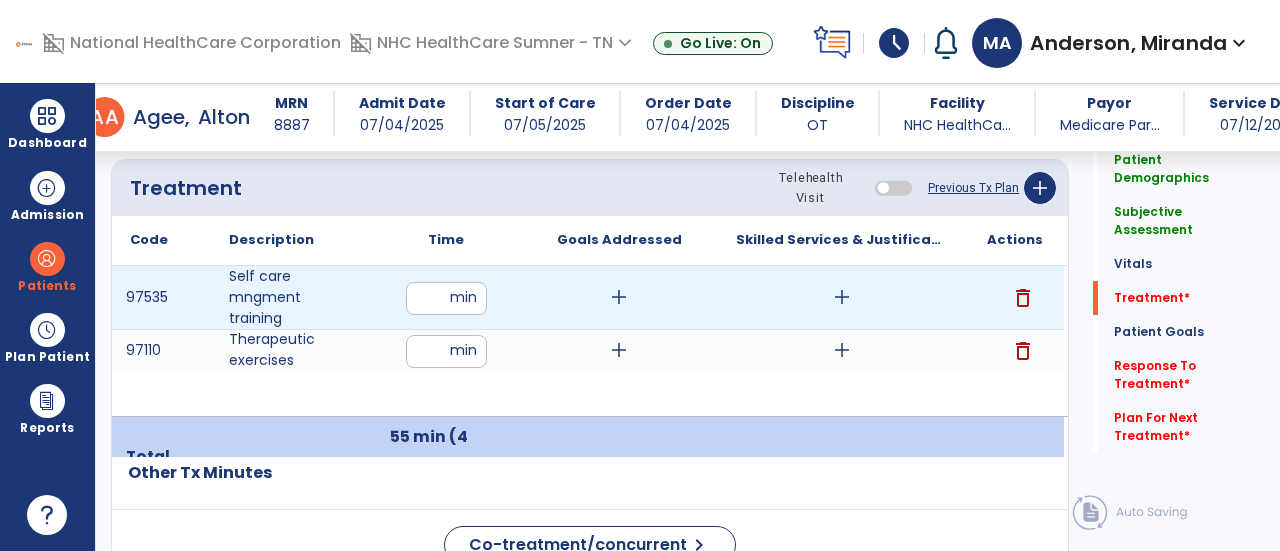 click on "add" at bounding box center (619, 297) 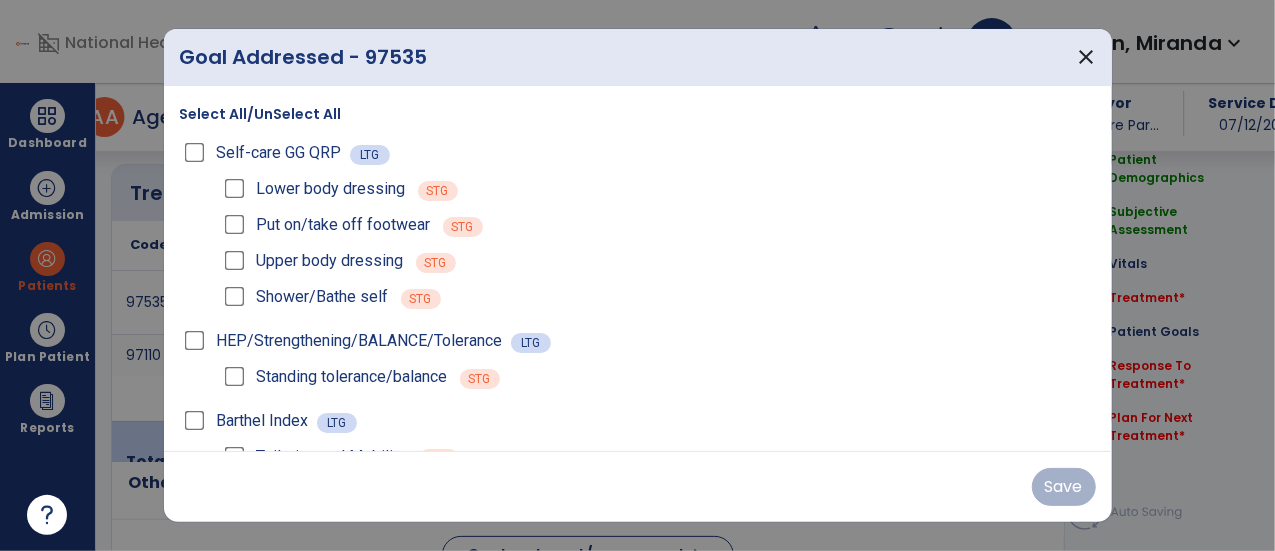 scroll, scrollTop: 1200, scrollLeft: 0, axis: vertical 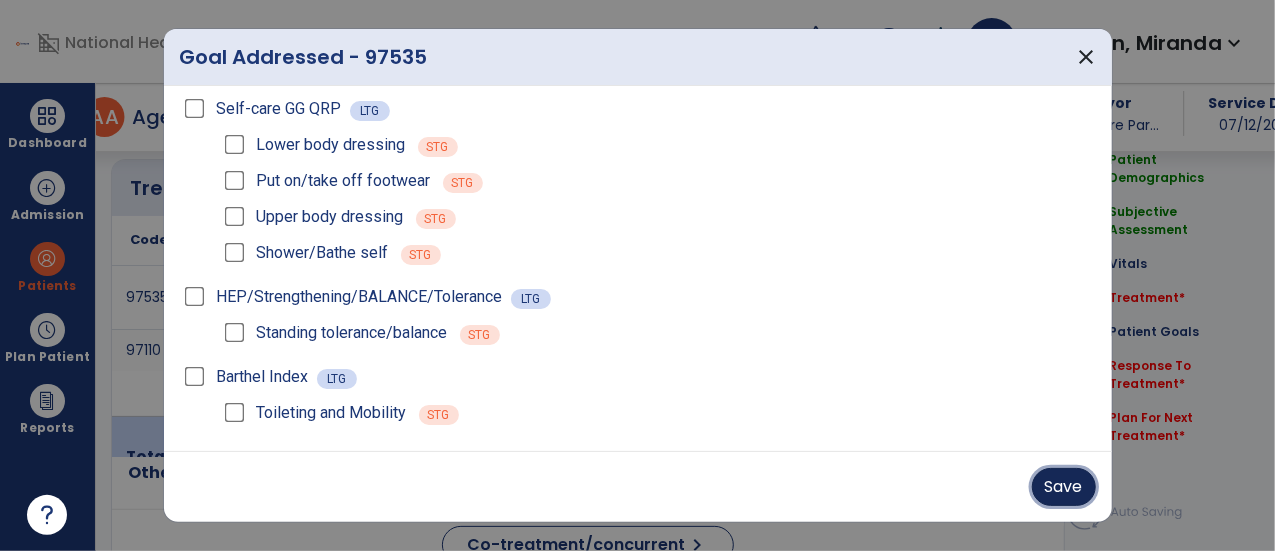 click on "Save" at bounding box center (1064, 487) 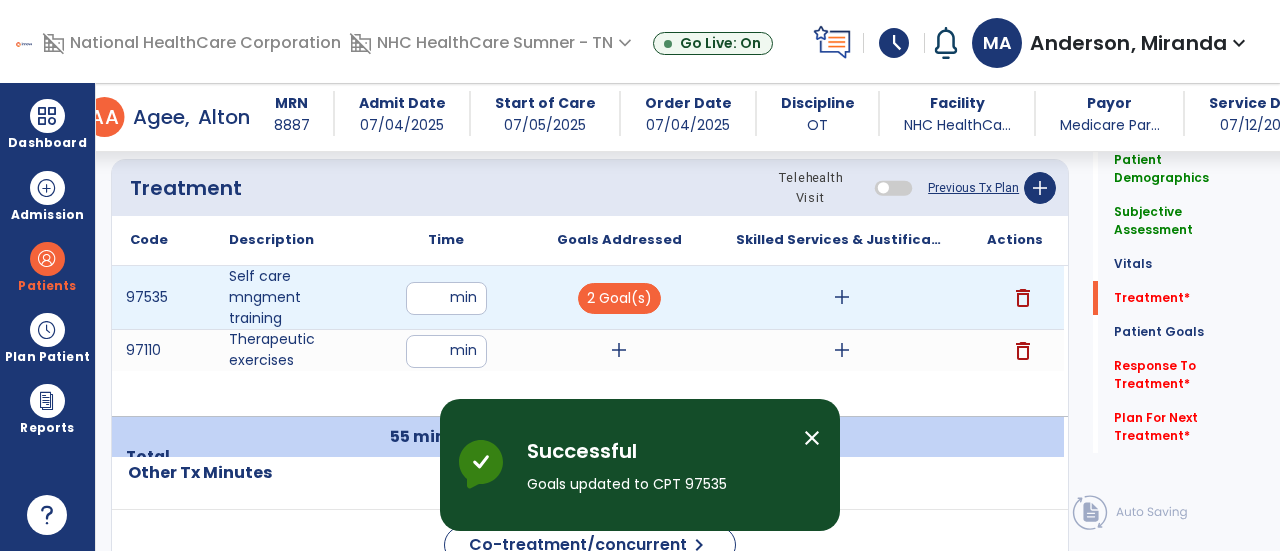 click on "add" at bounding box center (842, 297) 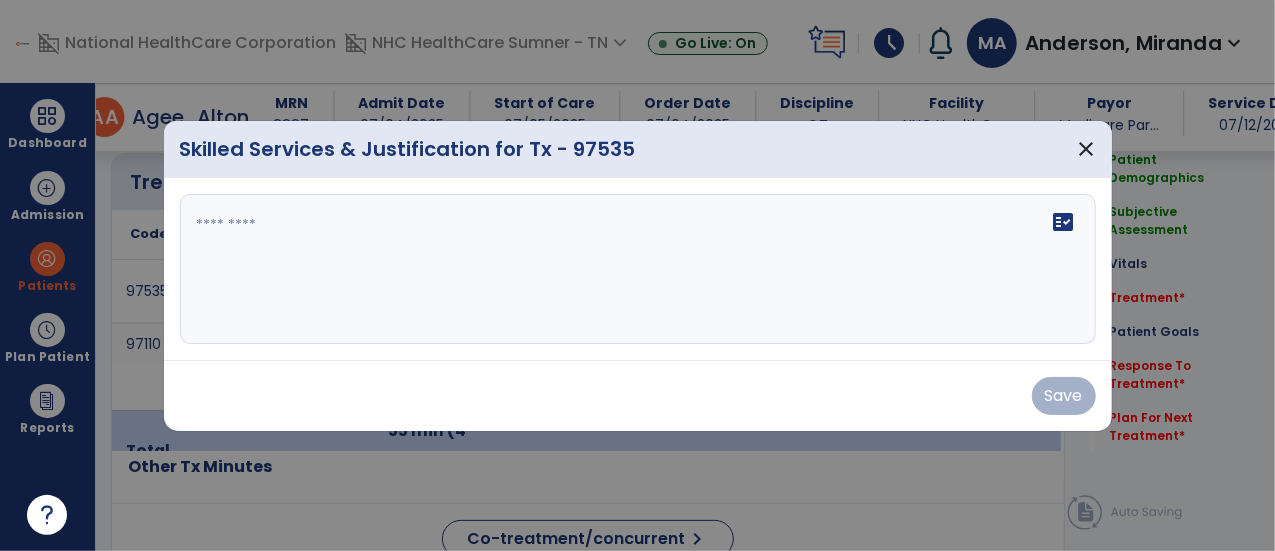 scroll, scrollTop: 1200, scrollLeft: 0, axis: vertical 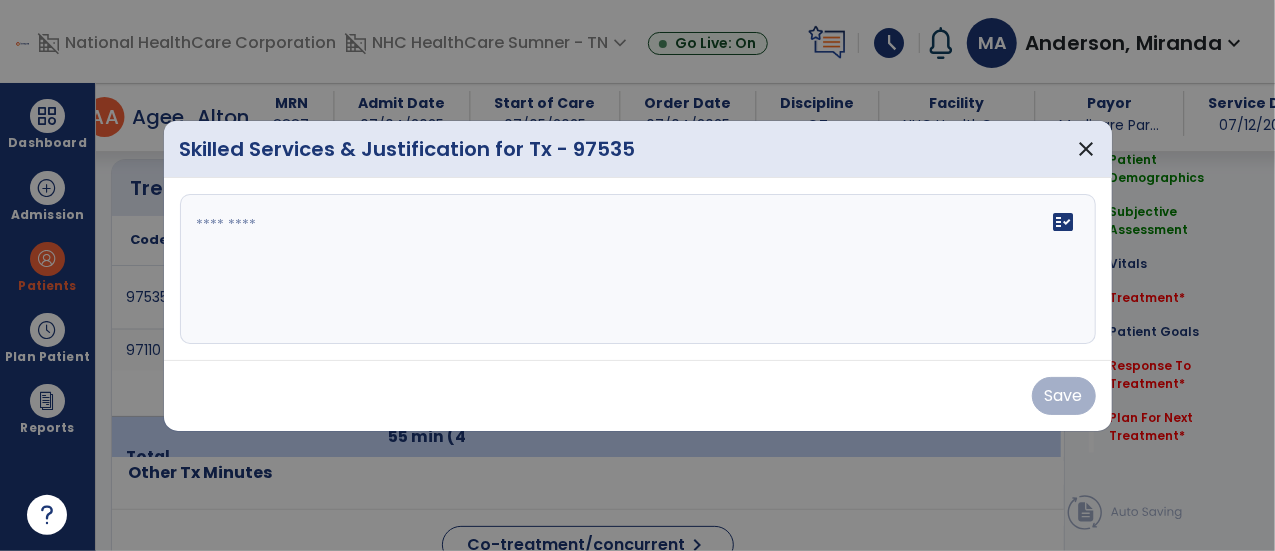click on "fact_check" at bounding box center (638, 269) 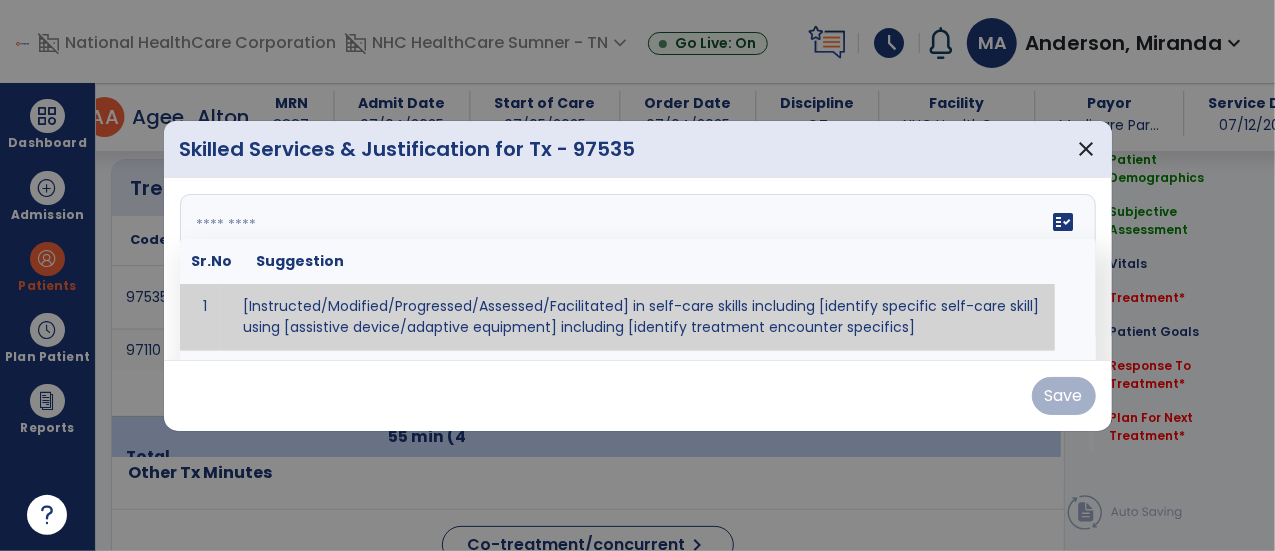 click at bounding box center [636, 269] 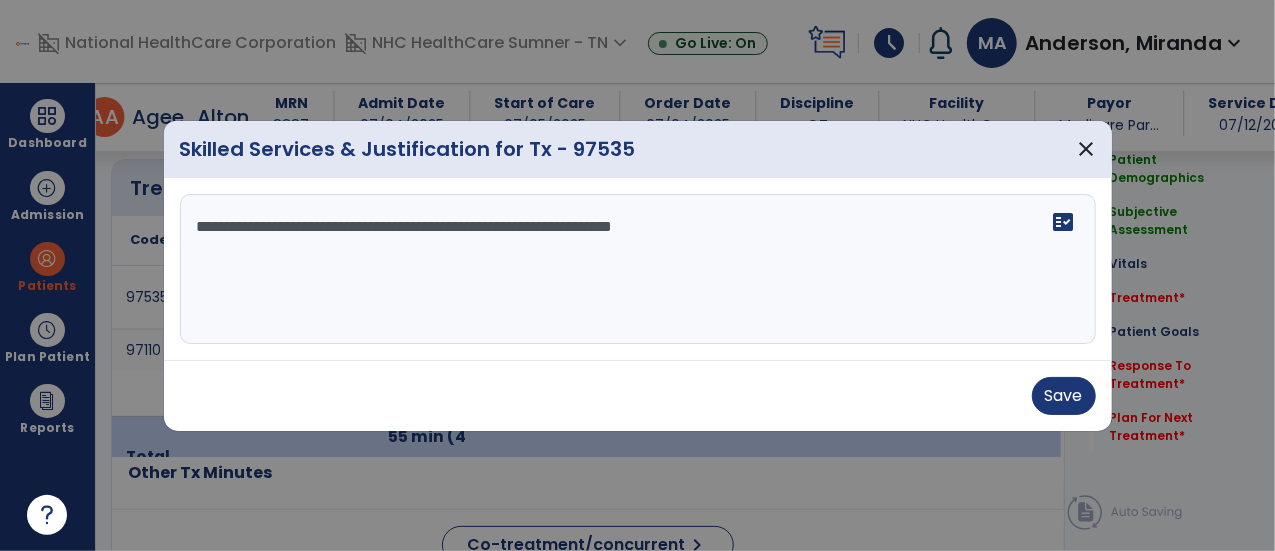click on "**********" at bounding box center (638, 269) 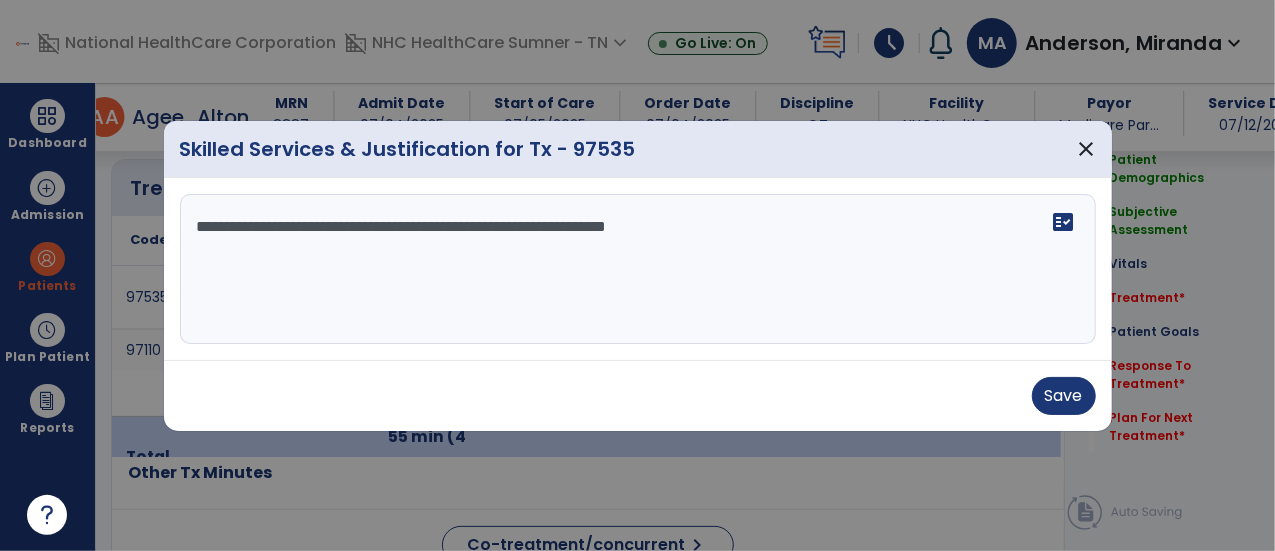 click on "**********" at bounding box center (638, 269) 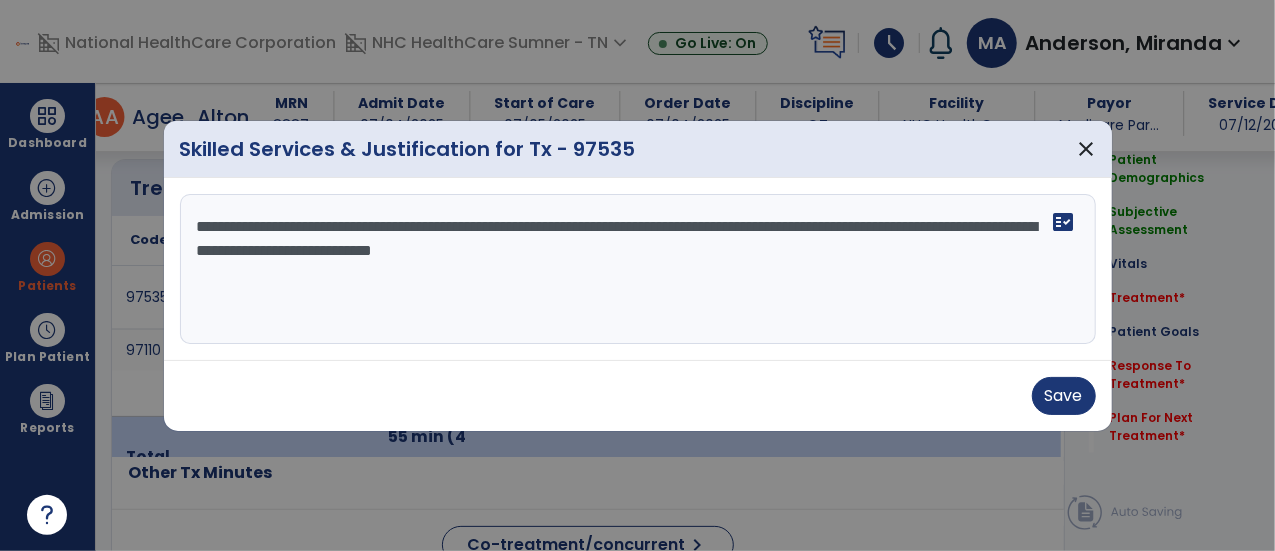 click on "**********" at bounding box center [638, 269] 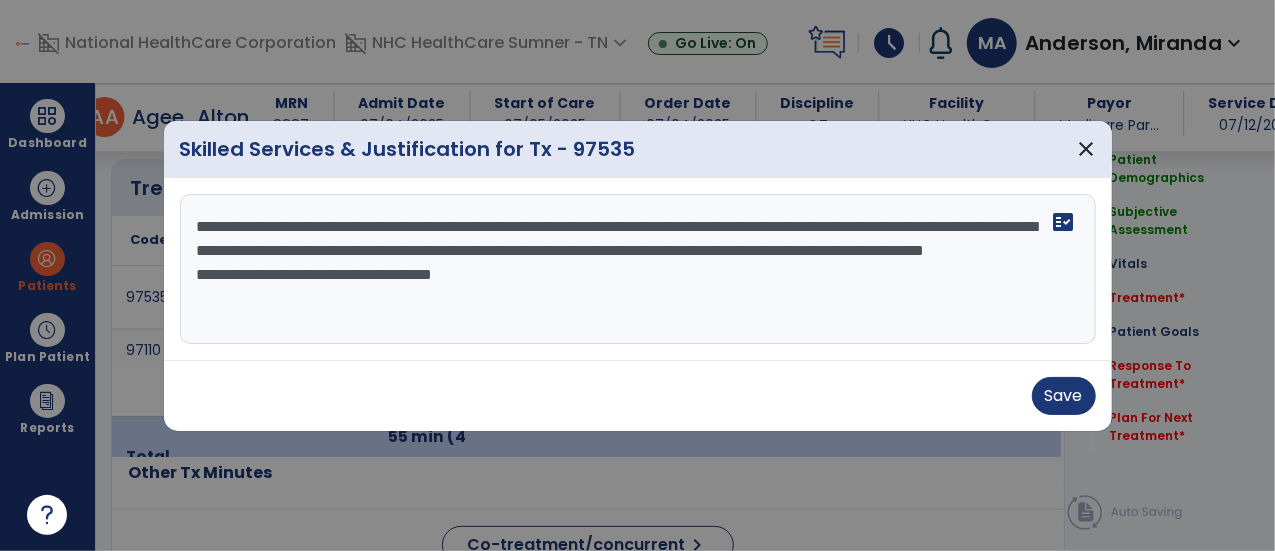 click on "**********" at bounding box center (638, 269) 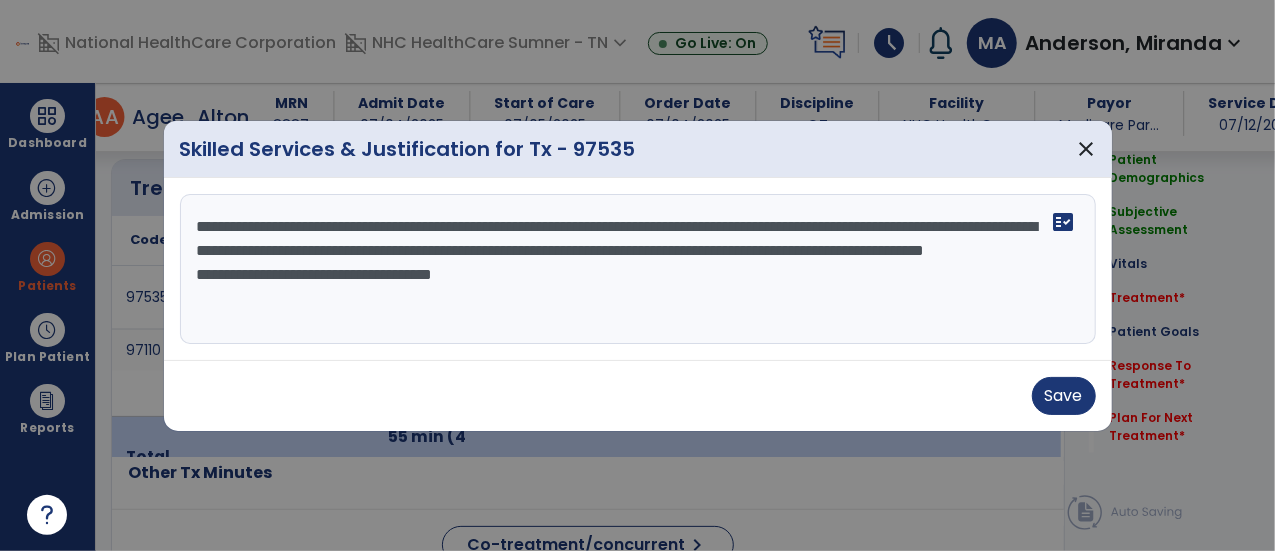 click on "**********" at bounding box center [638, 269] 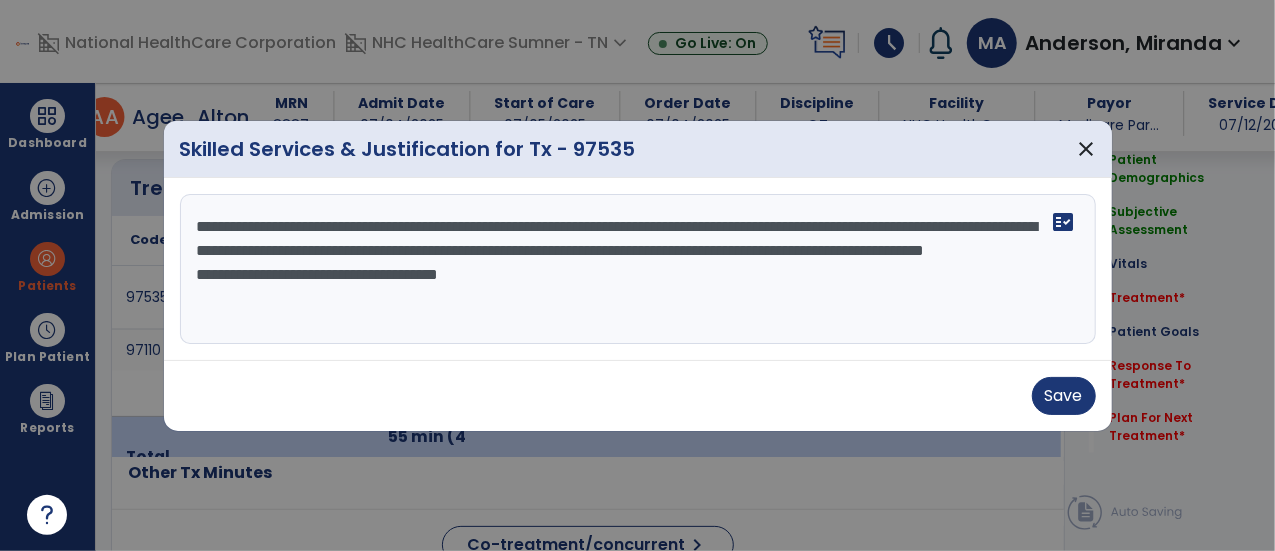 click on "**********" at bounding box center [638, 269] 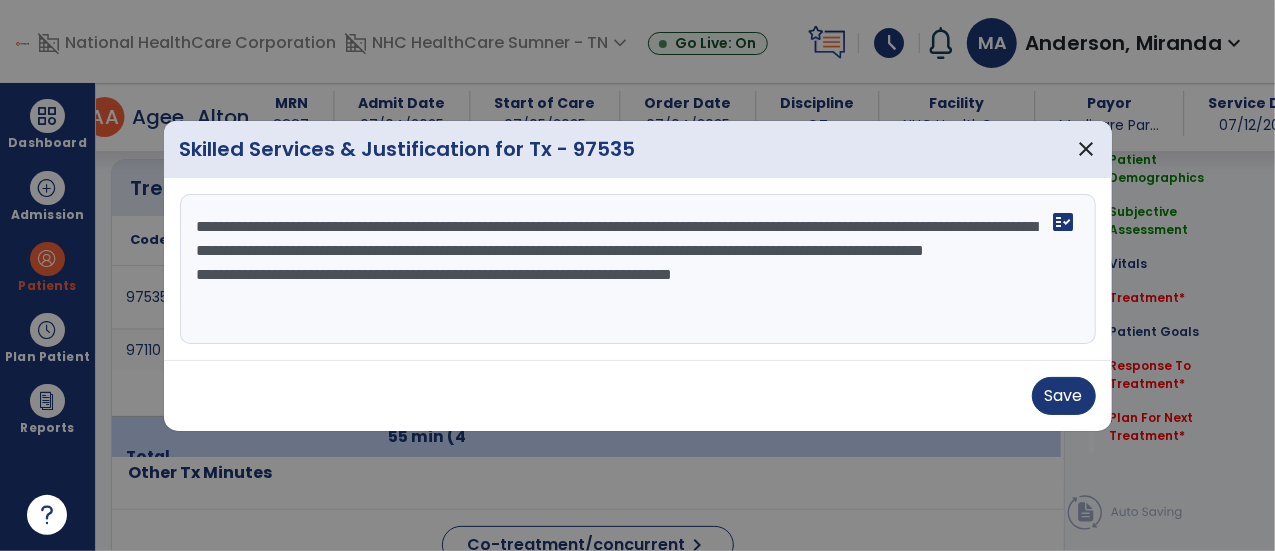 click on "**********" at bounding box center [638, 269] 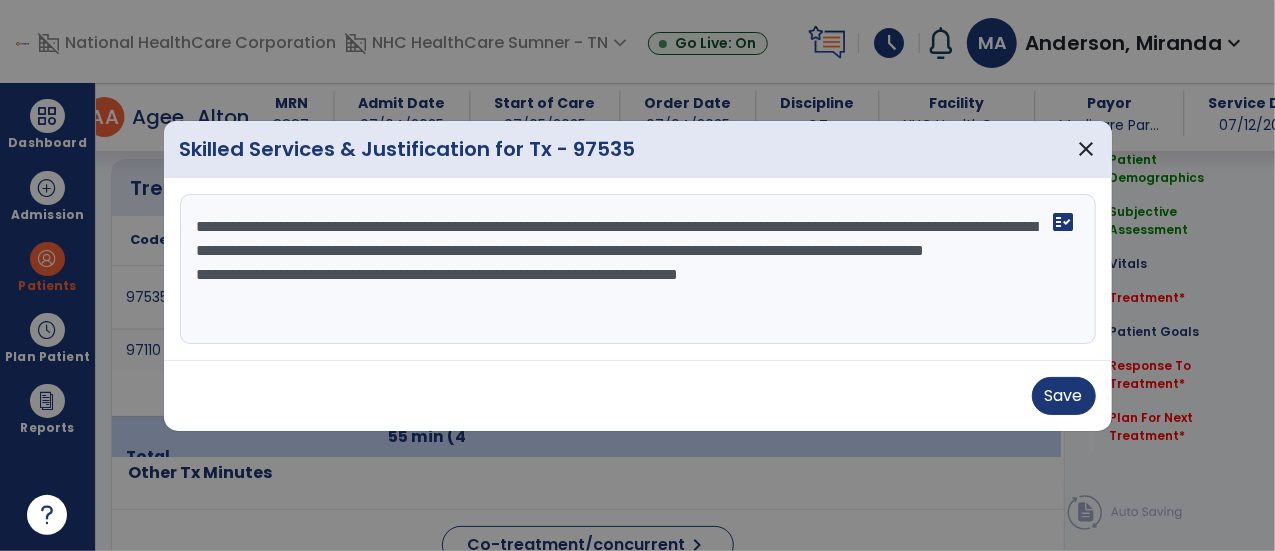 click on "**********" at bounding box center (638, 269) 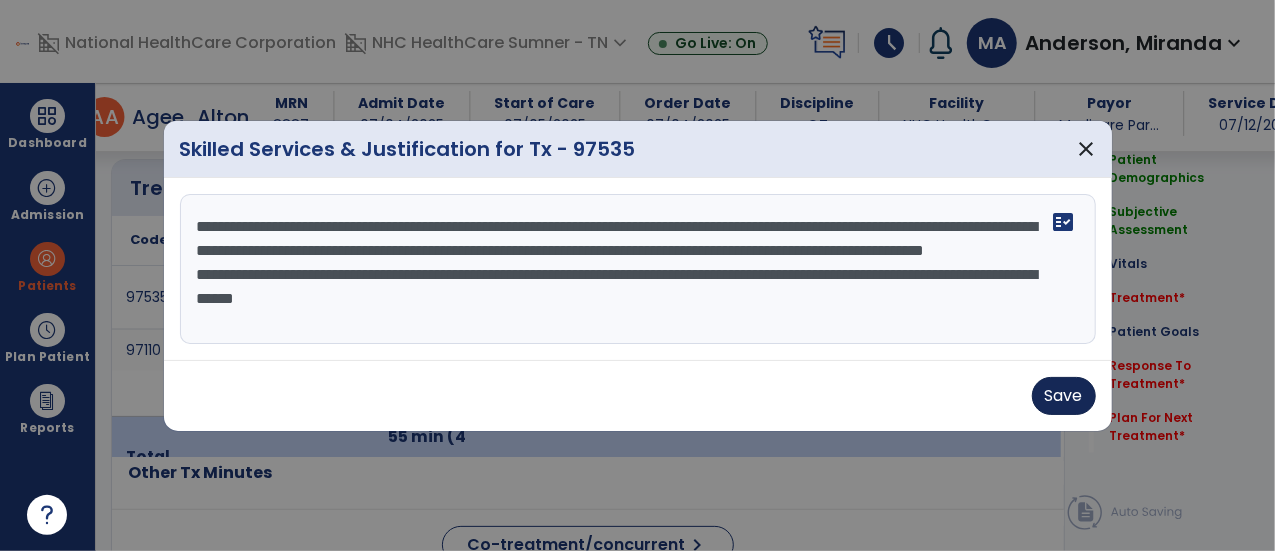 type on "**********" 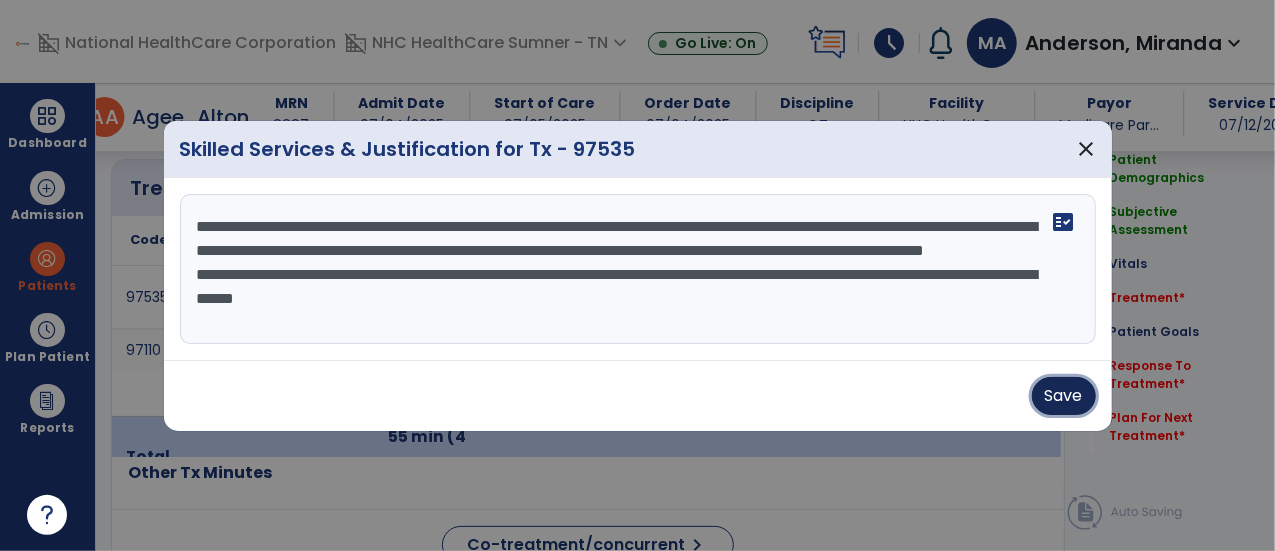click on "Save" at bounding box center [1064, 396] 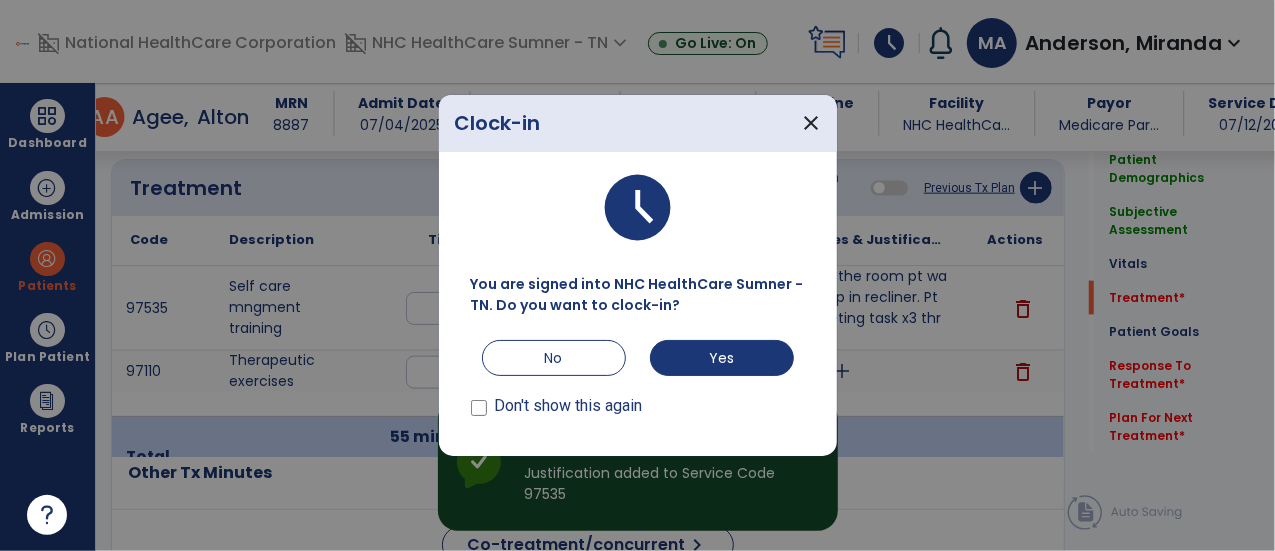 click on "No" at bounding box center [554, 358] 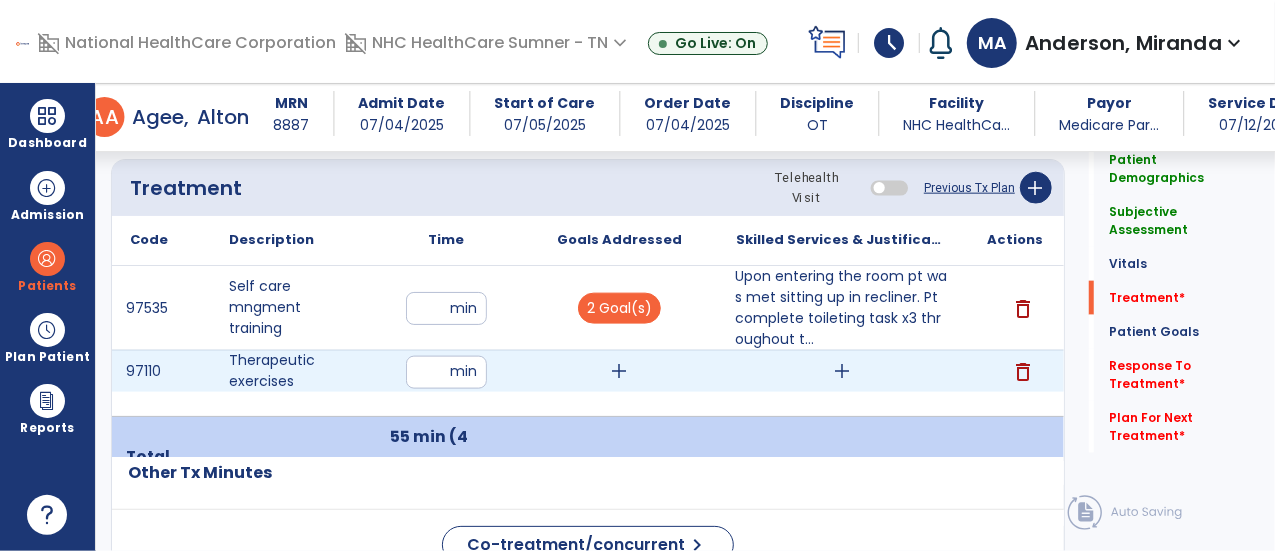 scroll, scrollTop: 1200, scrollLeft: 0, axis: vertical 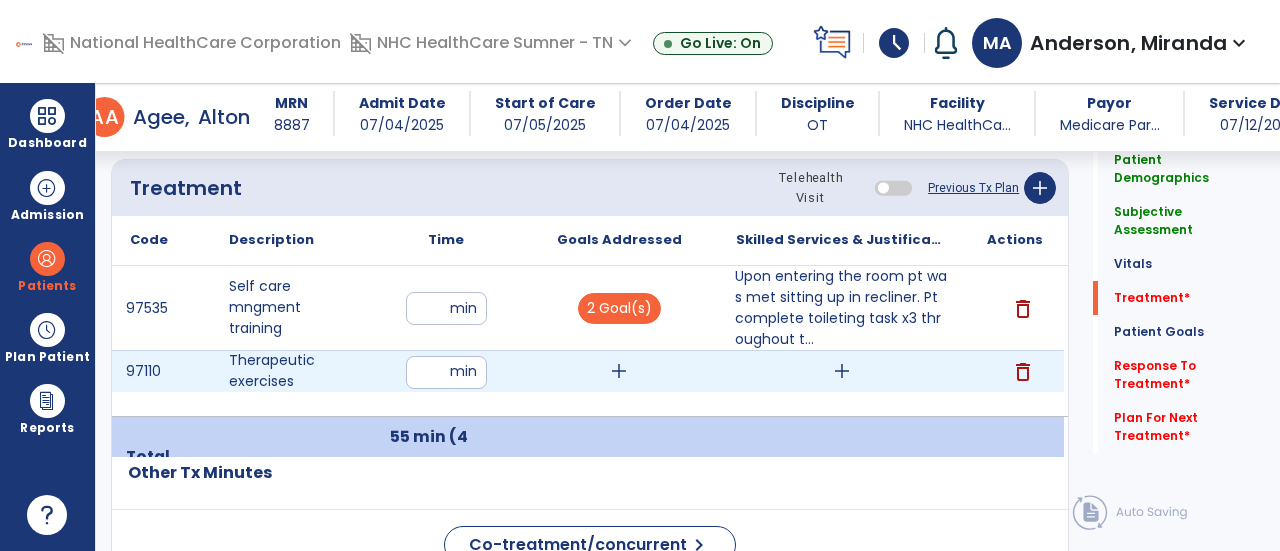 click on "add" at bounding box center (619, 371) 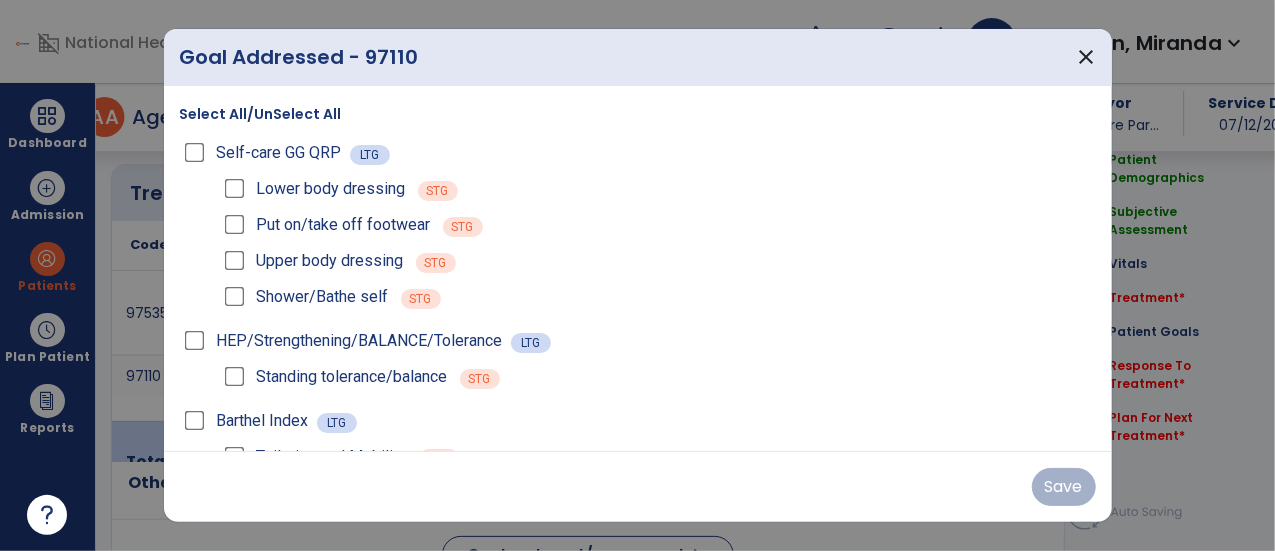 scroll, scrollTop: 1200, scrollLeft: 0, axis: vertical 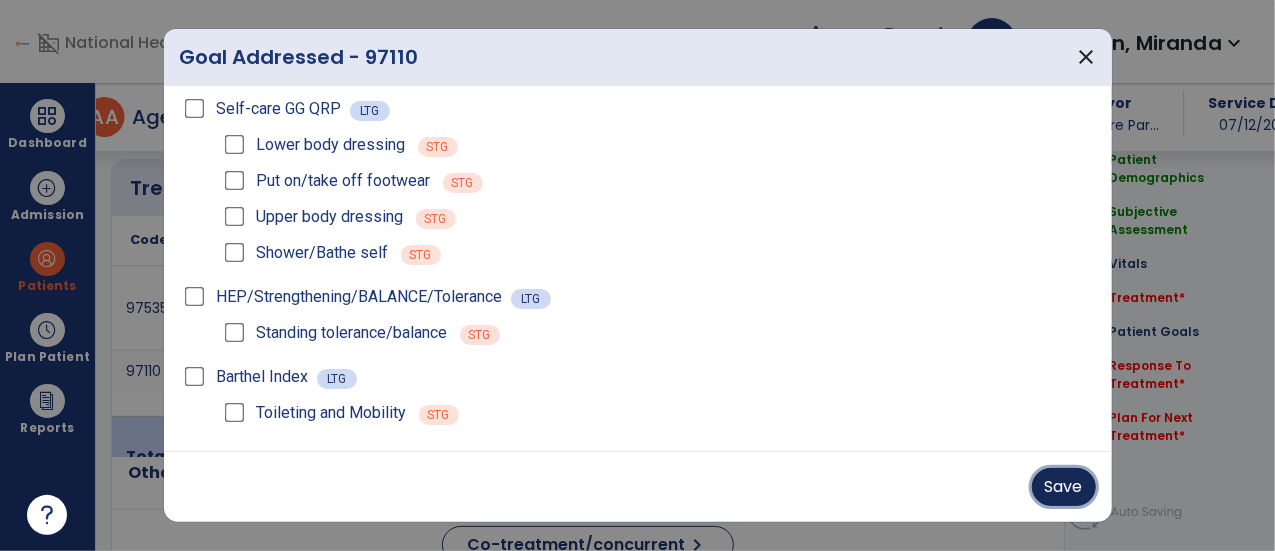 click on "Save" at bounding box center (1064, 487) 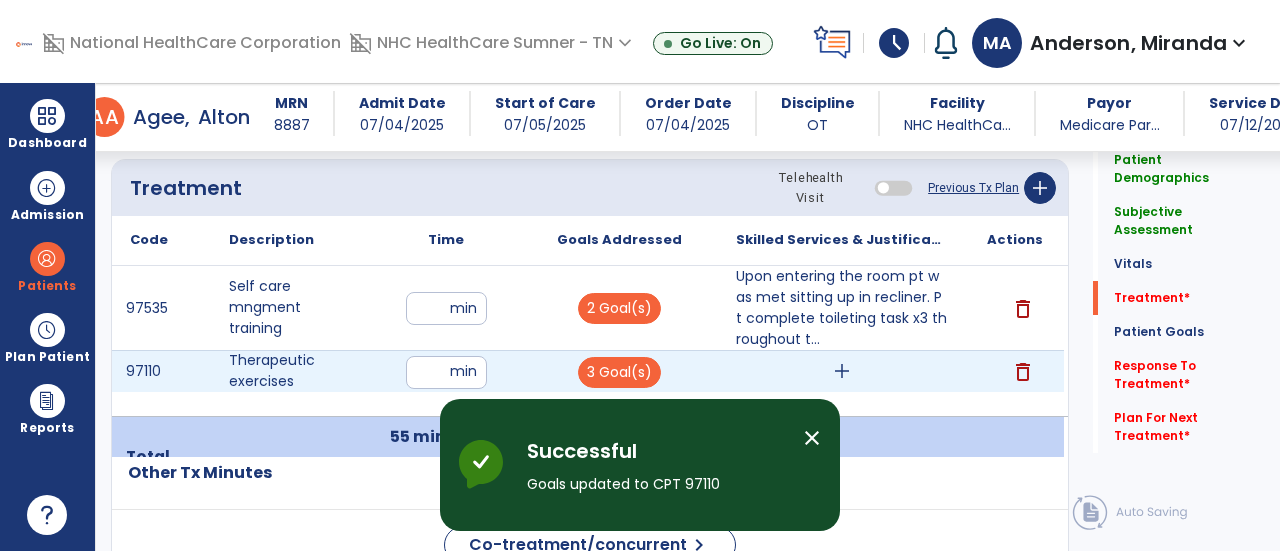 click on "add" at bounding box center (841, 371) 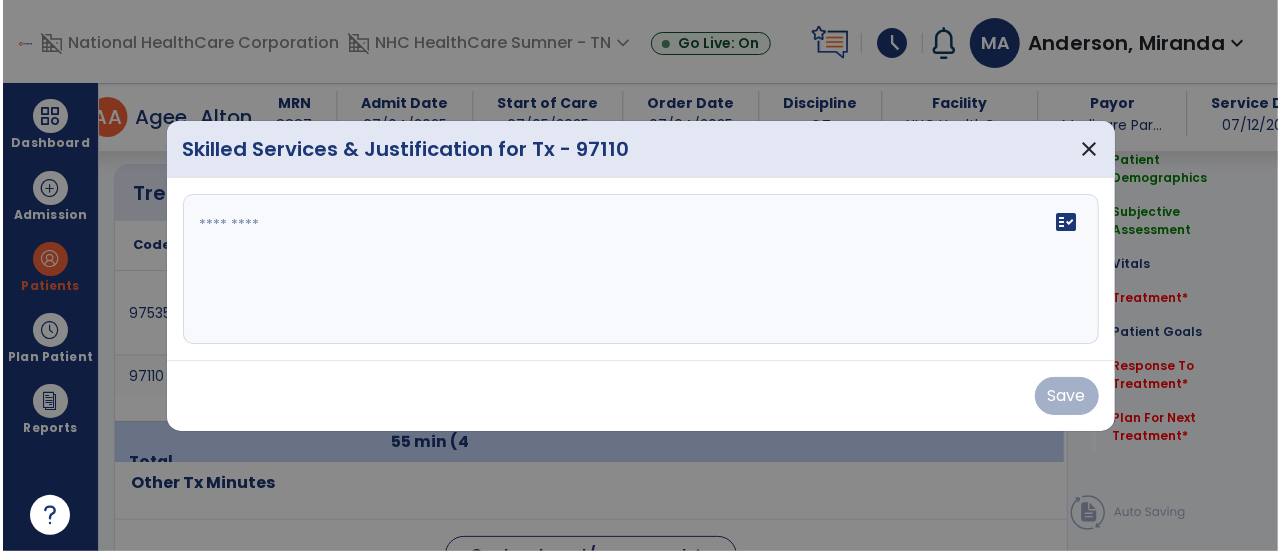 scroll, scrollTop: 1200, scrollLeft: 0, axis: vertical 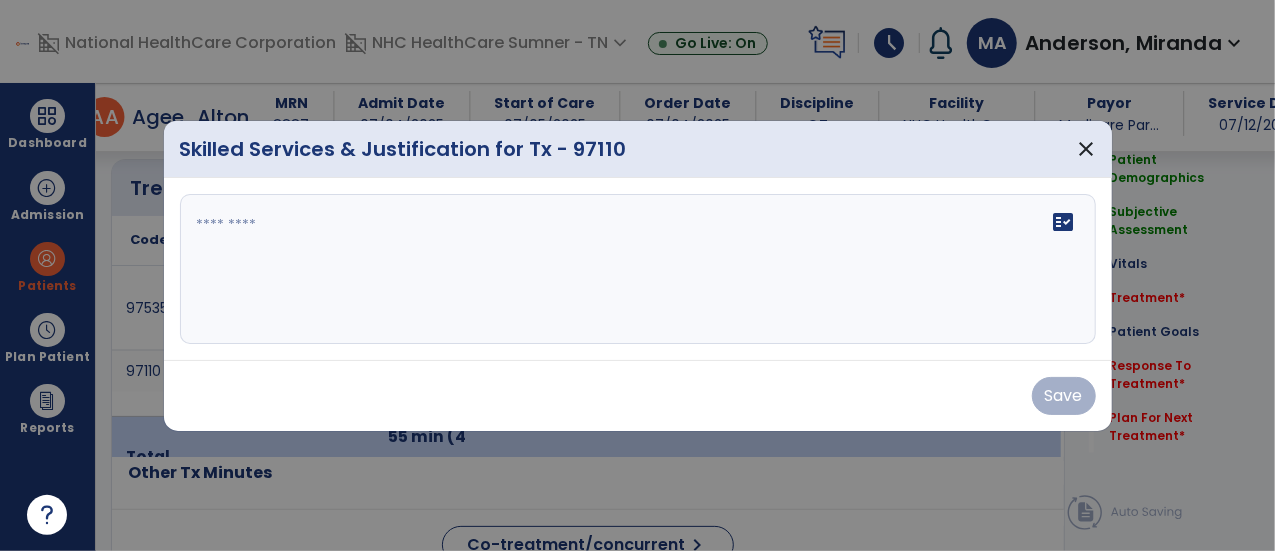 click on "fact_check" at bounding box center [638, 269] 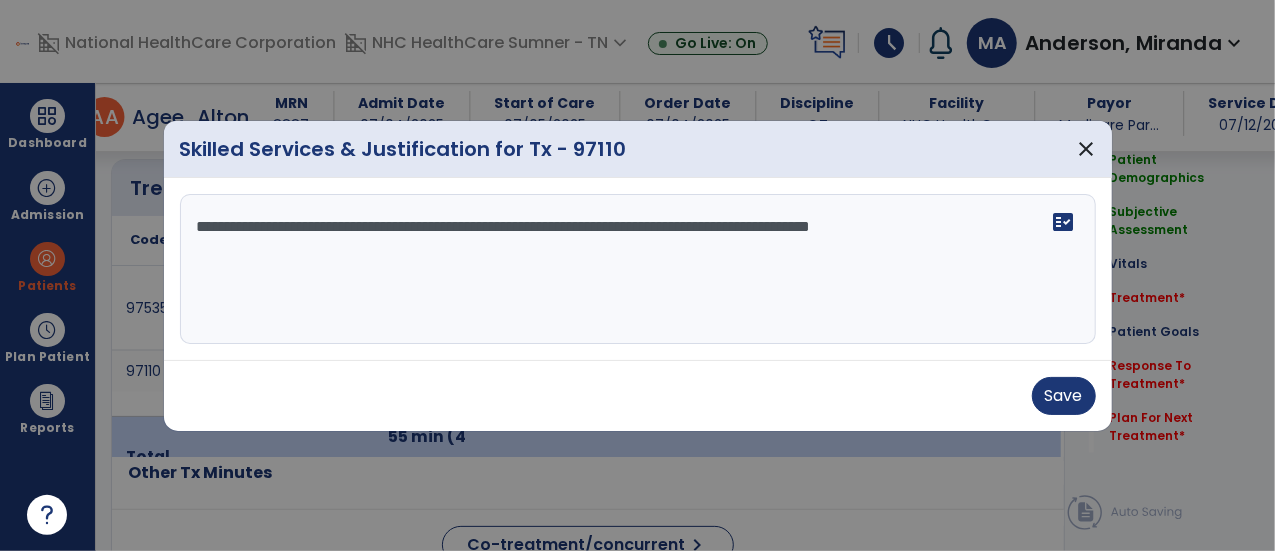 click on "**********" at bounding box center [638, 269] 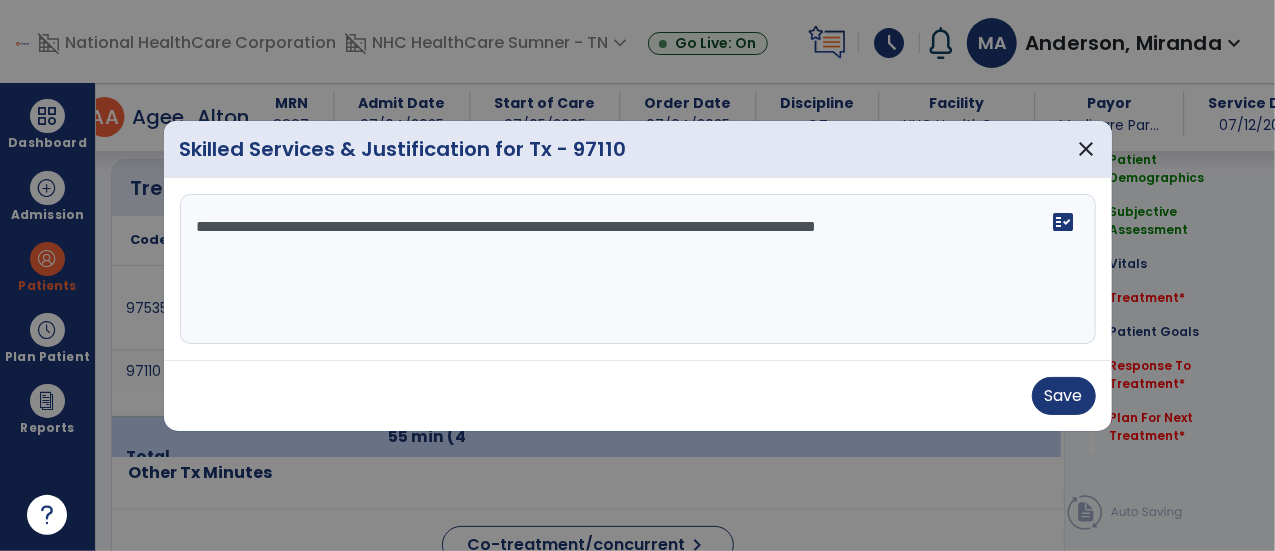 click on "**********" at bounding box center [638, 269] 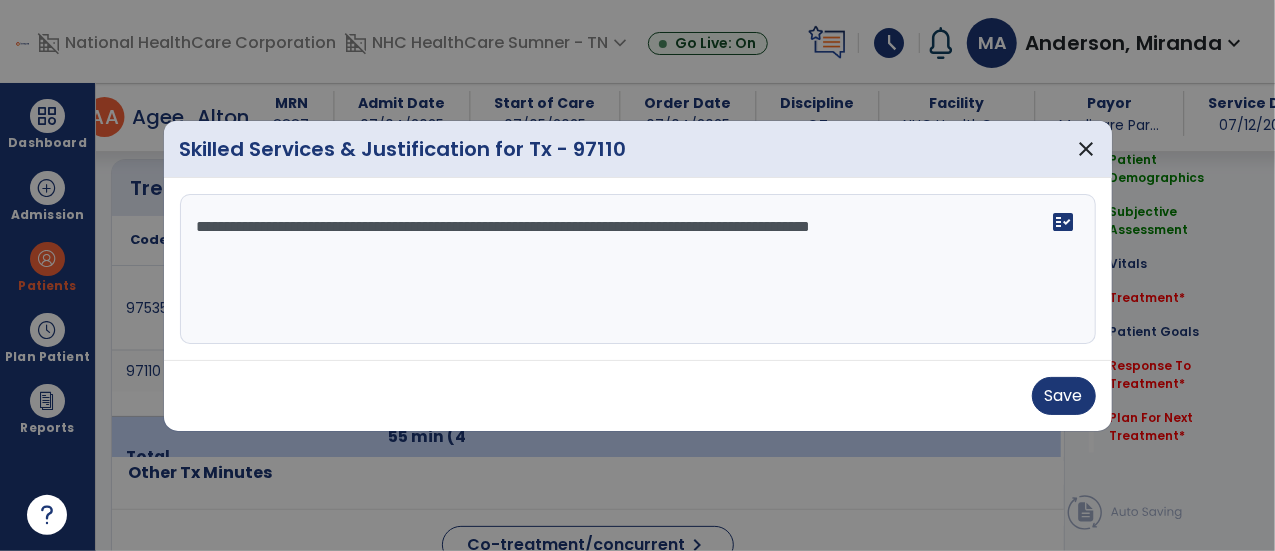 click on "**********" at bounding box center (638, 269) 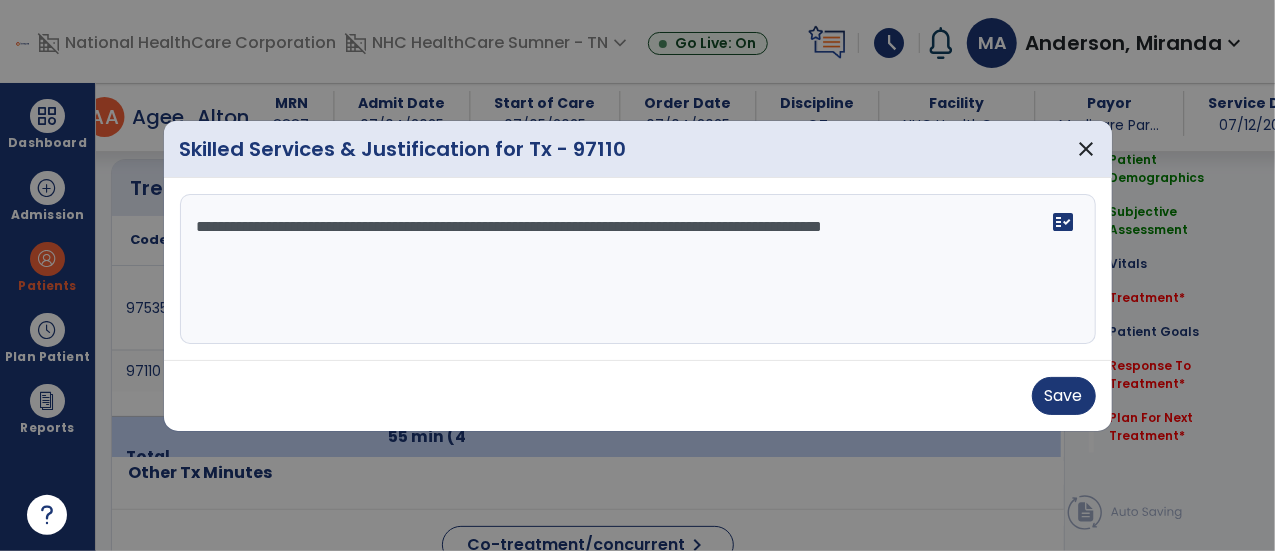 click on "**********" at bounding box center (638, 269) 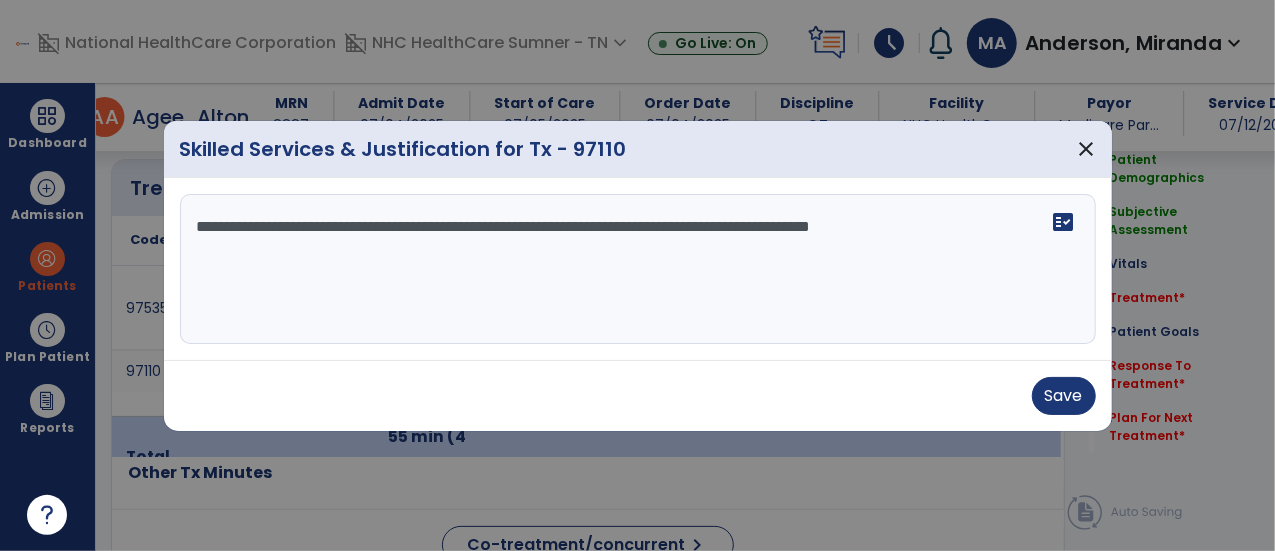 click on "**********" at bounding box center (638, 269) 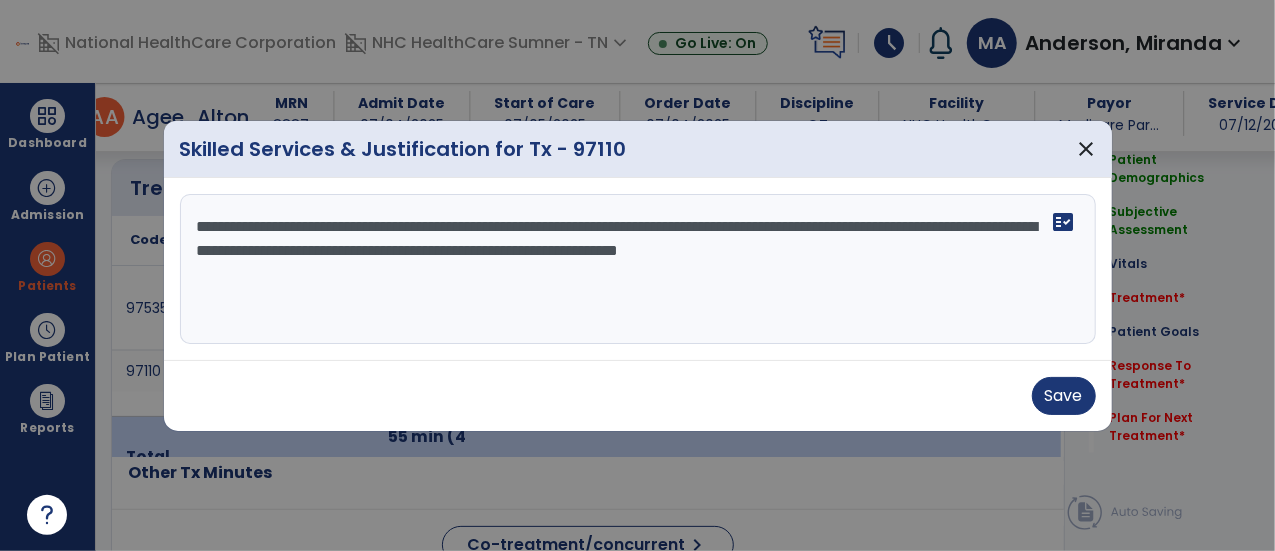 click on "**********" at bounding box center (638, 269) 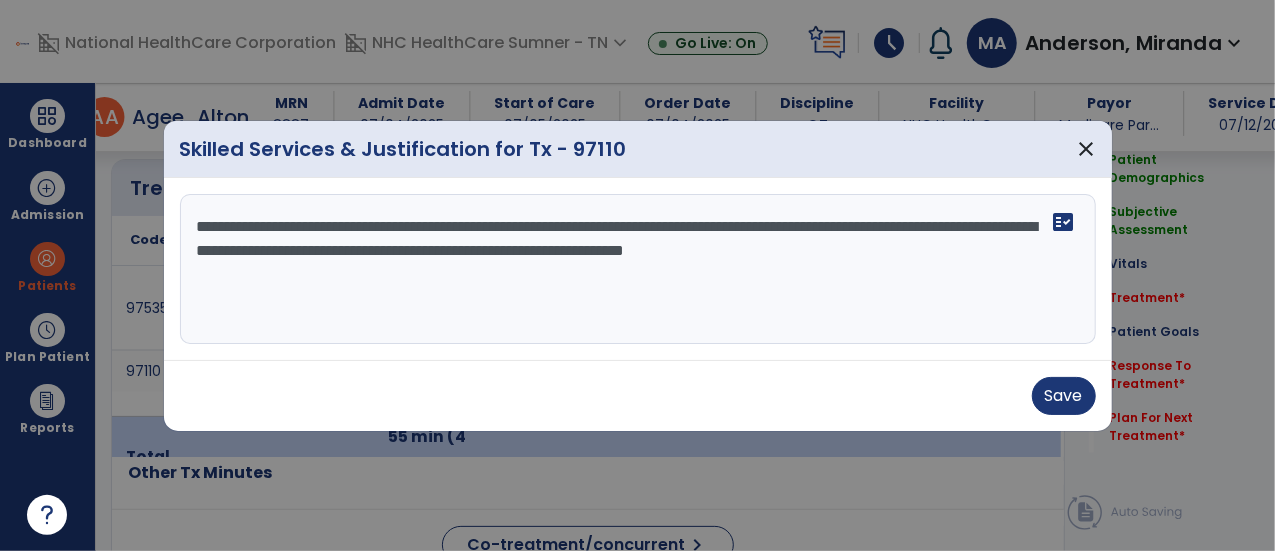 click on "**********" at bounding box center (638, 269) 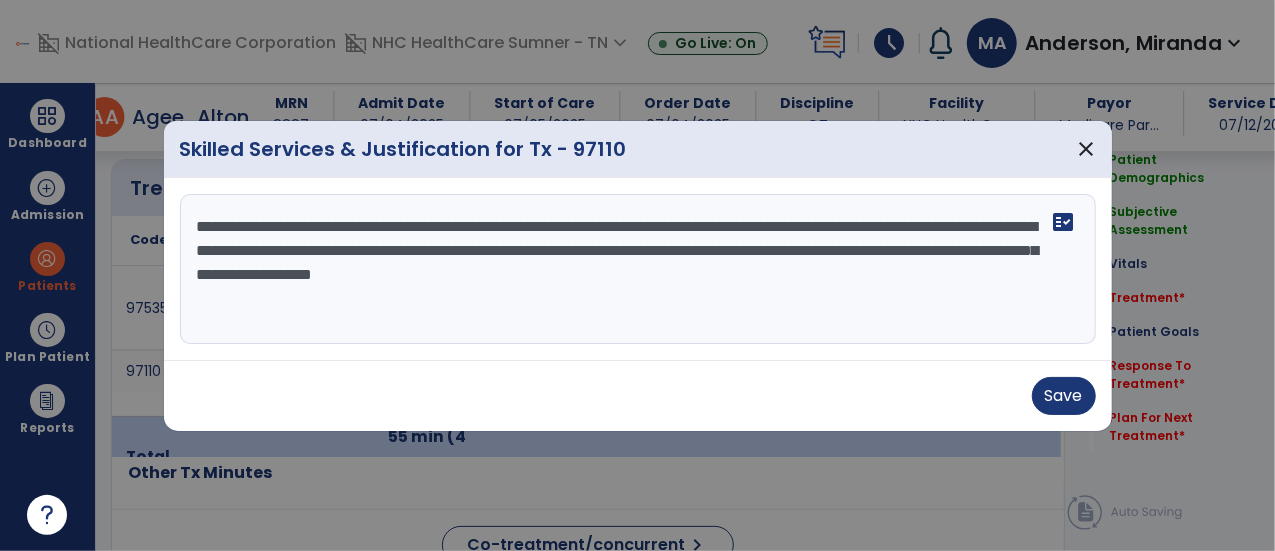 click on "**********" at bounding box center (638, 269) 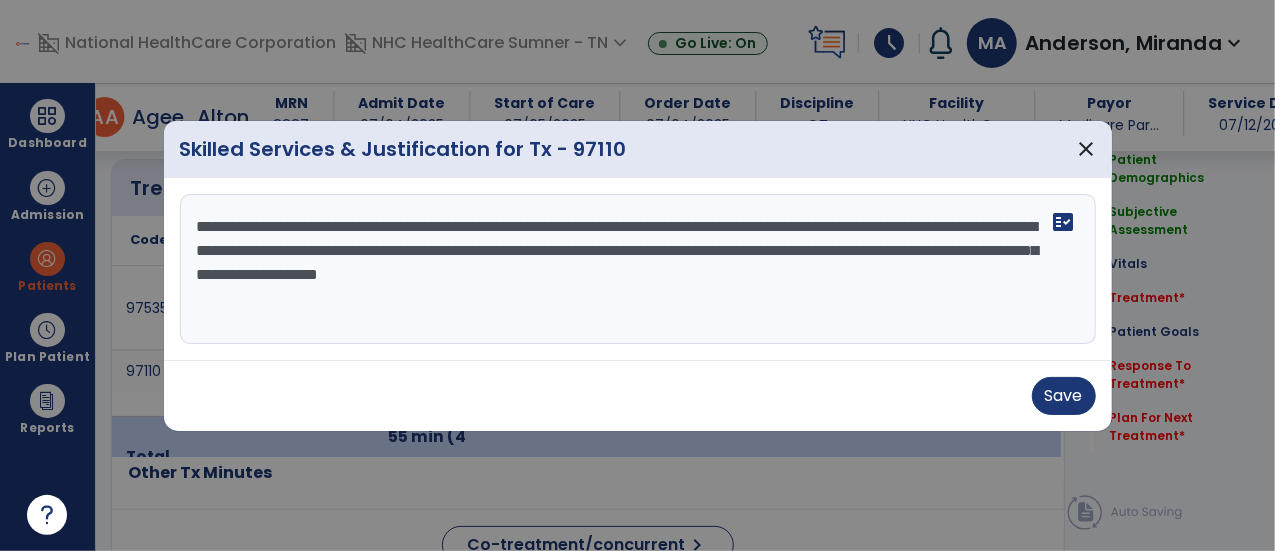 click on "**********" at bounding box center (638, 269) 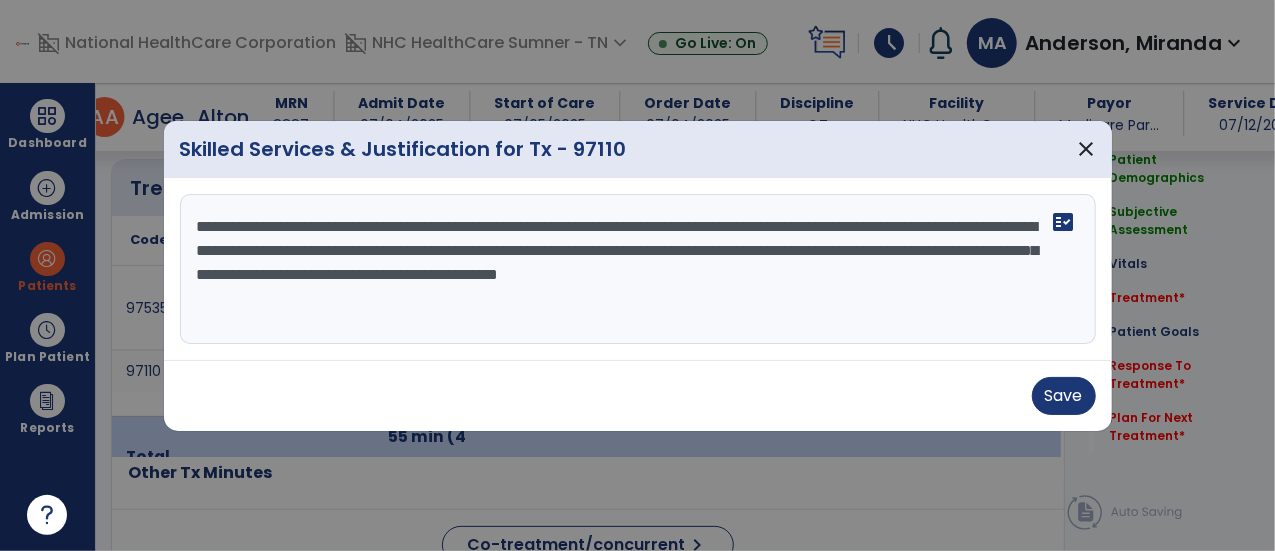 drag, startPoint x: 1004, startPoint y: 277, endPoint x: 917, endPoint y: 281, distance: 87.0919 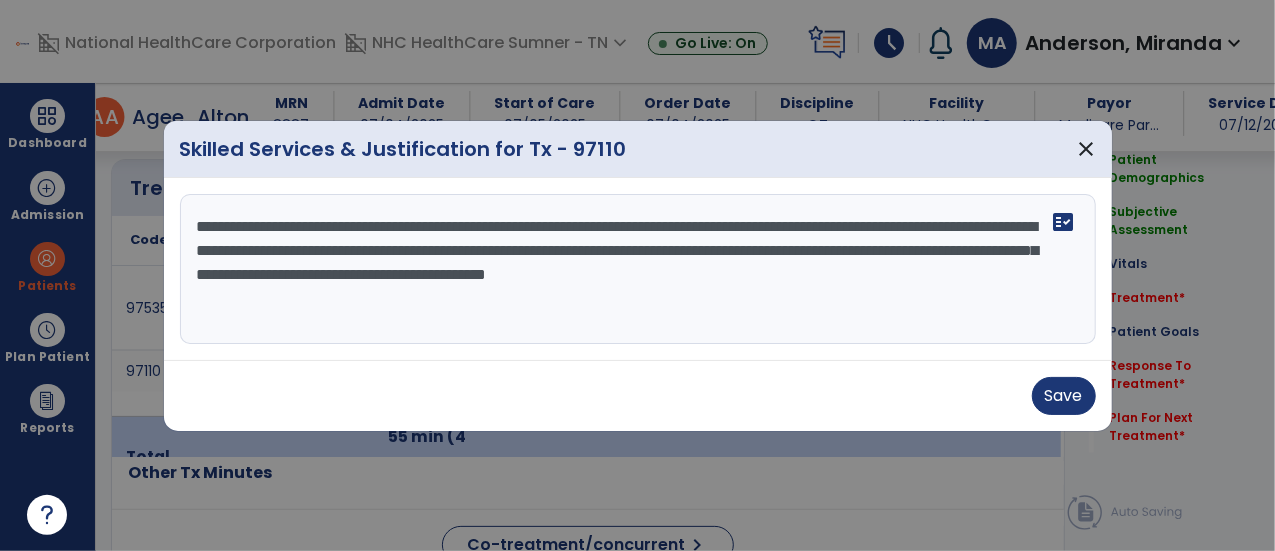 click on "**********" at bounding box center (638, 269) 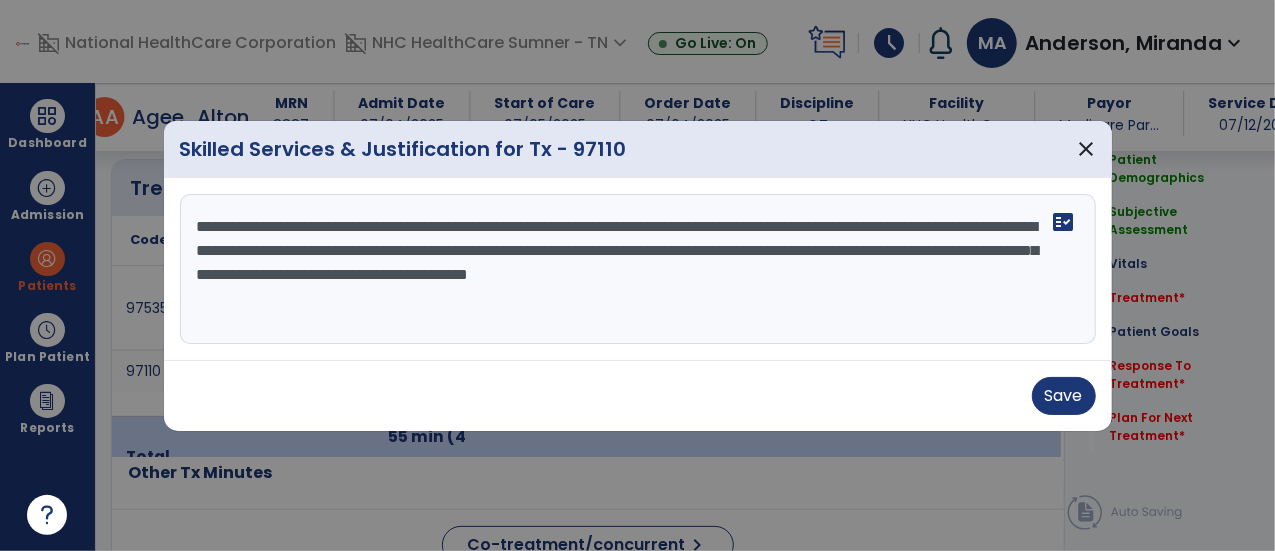 click on "**********" at bounding box center (638, 269) 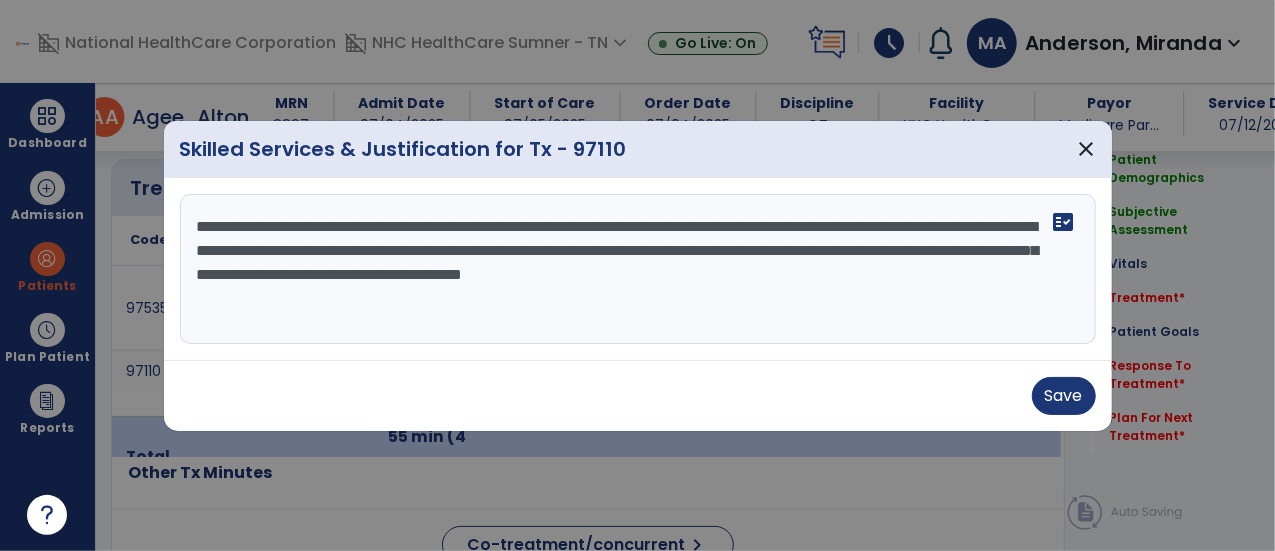 click on "**********" at bounding box center (638, 269) 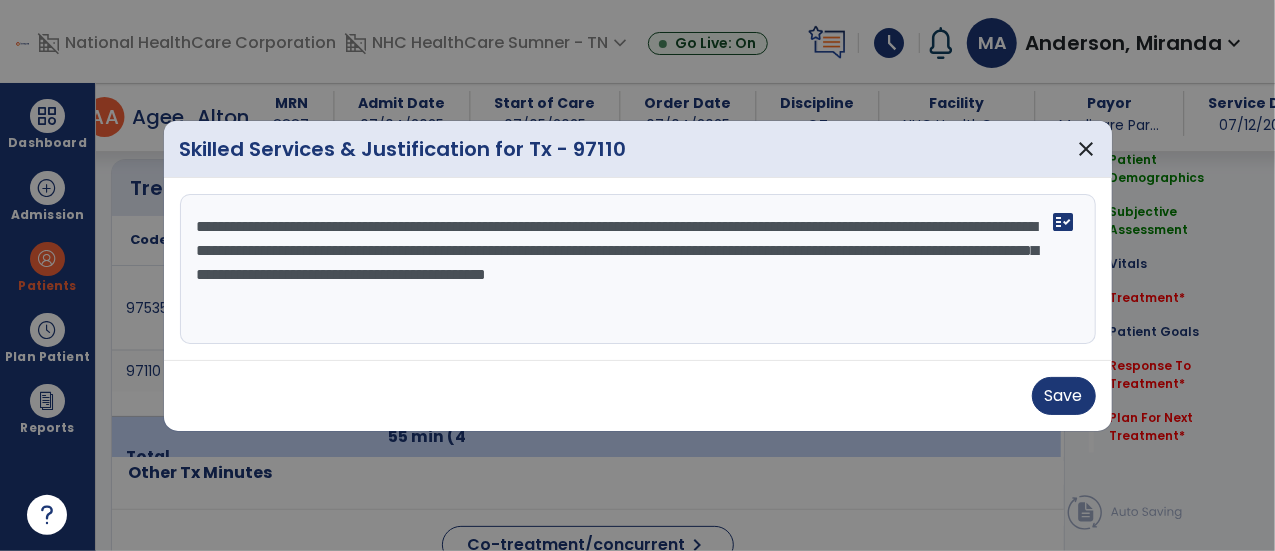 click on "**********" at bounding box center (638, 269) 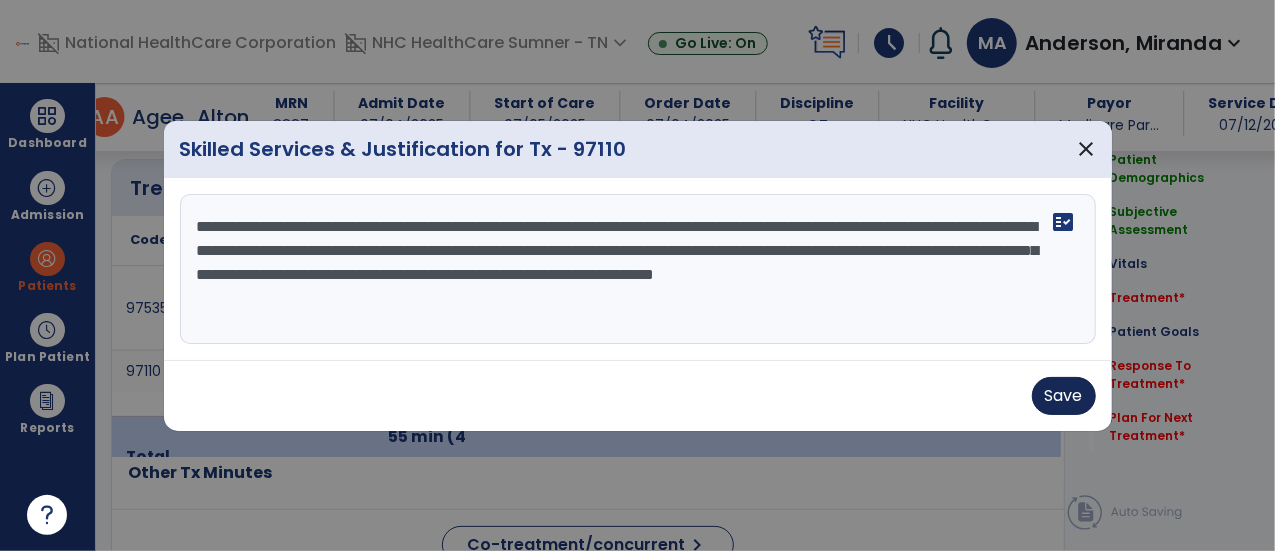 type on "**********" 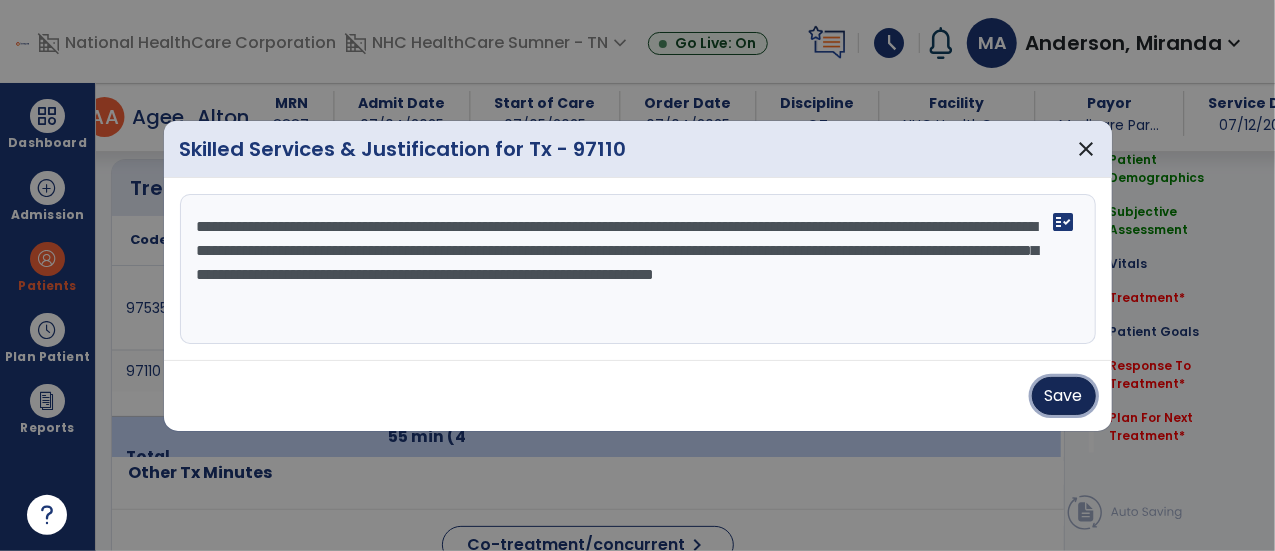 click on "Save" at bounding box center [1064, 396] 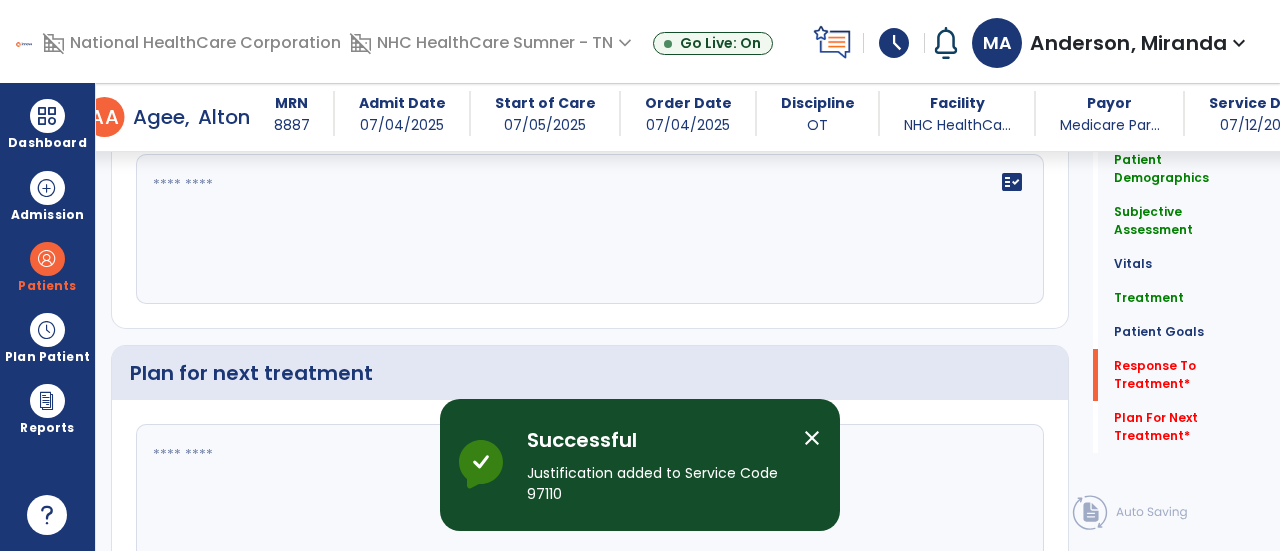 click on "fact_check" 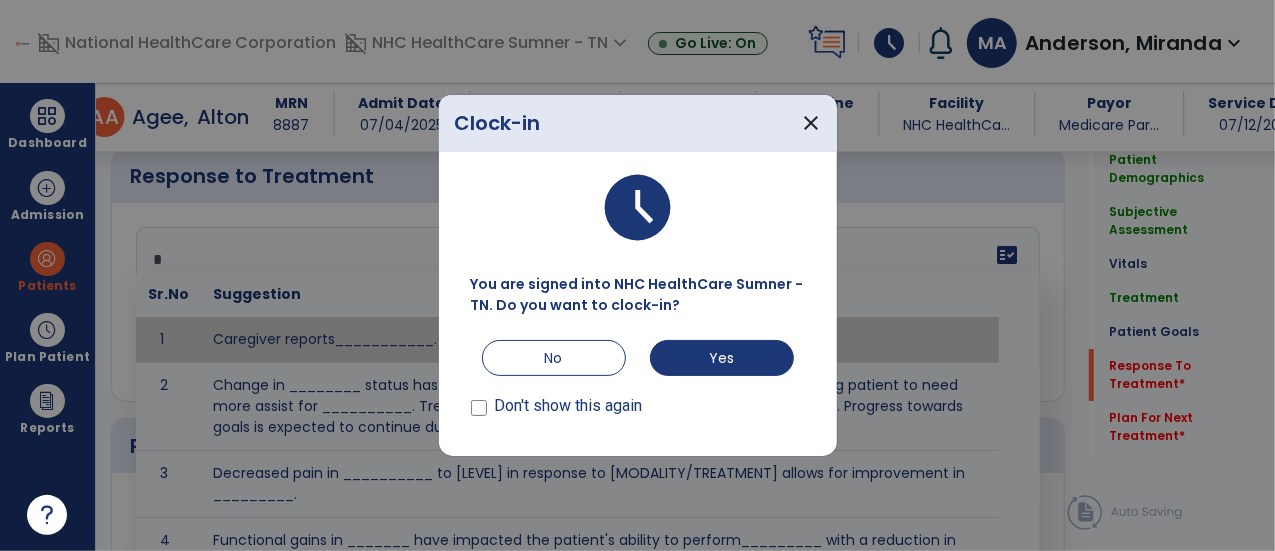 scroll, scrollTop: 3518, scrollLeft: 0, axis: vertical 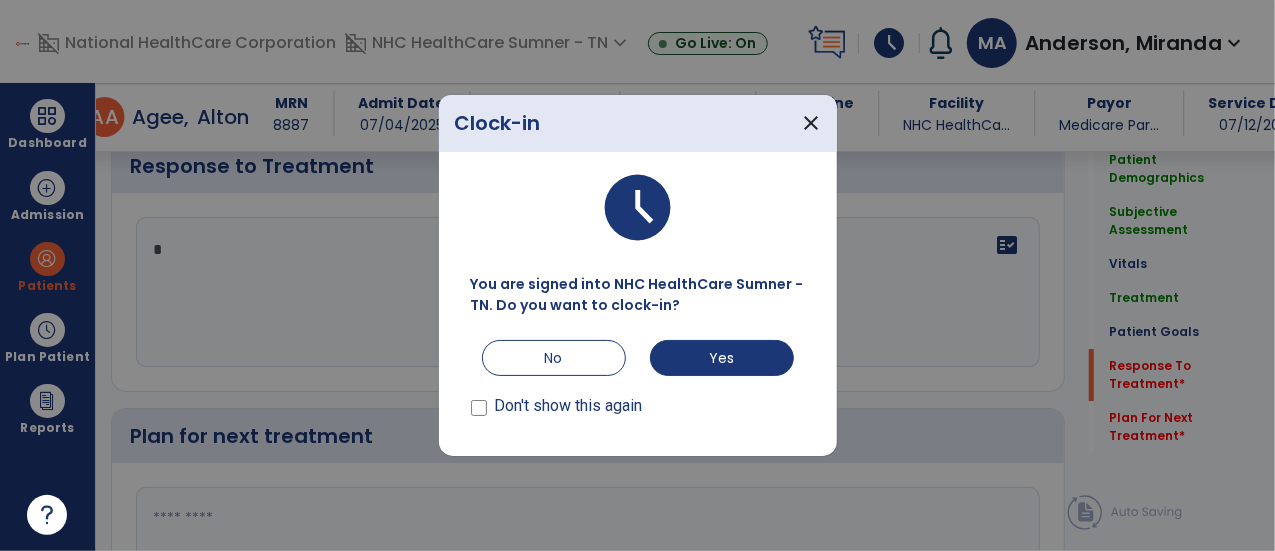 click on "Don't show this again" at bounding box center [557, 400] 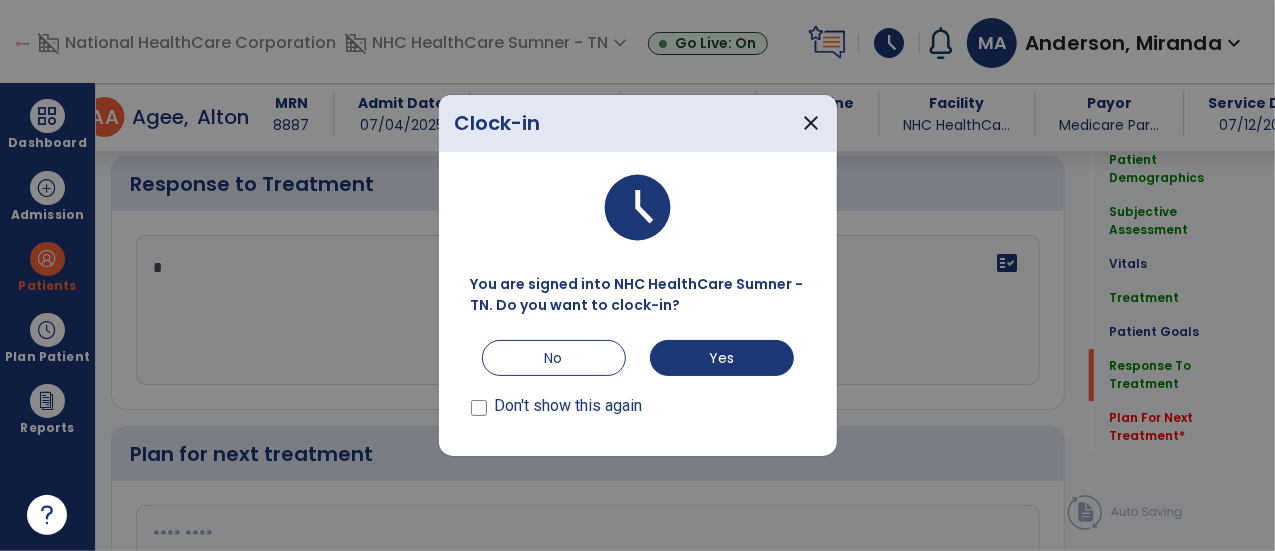 click on "Don't show this again" at bounding box center [569, 406] 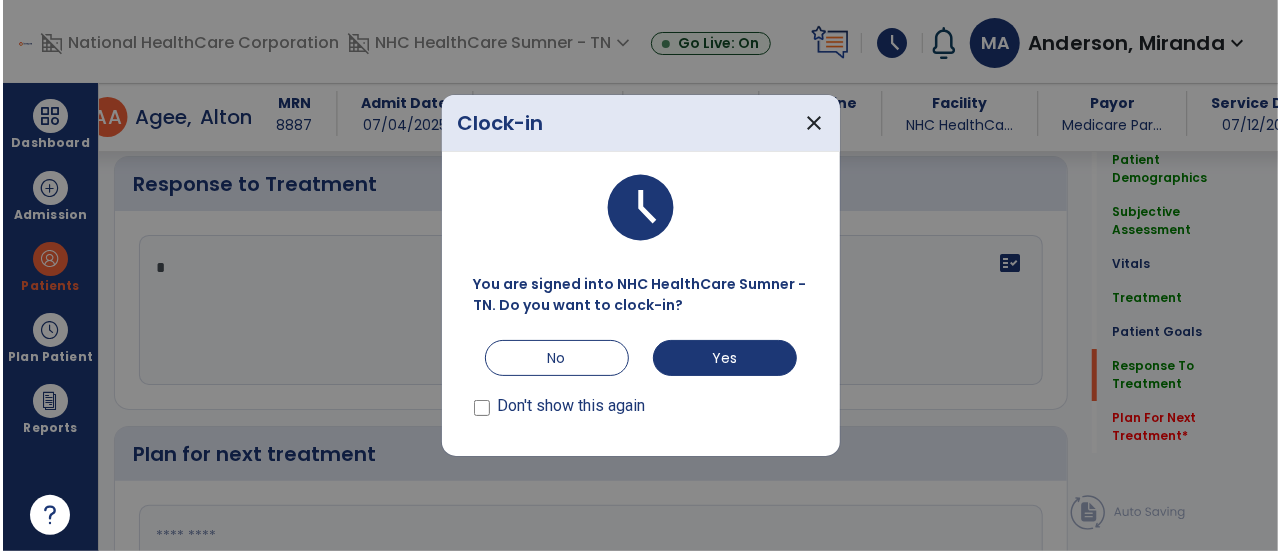 scroll, scrollTop: 3518, scrollLeft: 0, axis: vertical 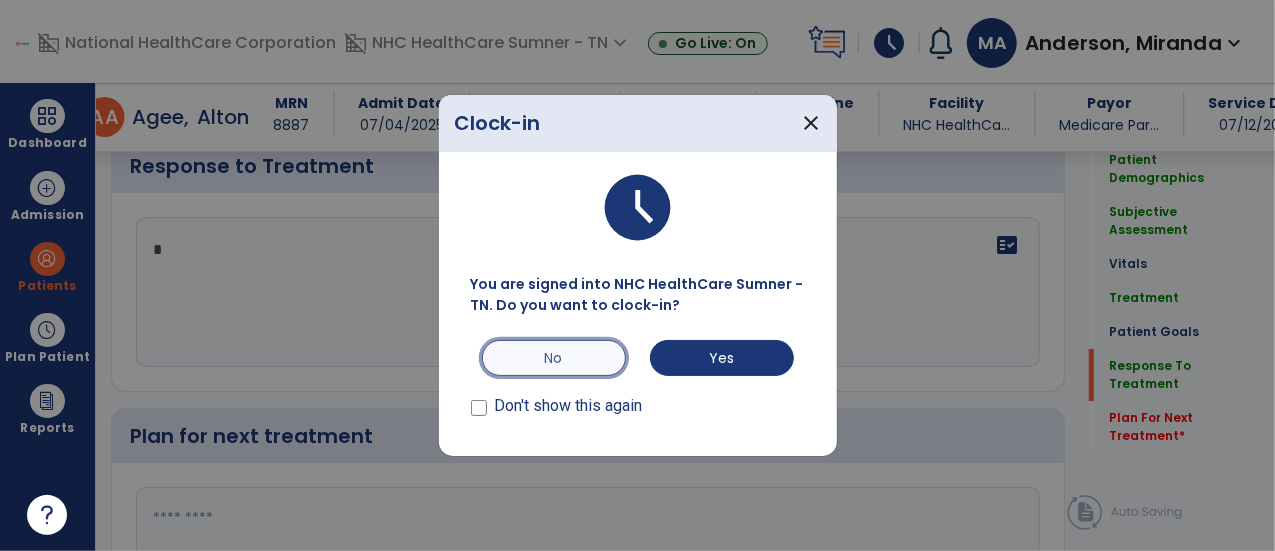 click on "No" at bounding box center [554, 358] 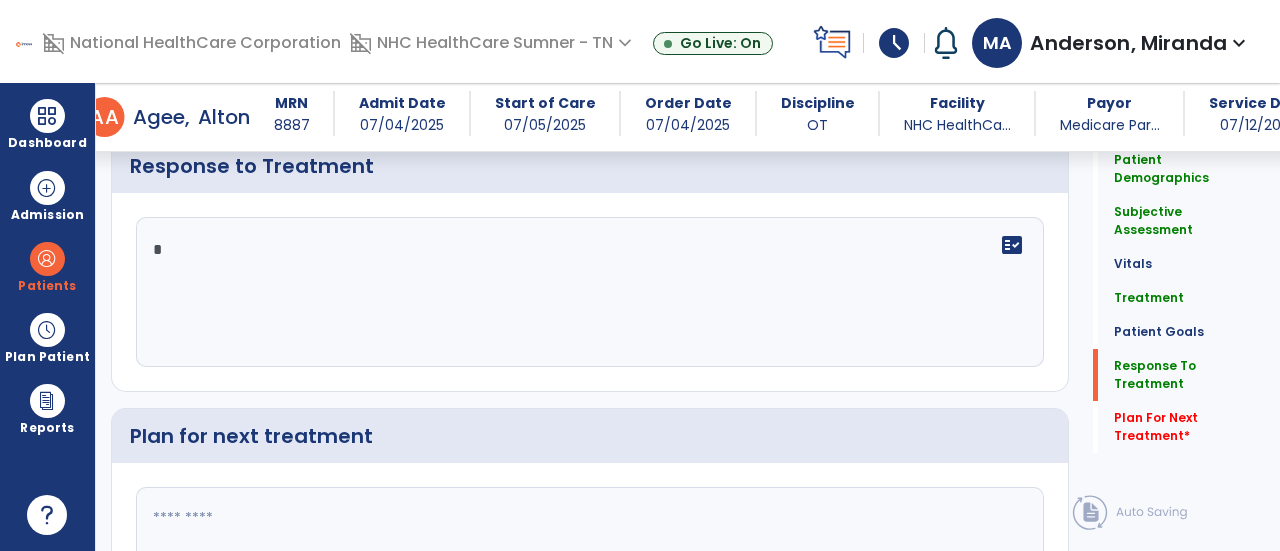 click on "*" 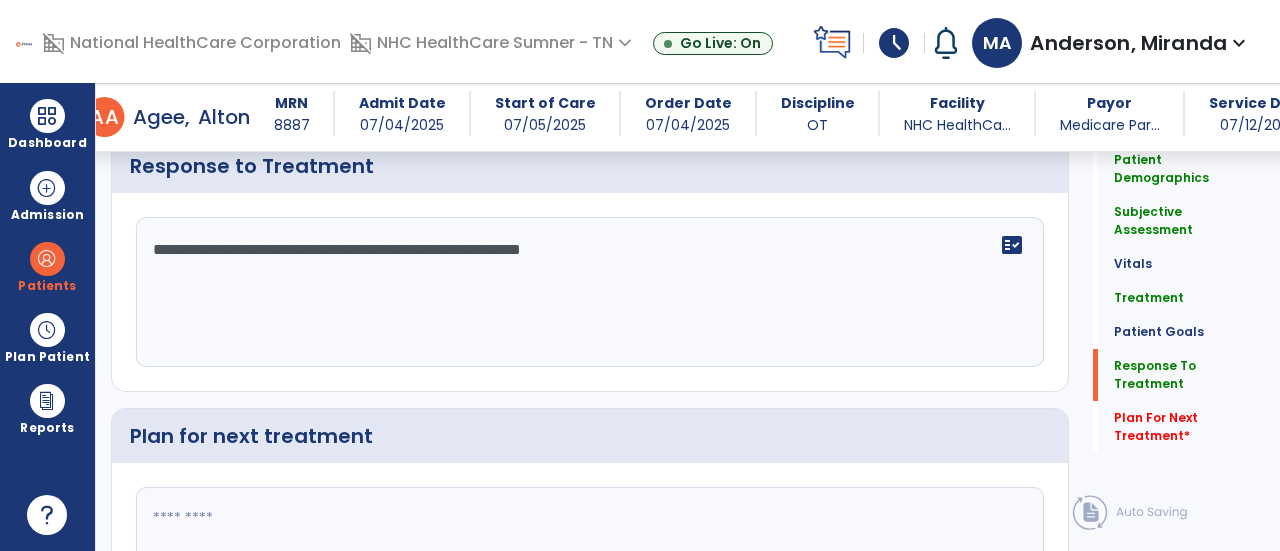click on "**********" 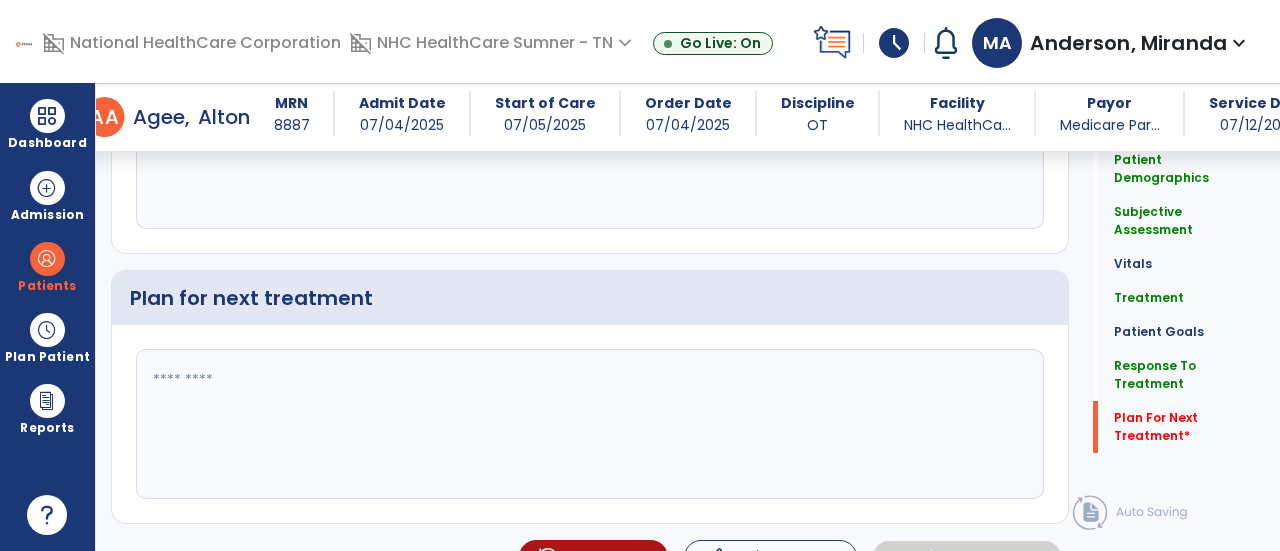 scroll, scrollTop: 3658, scrollLeft: 0, axis: vertical 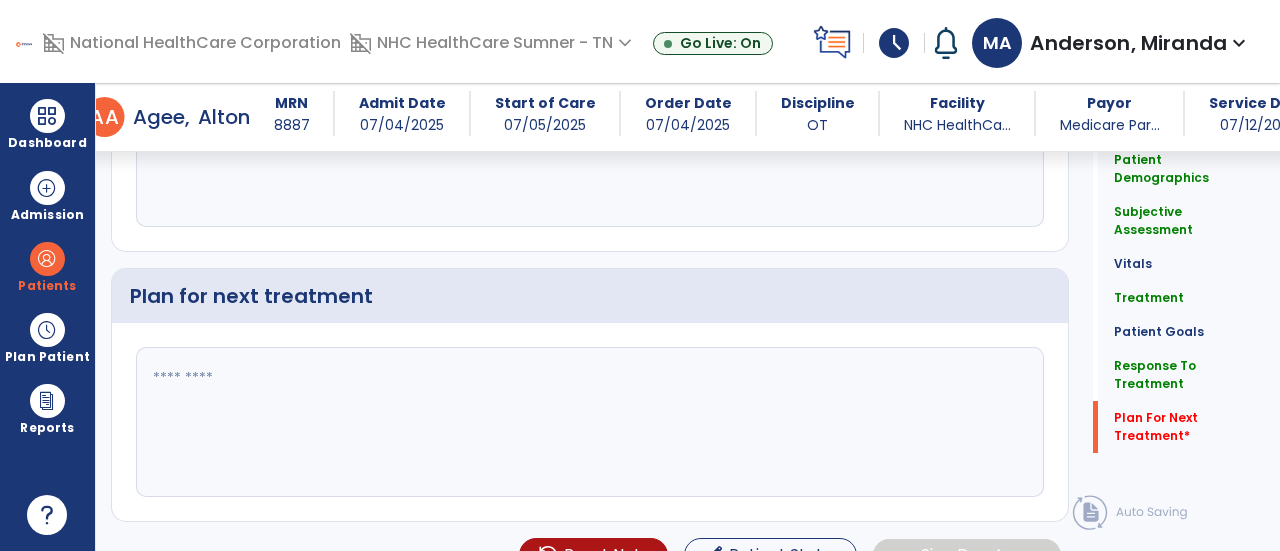 type on "**********" 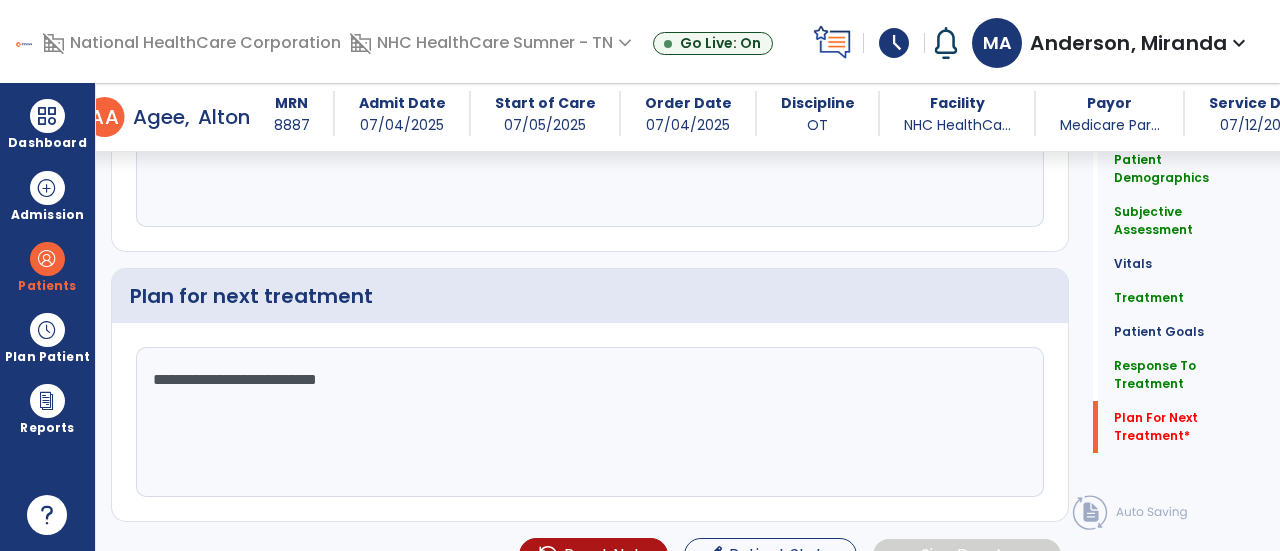 scroll, scrollTop: 3683, scrollLeft: 0, axis: vertical 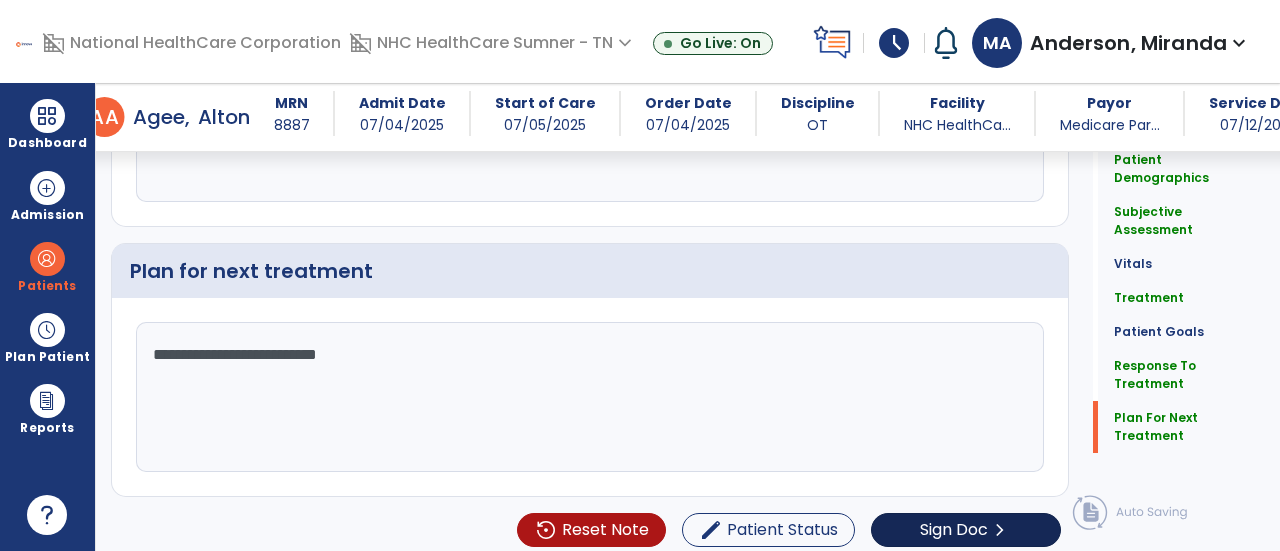 type on "**********" 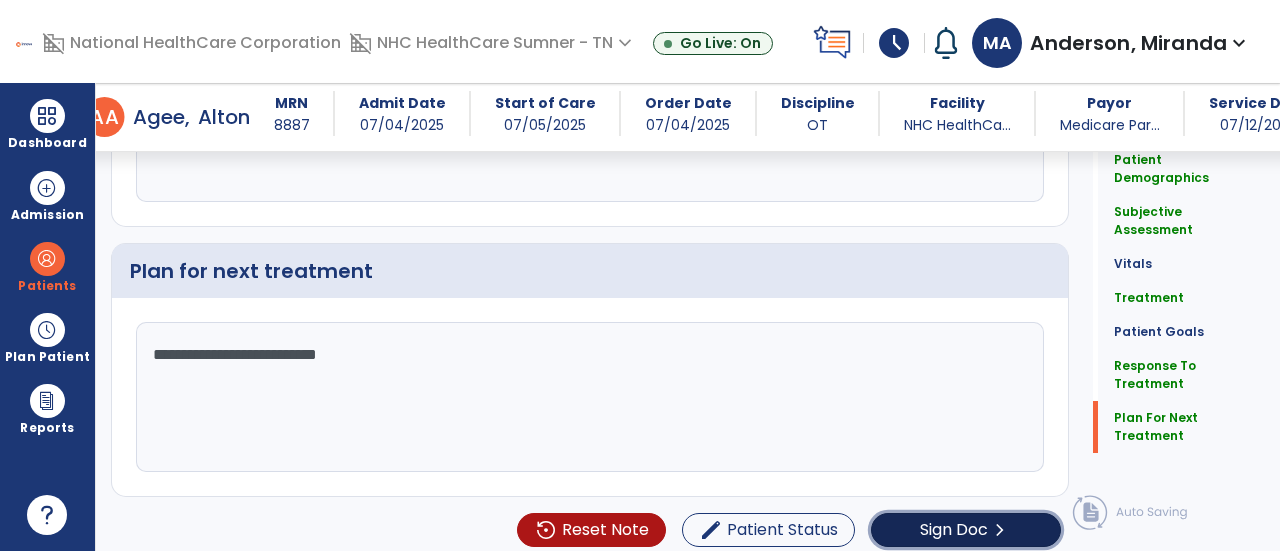 click on "chevron_right" 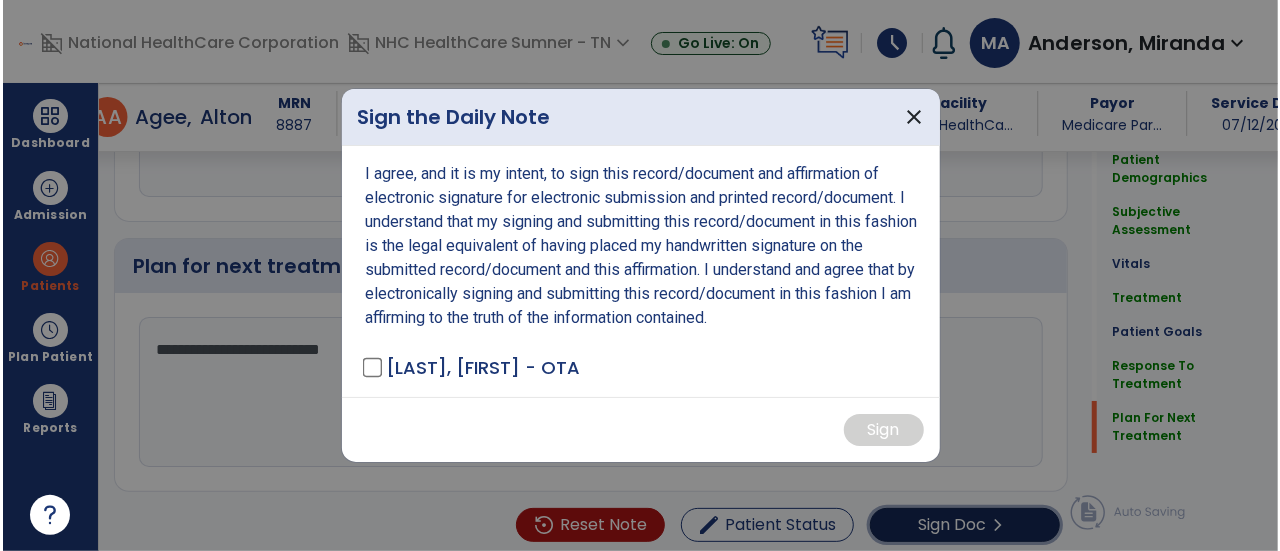 scroll, scrollTop: 3683, scrollLeft: 0, axis: vertical 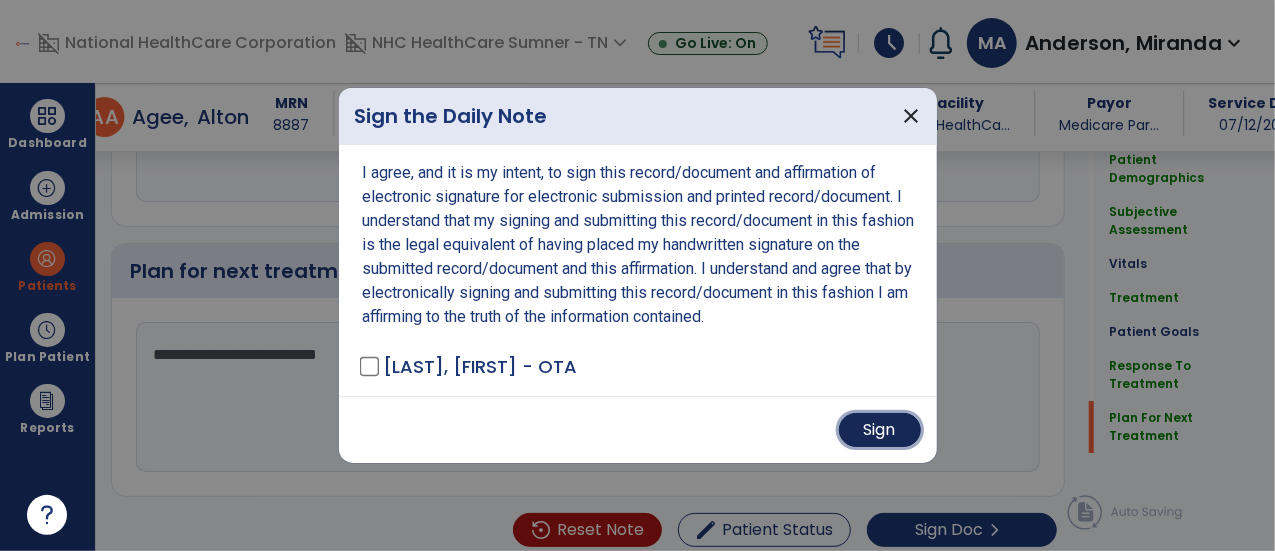 click on "Sign" at bounding box center (880, 430) 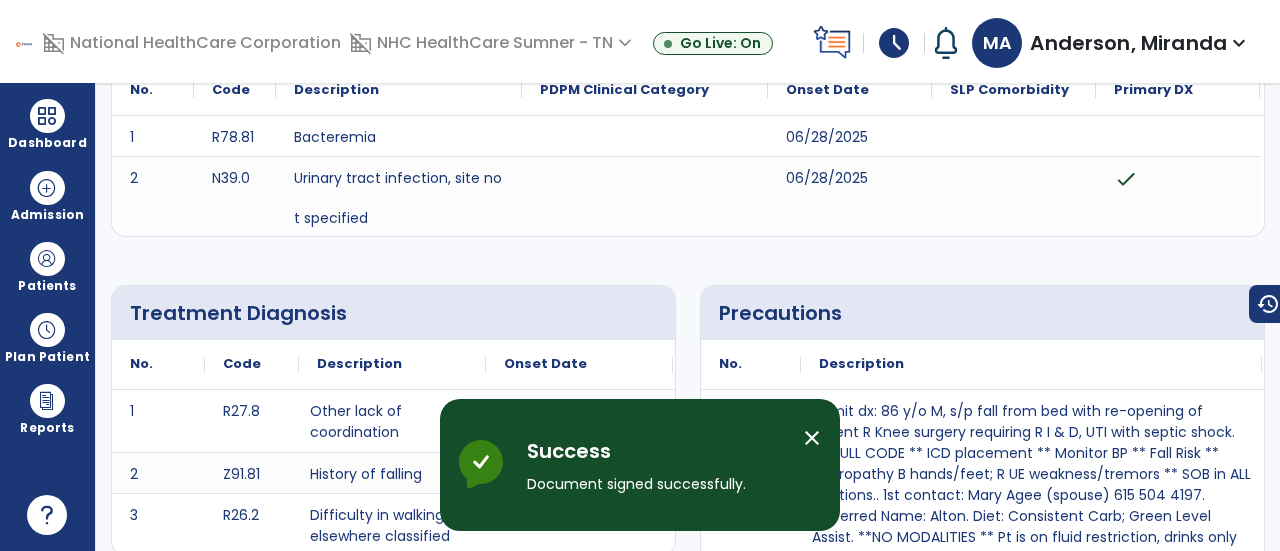 scroll, scrollTop: 0, scrollLeft: 0, axis: both 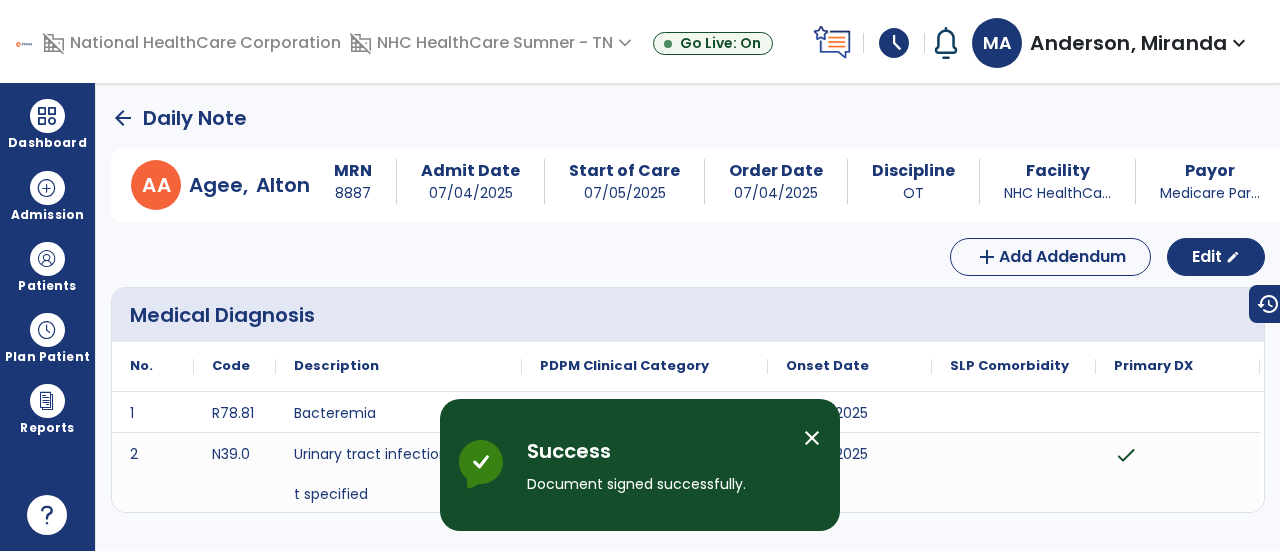 click on "arrow_back" 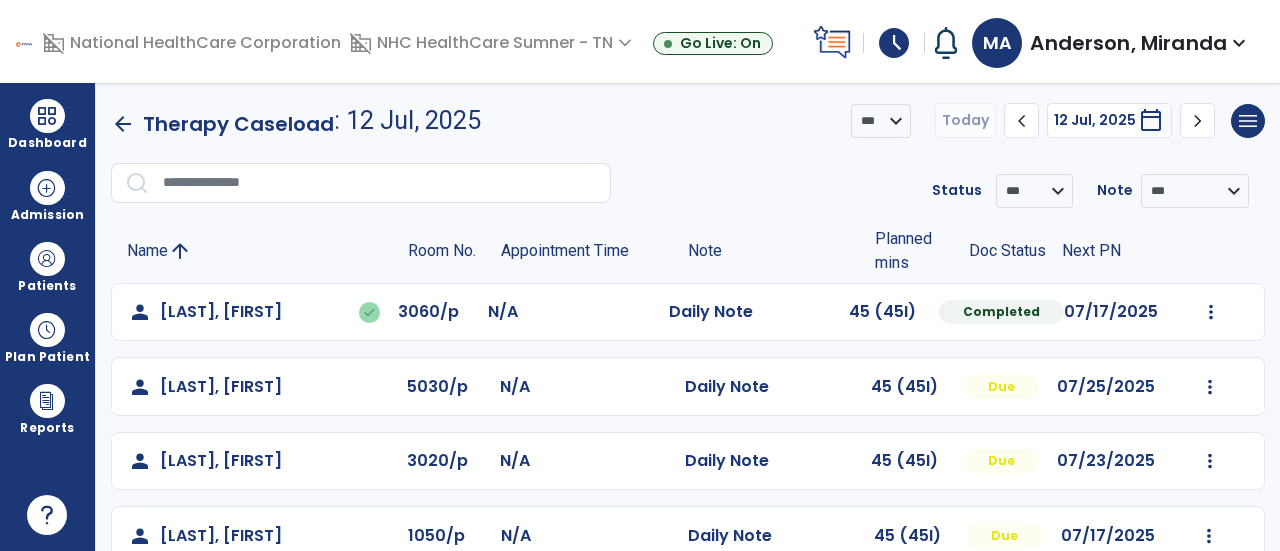 scroll, scrollTop: 64, scrollLeft: 0, axis: vertical 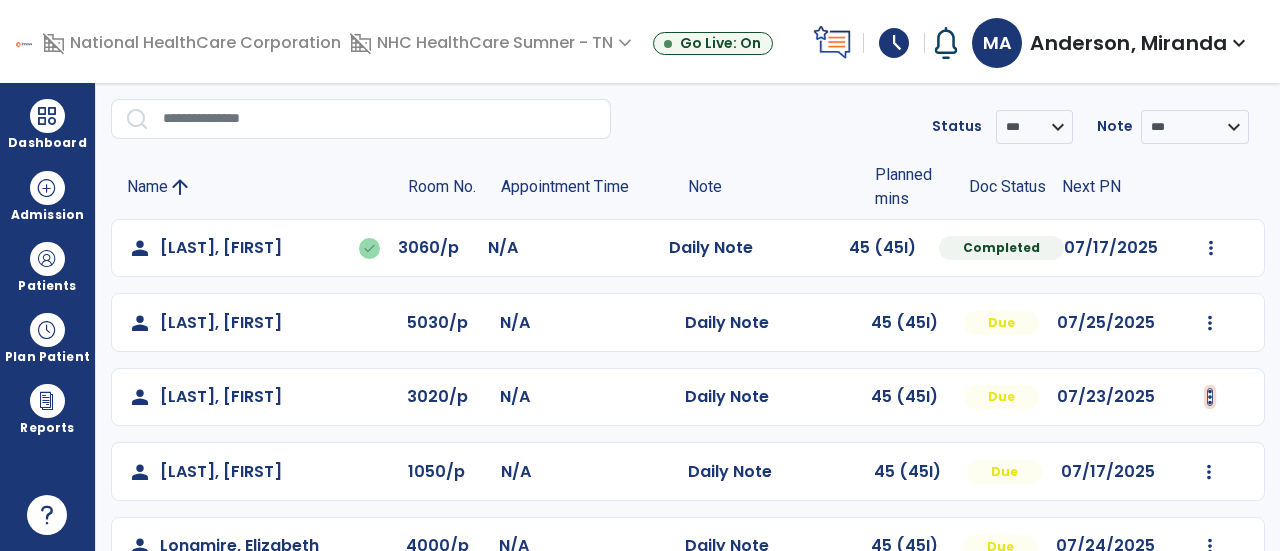 click at bounding box center [1211, 248] 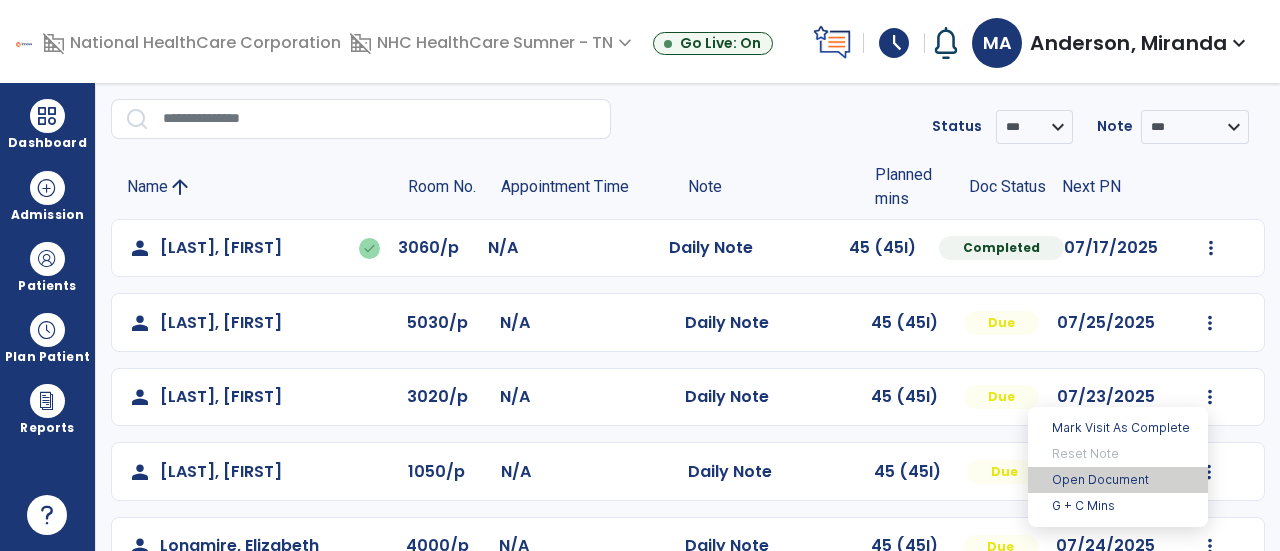 click on "Open Document" at bounding box center [1118, 480] 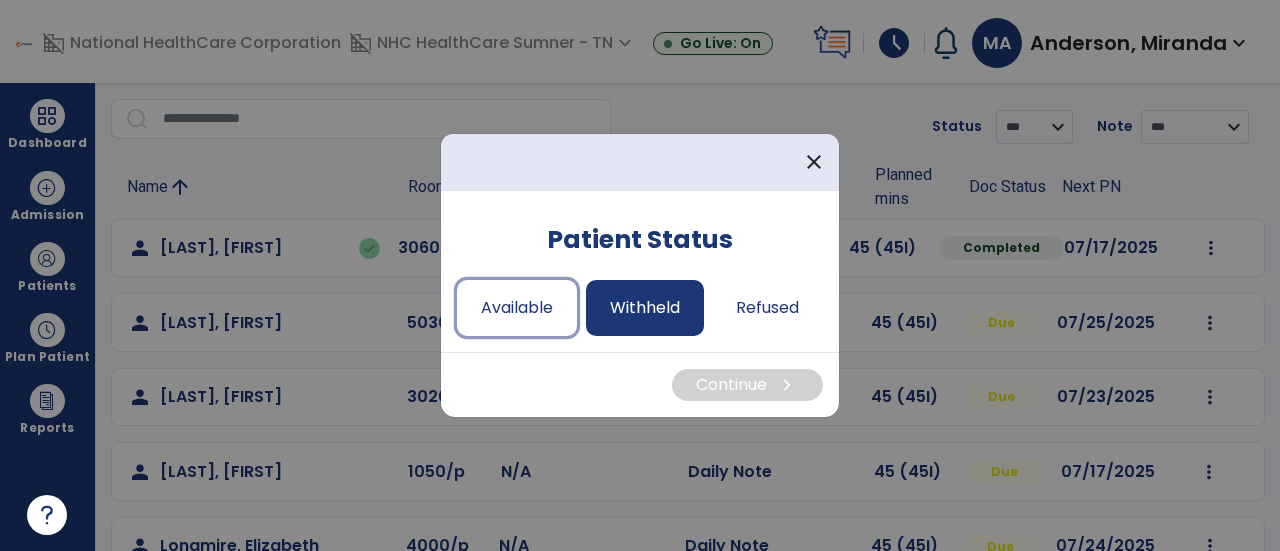 drag, startPoint x: 516, startPoint y: 305, endPoint x: 680, endPoint y: 327, distance: 165.46902 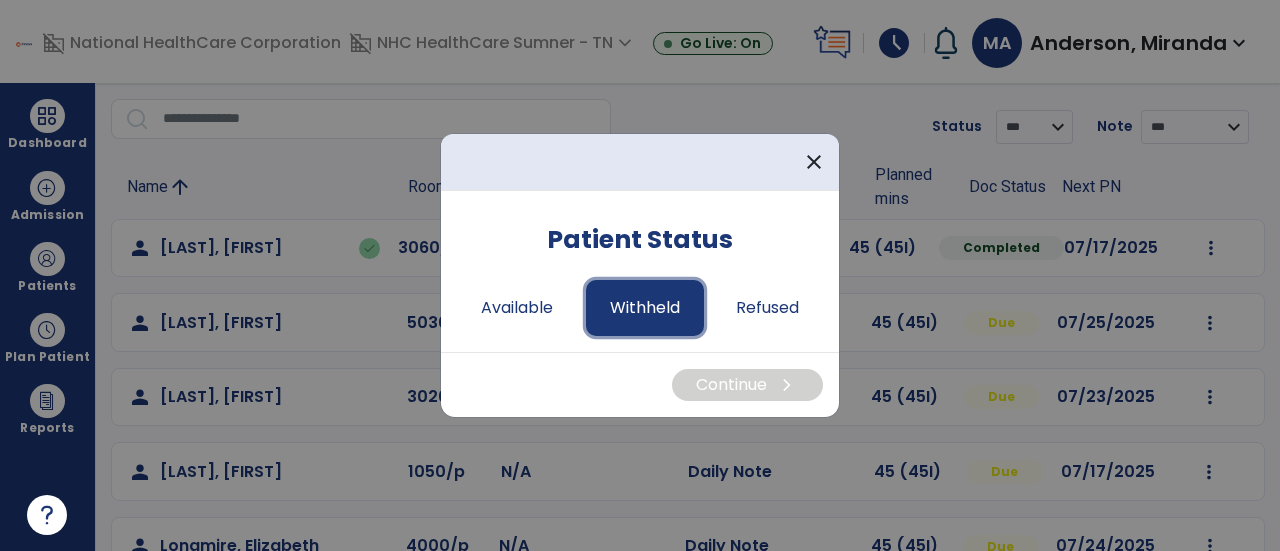 click on "Withheld" at bounding box center [645, 308] 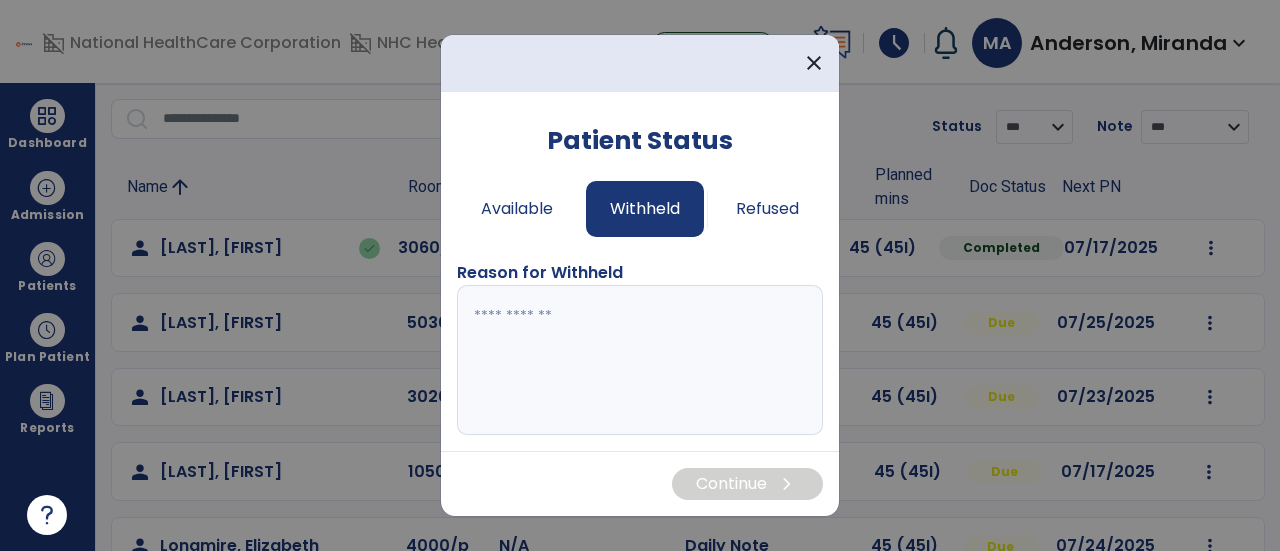click at bounding box center (640, 360) 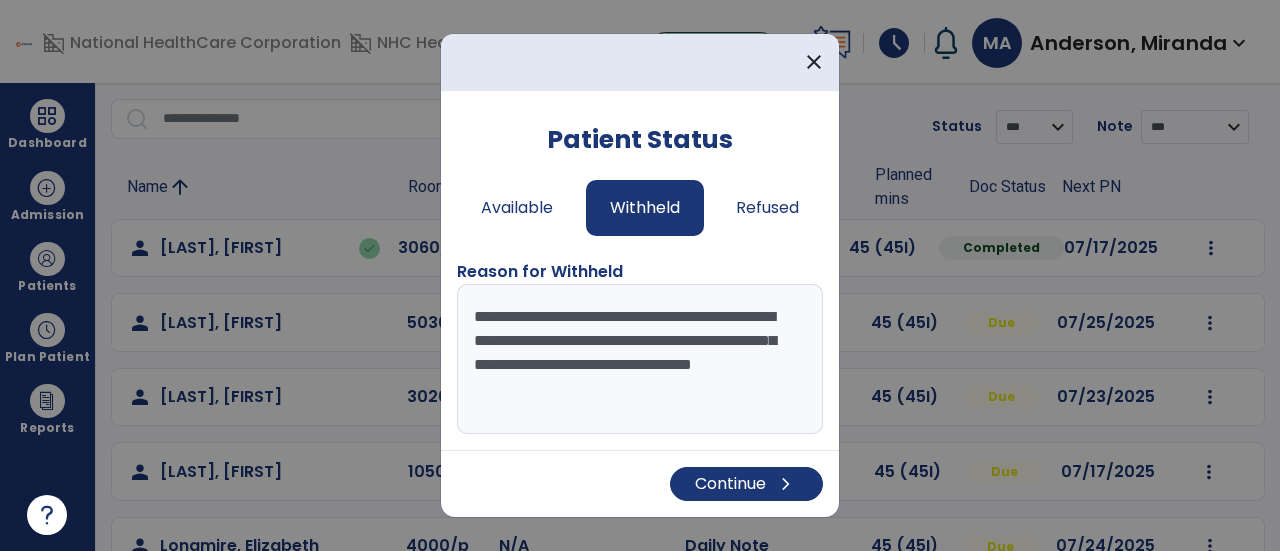 click on "**********" at bounding box center [640, 359] 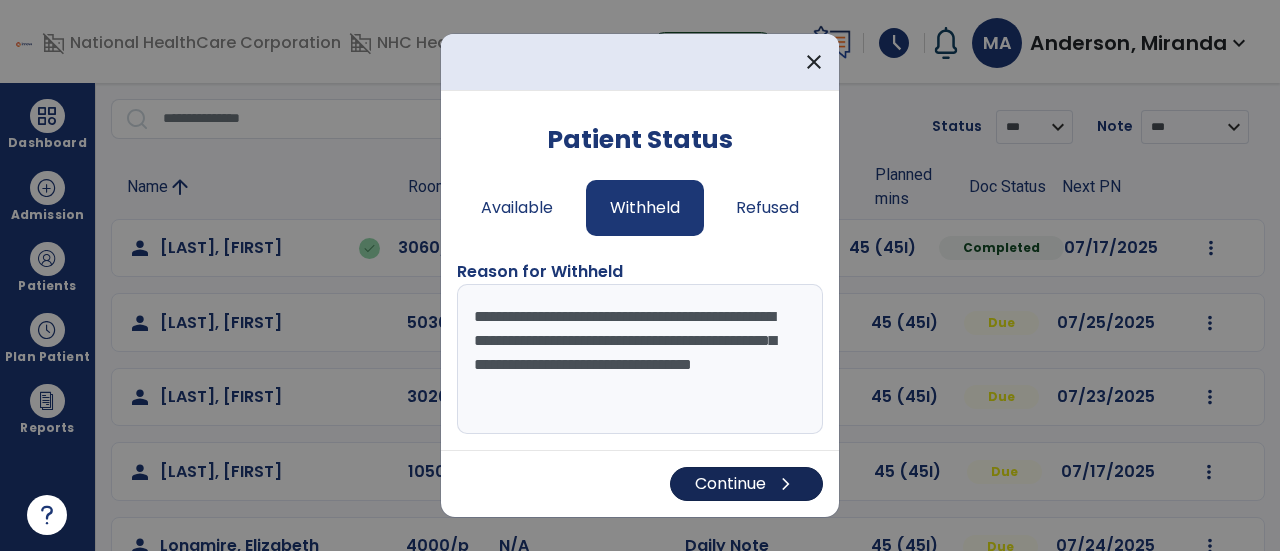 type on "**********" 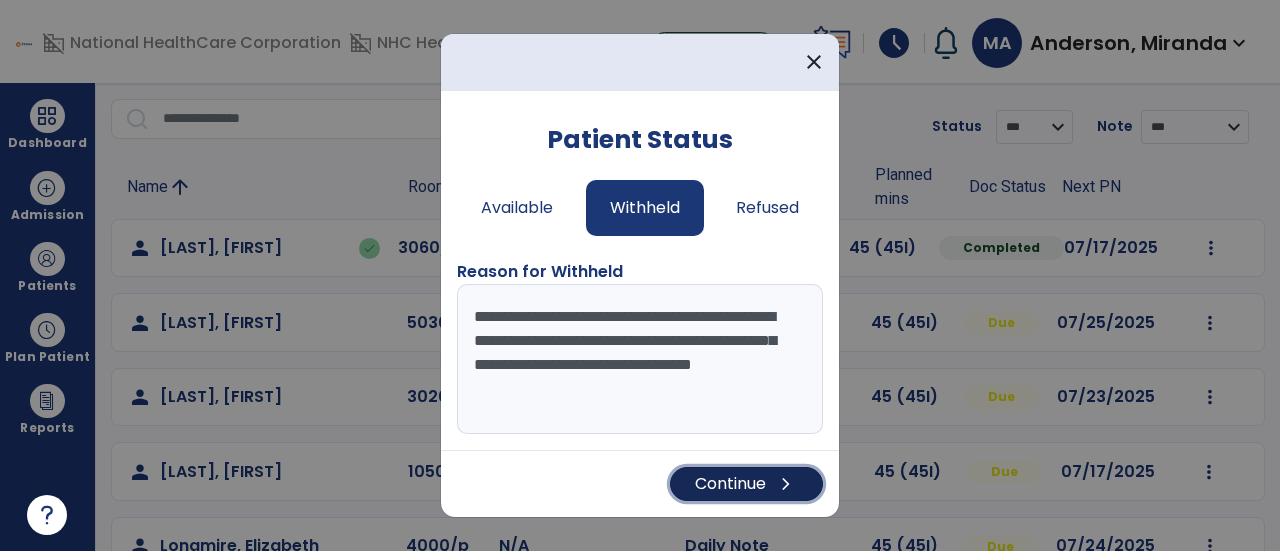click on "Continue   chevron_right" at bounding box center (746, 484) 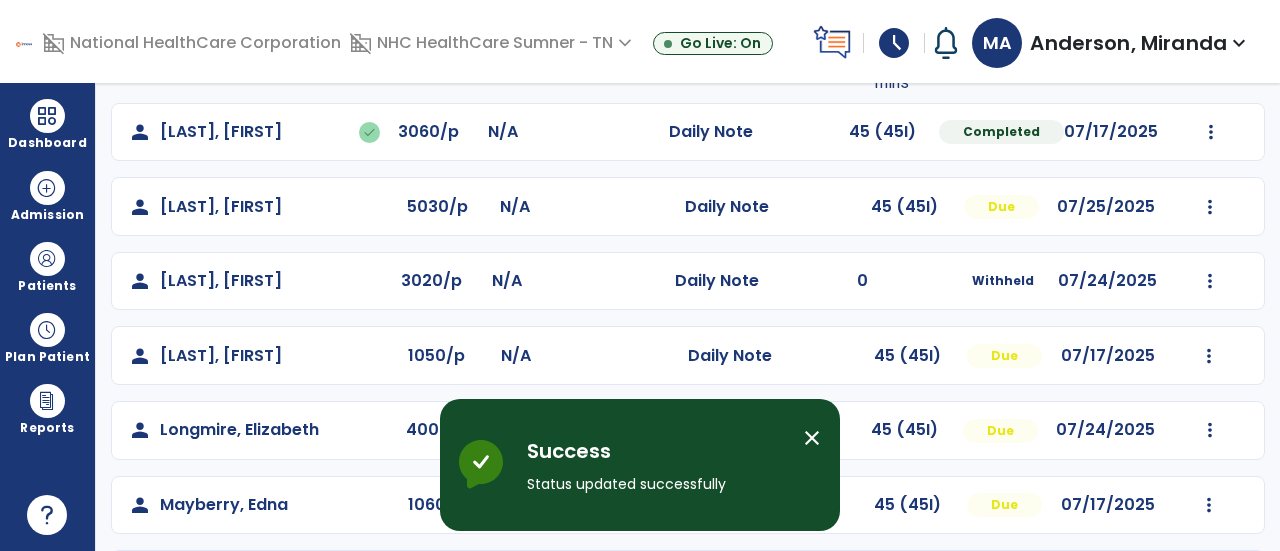 scroll, scrollTop: 185, scrollLeft: 0, axis: vertical 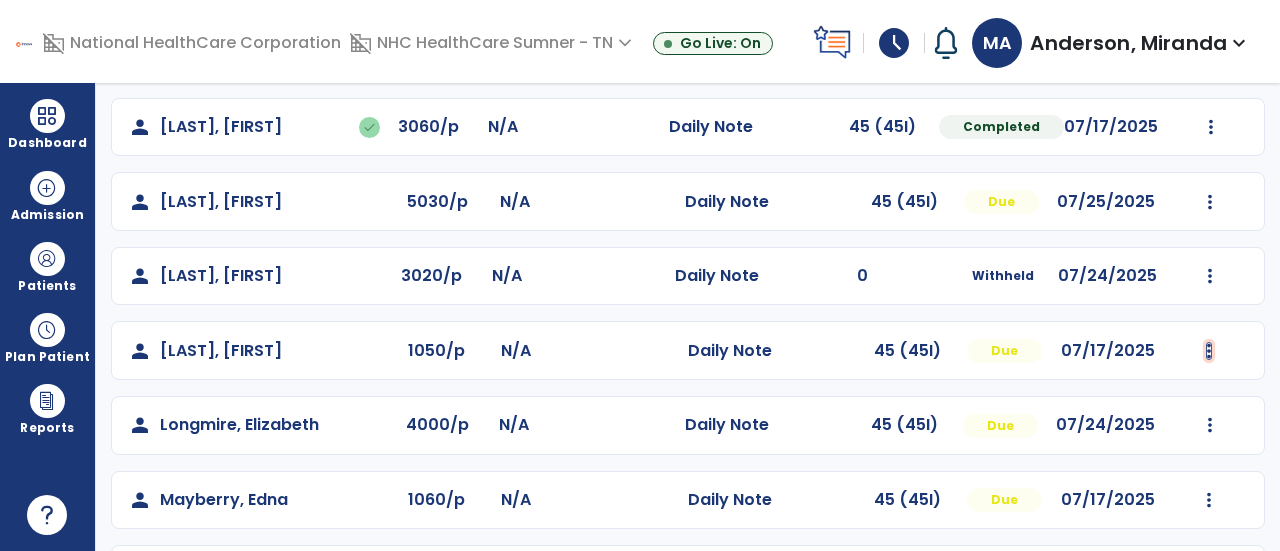 click at bounding box center (1211, 127) 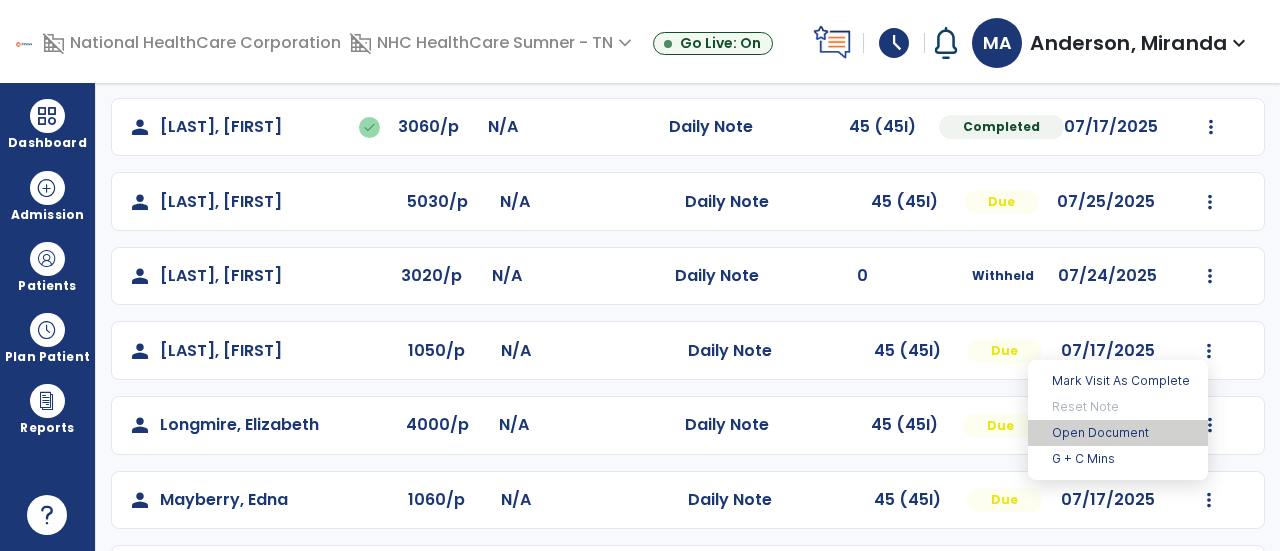 click on "Open Document" at bounding box center (1118, 433) 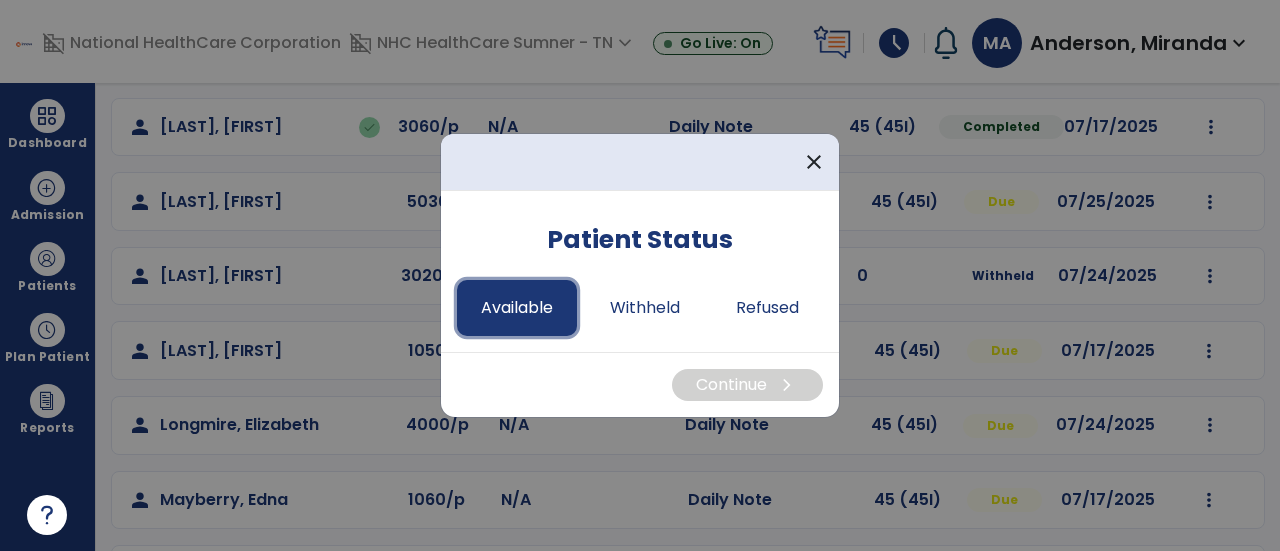 click on "Available" at bounding box center [517, 308] 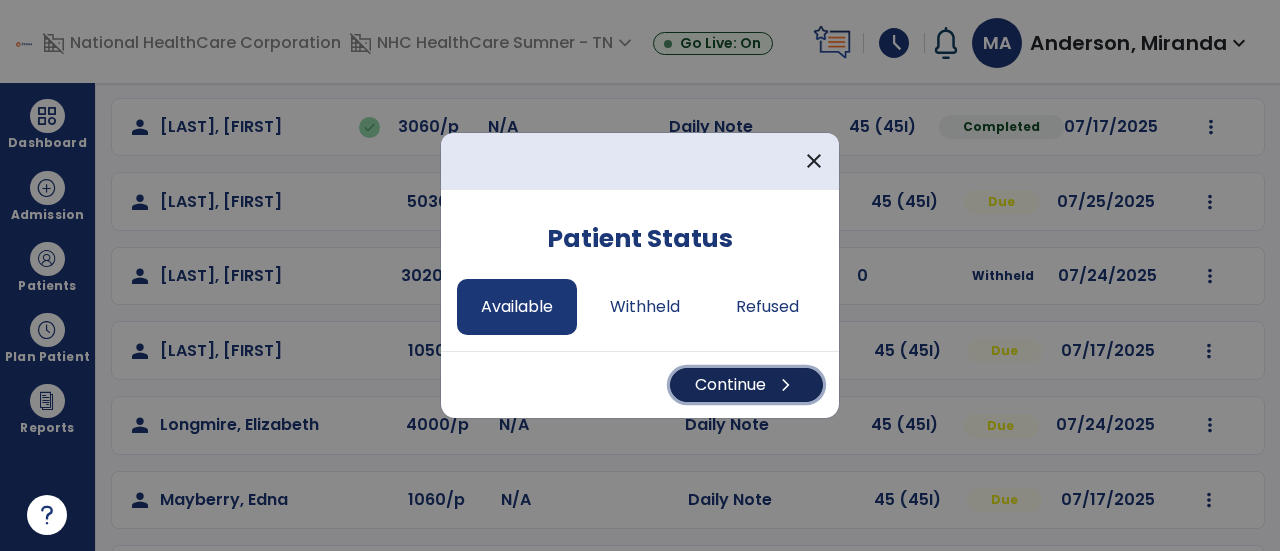 click on "Continue   chevron_right" at bounding box center (746, 385) 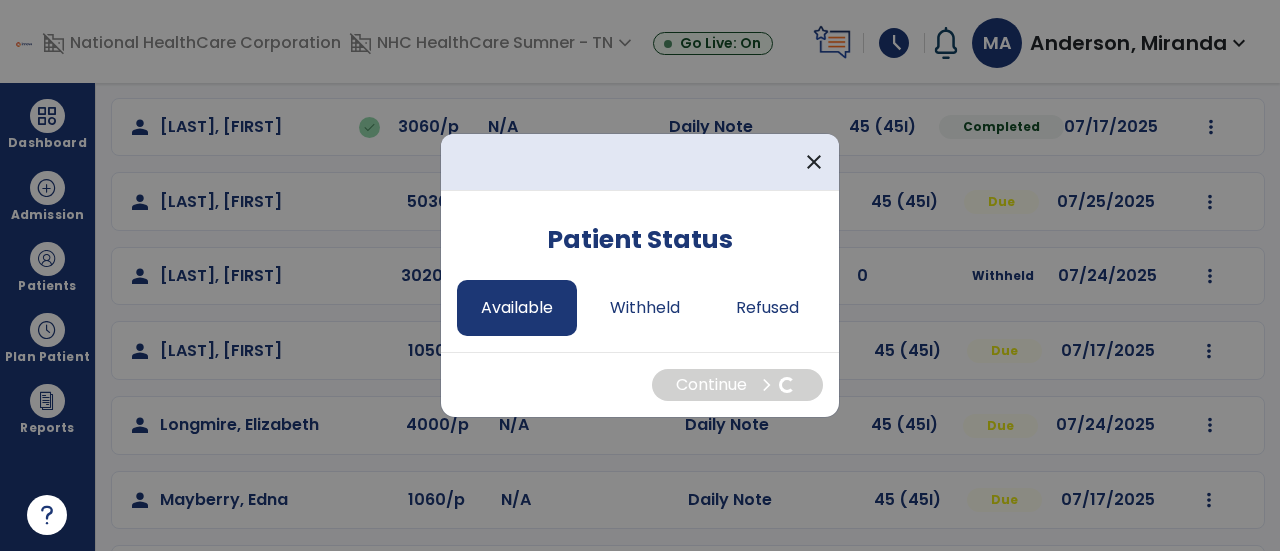 select on "*" 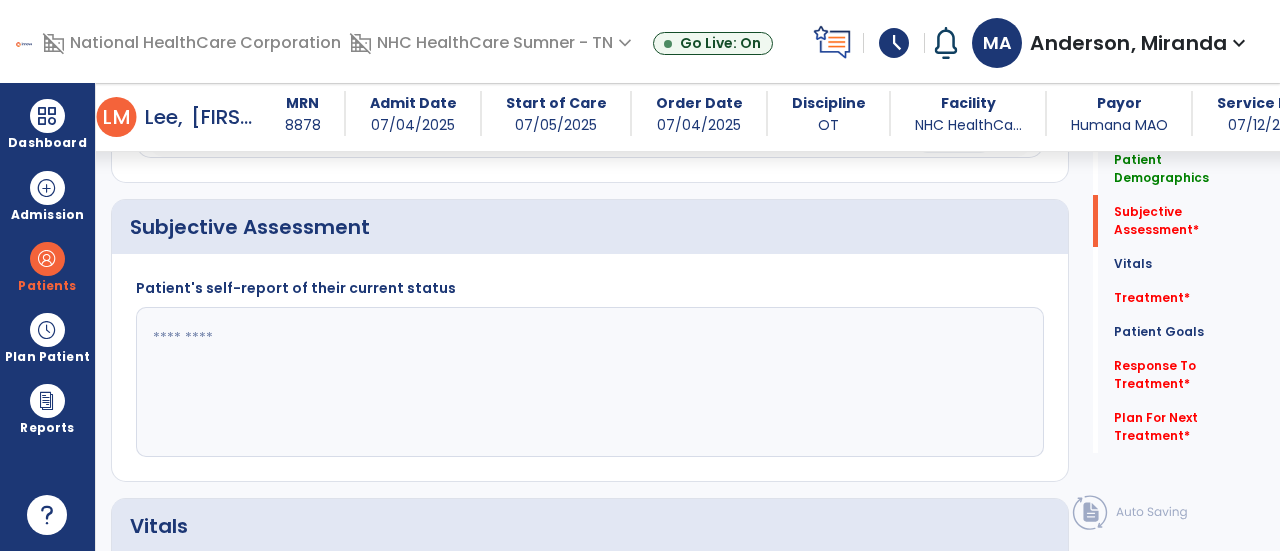 scroll, scrollTop: 375, scrollLeft: 0, axis: vertical 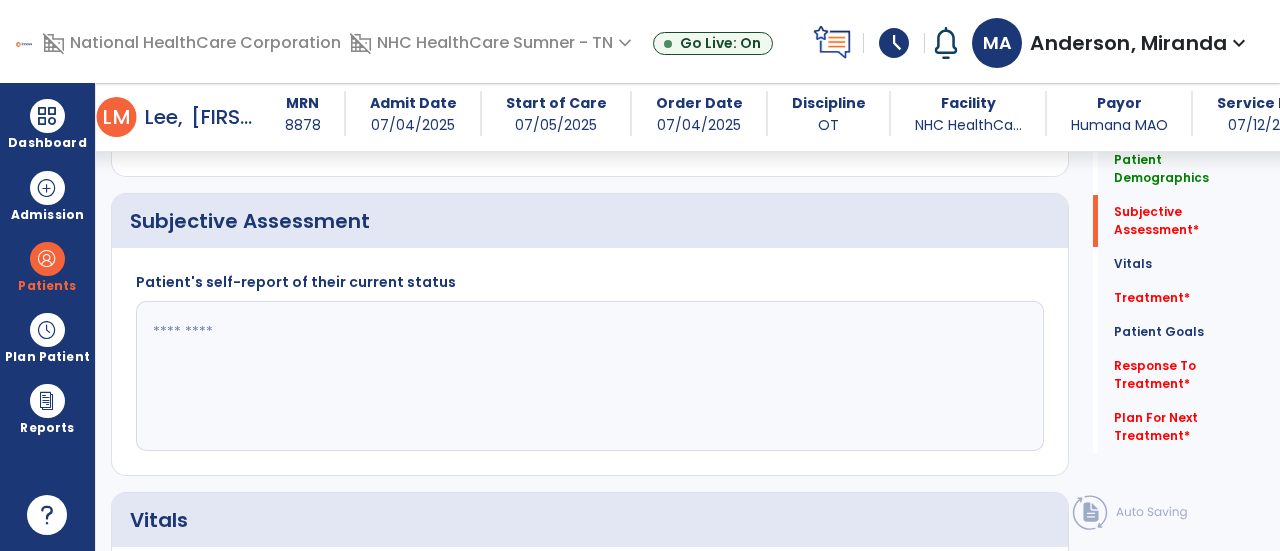 click 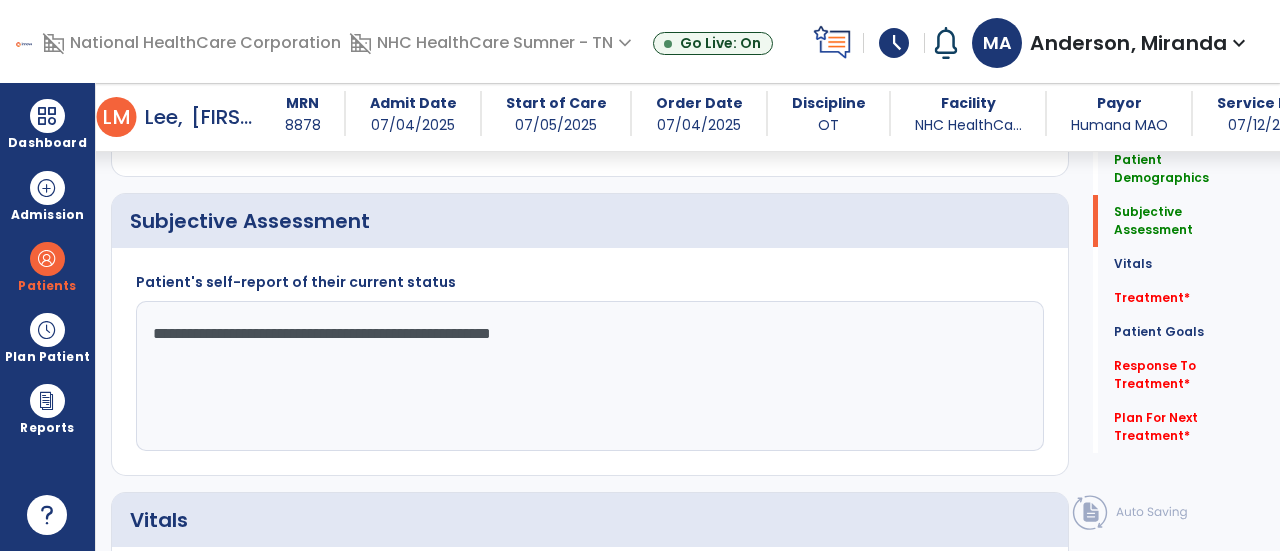 click on "**********" 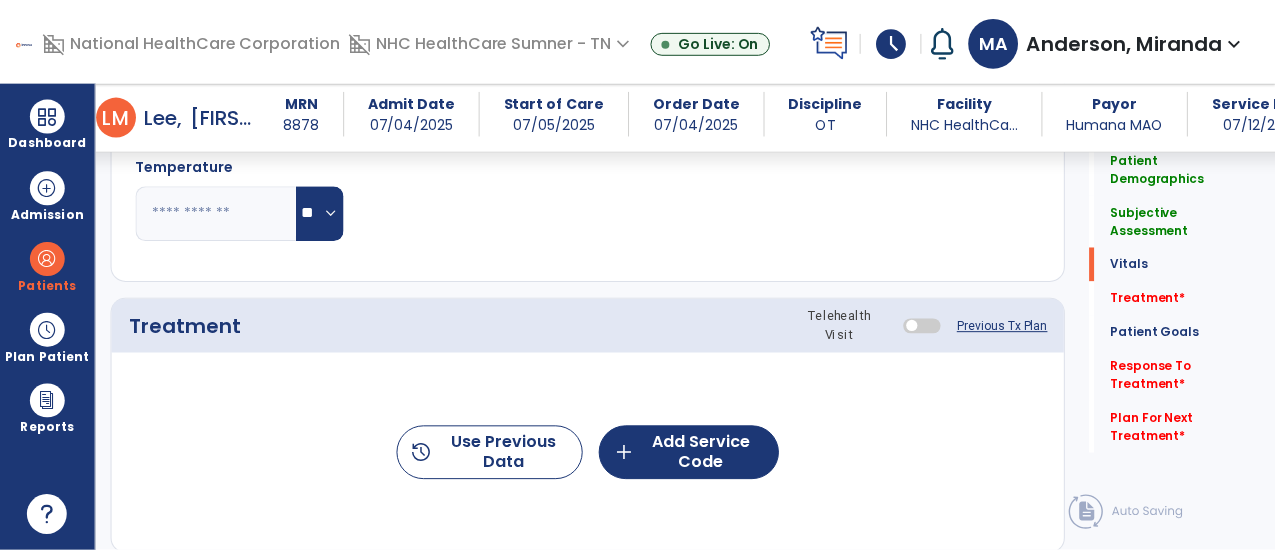 scroll, scrollTop: 1082, scrollLeft: 0, axis: vertical 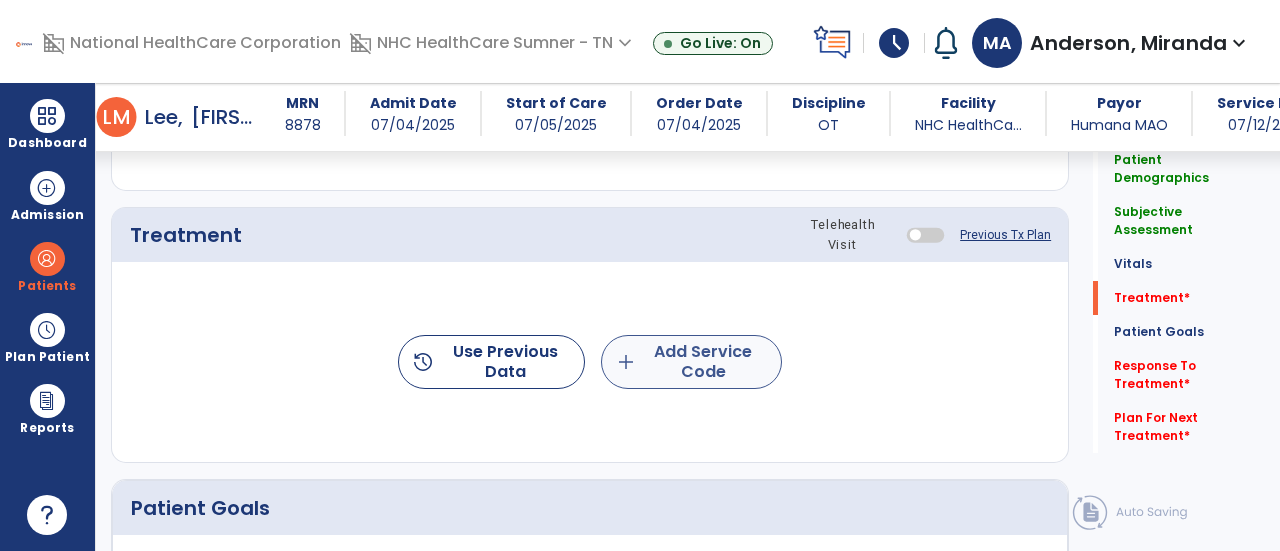 type on "**********" 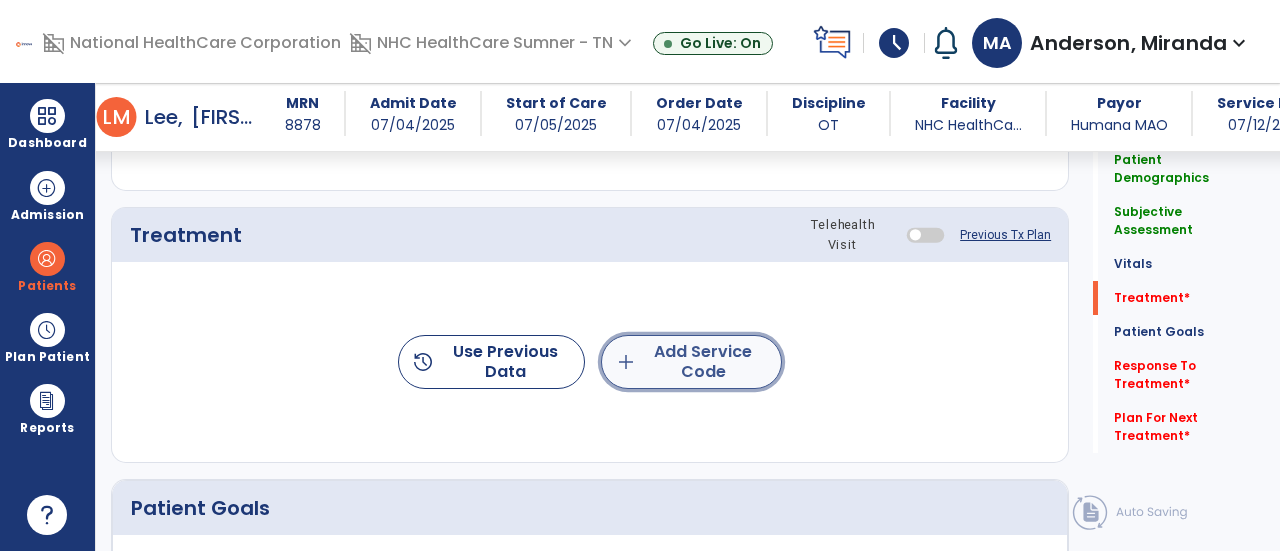 click on "add  Add Service Code" 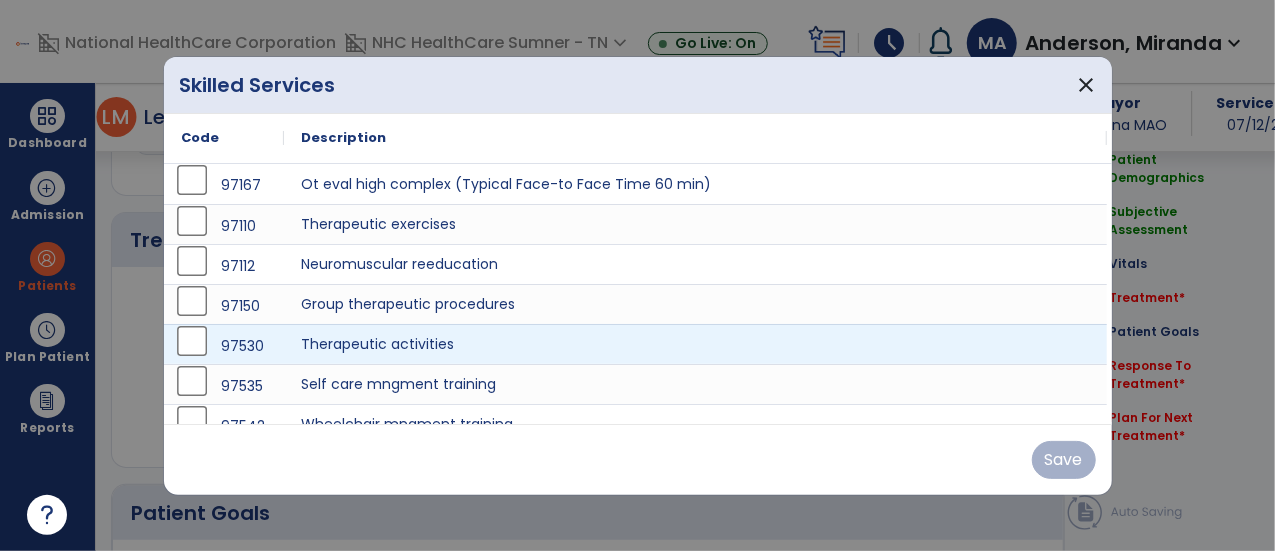 scroll, scrollTop: 1082, scrollLeft: 0, axis: vertical 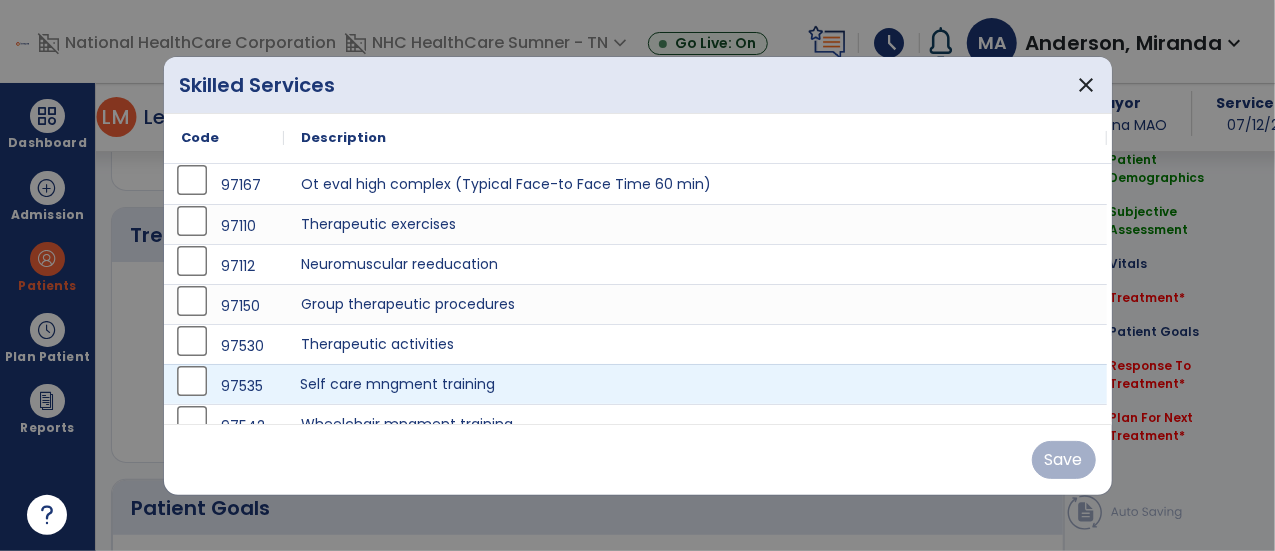 click on "Self care mngment training" at bounding box center (696, 384) 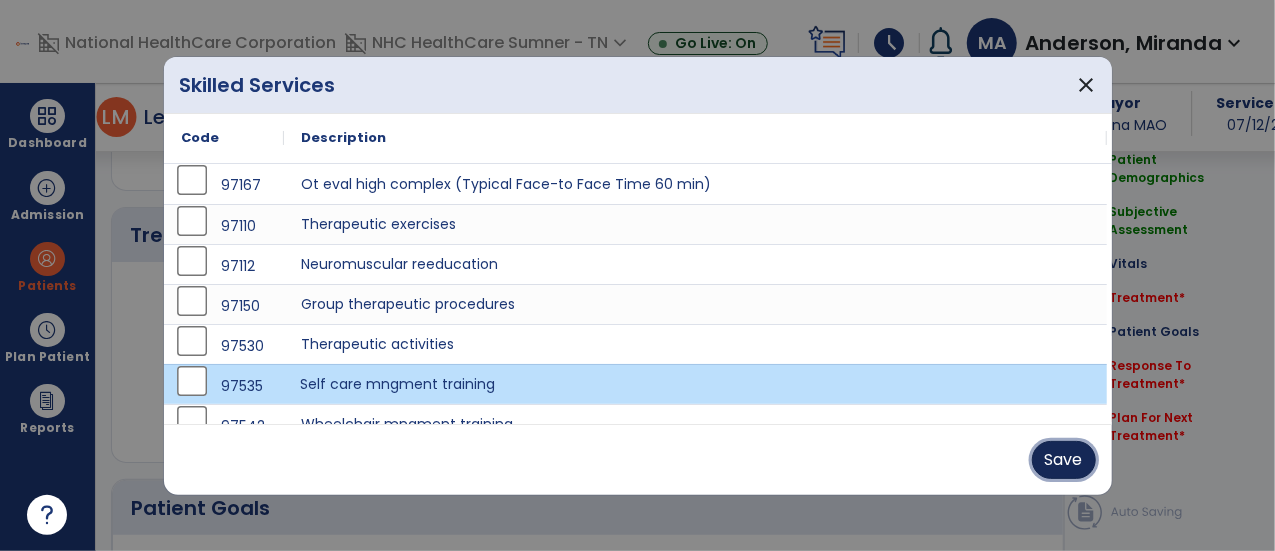 click on "Save" at bounding box center [1064, 460] 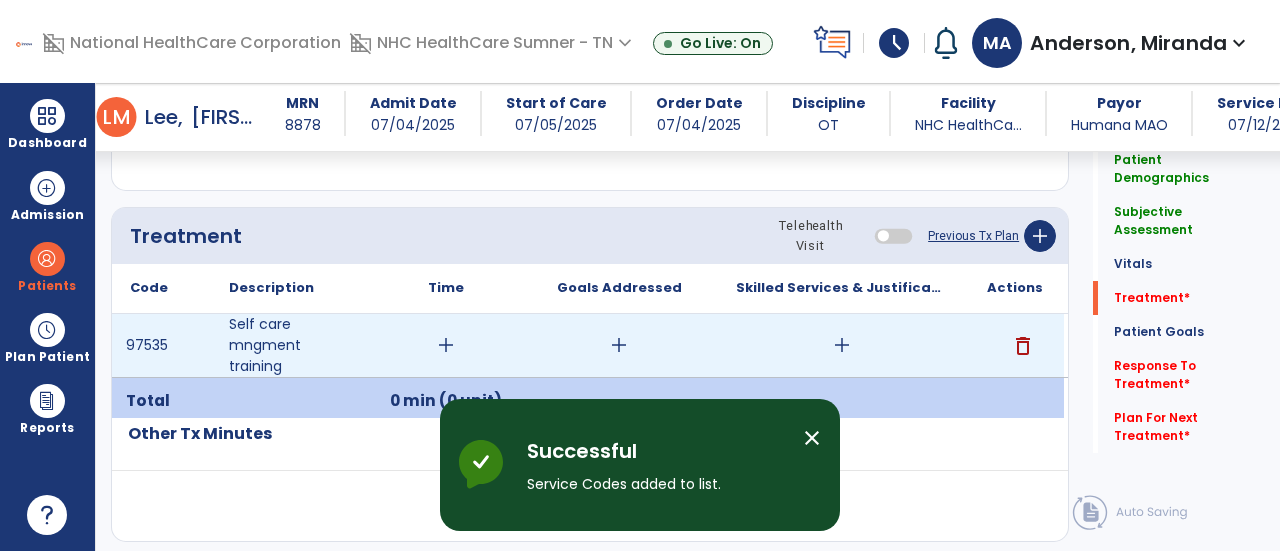 click on "add" at bounding box center (446, 345) 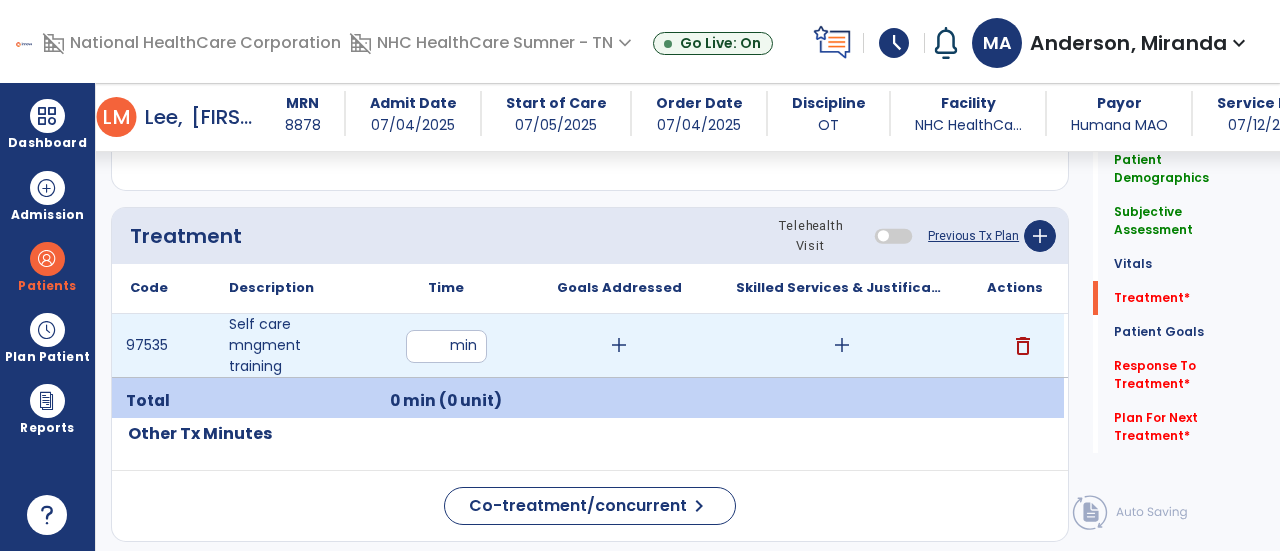 type on "**" 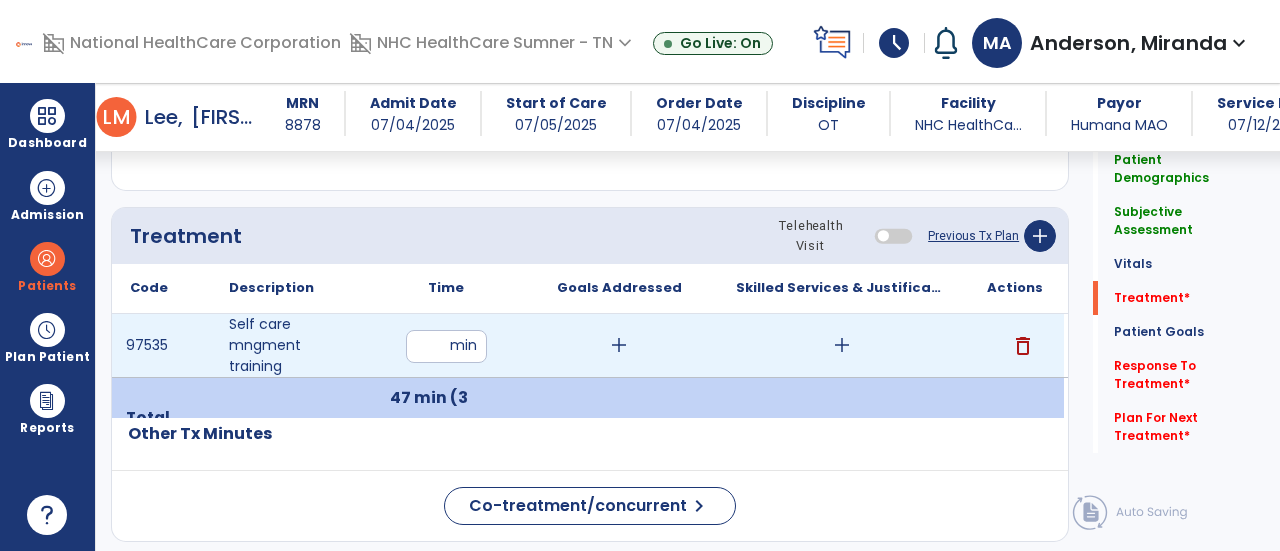 click on "add" at bounding box center [619, 345] 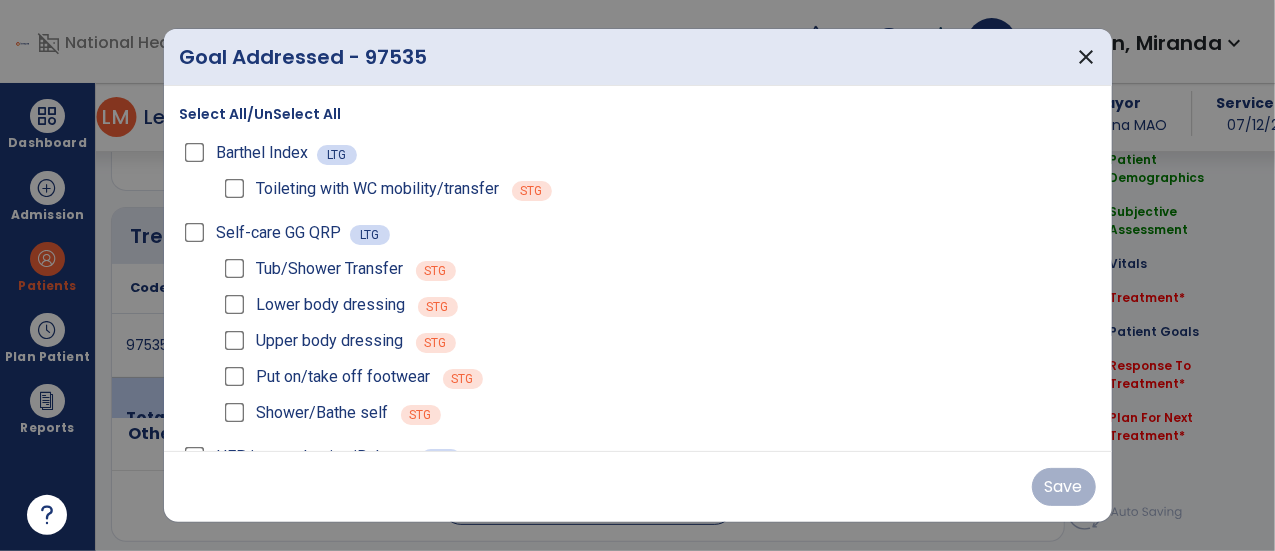 scroll, scrollTop: 1082, scrollLeft: 0, axis: vertical 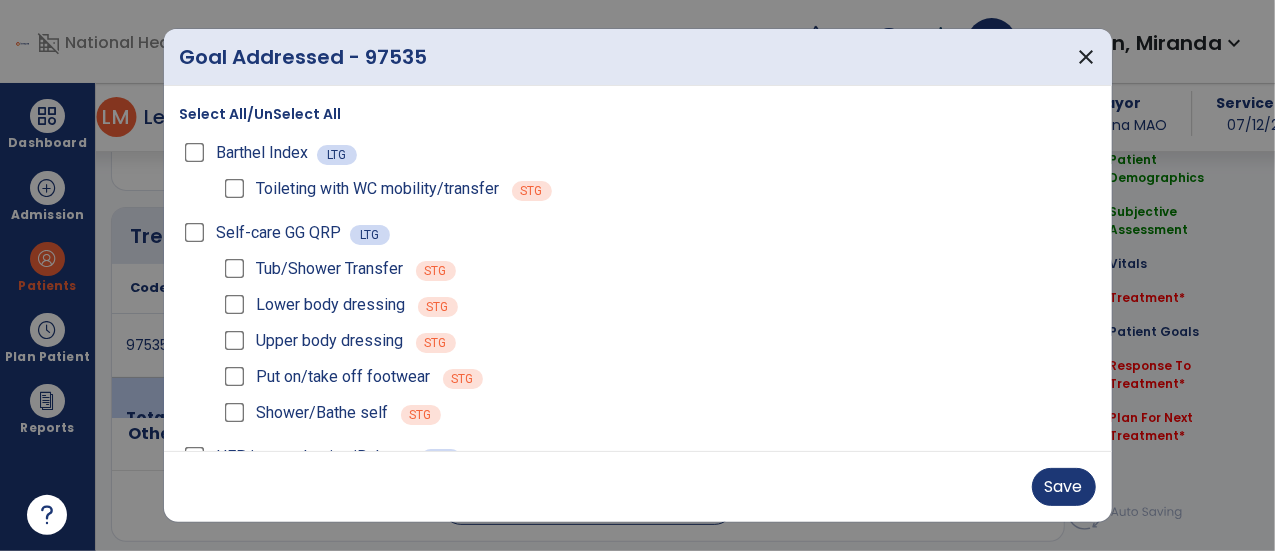 click on "Toileting with WC mobility/transfer   STG" at bounding box center (658, 189) 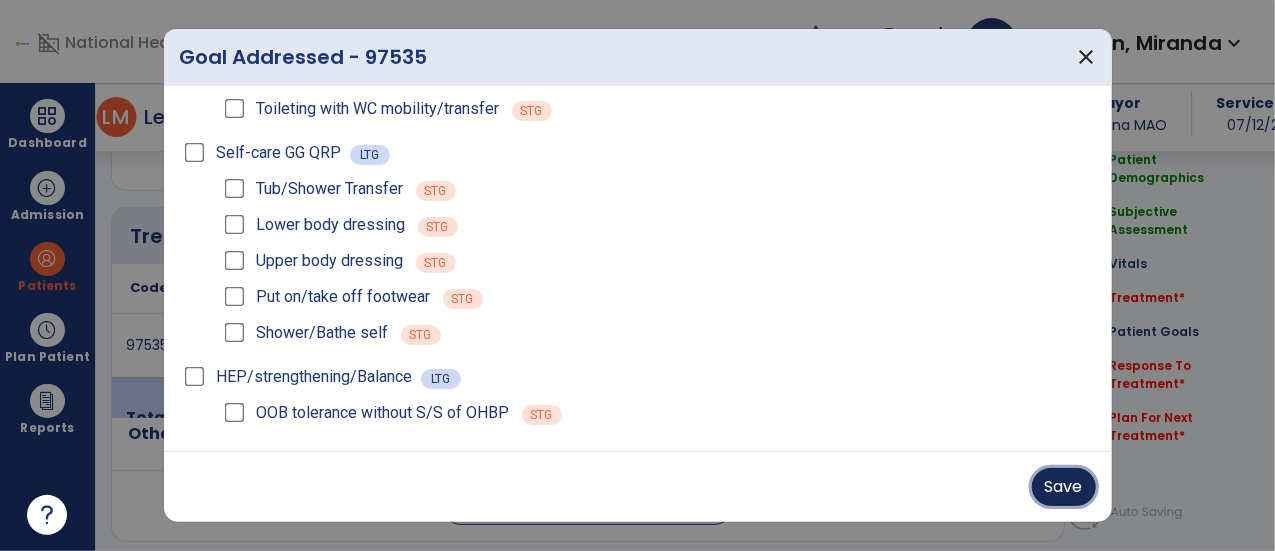 click on "Save" at bounding box center [1064, 487] 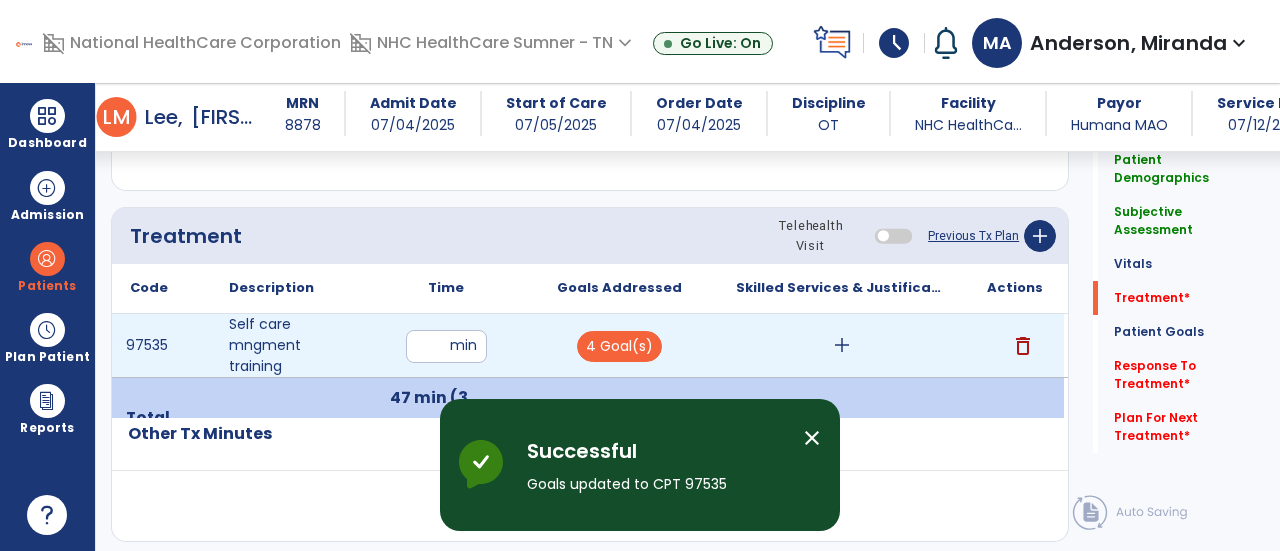 click on "add" at bounding box center (842, 345) 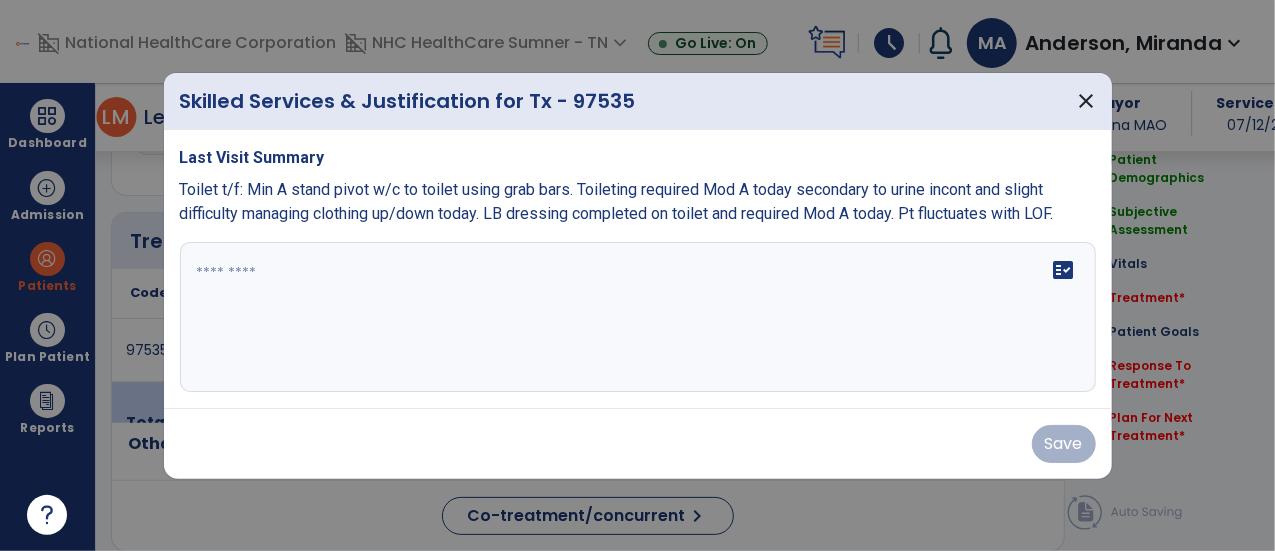 scroll, scrollTop: 1082, scrollLeft: 0, axis: vertical 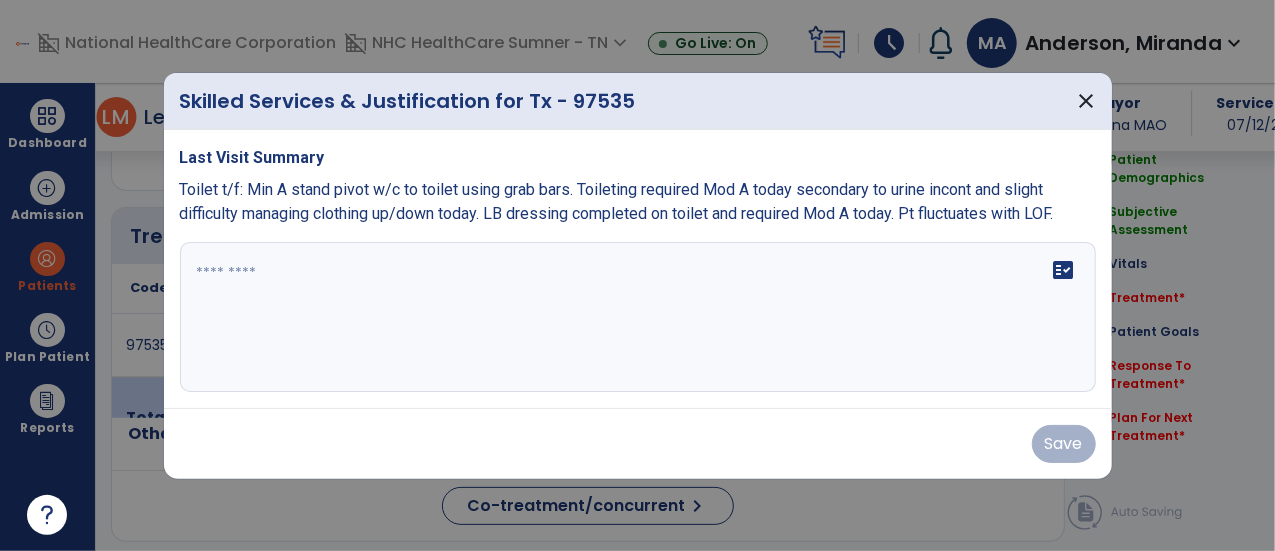 click on "fact_check" at bounding box center (638, 317) 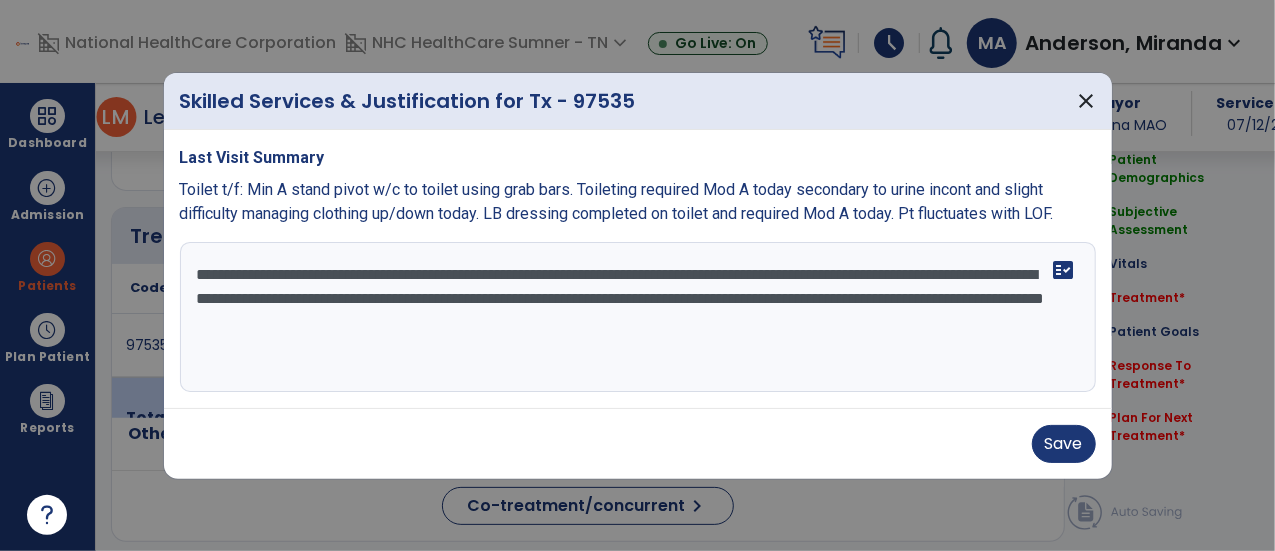 click on "**********" at bounding box center [638, 317] 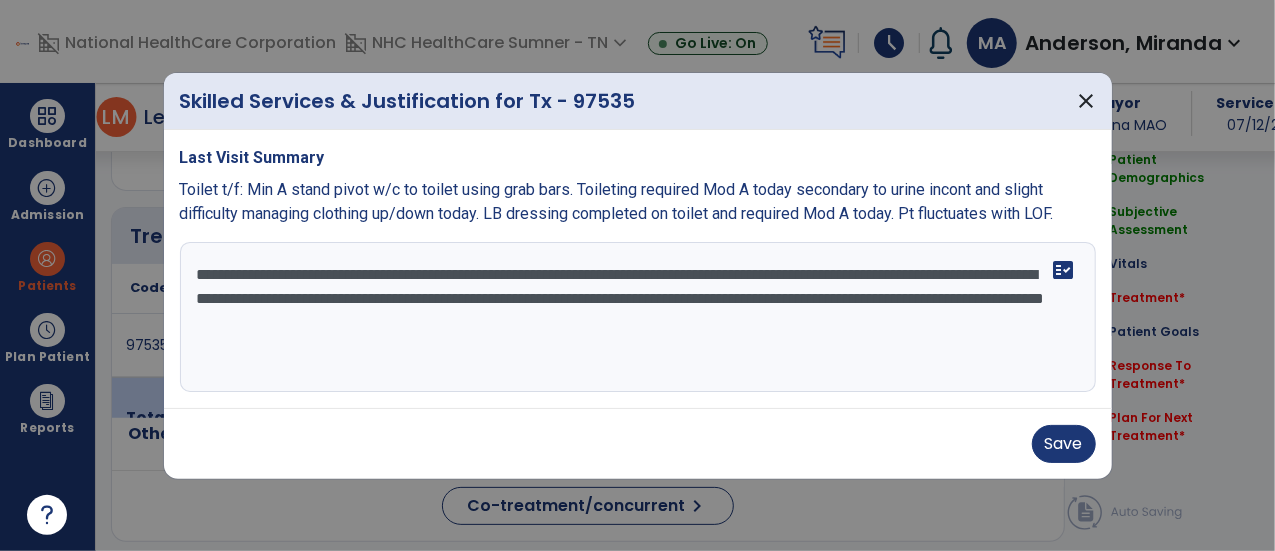 drag, startPoint x: 342, startPoint y: 329, endPoint x: 276, endPoint y: 264, distance: 92.63369 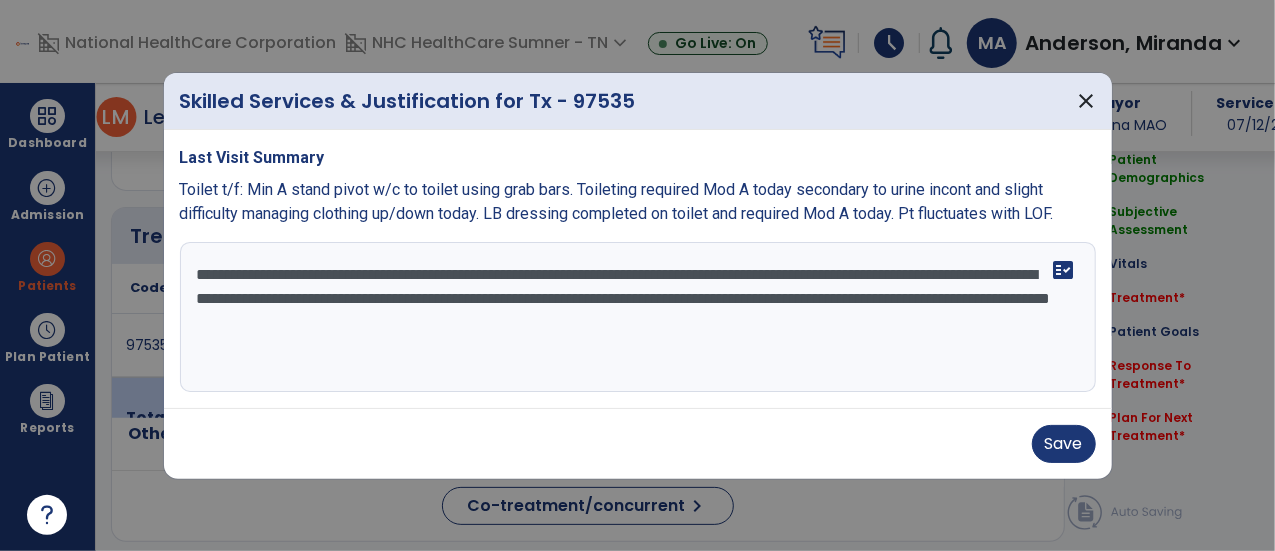 click on "**********" at bounding box center (638, 317) 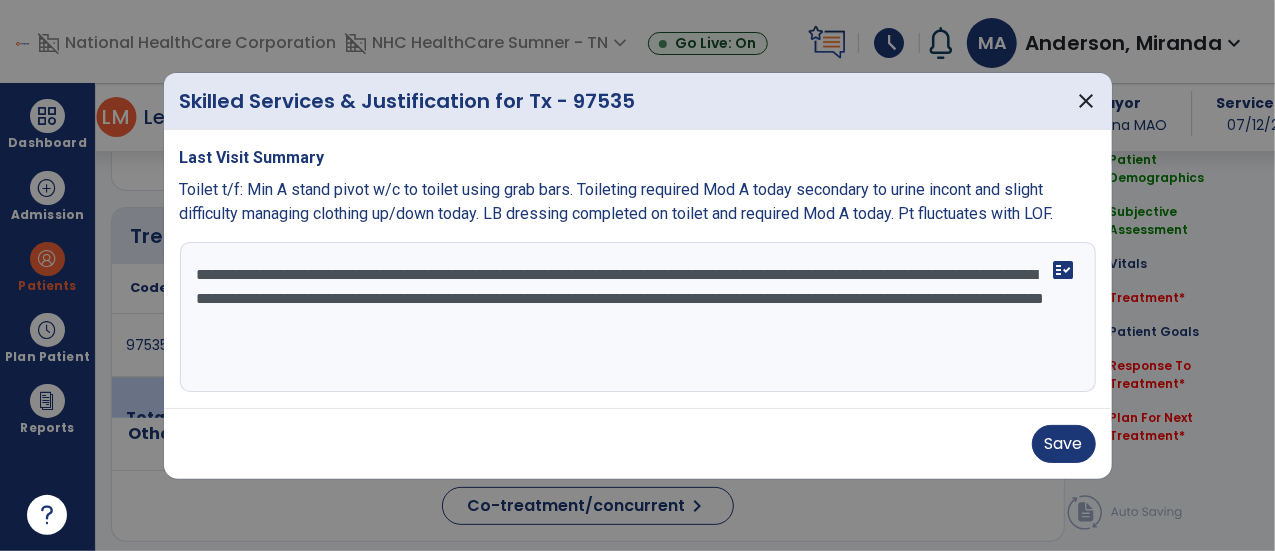 click on "**********" at bounding box center (638, 317) 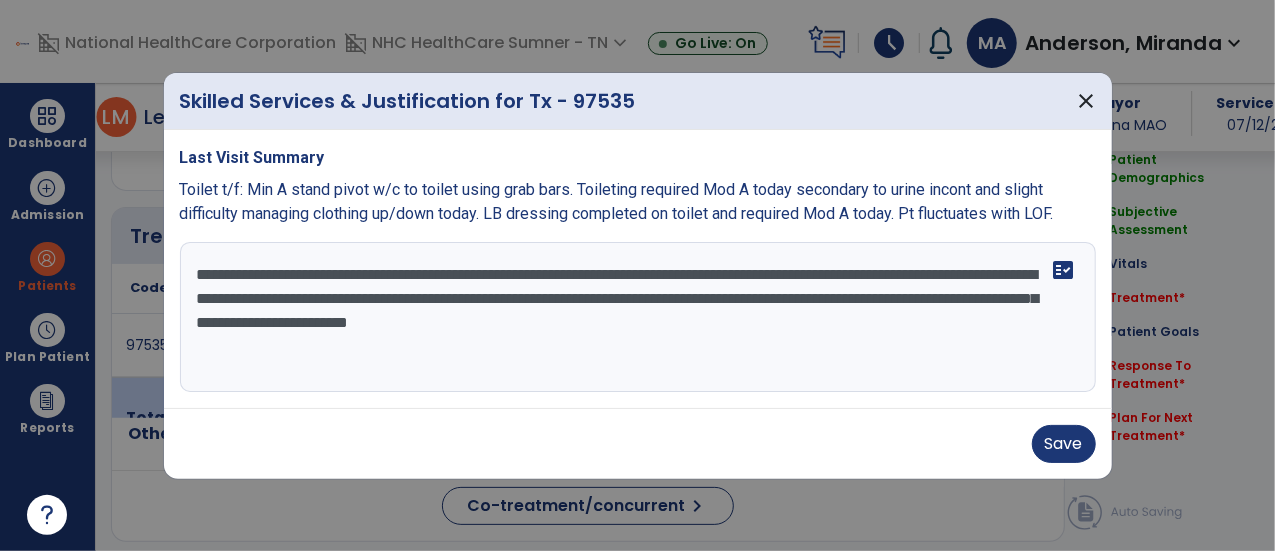 click on "**********" at bounding box center (638, 317) 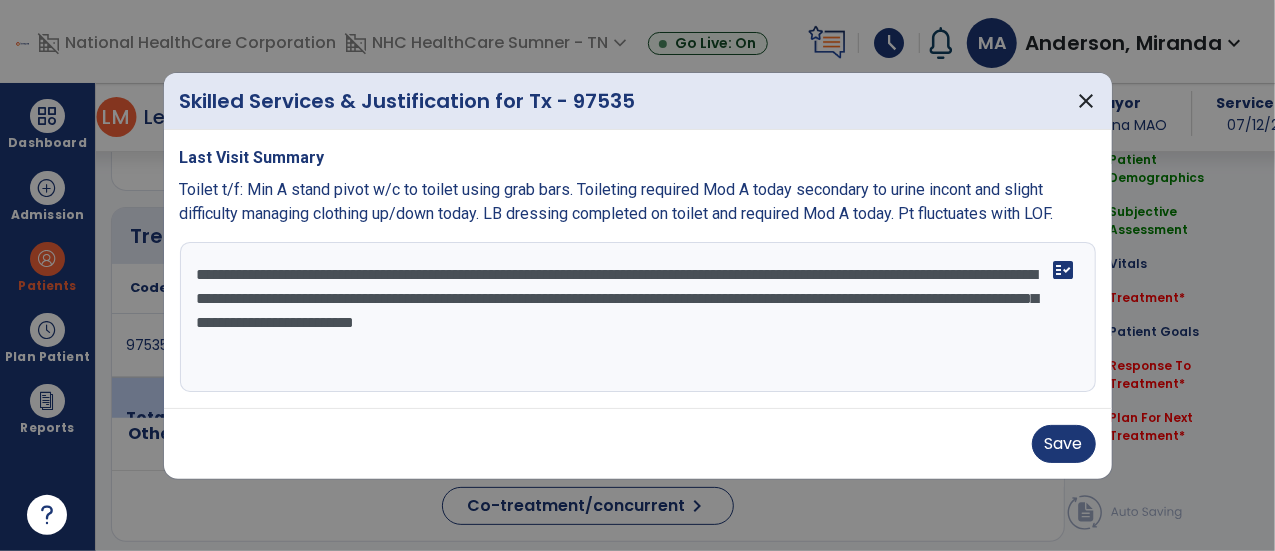 click on "**********" at bounding box center (638, 317) 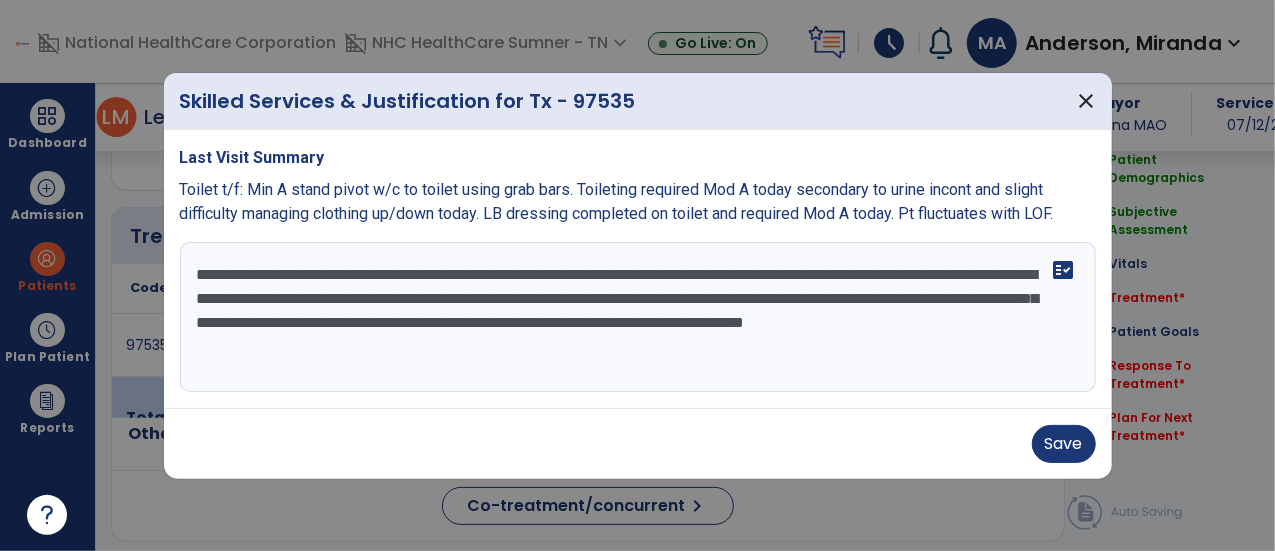 click on "**********" at bounding box center [638, 317] 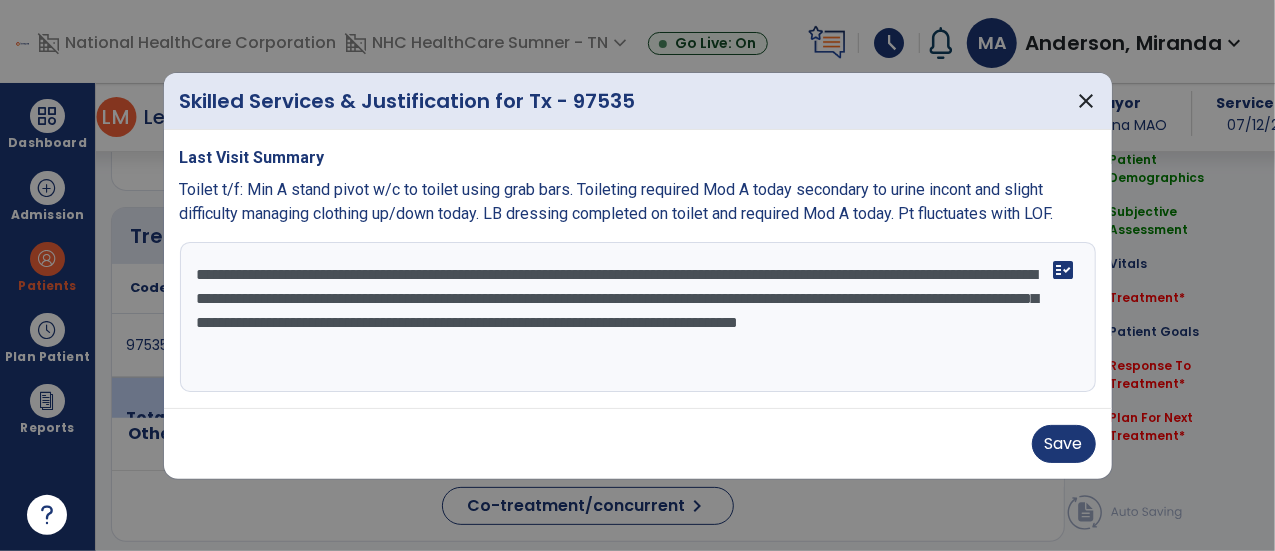 click on "**********" at bounding box center (638, 317) 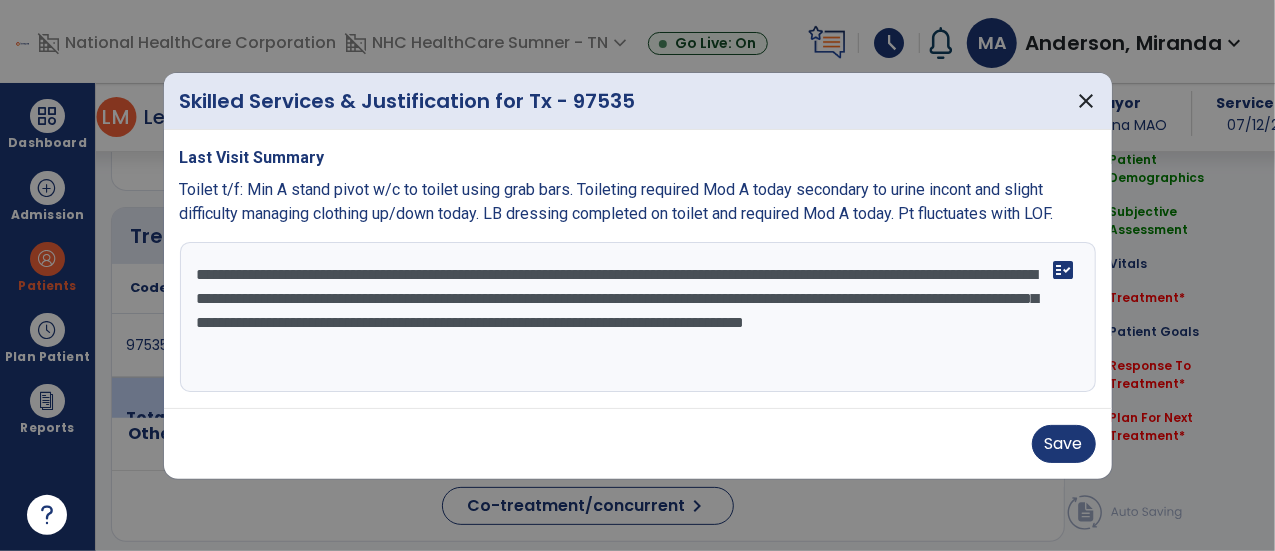 click on "**********" at bounding box center (638, 317) 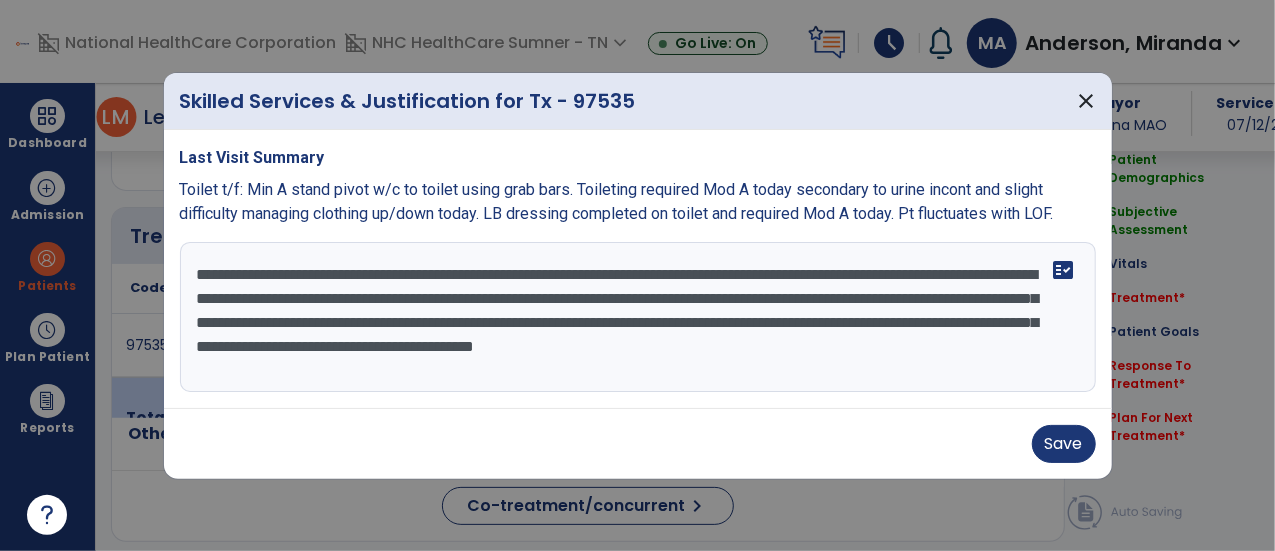 click on "**********" at bounding box center [638, 317] 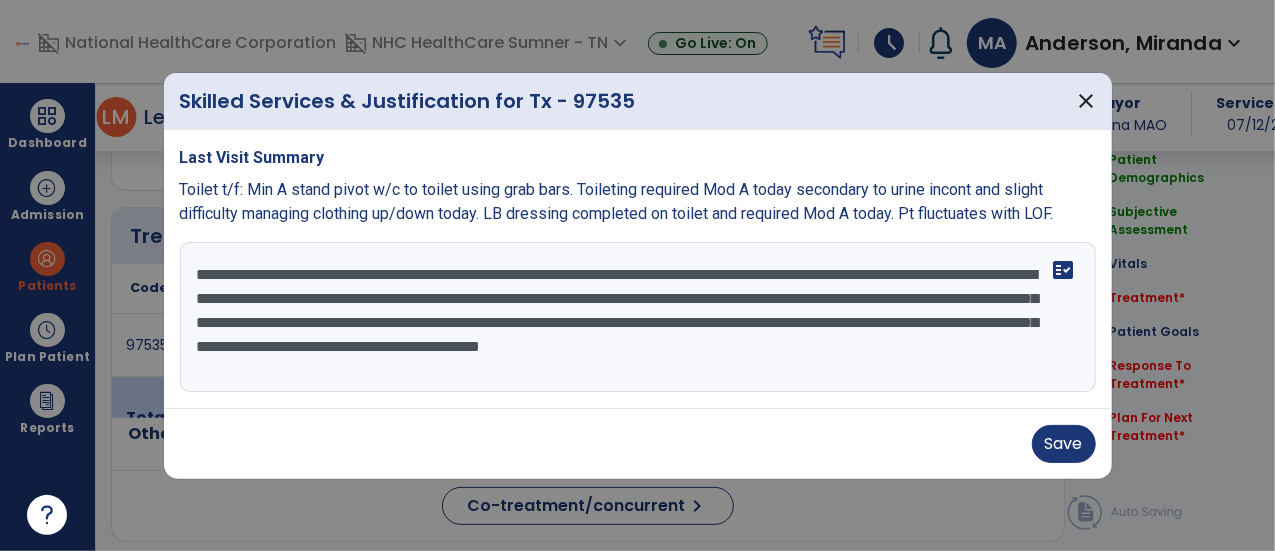 click on "**********" at bounding box center (638, 317) 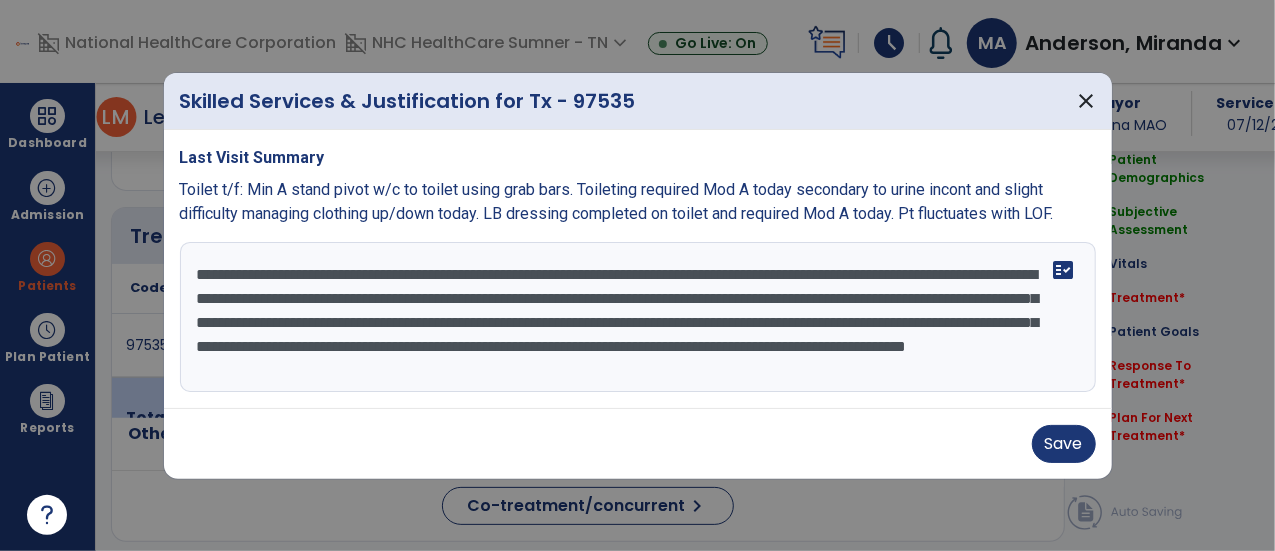 scroll, scrollTop: 14, scrollLeft: 0, axis: vertical 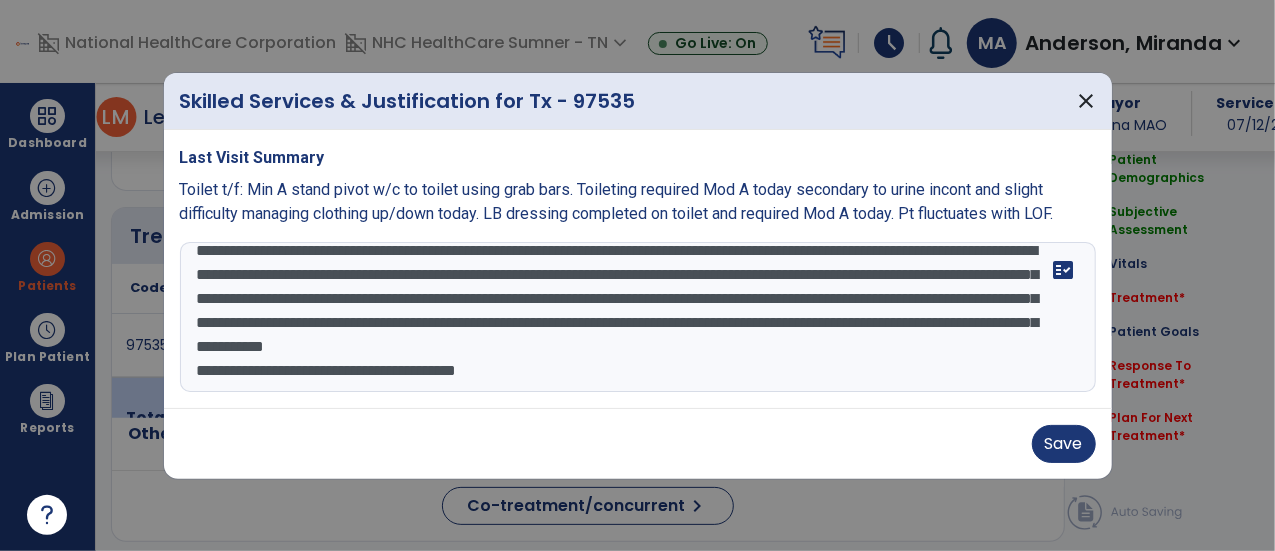 click on "**********" at bounding box center (638, 317) 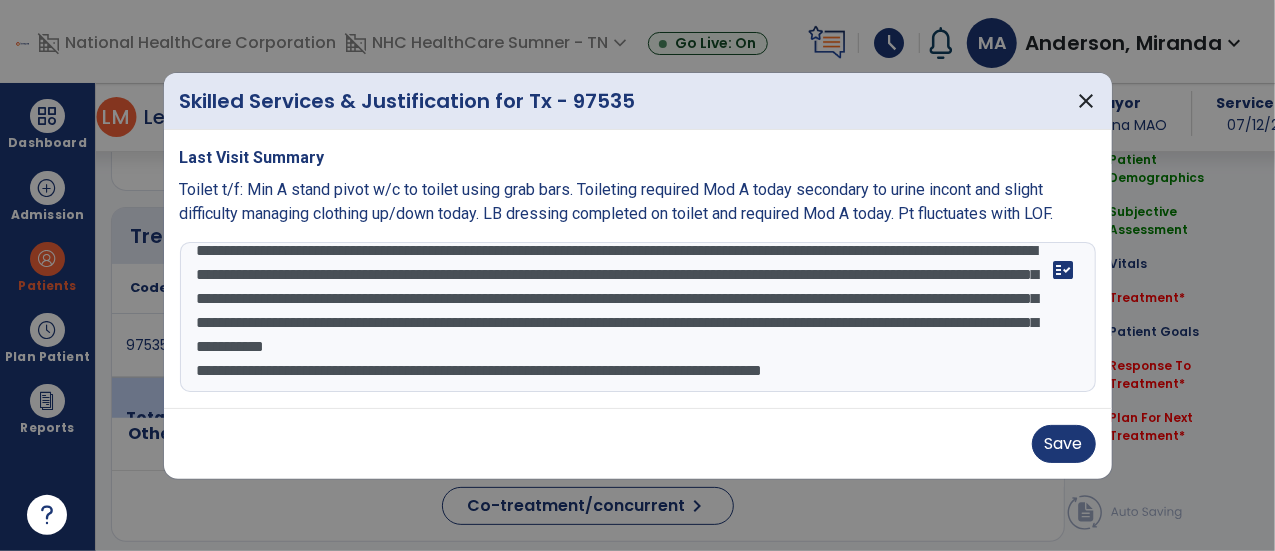 click on "**********" at bounding box center [638, 317] 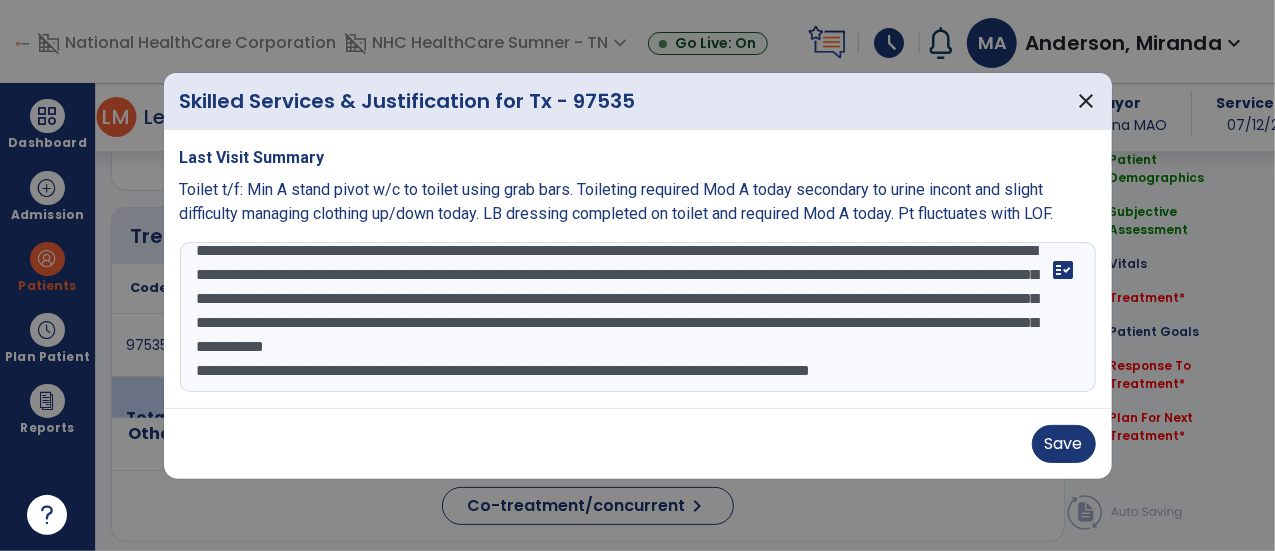 click on "**********" at bounding box center [638, 317] 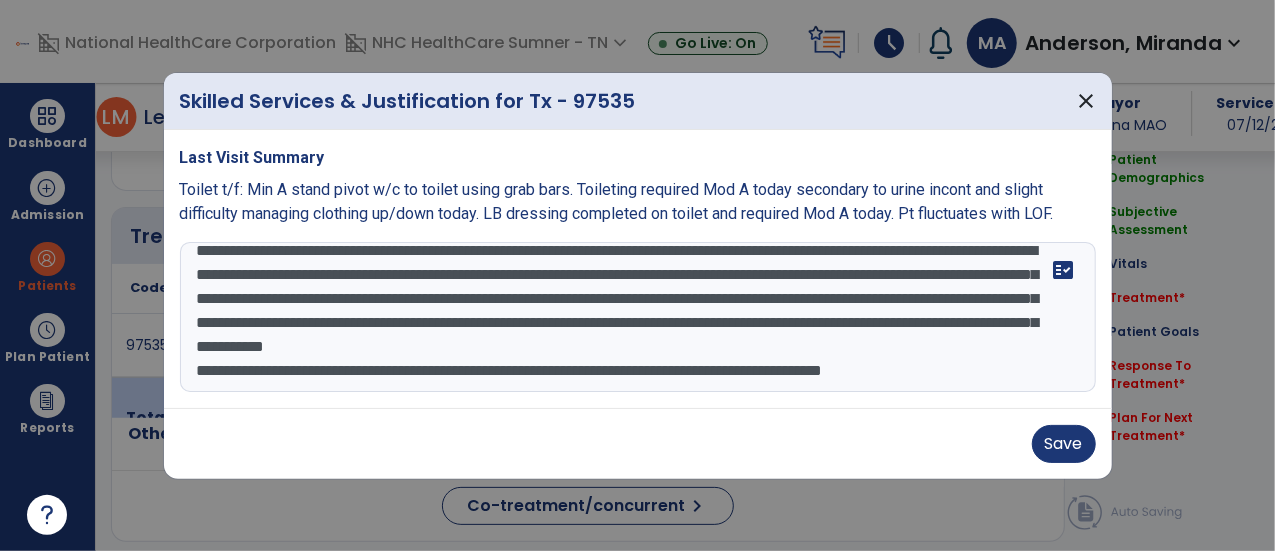 click on "**********" at bounding box center [638, 317] 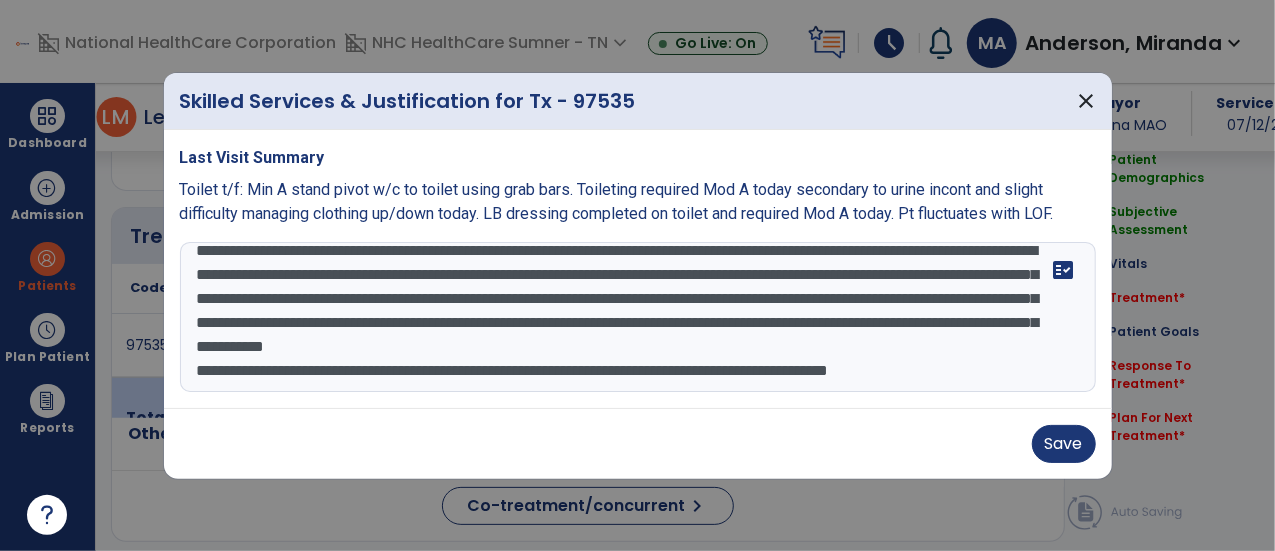 scroll, scrollTop: 62, scrollLeft: 0, axis: vertical 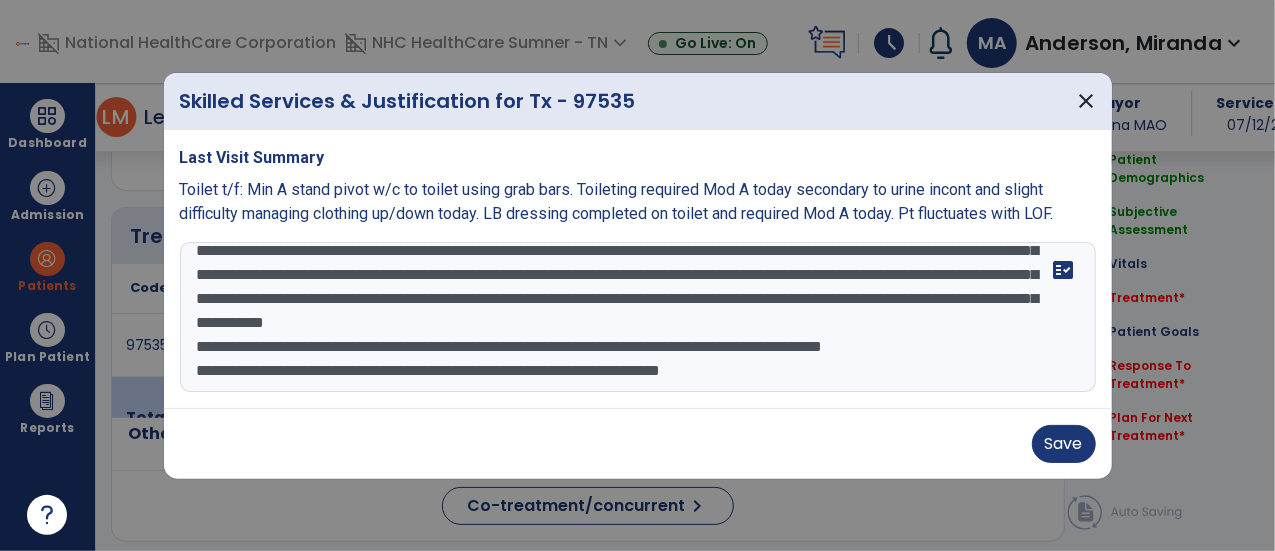click on "Last Visit Summary Toilet t/f: Min A stand pivot w/c to toilet using grab bars. Toileting required Mod A today secondary to urine incont and slight difficulty managing clothing up/down today. LB dressing completed on toilet and required Mod A today. Pt fluctuates with LOF. fact_check" at bounding box center [638, 269] 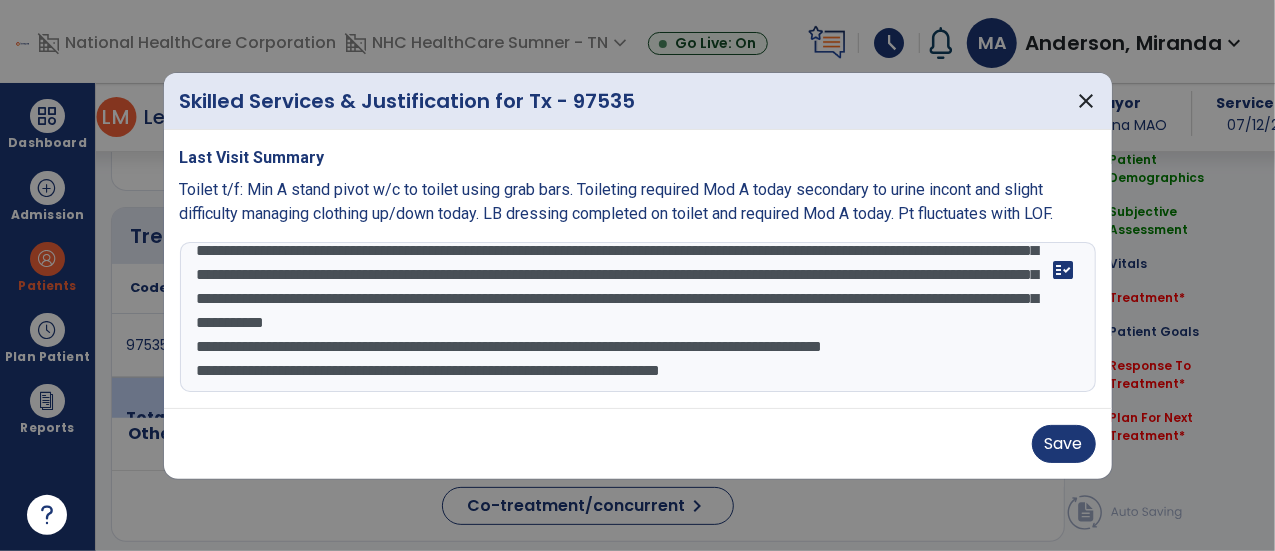 click on "**********" at bounding box center [638, 317] 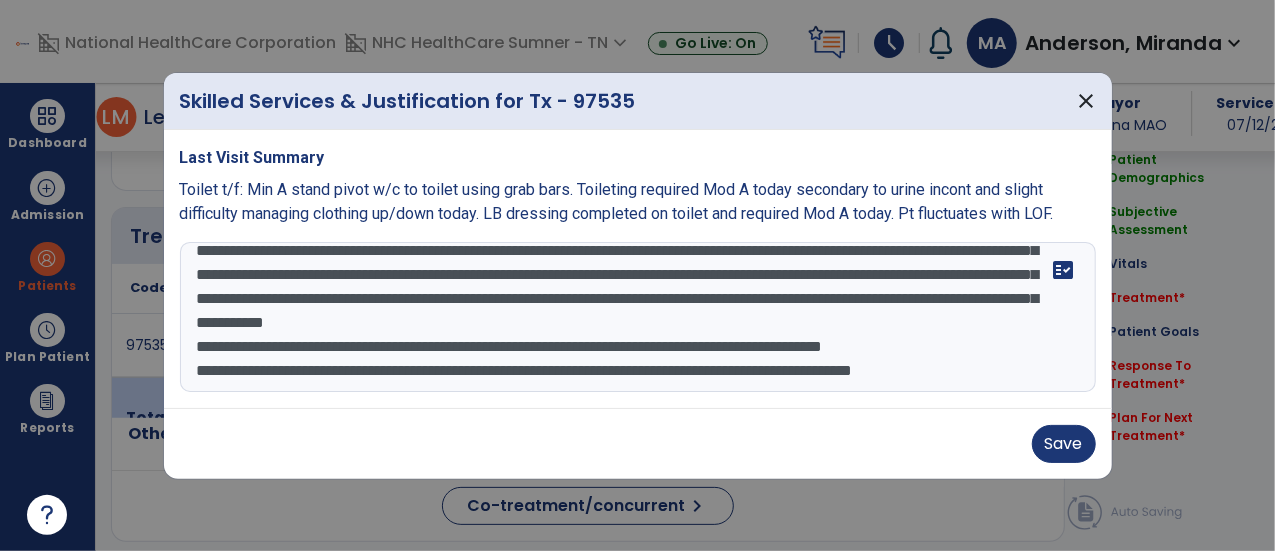 scroll, scrollTop: 86, scrollLeft: 0, axis: vertical 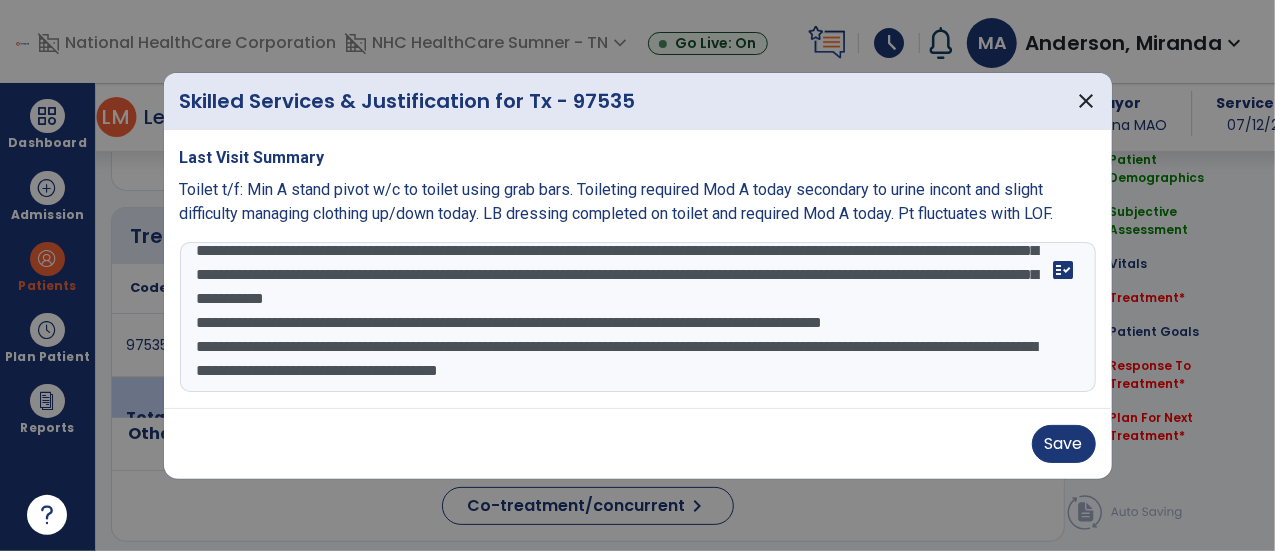 click on "**********" at bounding box center [638, 317] 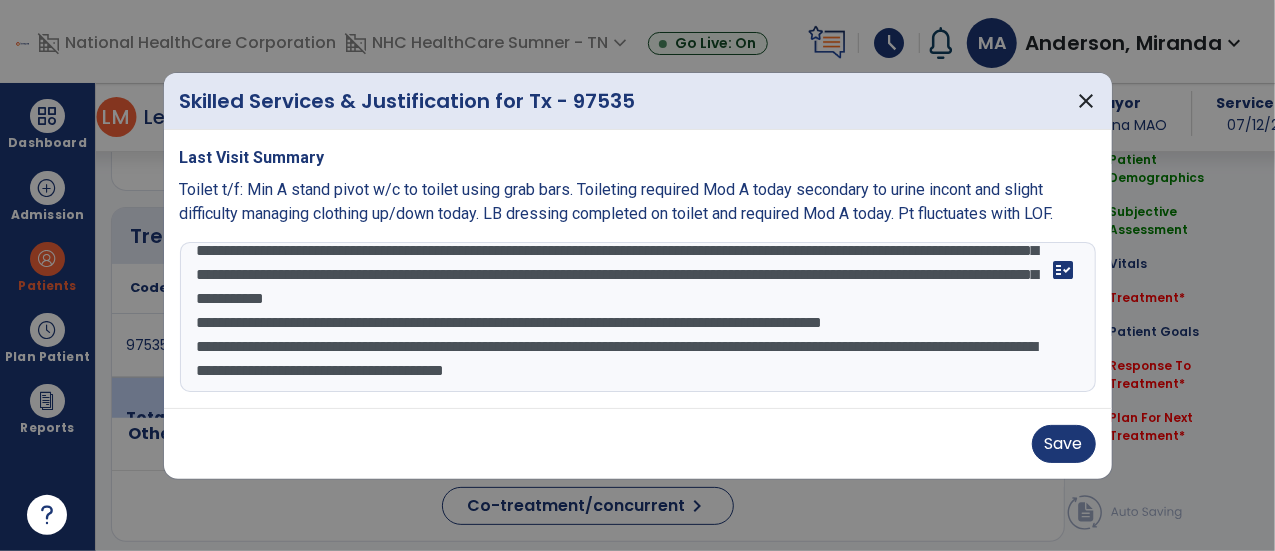 type on "**********" 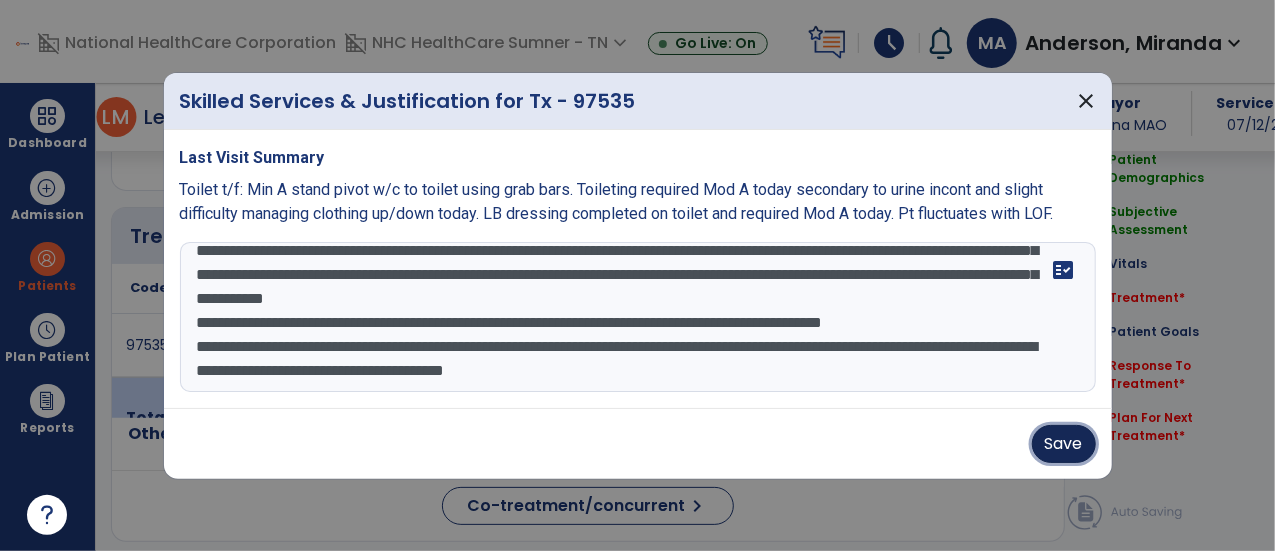 click on "Save" at bounding box center [1064, 444] 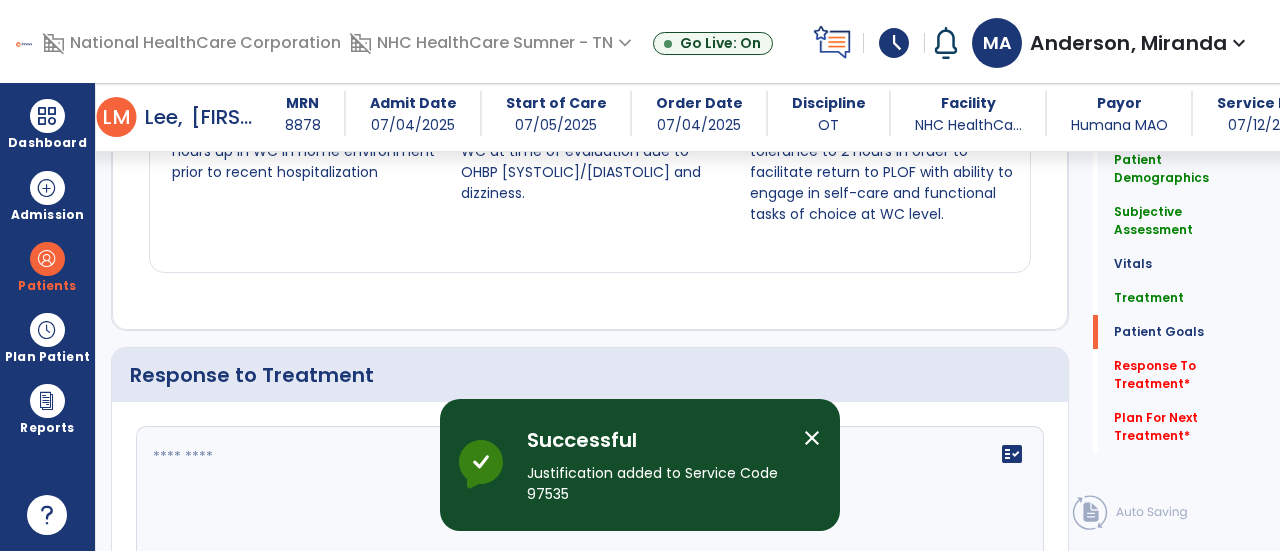 scroll, scrollTop: 3388, scrollLeft: 0, axis: vertical 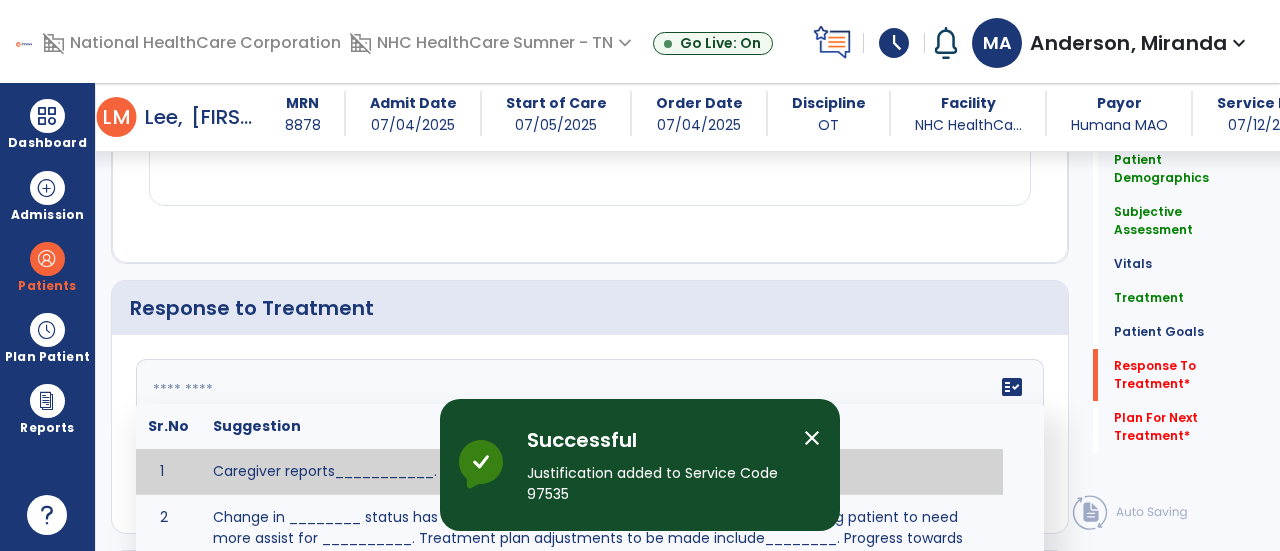 click 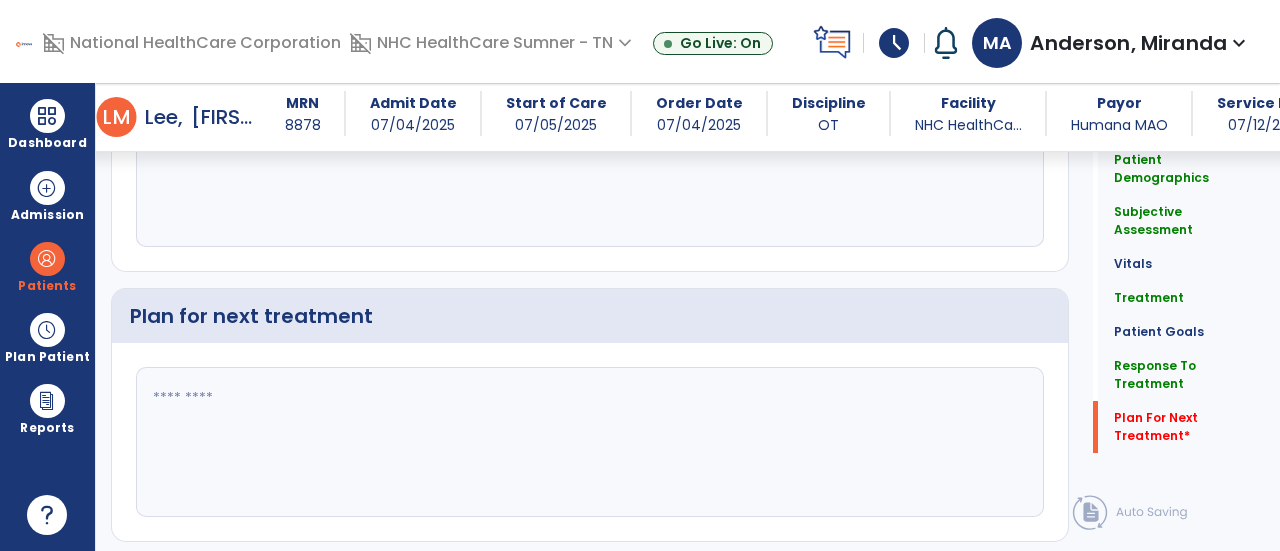 scroll, scrollTop: 3694, scrollLeft: 0, axis: vertical 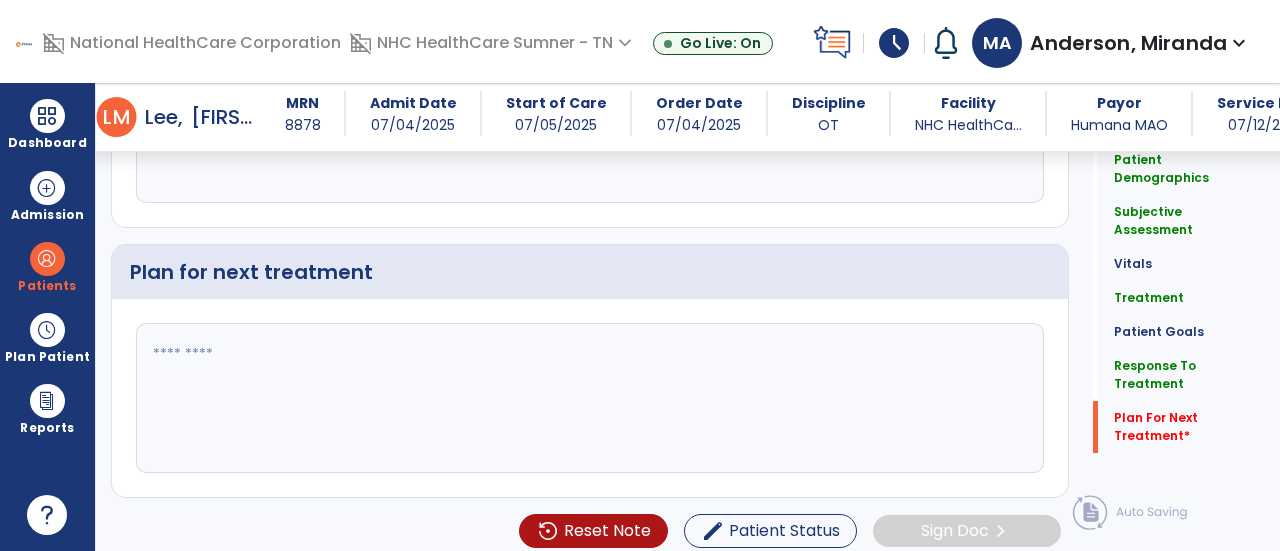 type on "**********" 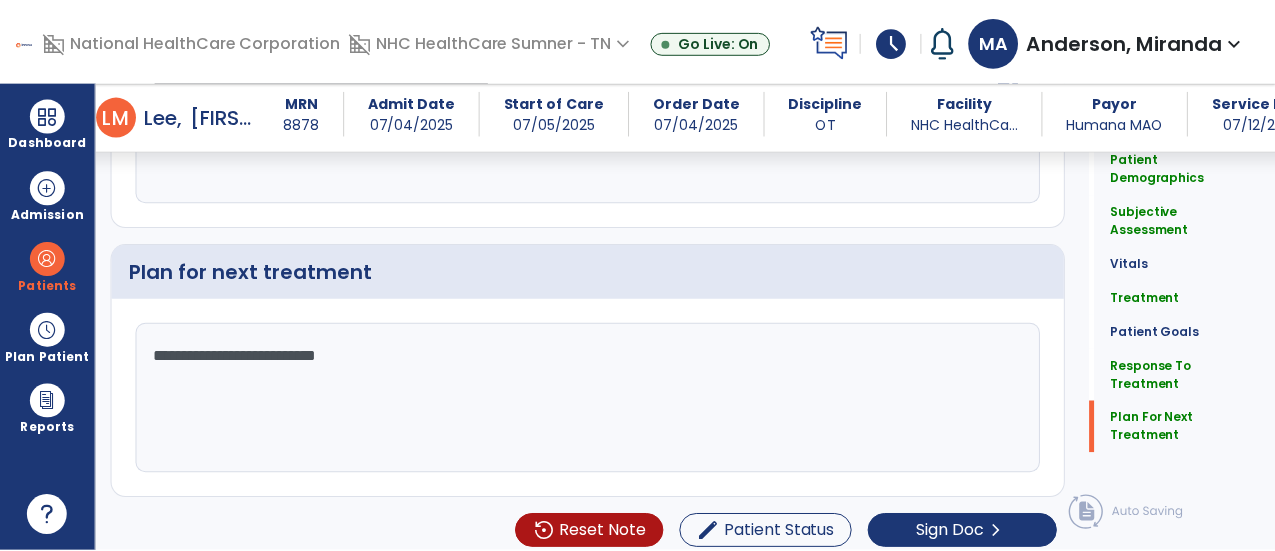 scroll, scrollTop: 3694, scrollLeft: 0, axis: vertical 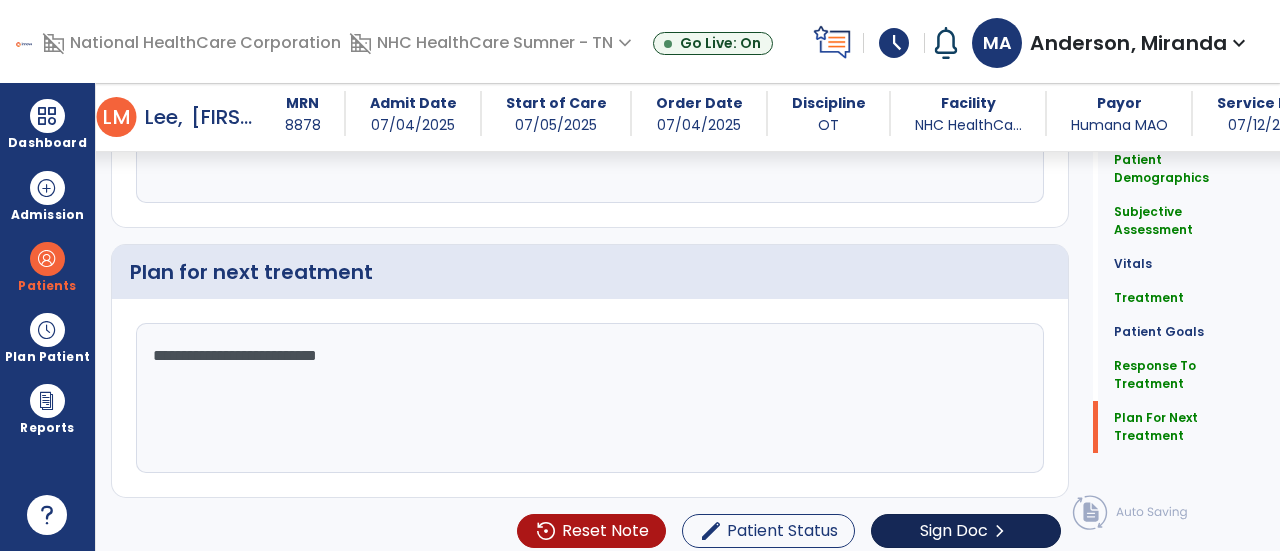 type on "**********" 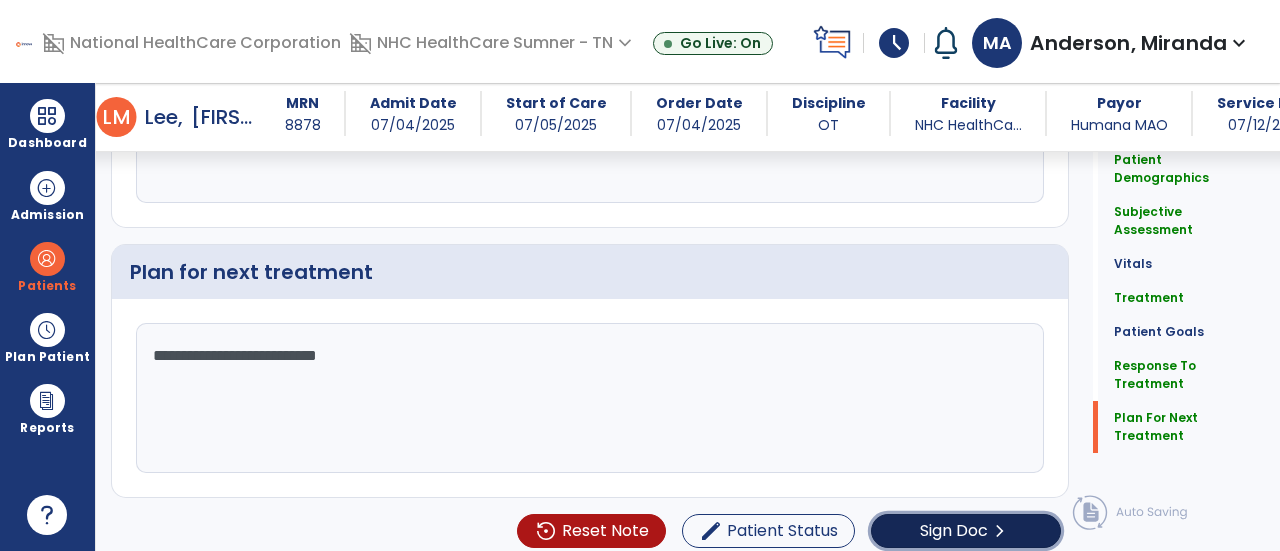 click on "Sign Doc" 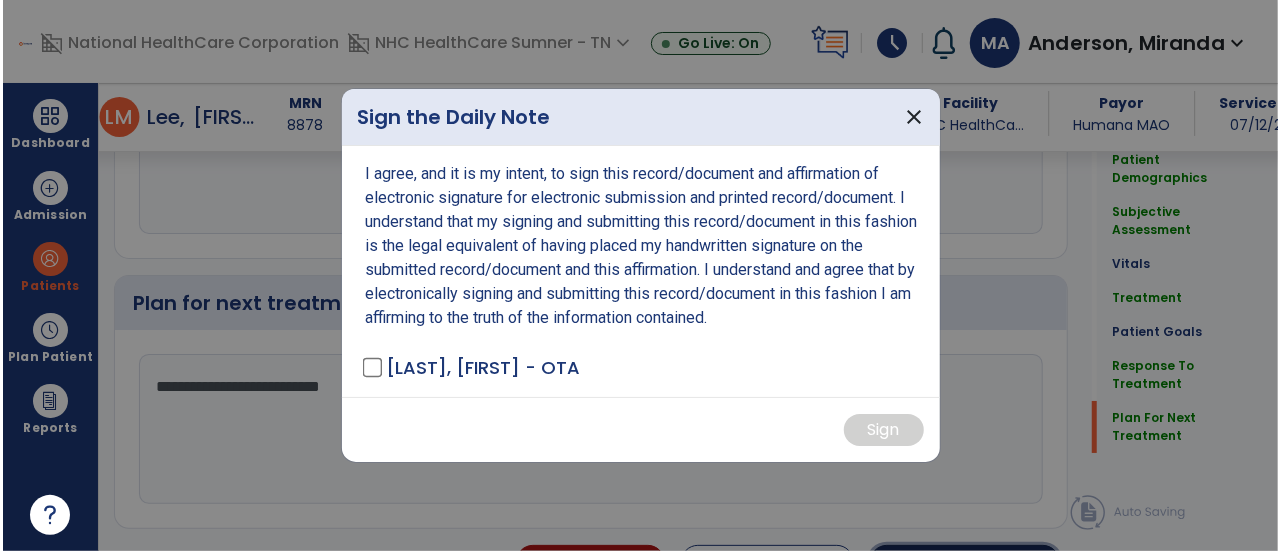 scroll, scrollTop: 3694, scrollLeft: 0, axis: vertical 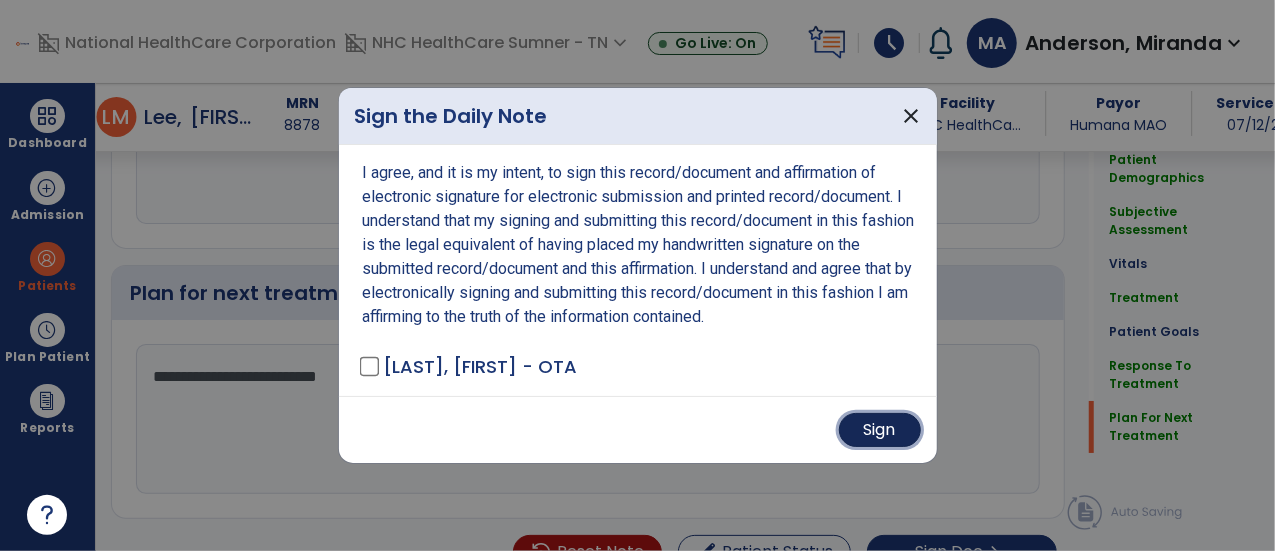 click on "Sign" at bounding box center [880, 430] 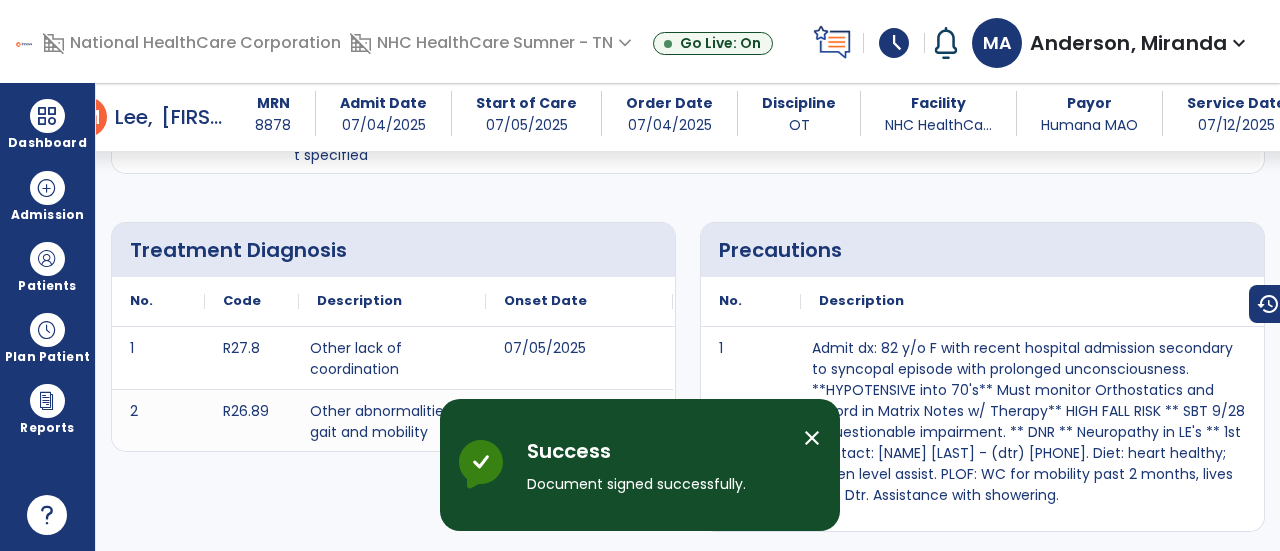 scroll, scrollTop: 0, scrollLeft: 0, axis: both 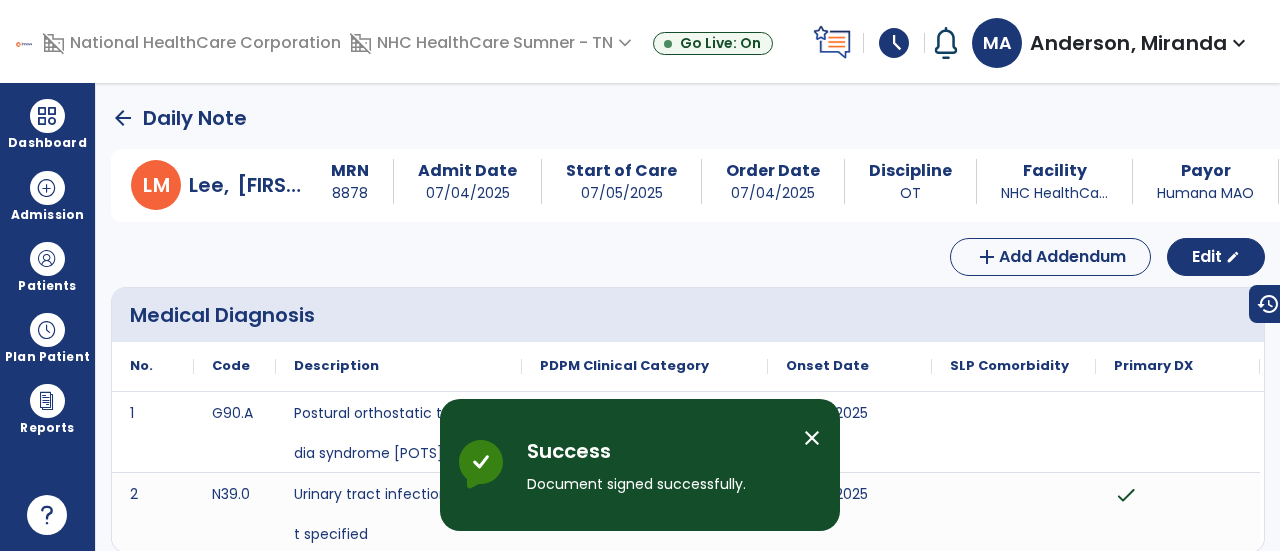 click on "arrow_back" 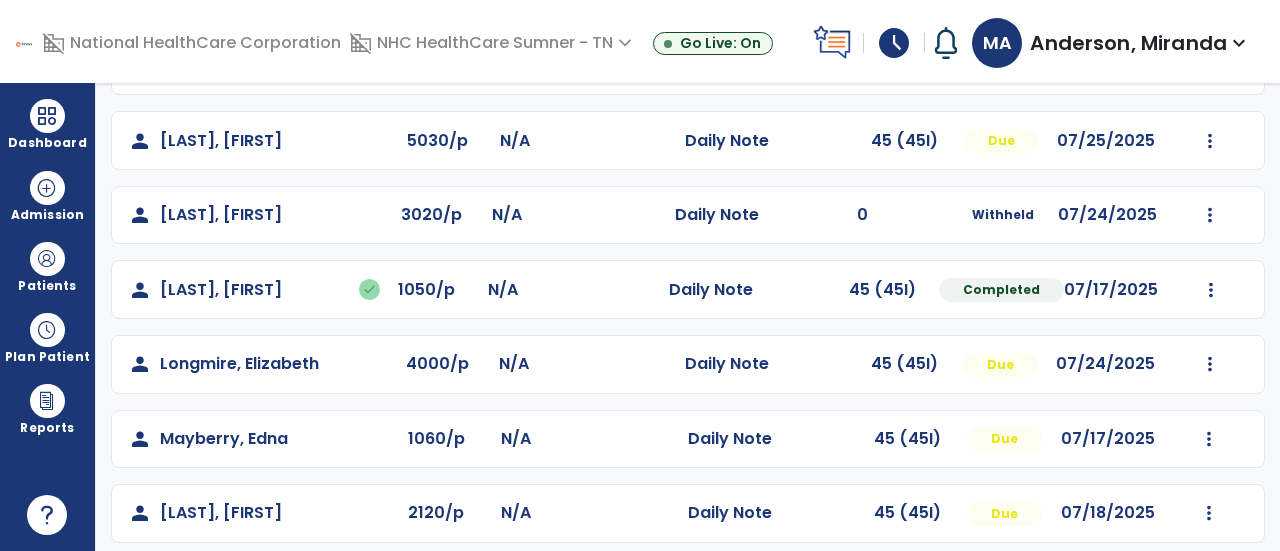 scroll, scrollTop: 259, scrollLeft: 0, axis: vertical 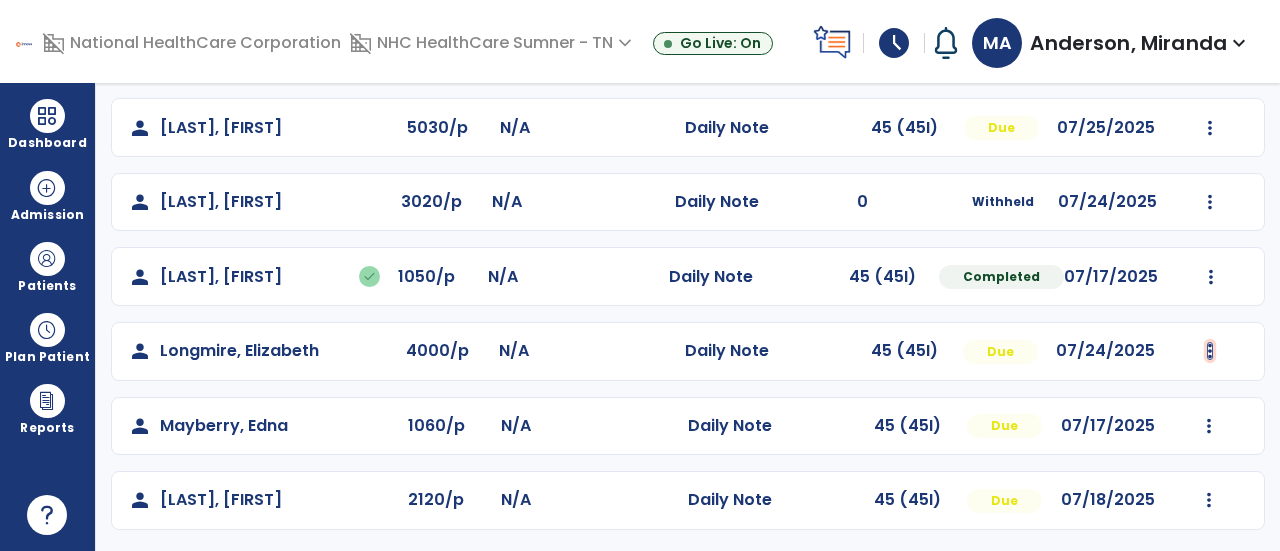 click at bounding box center [1211, 53] 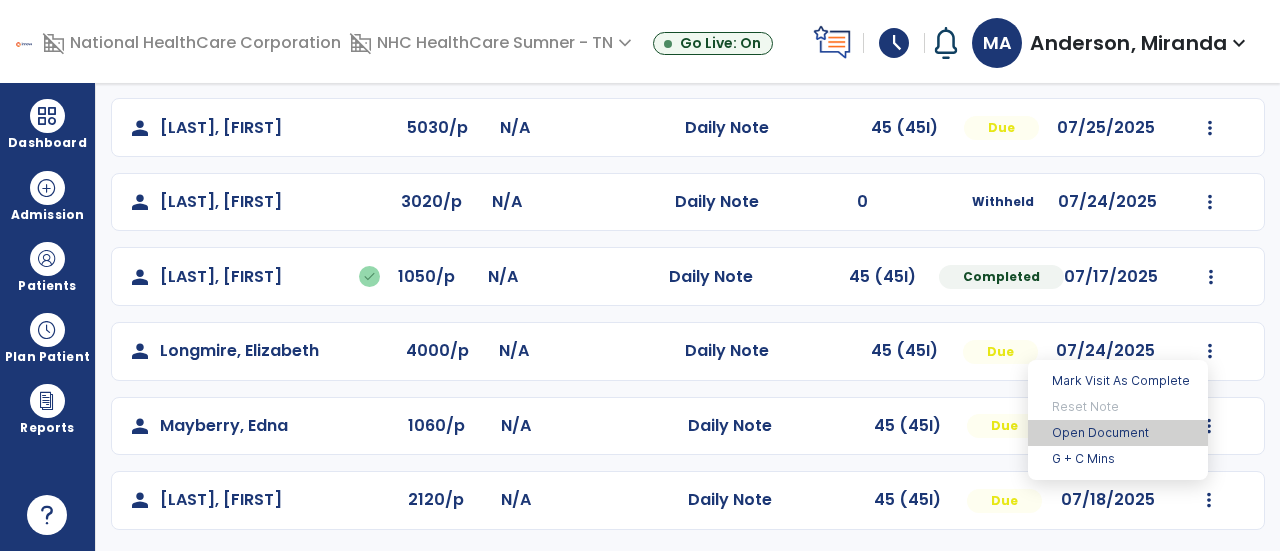 click on "Open Document" at bounding box center (1118, 433) 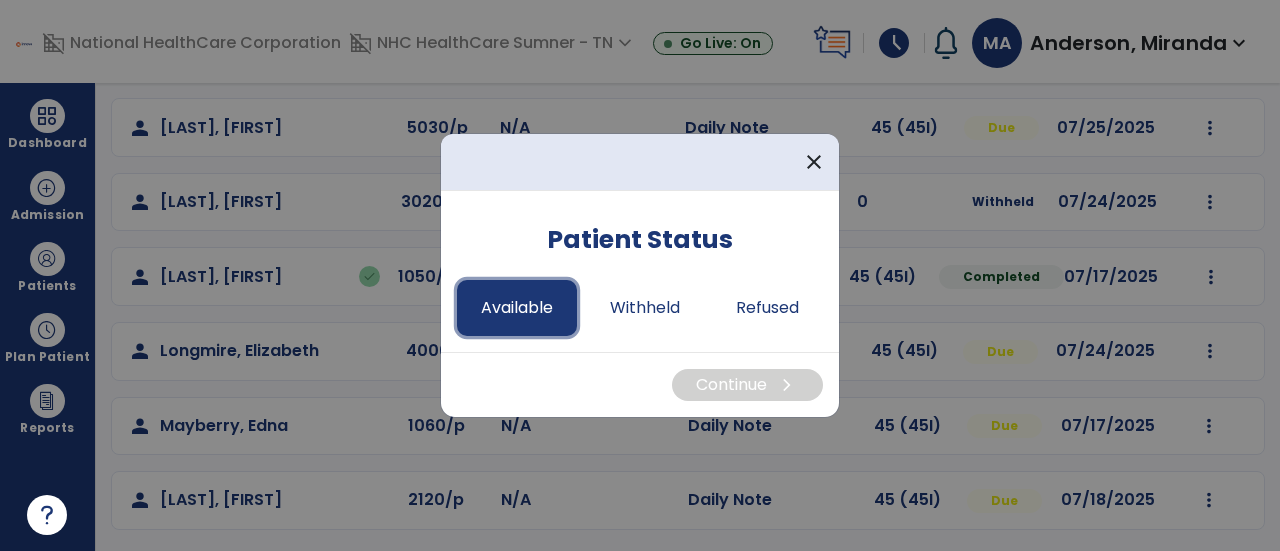 click on "Available" at bounding box center (517, 308) 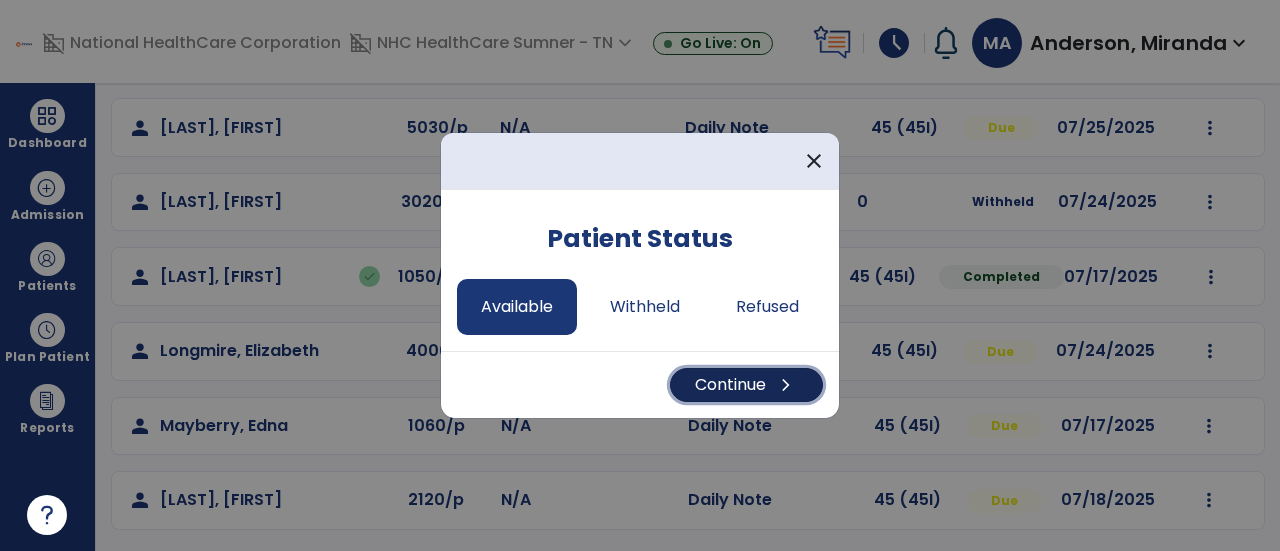 click on "chevron_right" at bounding box center [786, 385] 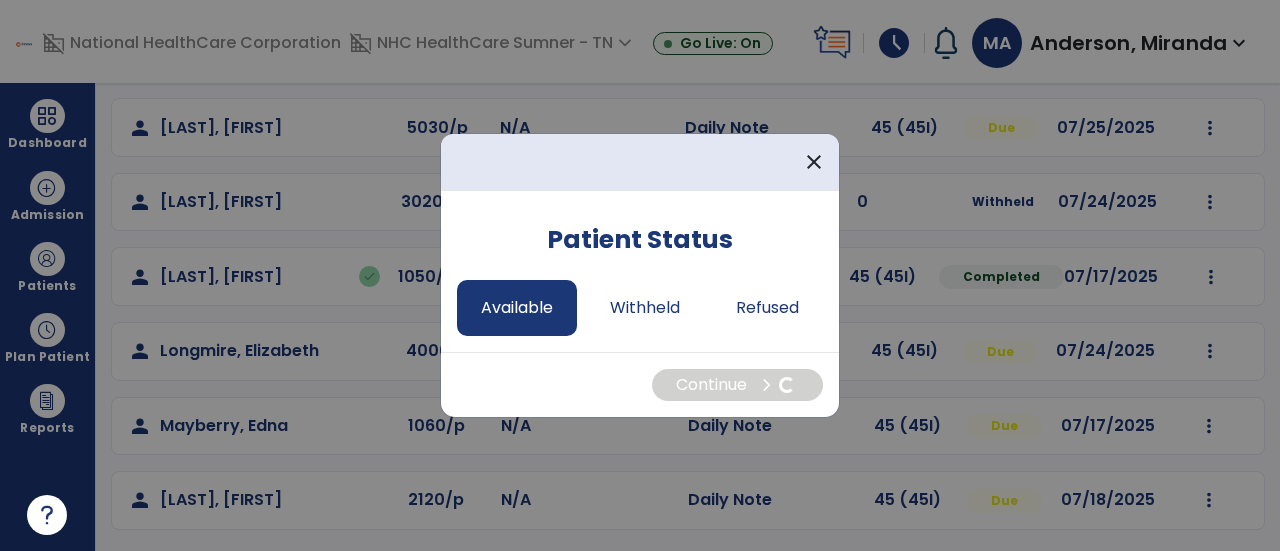 select on "*" 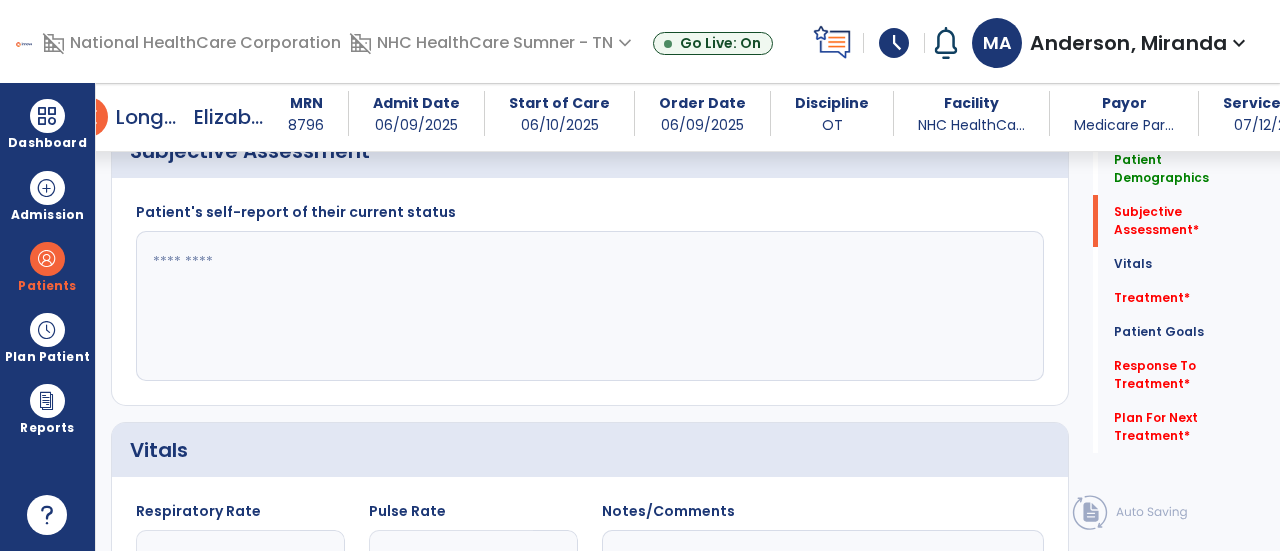 scroll, scrollTop: 444, scrollLeft: 0, axis: vertical 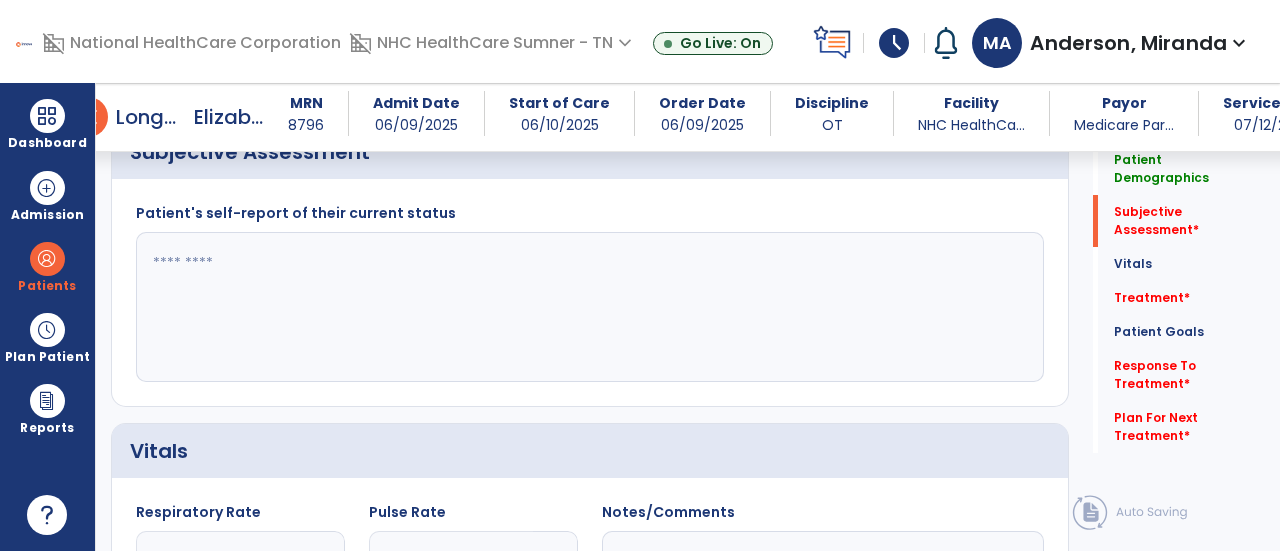 click 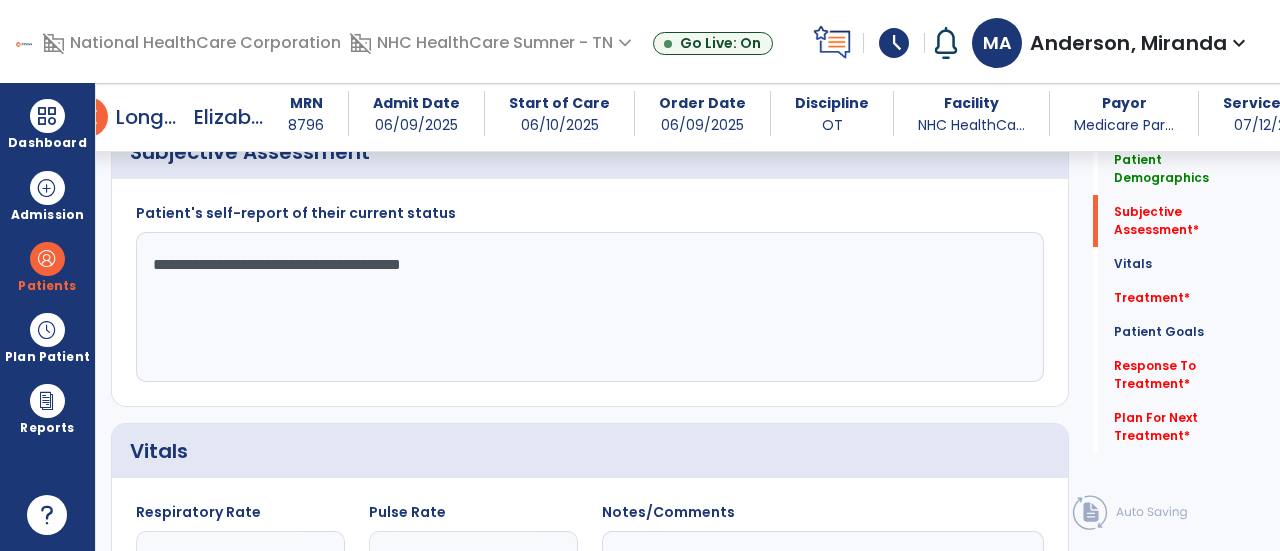 click on "**********" 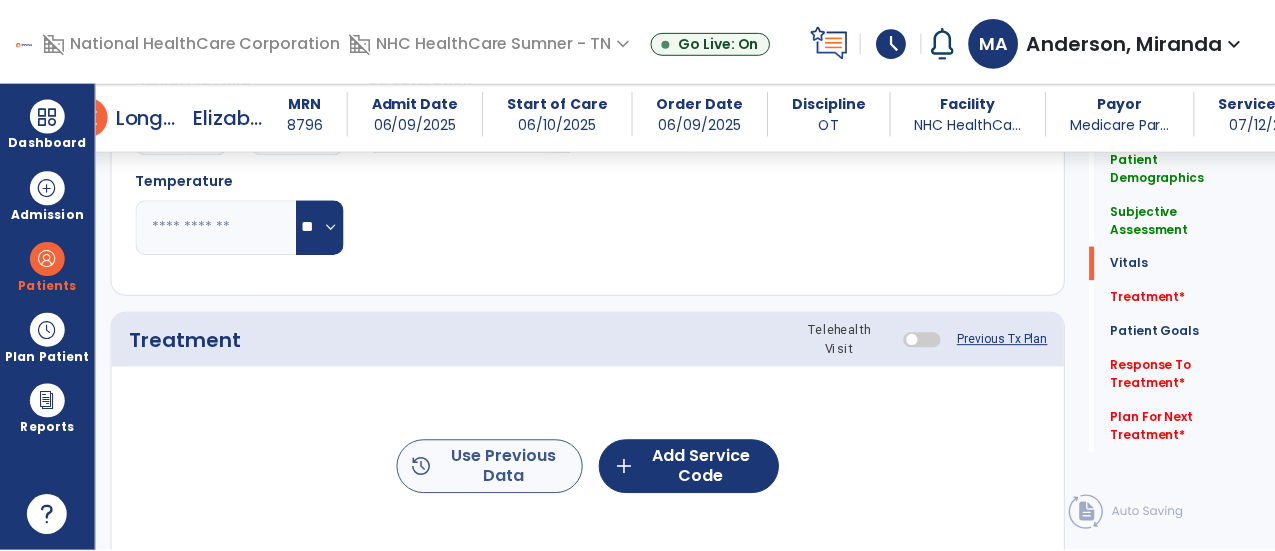 scroll, scrollTop: 1016, scrollLeft: 0, axis: vertical 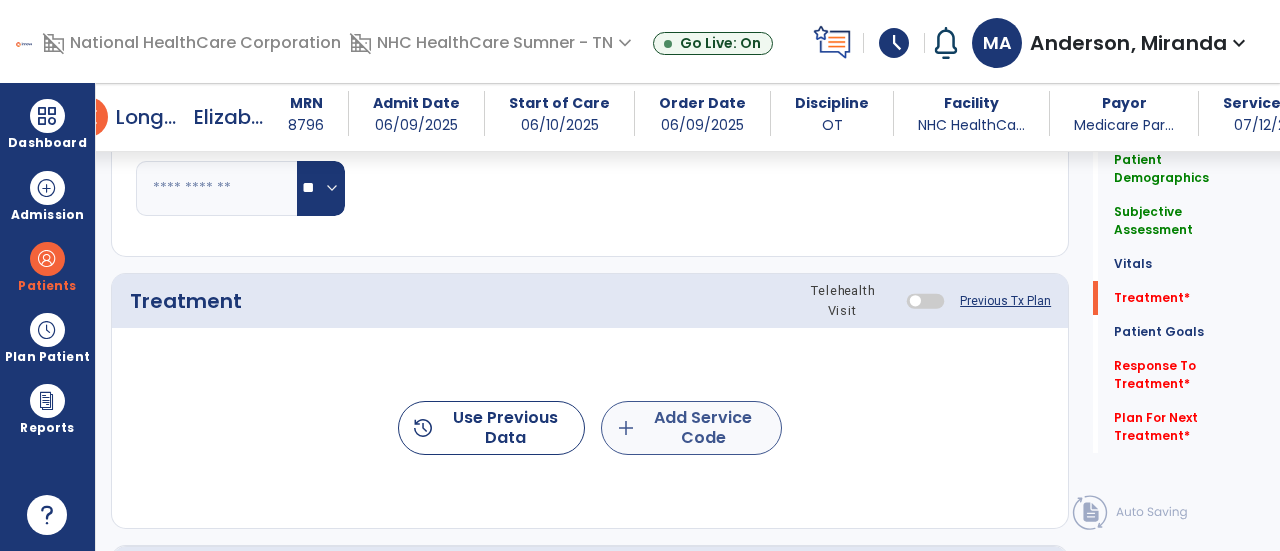 type on "**********" 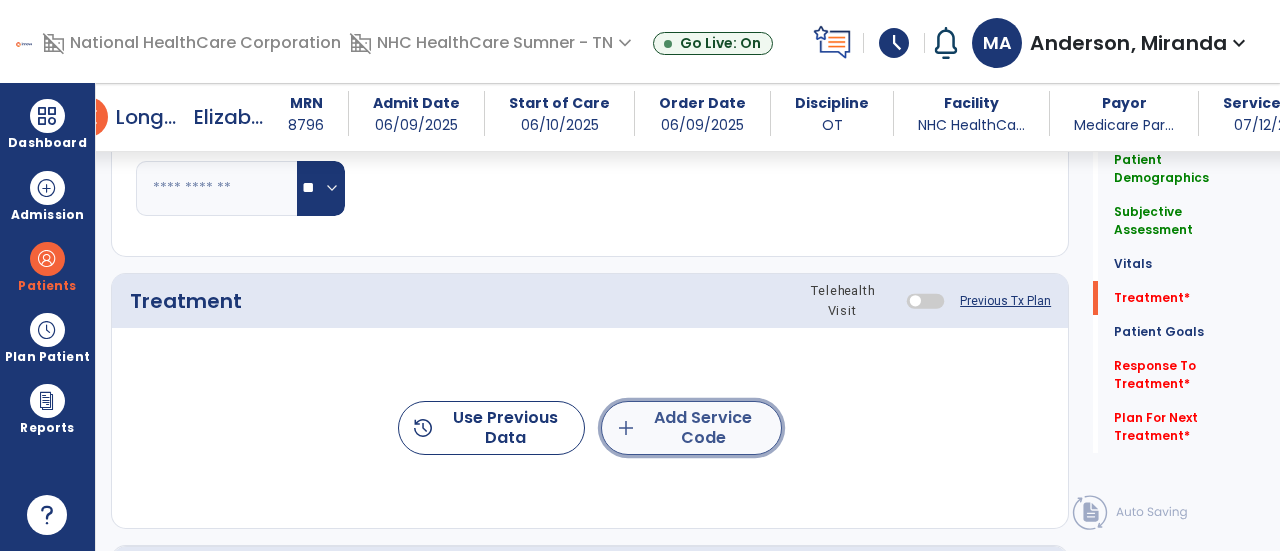 click on "add  Add Service Code" 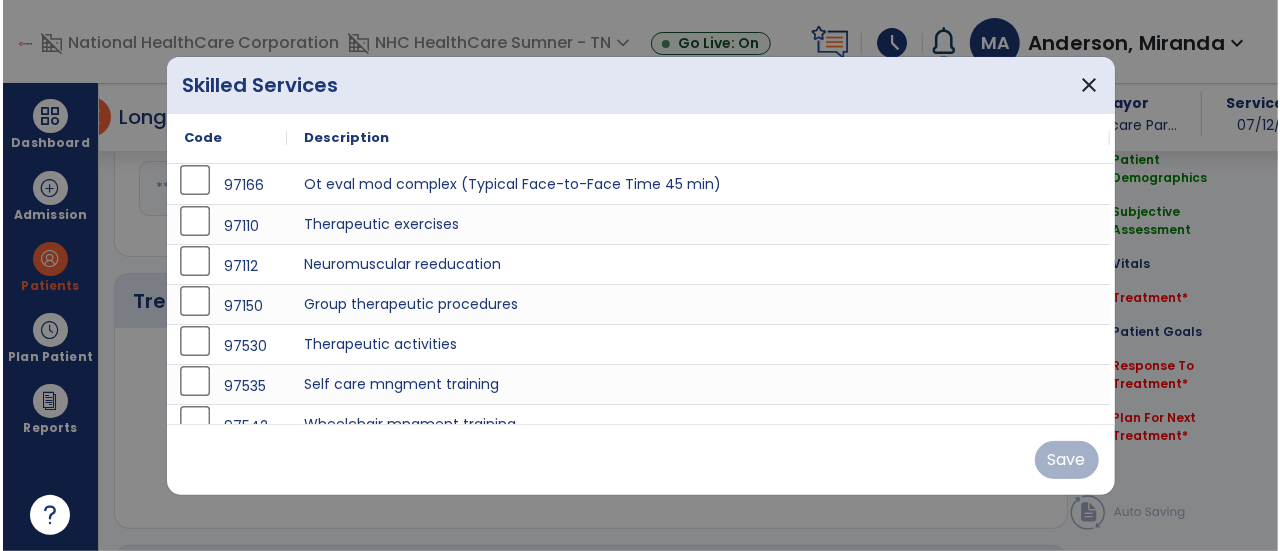 scroll, scrollTop: 1016, scrollLeft: 0, axis: vertical 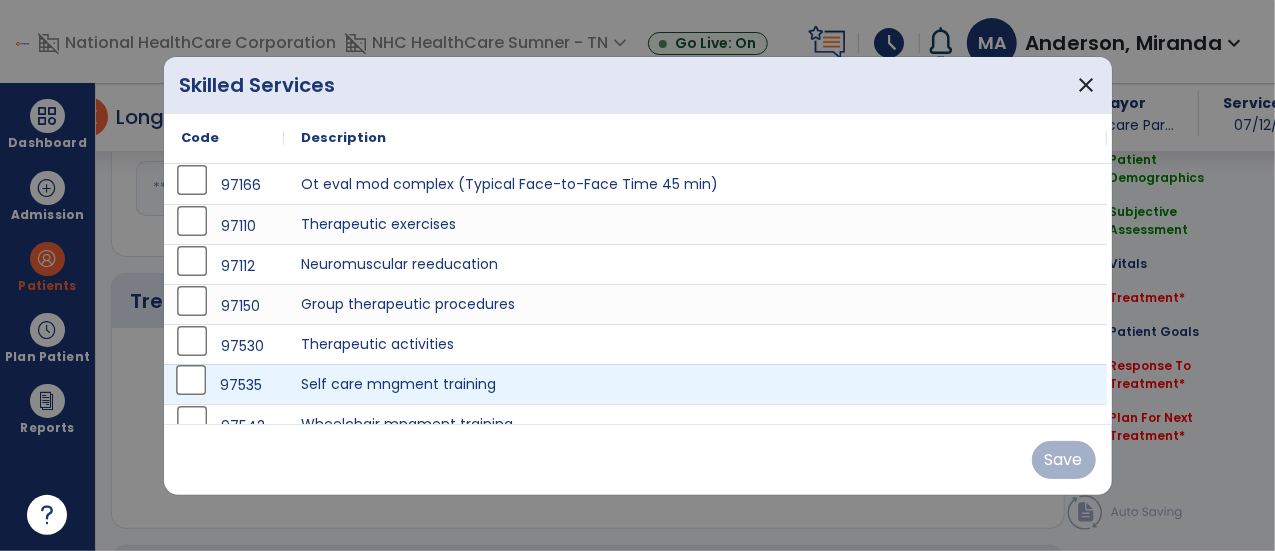 click on "97535" at bounding box center (224, 384) 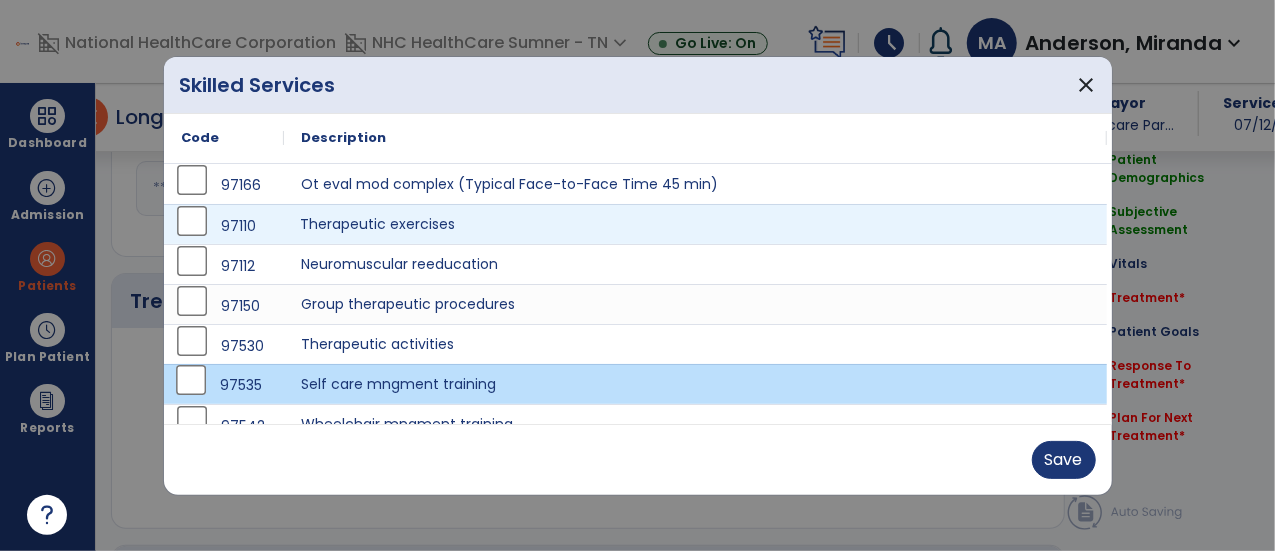 click on "Therapeutic exercises" at bounding box center [696, 224] 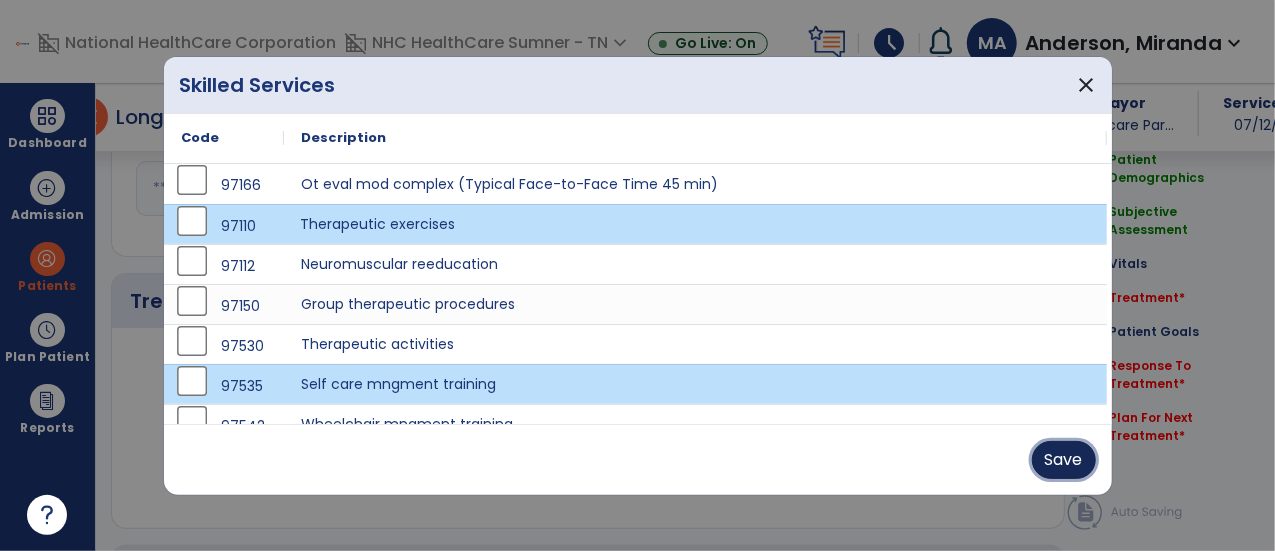 click on "Save" at bounding box center [1064, 460] 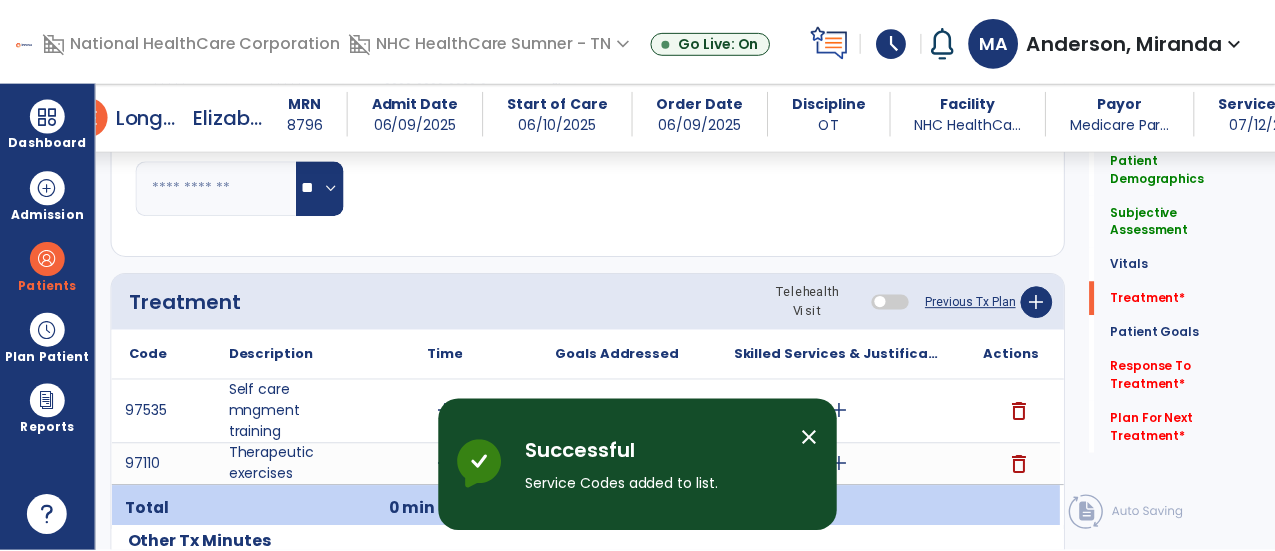 scroll, scrollTop: 1088, scrollLeft: 0, axis: vertical 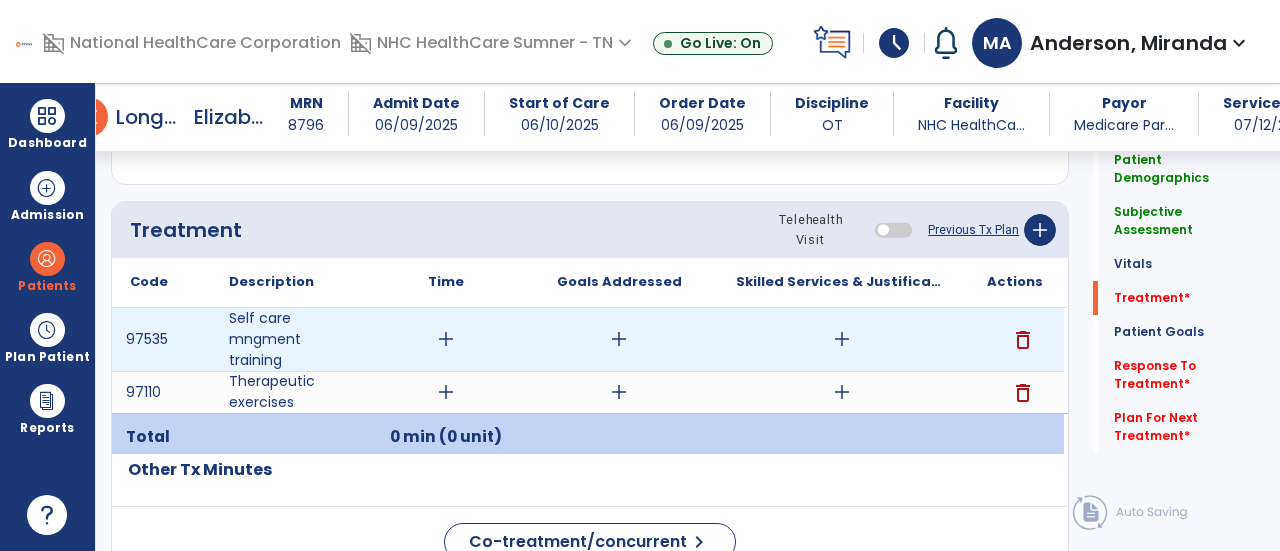 click on "add" at bounding box center [446, 339] 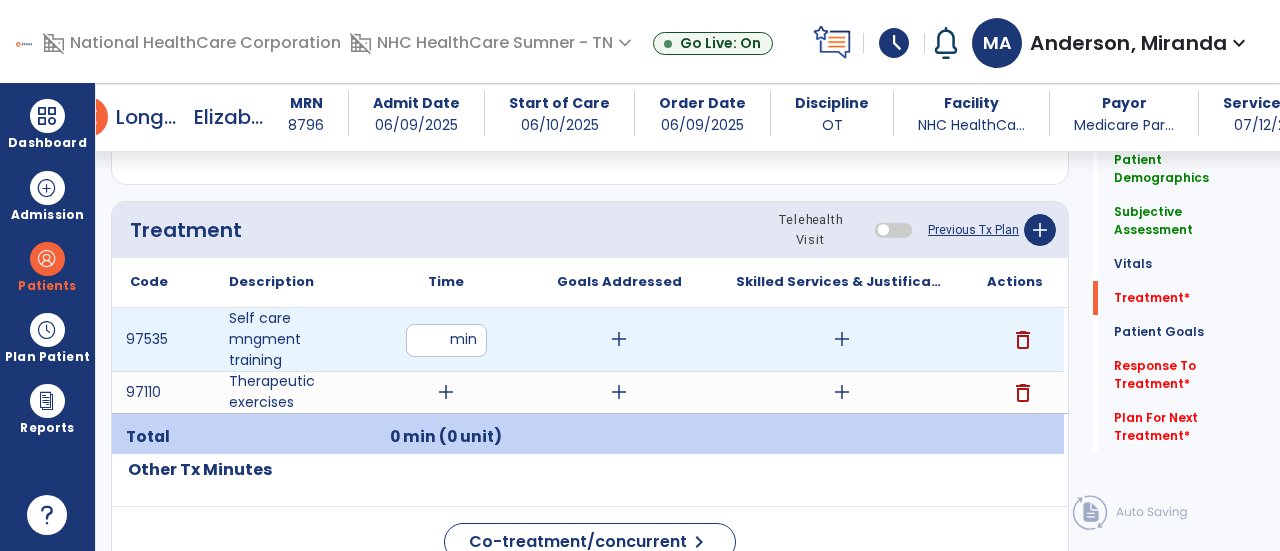type on "**" 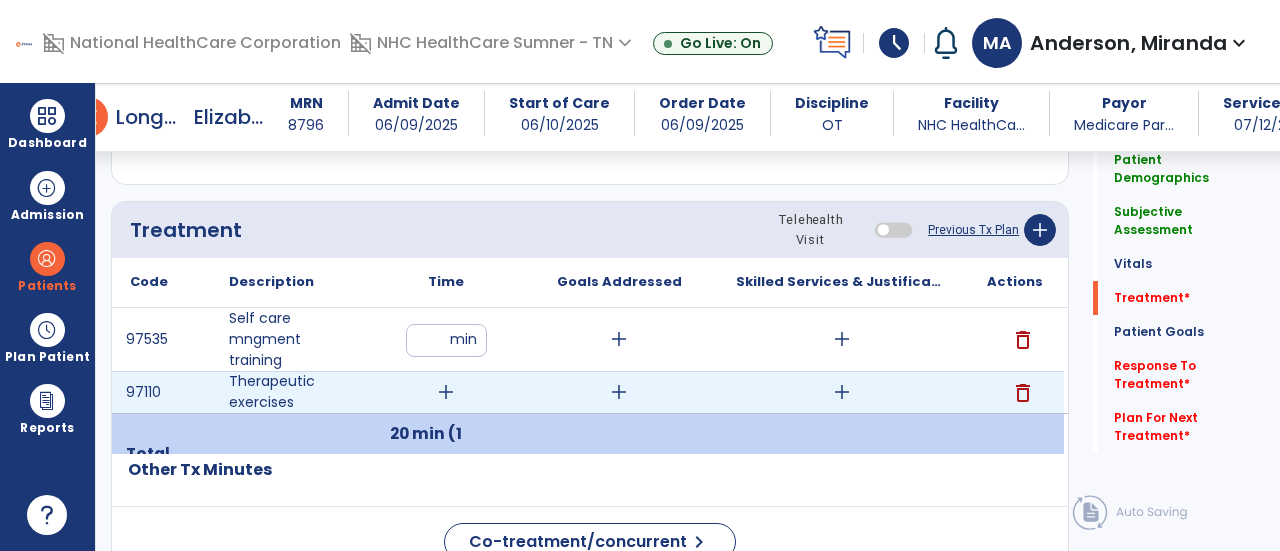 click on "add" at bounding box center [446, 392] 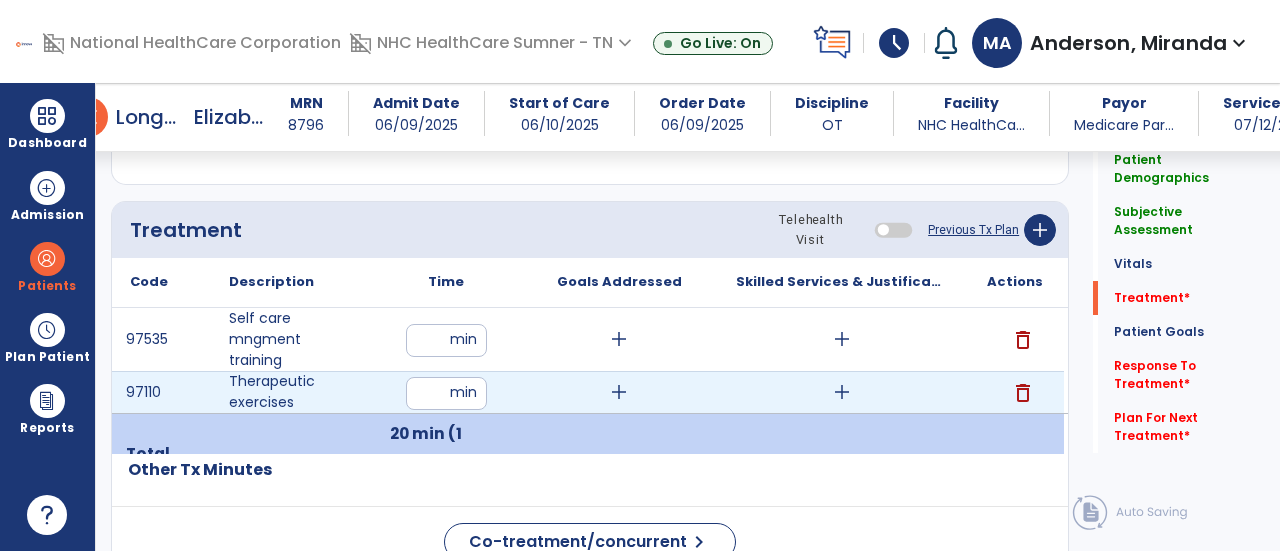 type on "**" 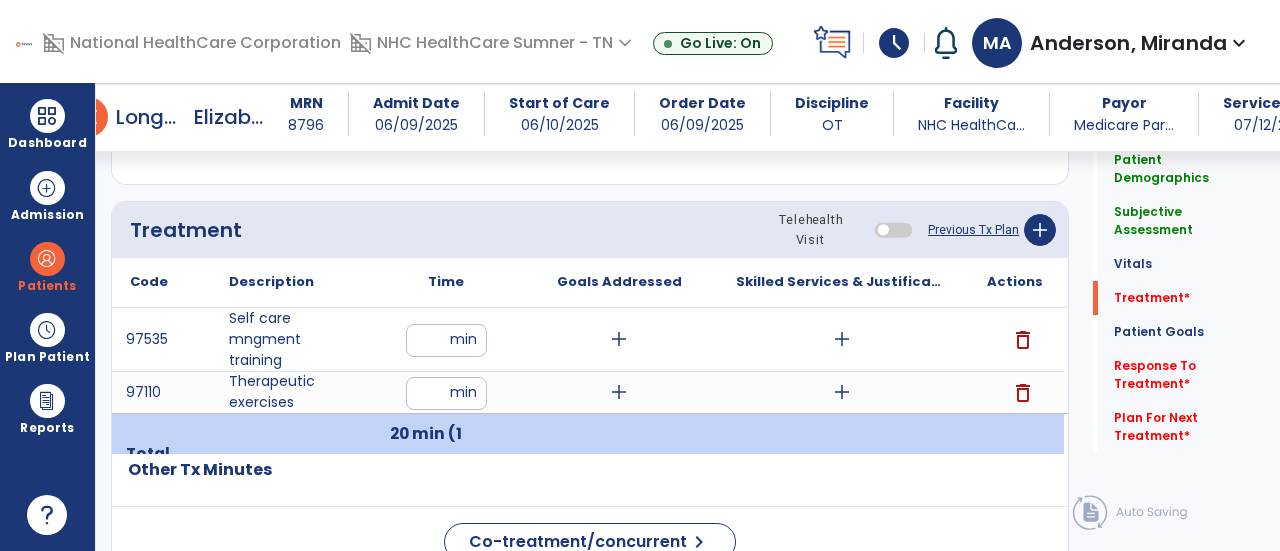 click on "Code
Description
Time" 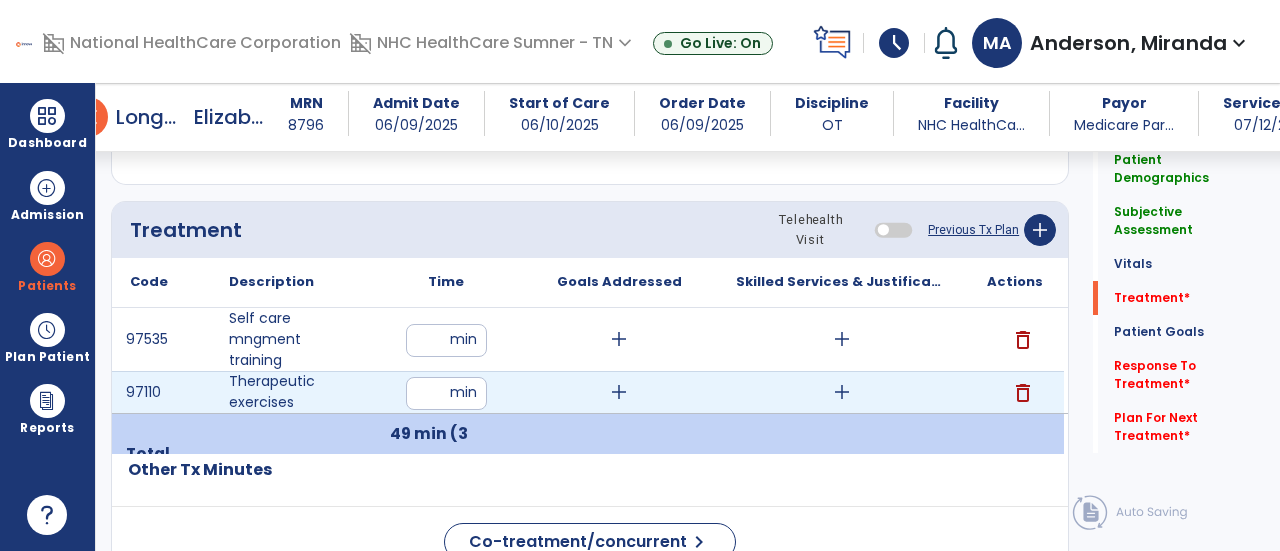 click on "**" at bounding box center [446, 393] 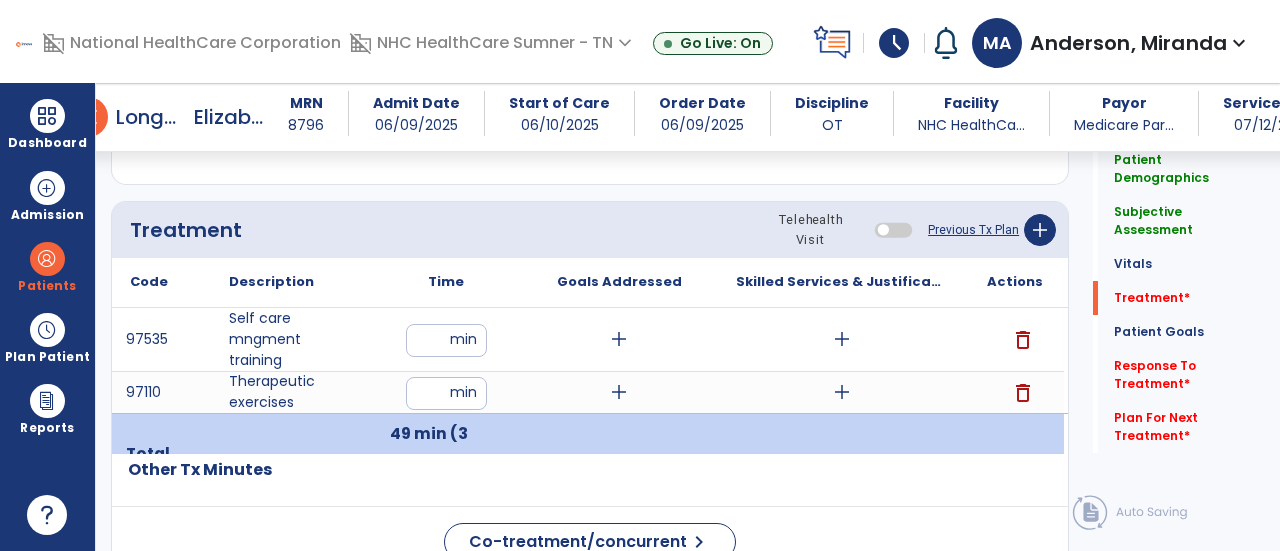 click on "Code
Description
Time" 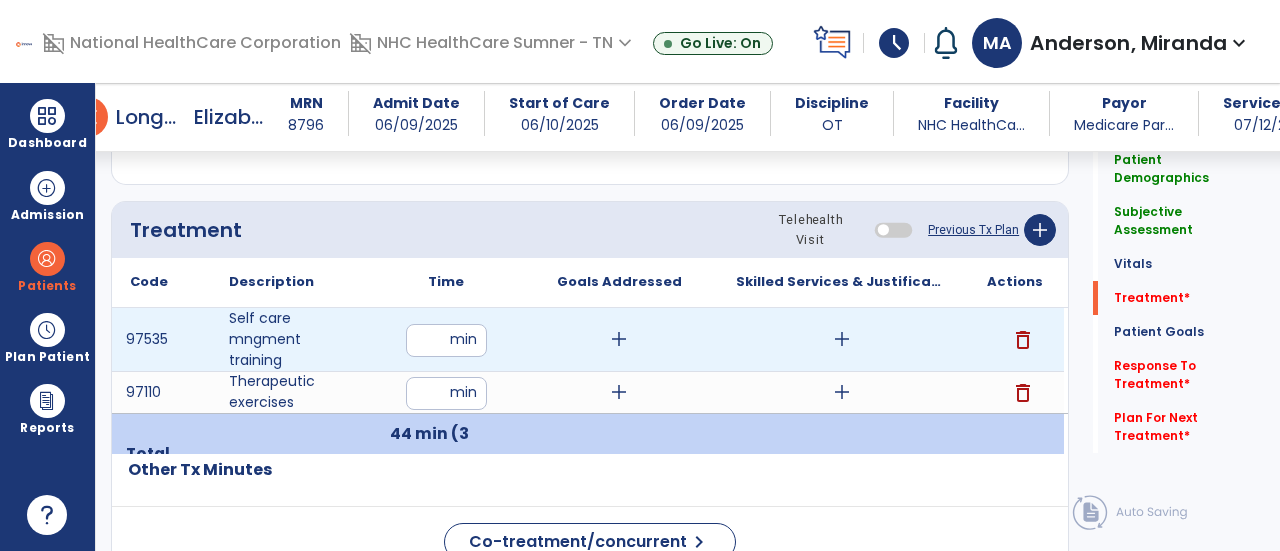 click on "add" at bounding box center [619, 339] 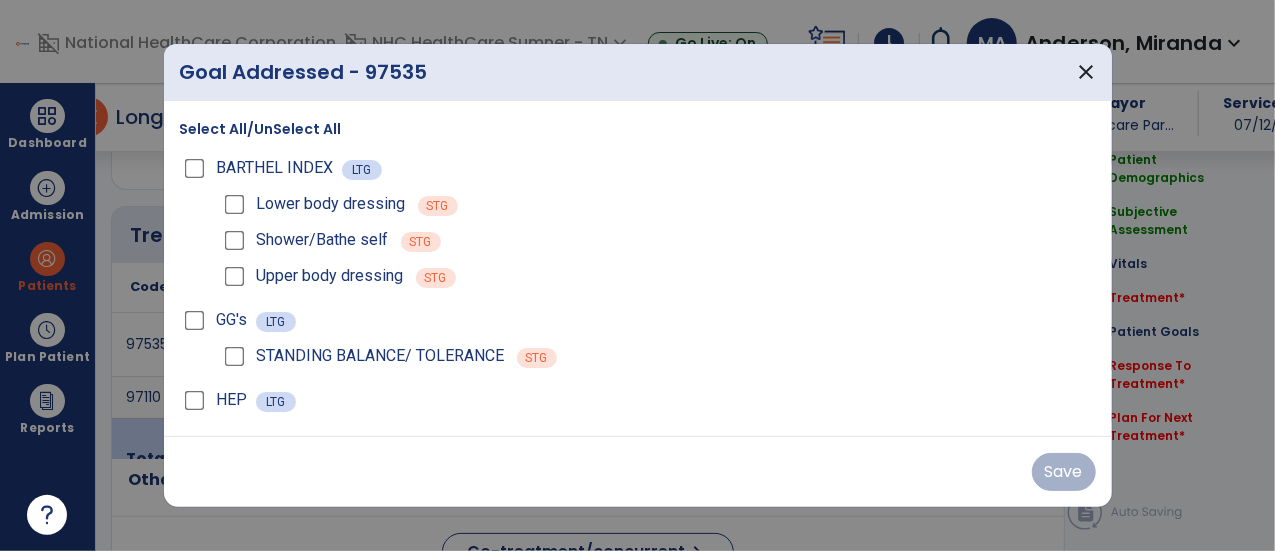 scroll, scrollTop: 1088, scrollLeft: 0, axis: vertical 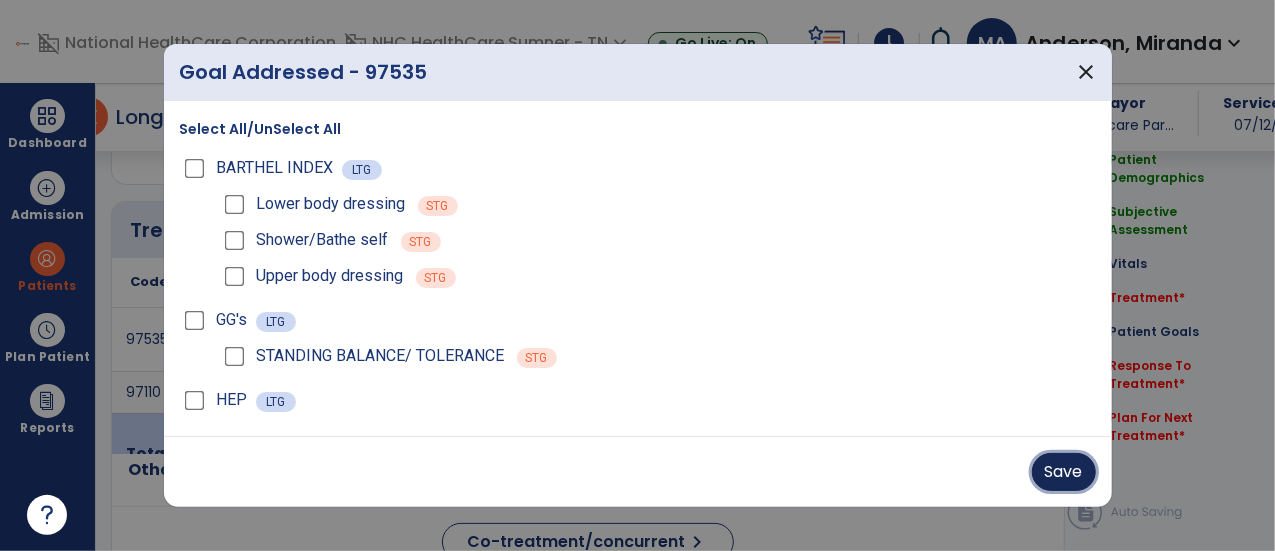 click on "Save" at bounding box center (1064, 472) 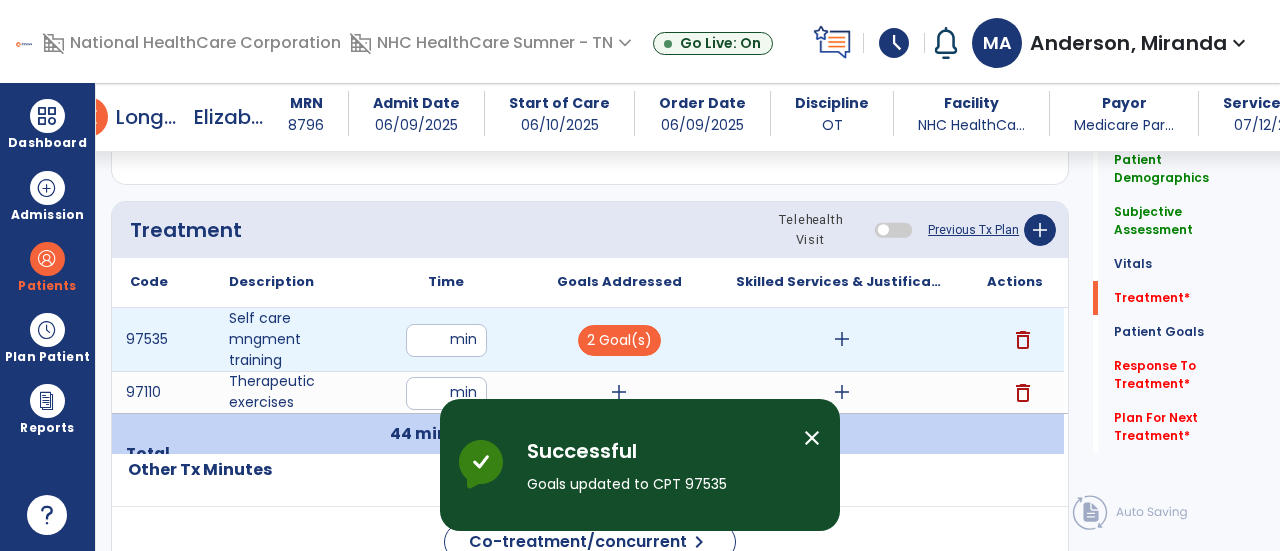 click on "add" at bounding box center (842, 339) 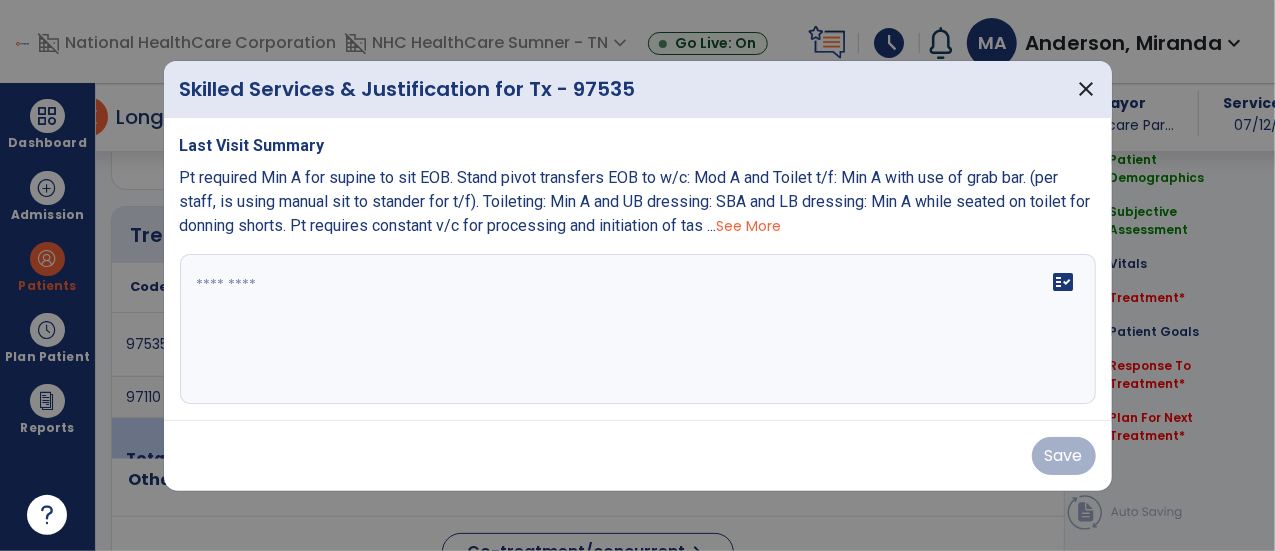 scroll, scrollTop: 1088, scrollLeft: 0, axis: vertical 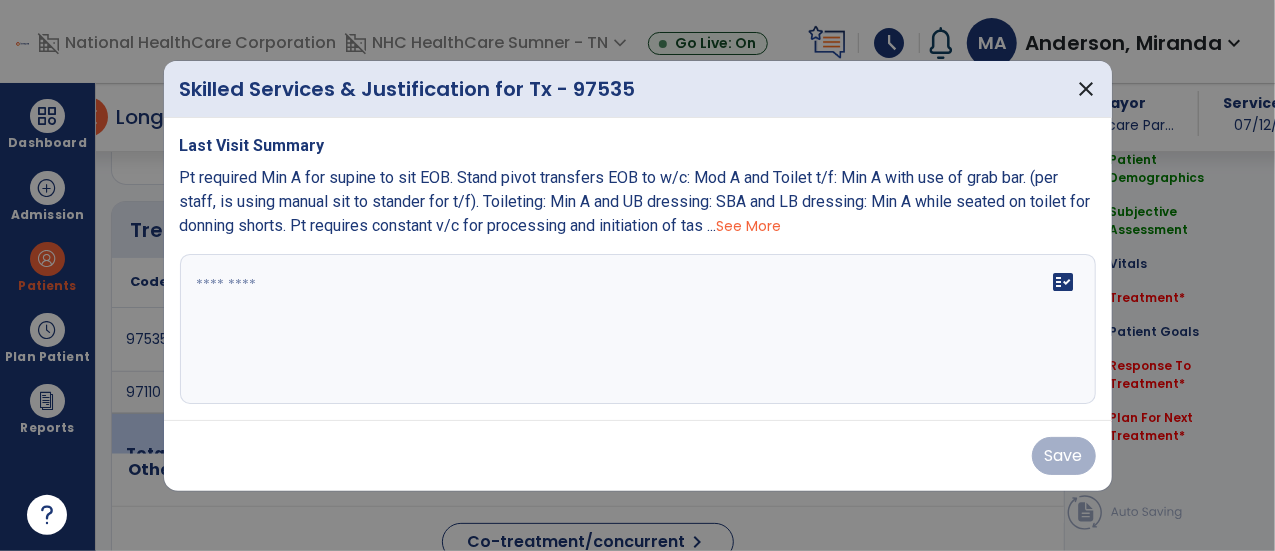 click on "fact_check" at bounding box center (638, 329) 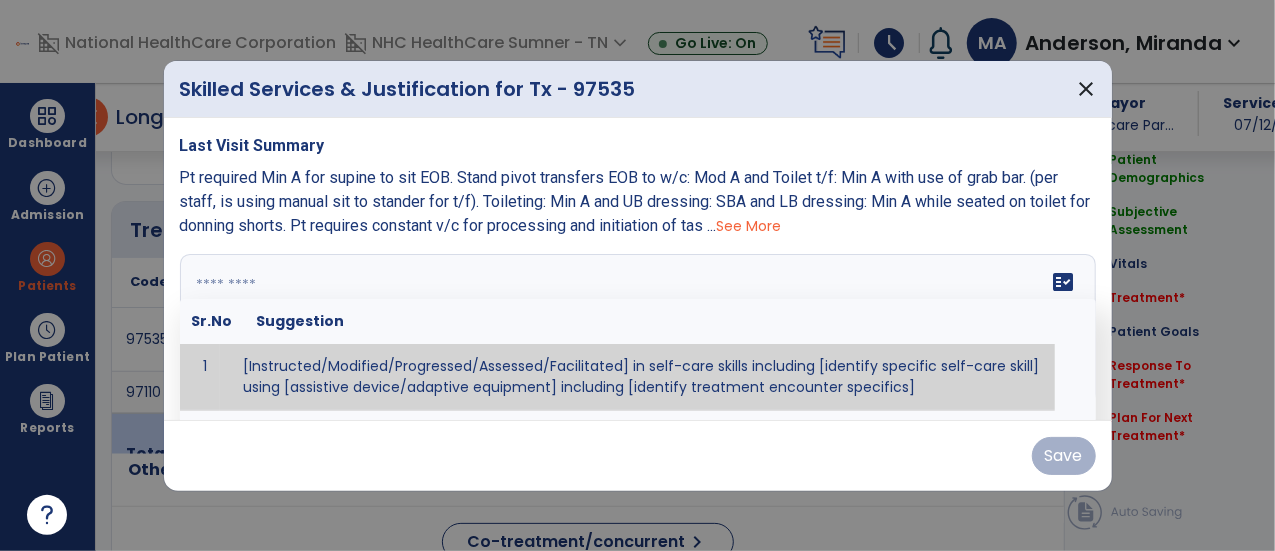 type on "*" 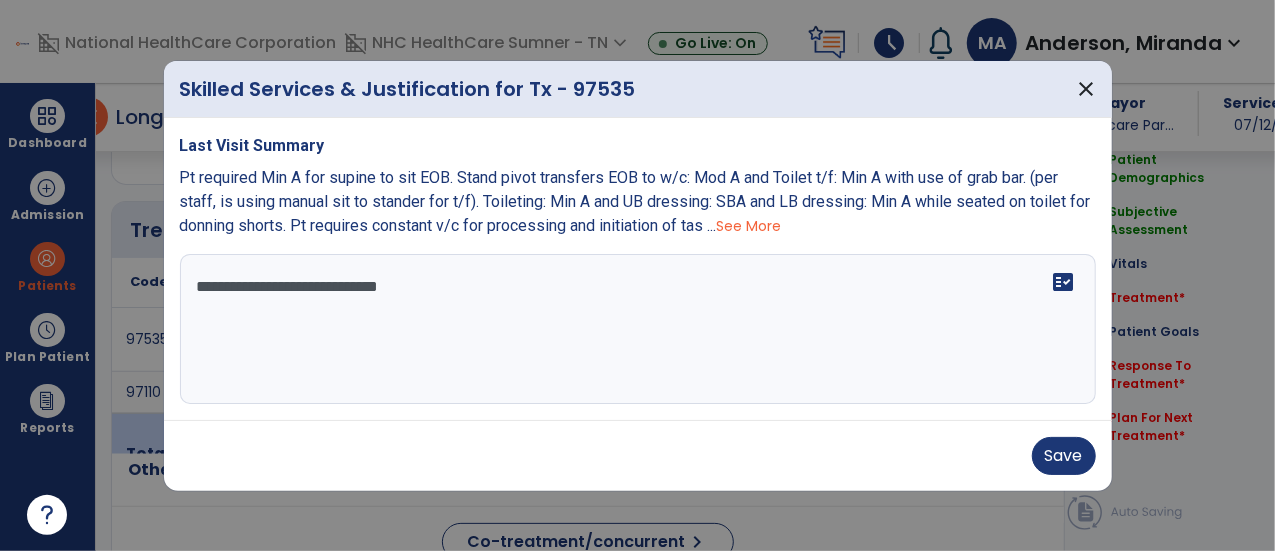 click on "**********" at bounding box center [638, 329] 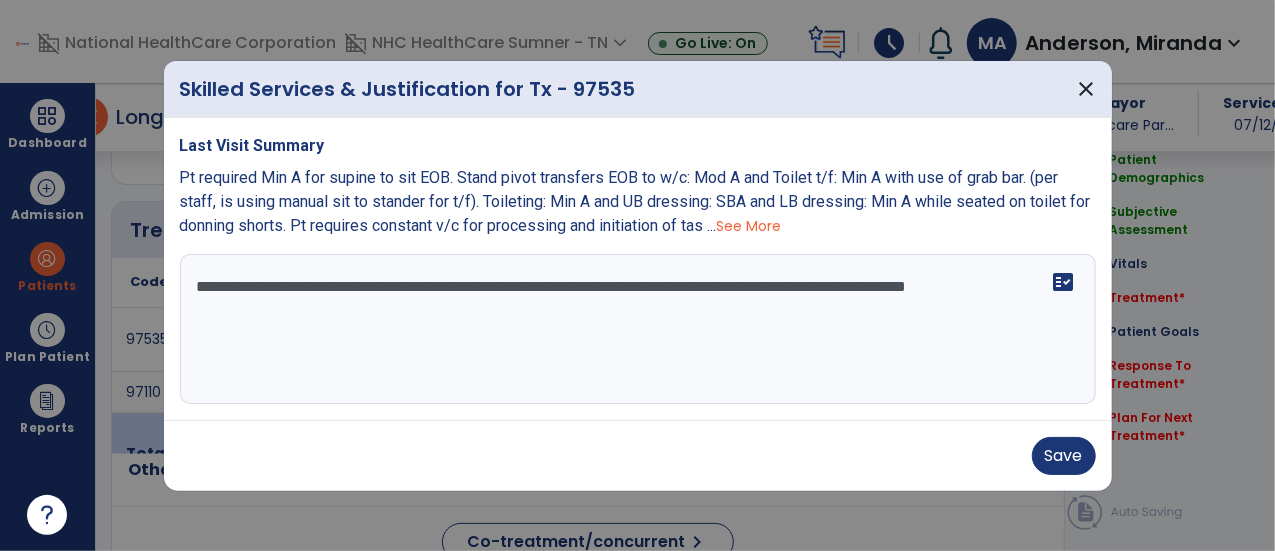 click on "See More" at bounding box center [749, 226] 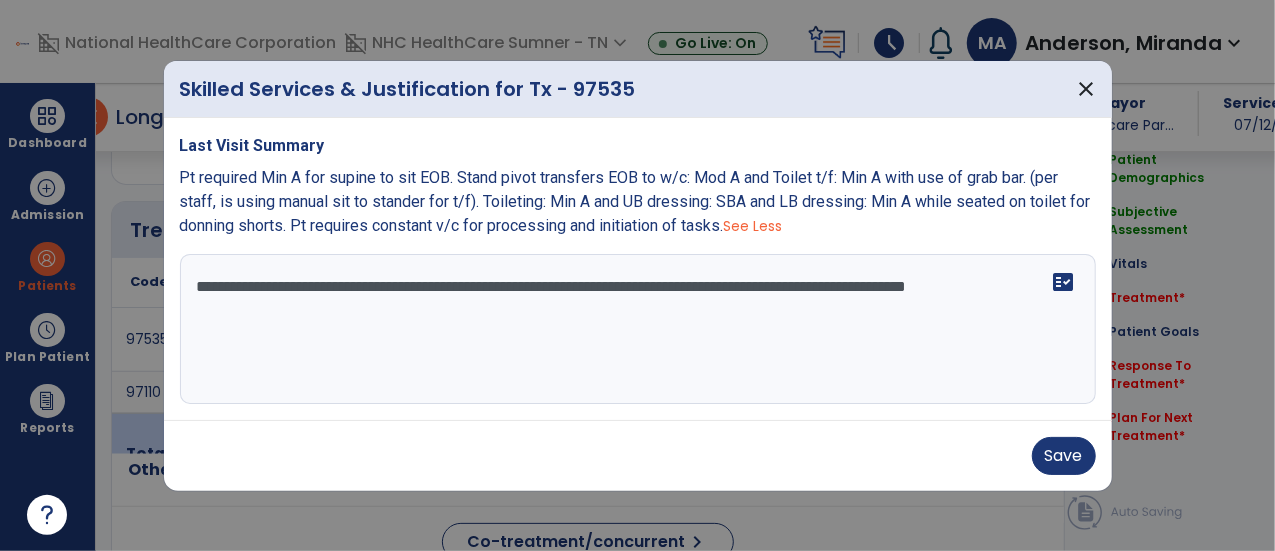 click on "**********" at bounding box center [638, 329] 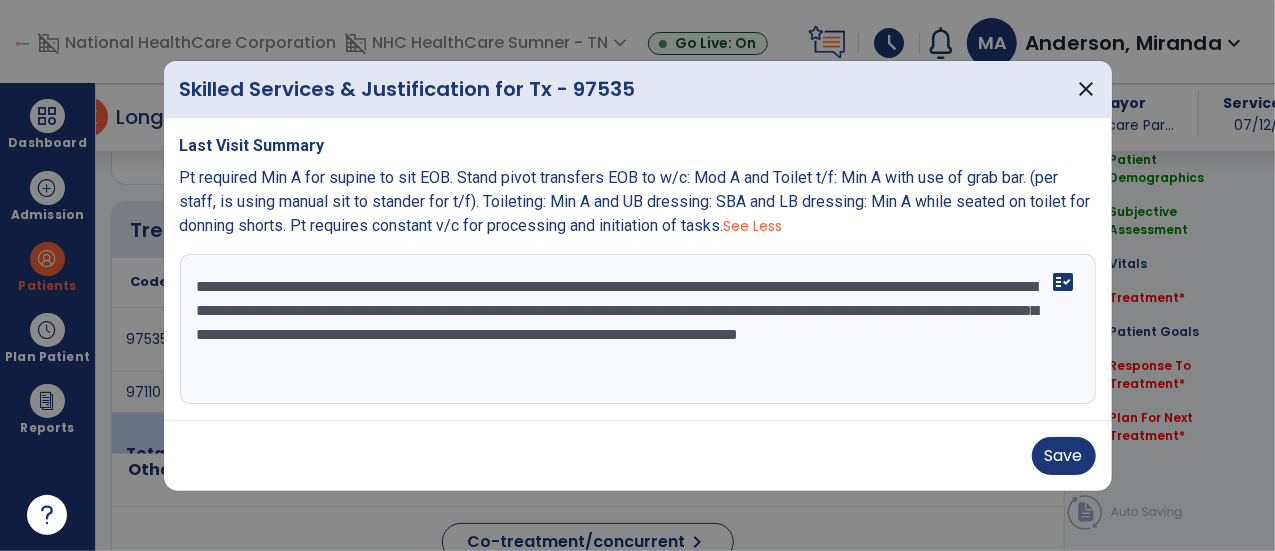 click on "**********" at bounding box center (638, 329) 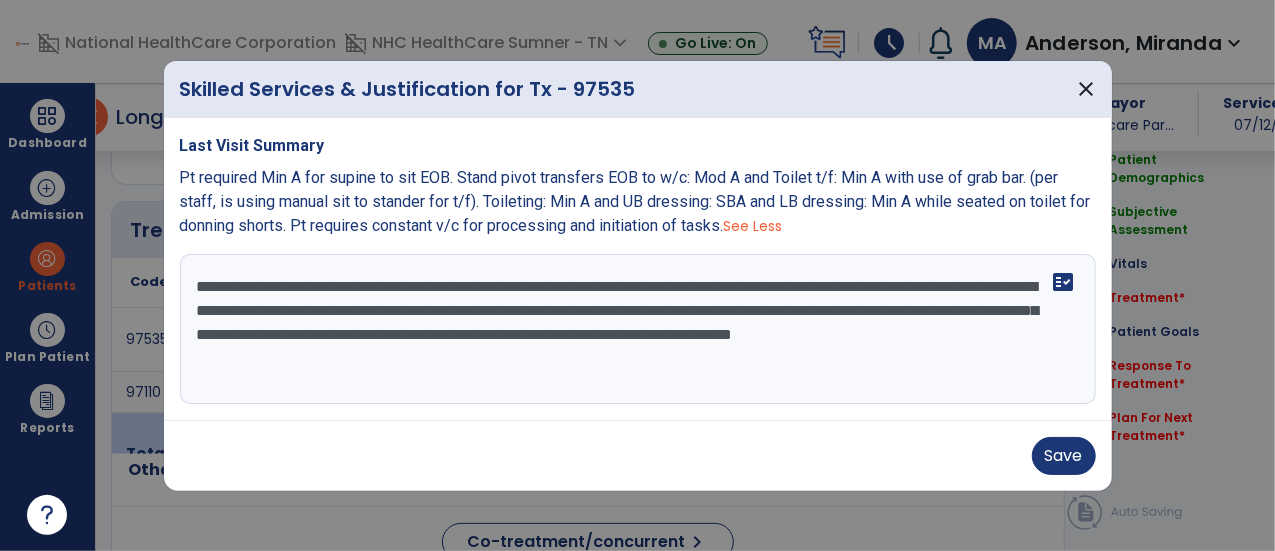 click on "**********" at bounding box center (638, 329) 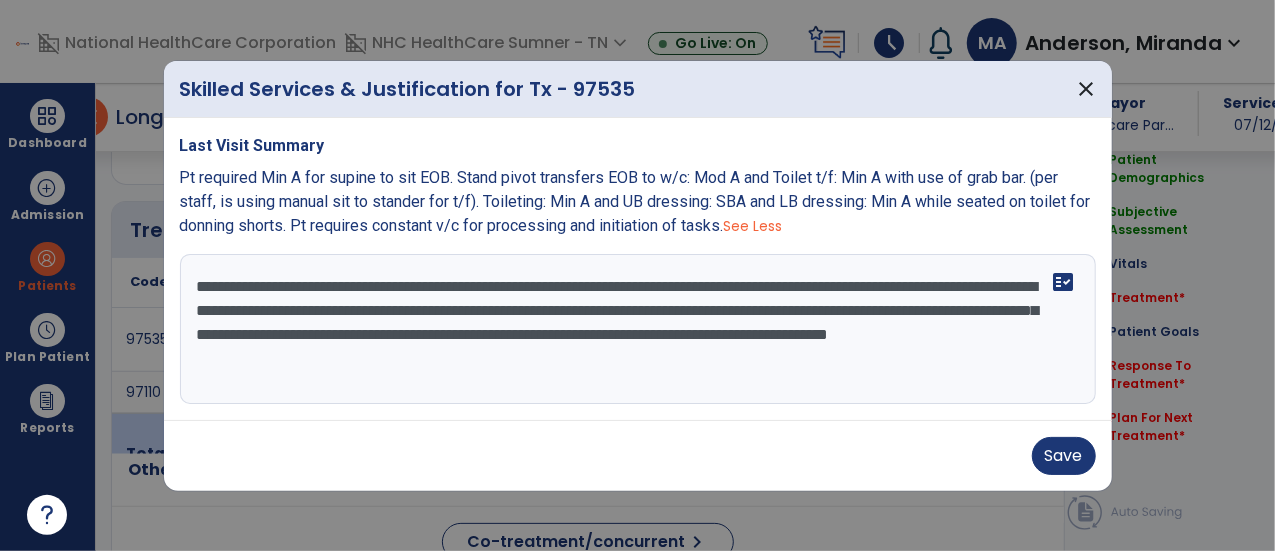 click on "**********" at bounding box center (638, 329) 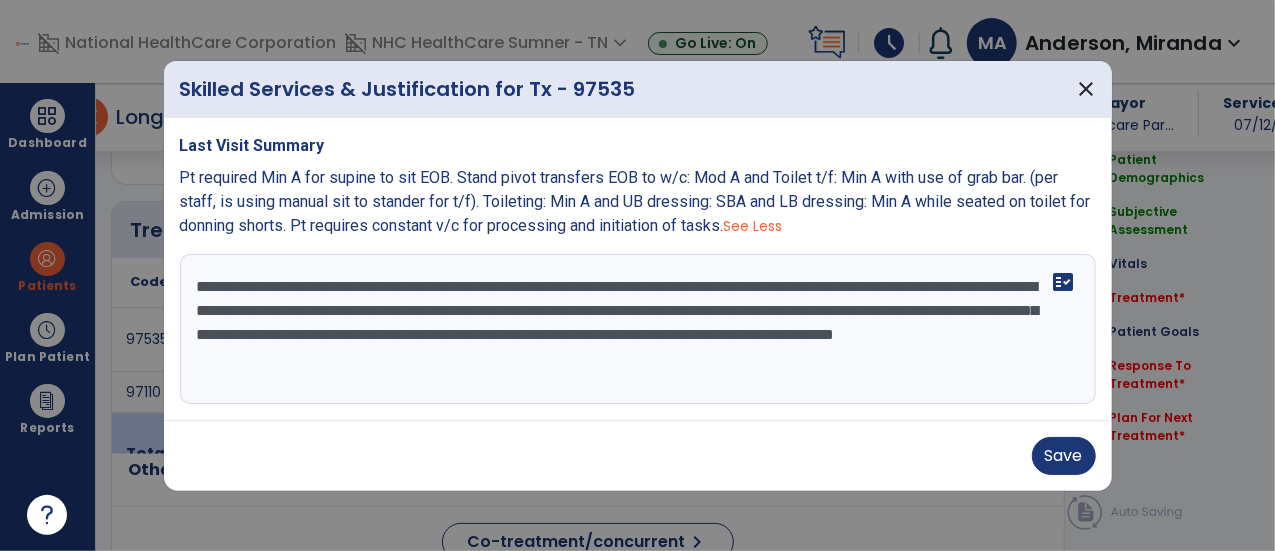 click on "**********" at bounding box center [638, 329] 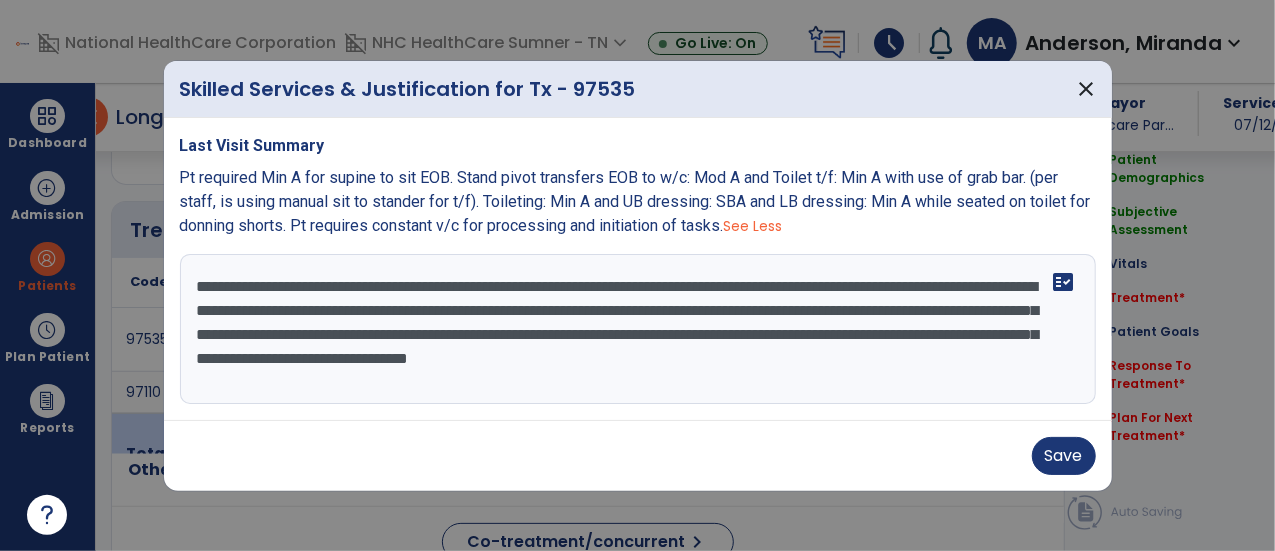 click on "**********" at bounding box center (638, 329) 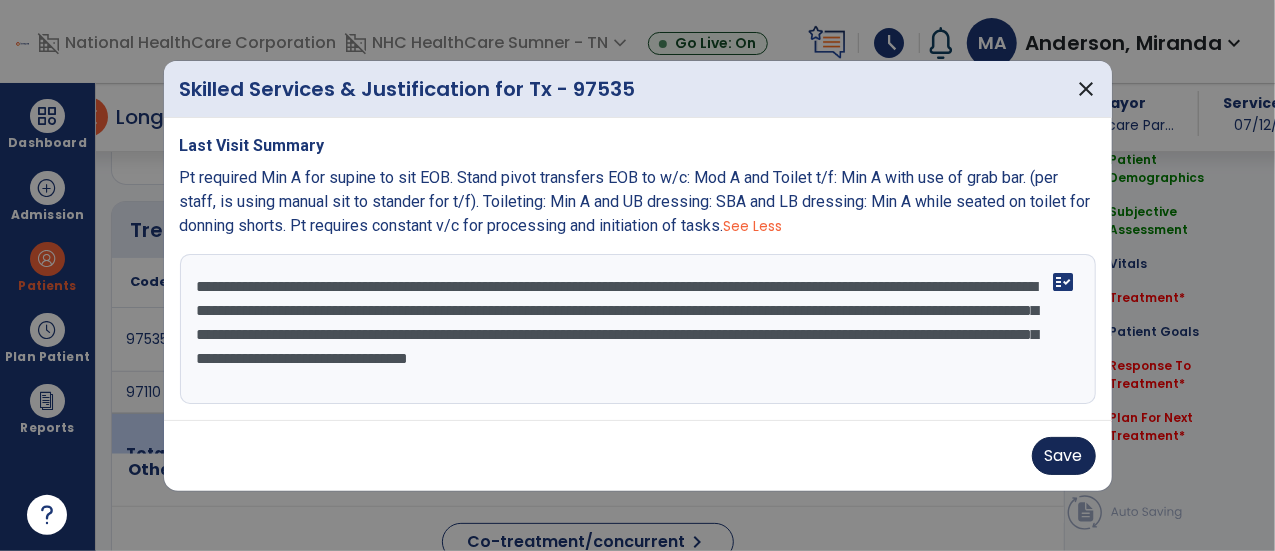 type on "**********" 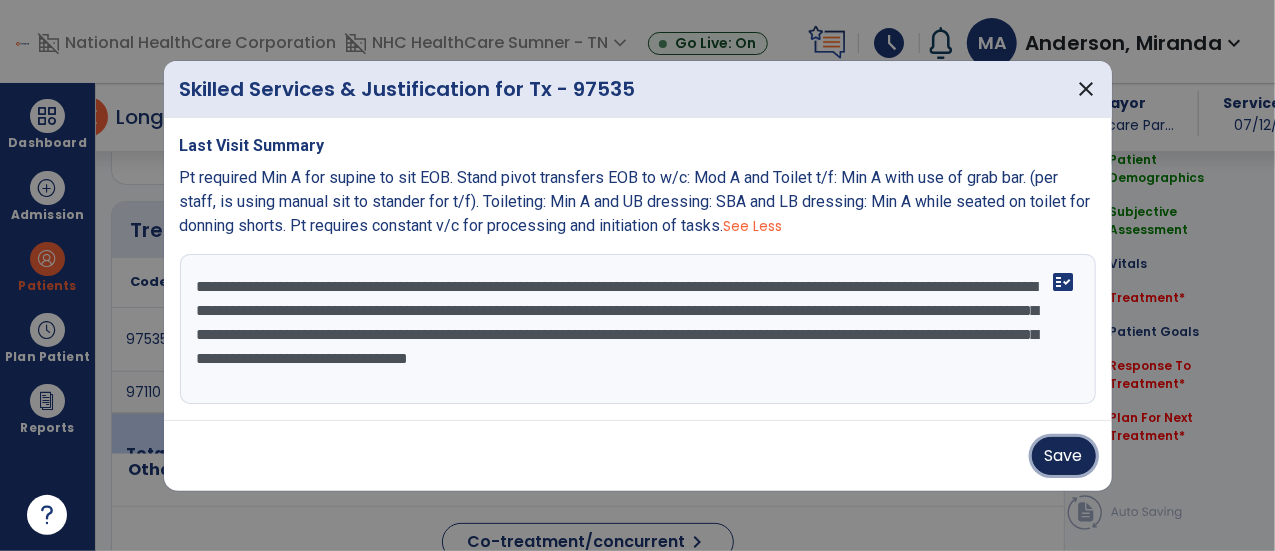 click on "Save" at bounding box center [1064, 456] 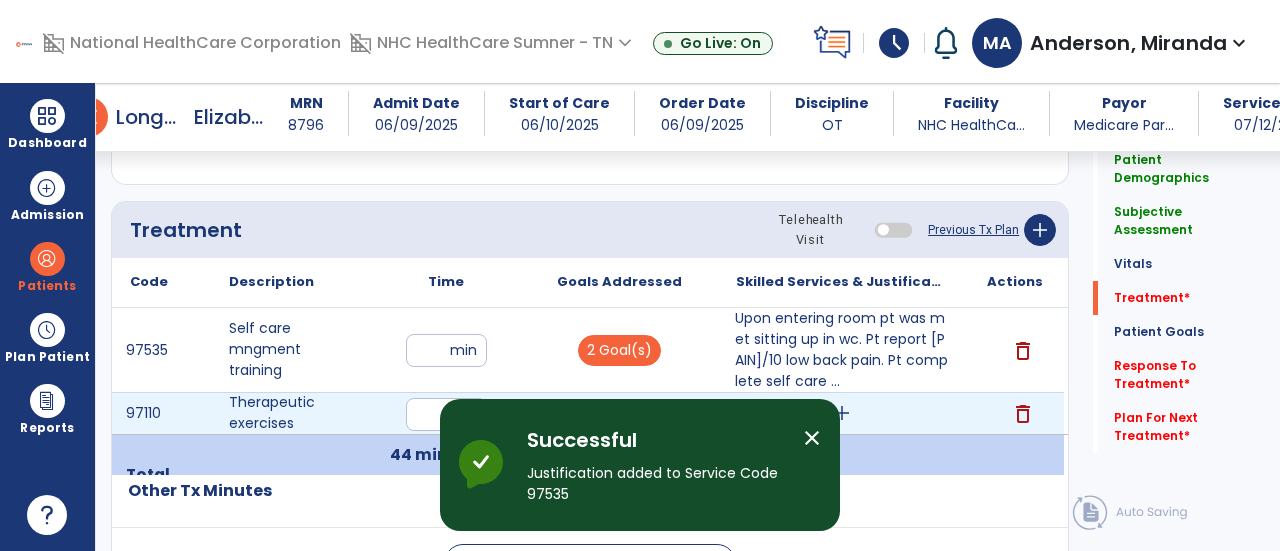 click on "add" at bounding box center [619, 413] 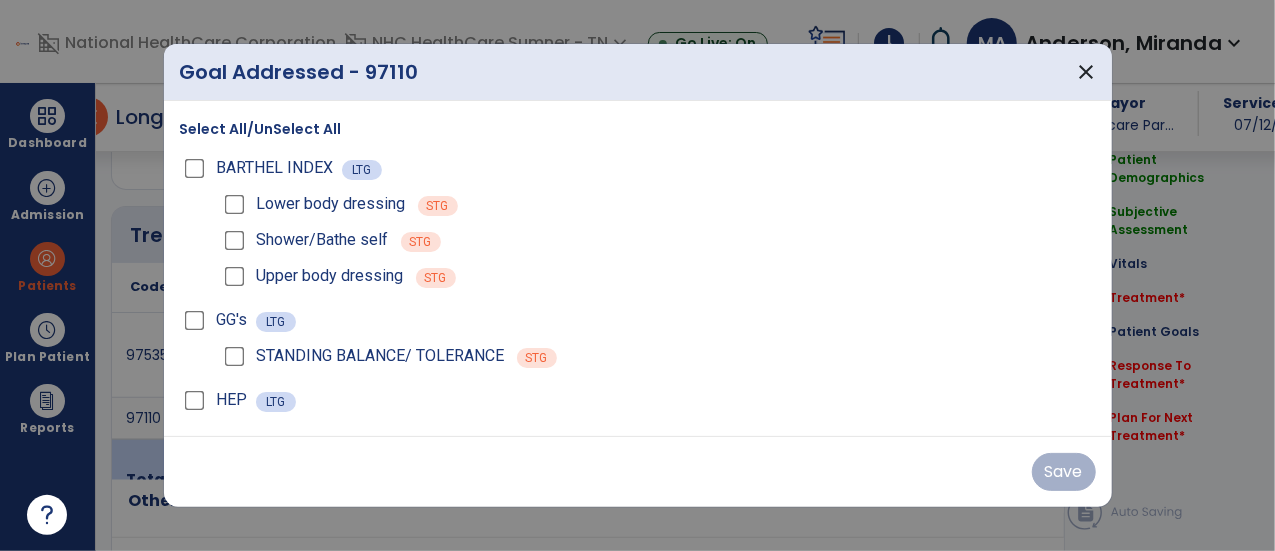scroll, scrollTop: 1088, scrollLeft: 0, axis: vertical 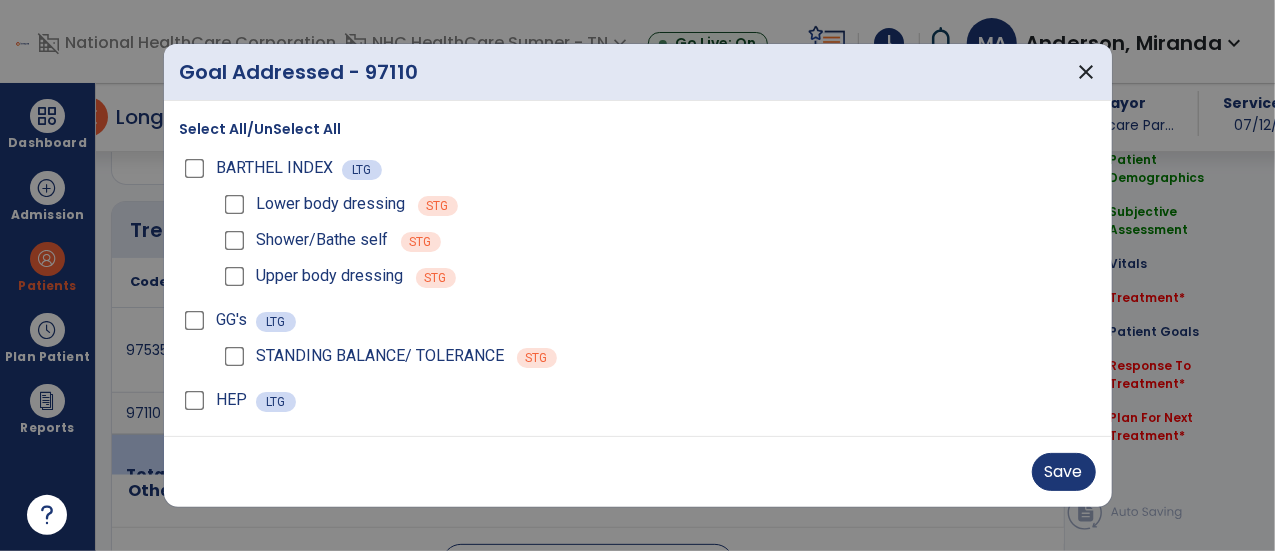 click on "GG's" at bounding box center (218, 320) 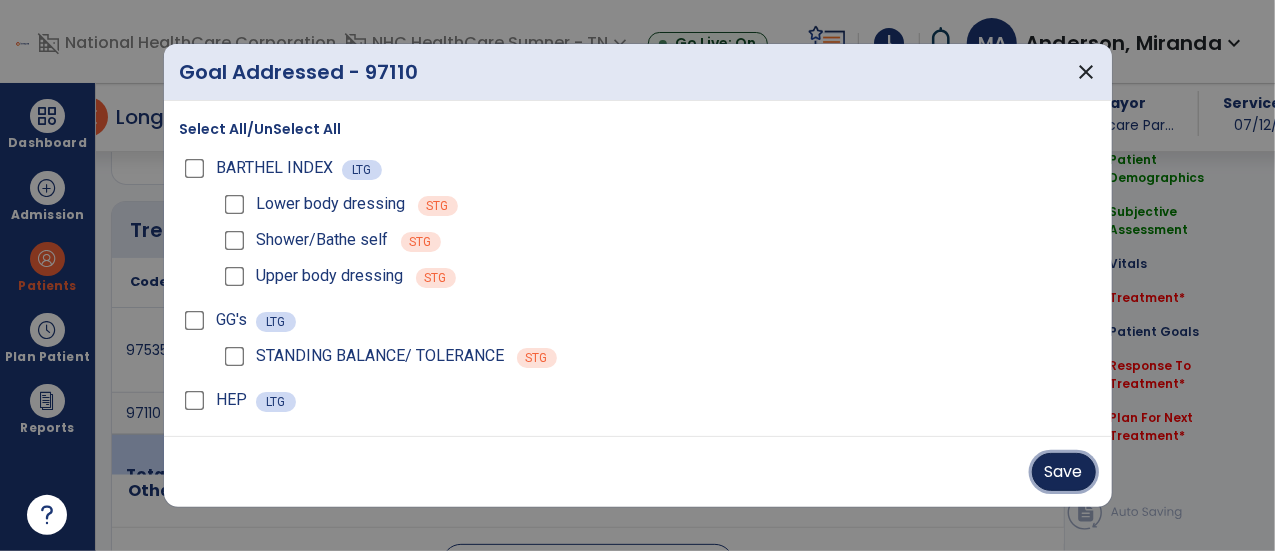 click on "Save" at bounding box center (1064, 472) 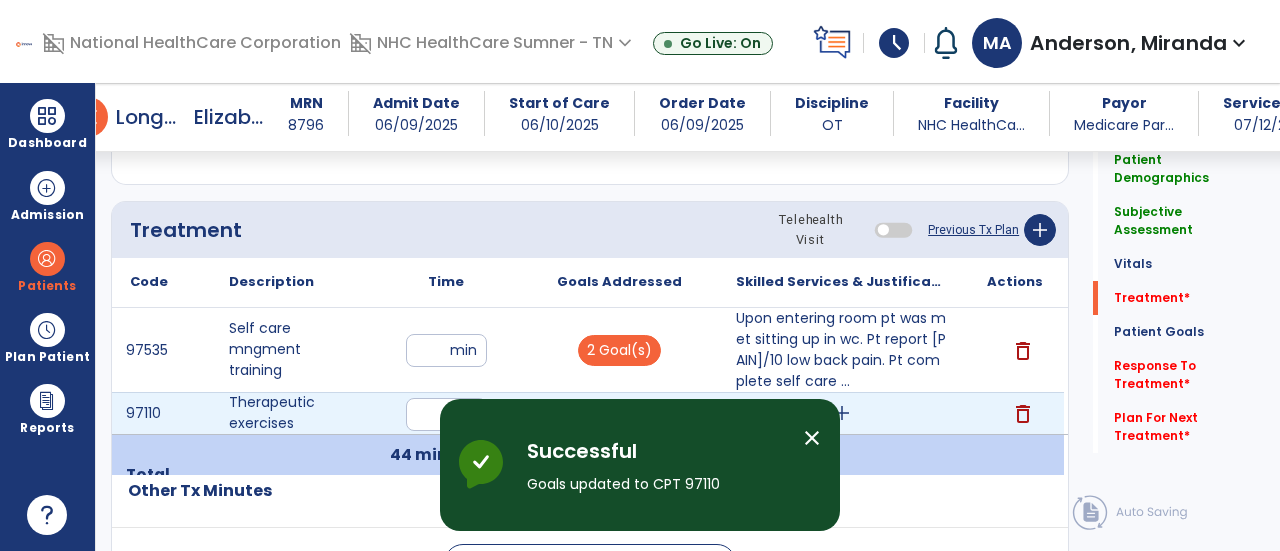 click on "add" at bounding box center [841, 413] 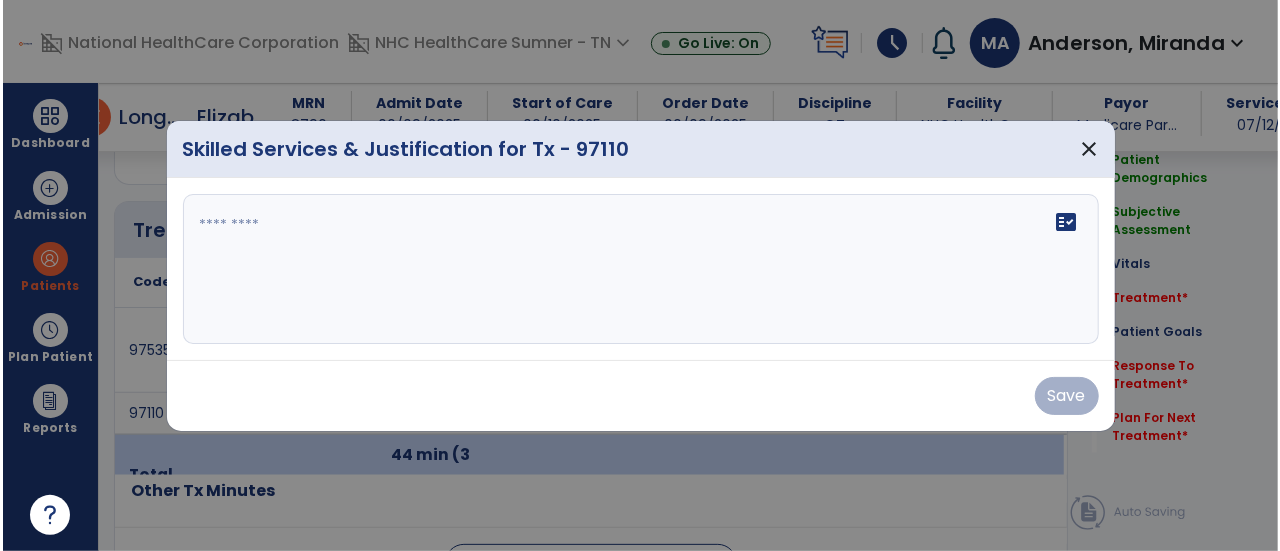scroll, scrollTop: 1088, scrollLeft: 0, axis: vertical 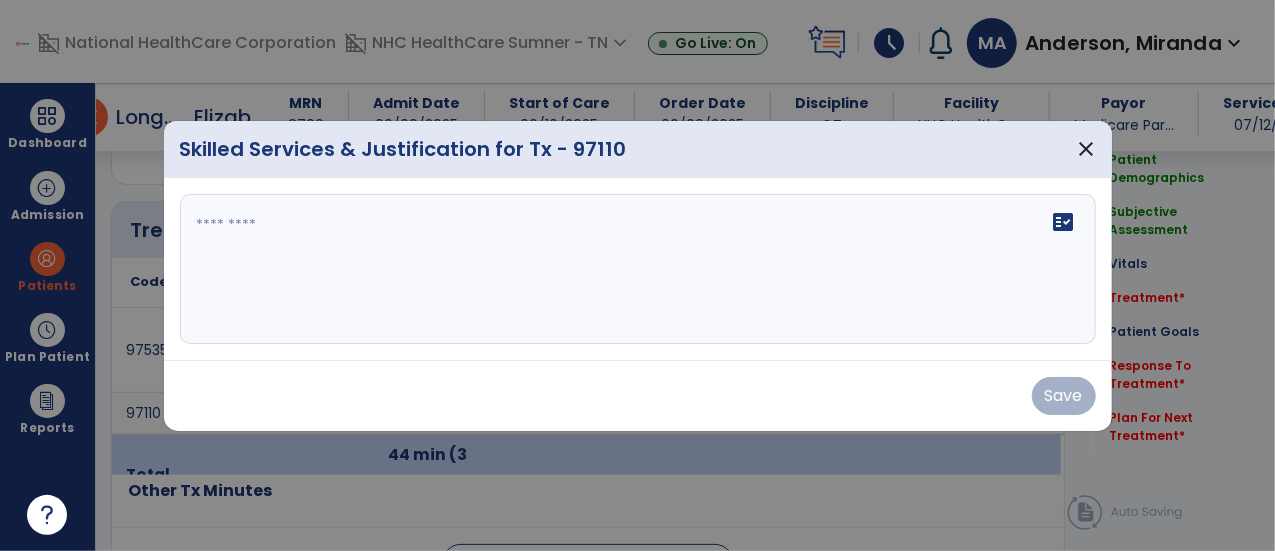 click on "fact_check" at bounding box center [638, 269] 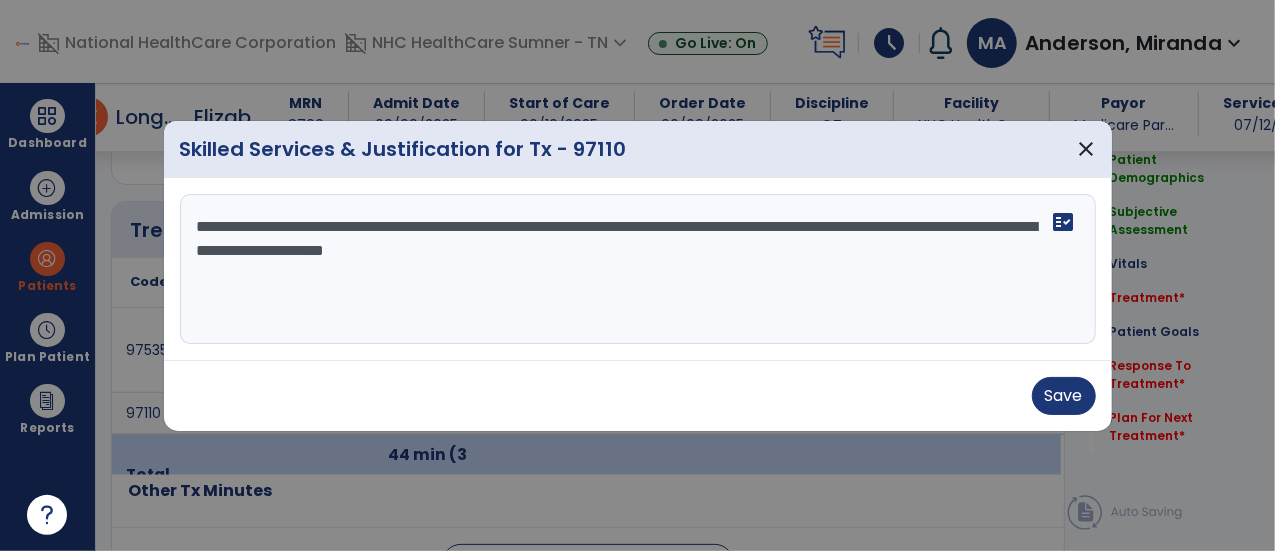 click on "**********" at bounding box center [638, 269] 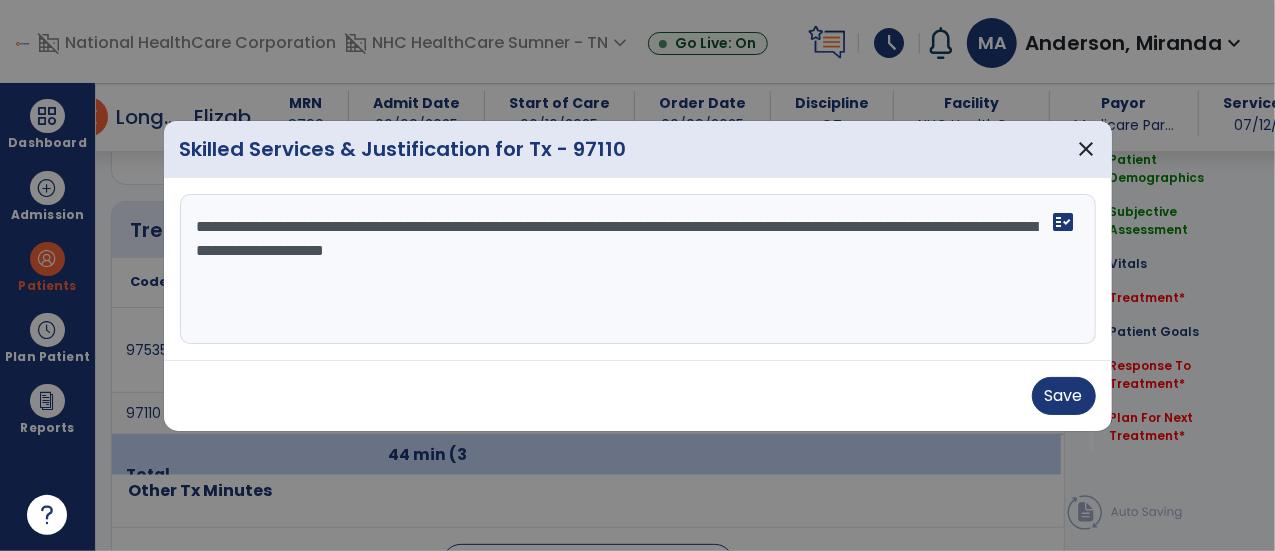 click on "**********" at bounding box center (638, 269) 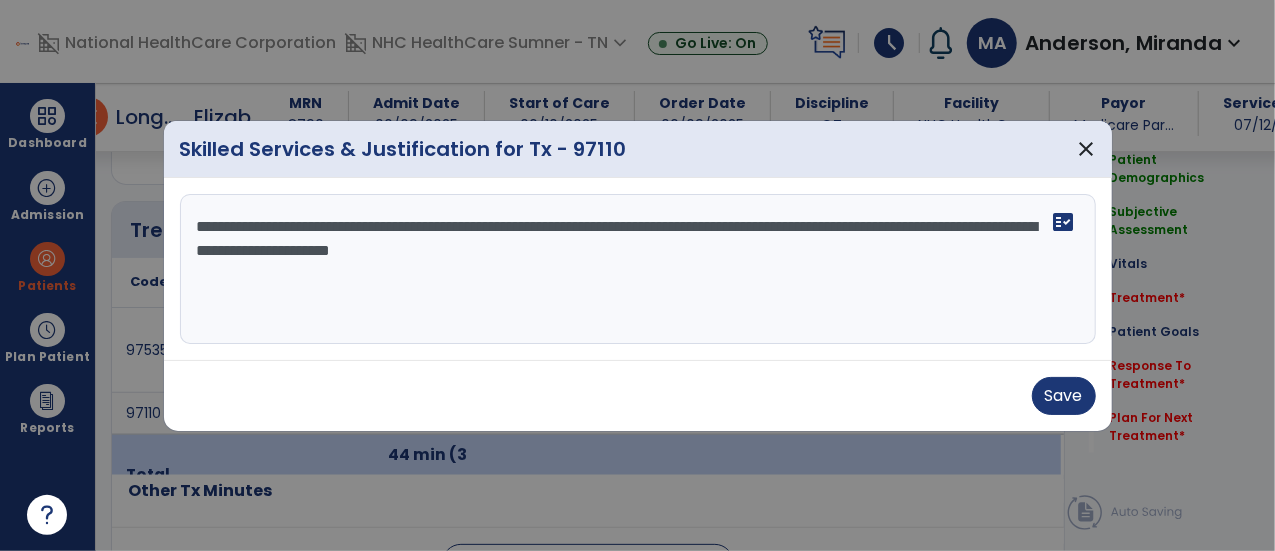 click on "**********" at bounding box center [638, 269] 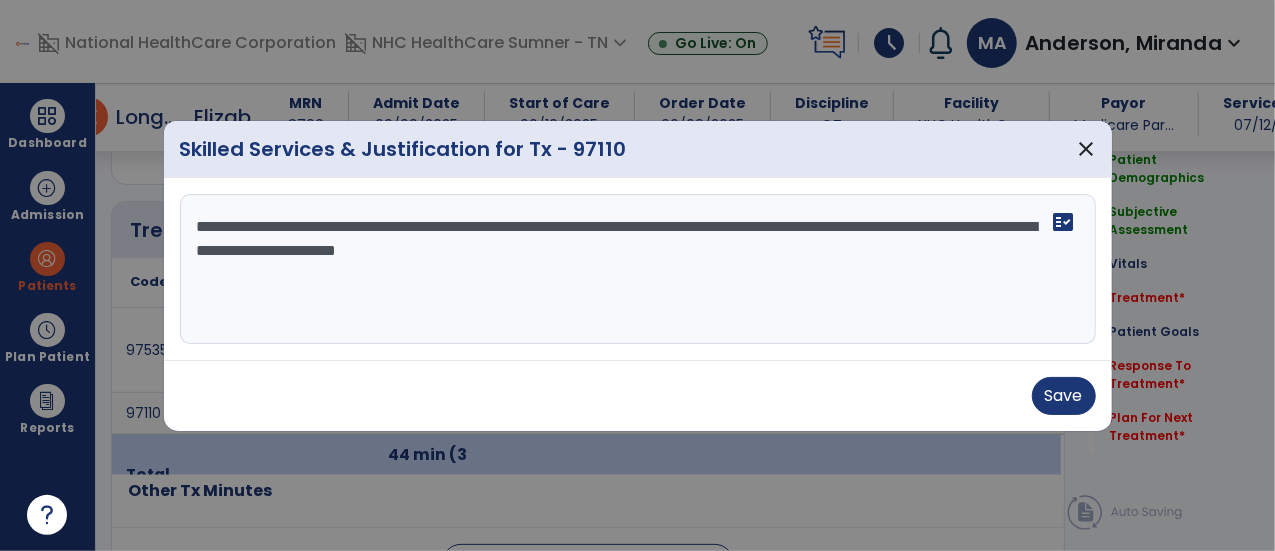 click on "**********" at bounding box center [638, 269] 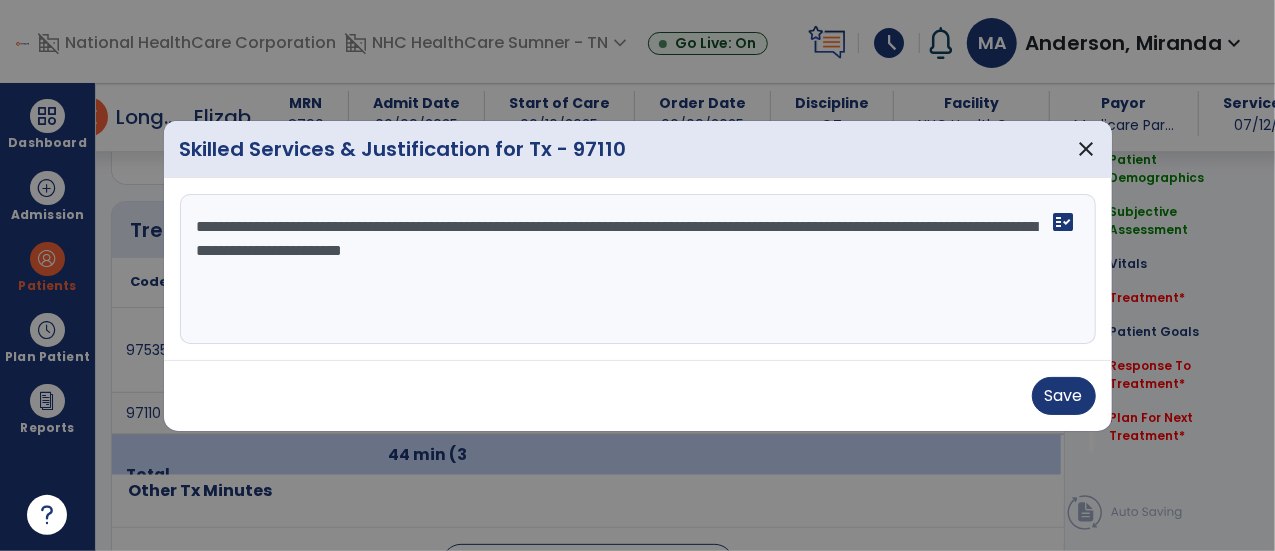 click on "**********" at bounding box center (638, 269) 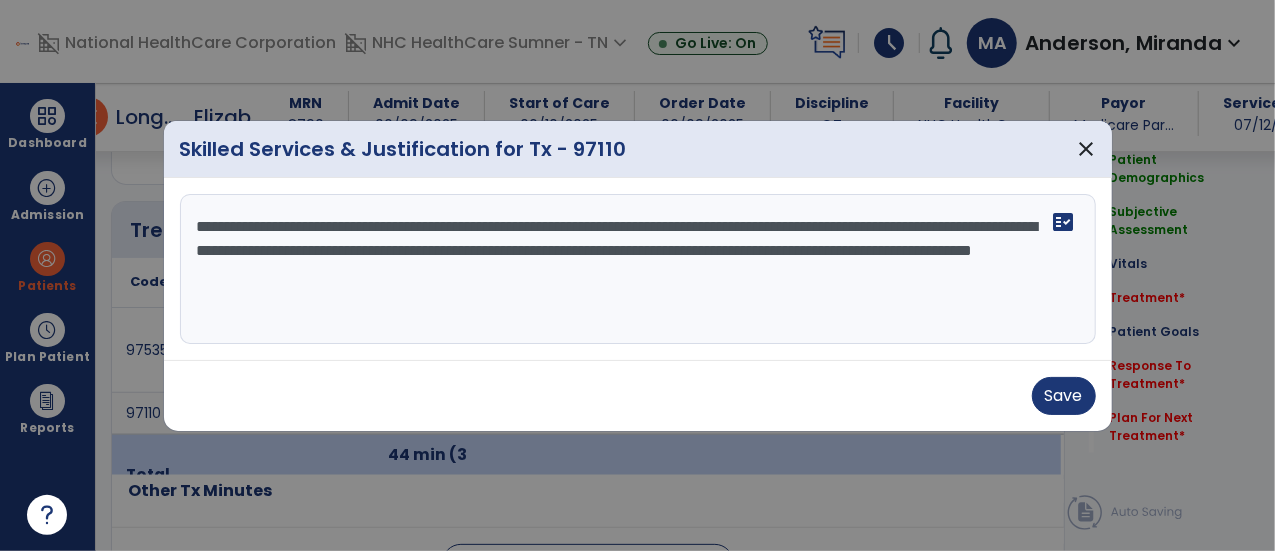 click on "**********" at bounding box center [638, 269] 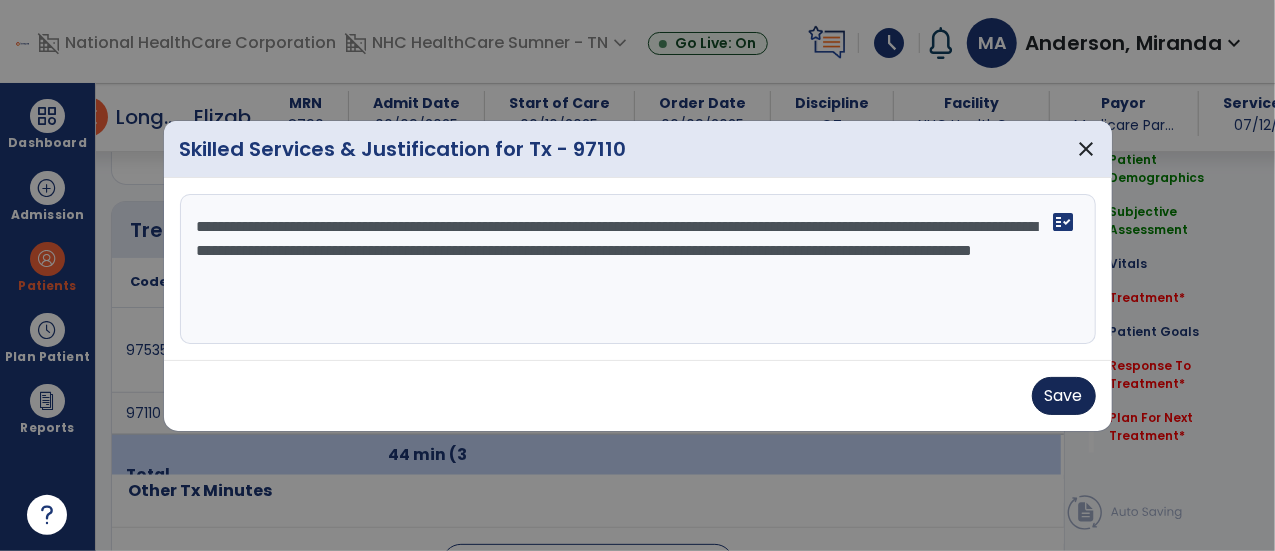 type on "**********" 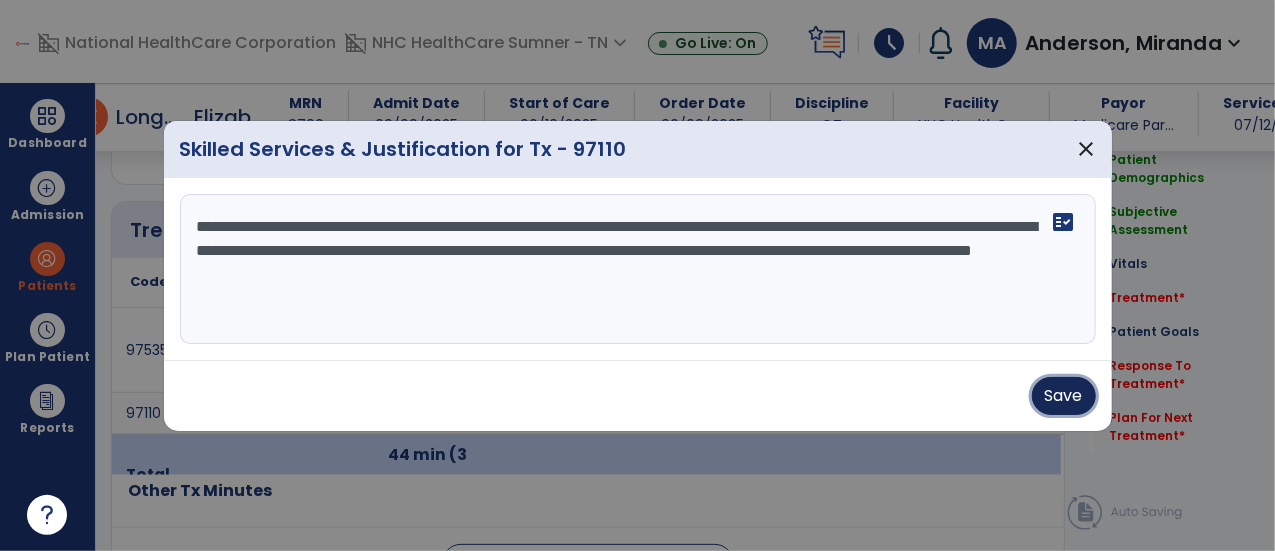 click on "Save" at bounding box center [1064, 396] 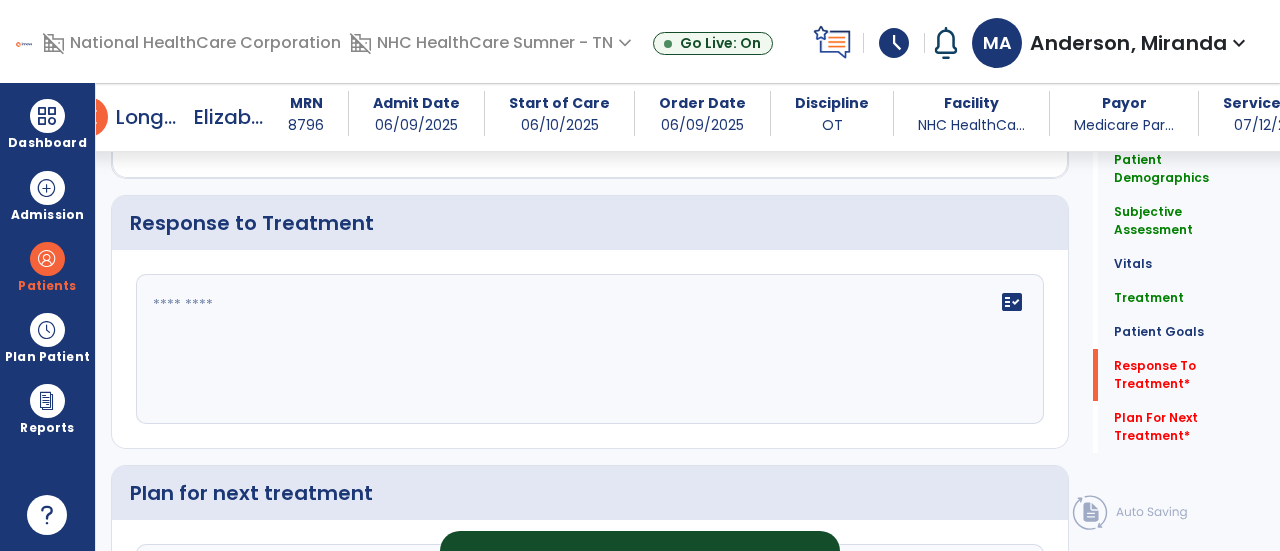scroll, scrollTop: 3271, scrollLeft: 0, axis: vertical 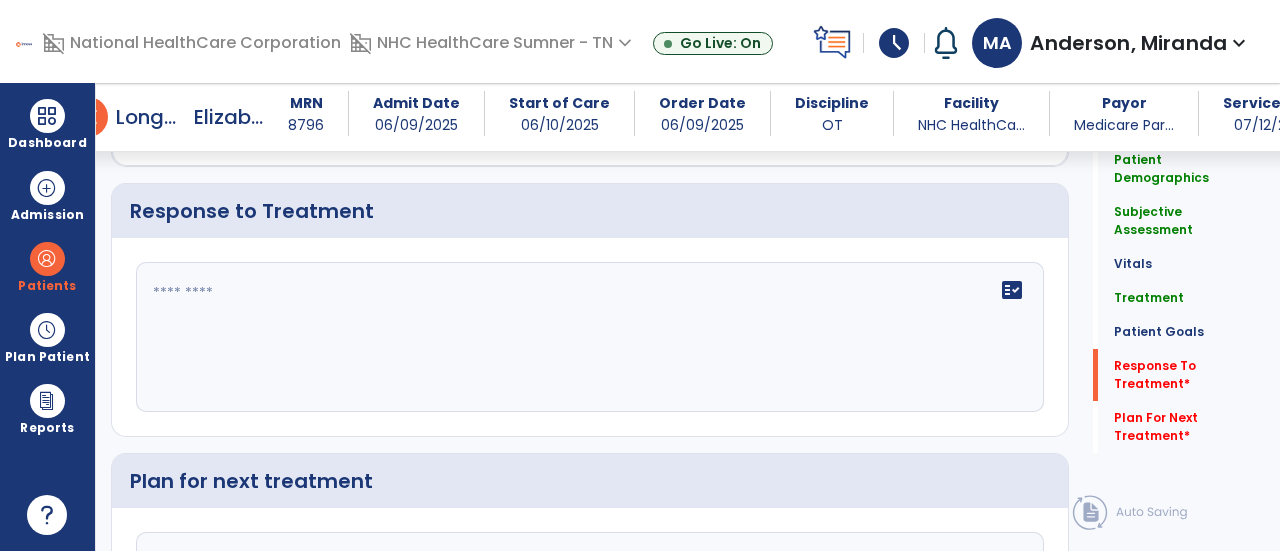 click on "fact_check" 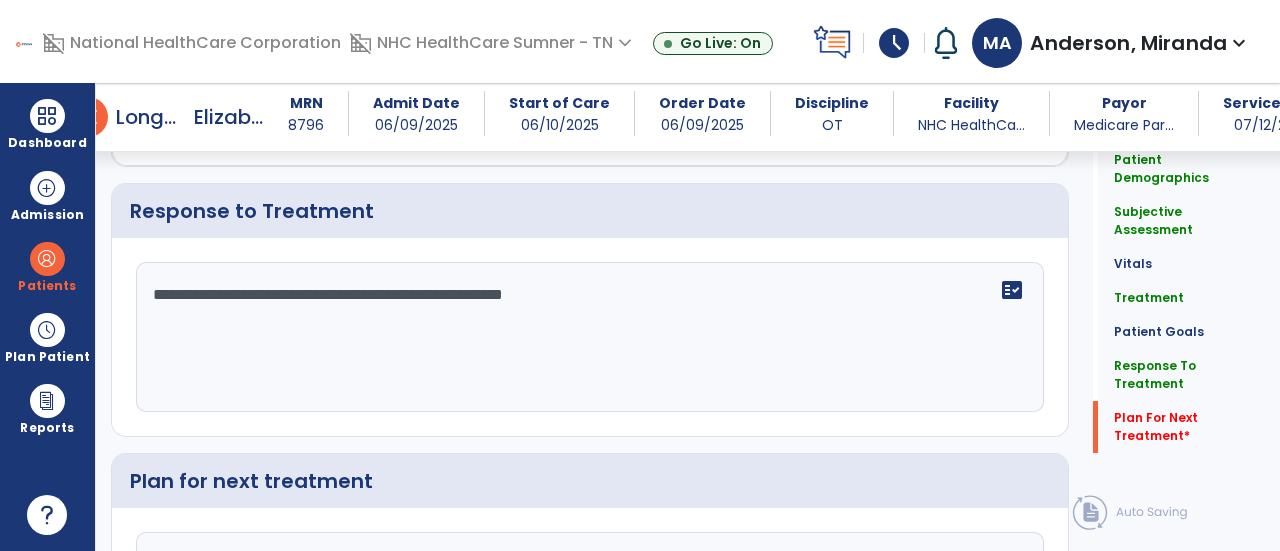 scroll, scrollTop: 3481, scrollLeft: 0, axis: vertical 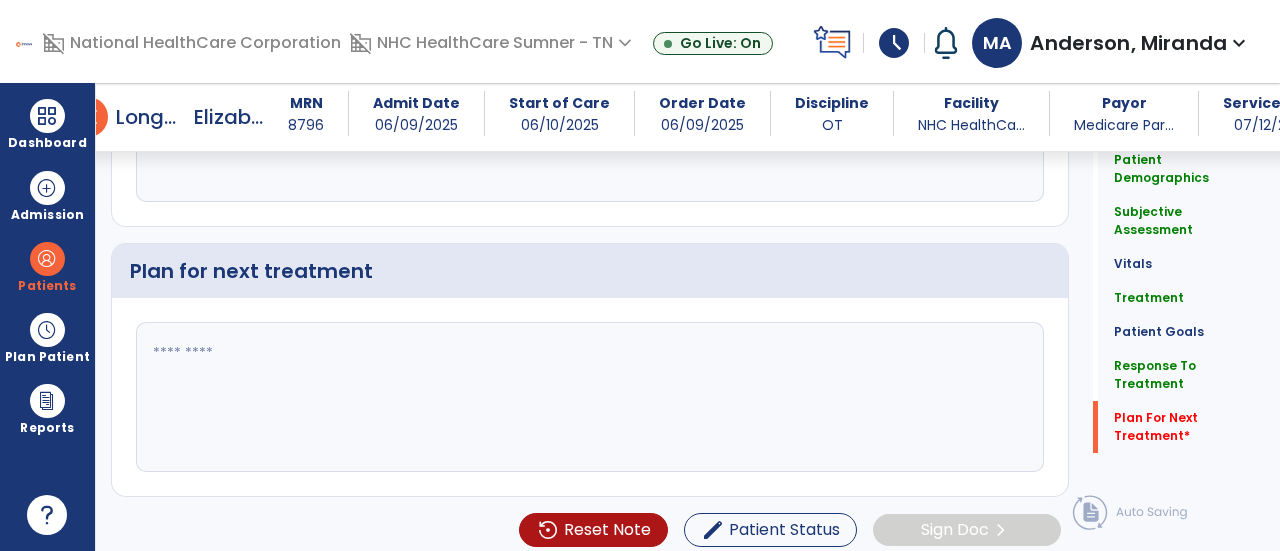 type on "**********" 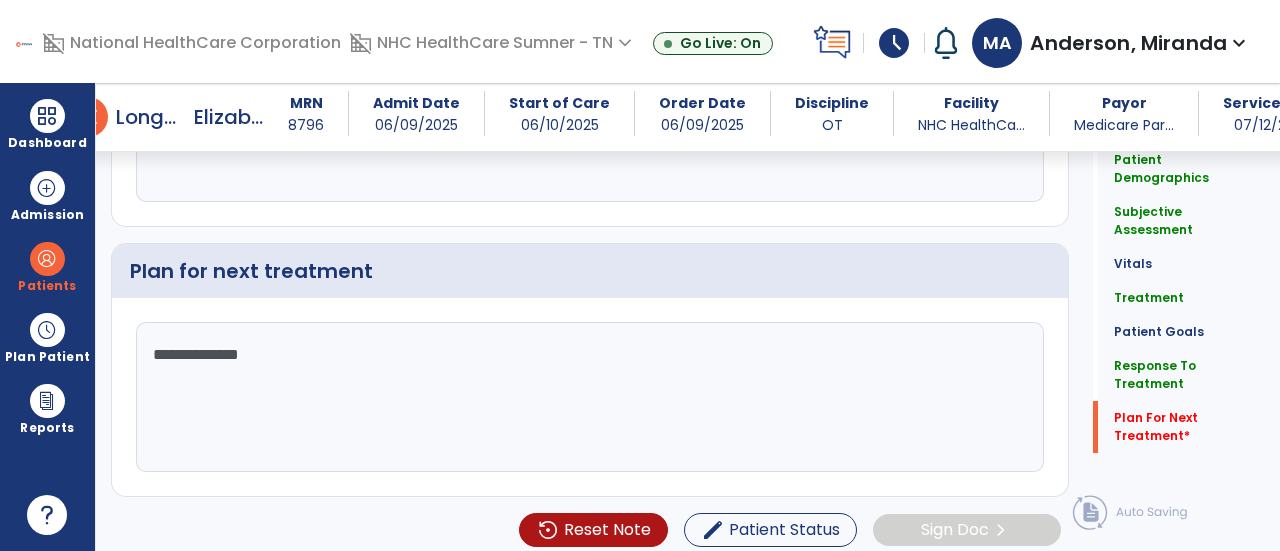 scroll, scrollTop: 3481, scrollLeft: 0, axis: vertical 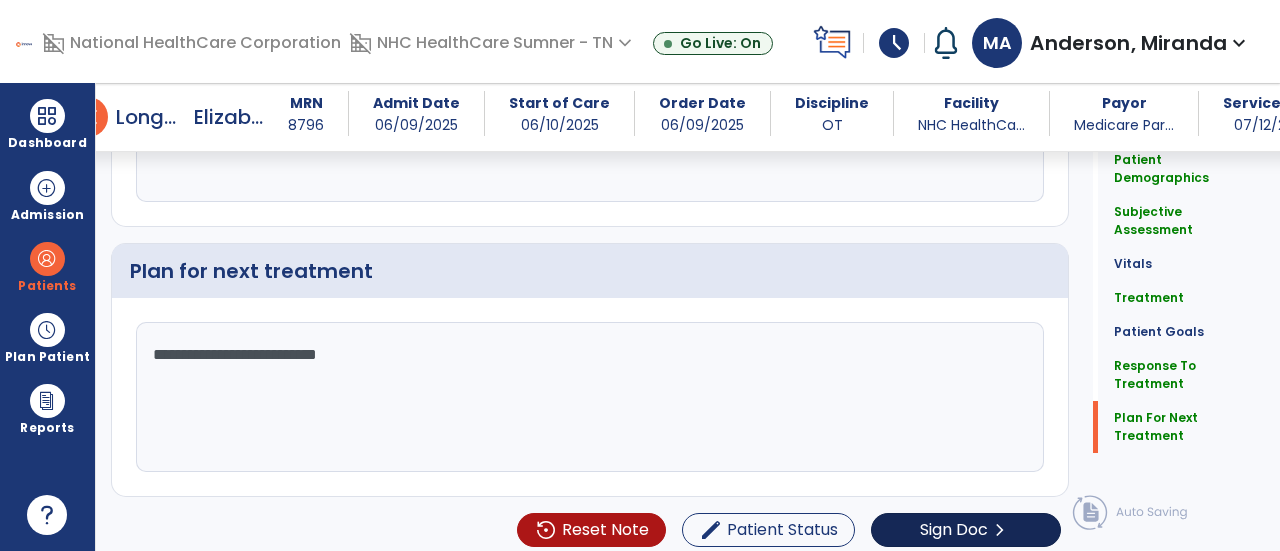 type on "**********" 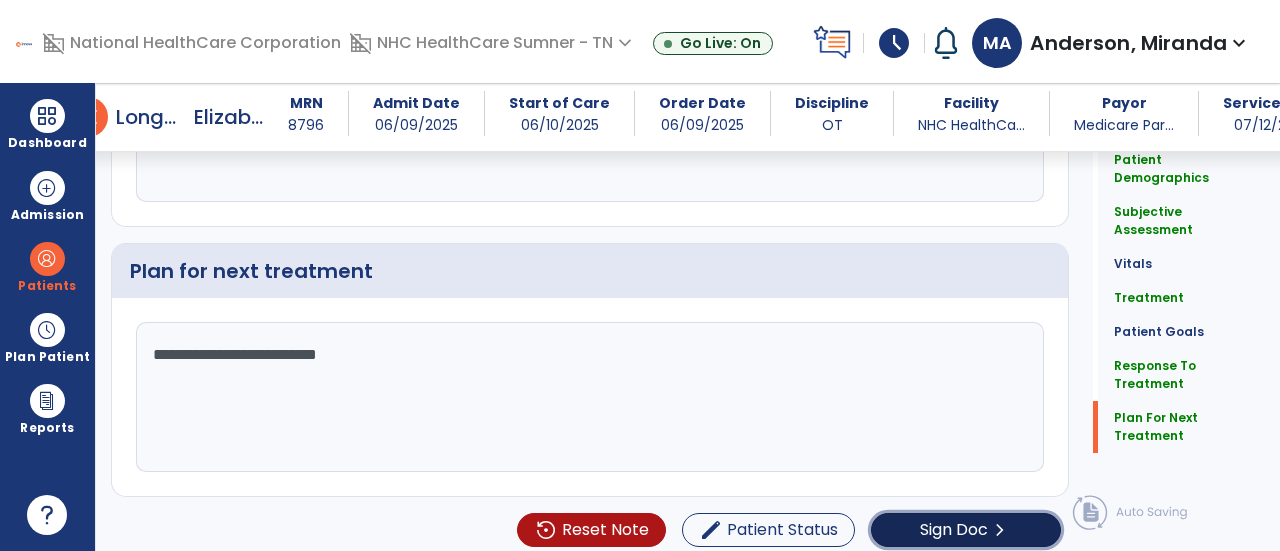 click on "chevron_right" 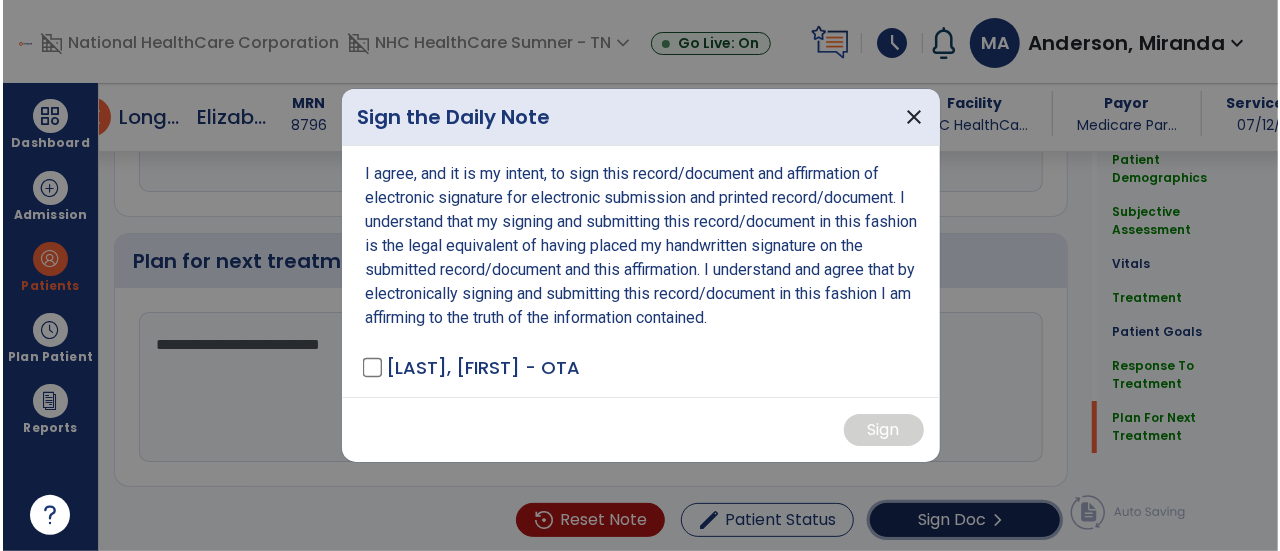 scroll, scrollTop: 3481, scrollLeft: 0, axis: vertical 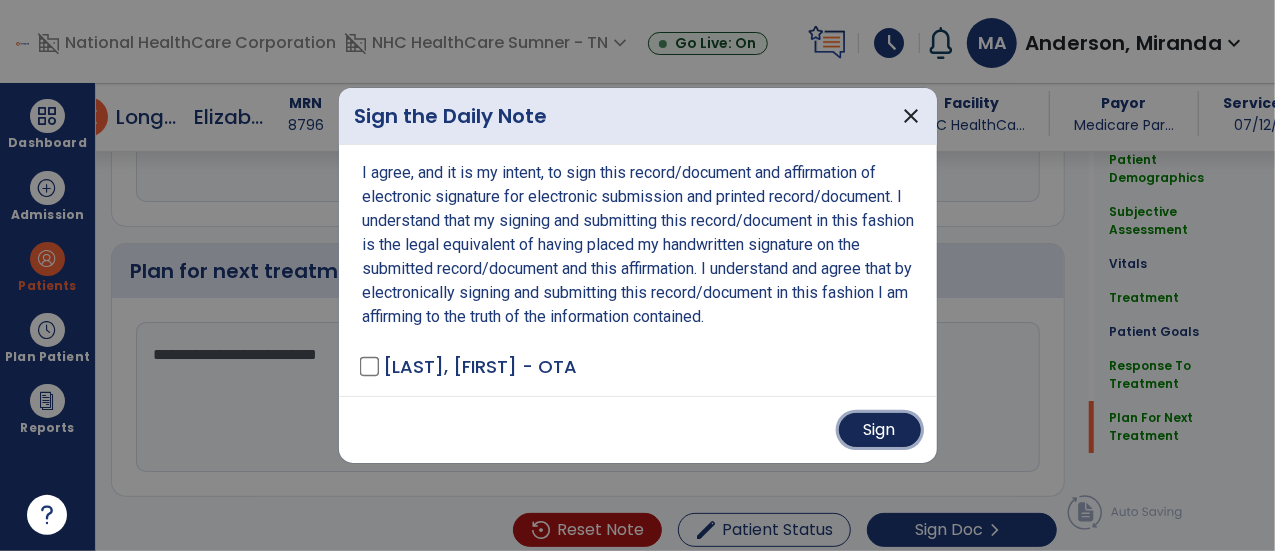 click on "Sign" at bounding box center (880, 430) 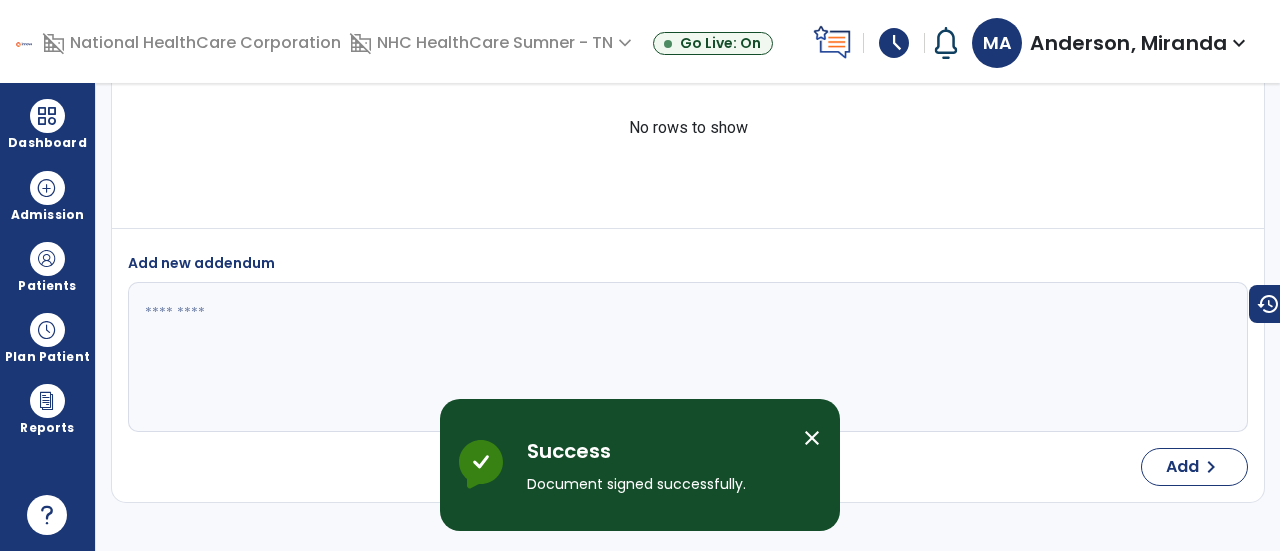 scroll, scrollTop: 0, scrollLeft: 0, axis: both 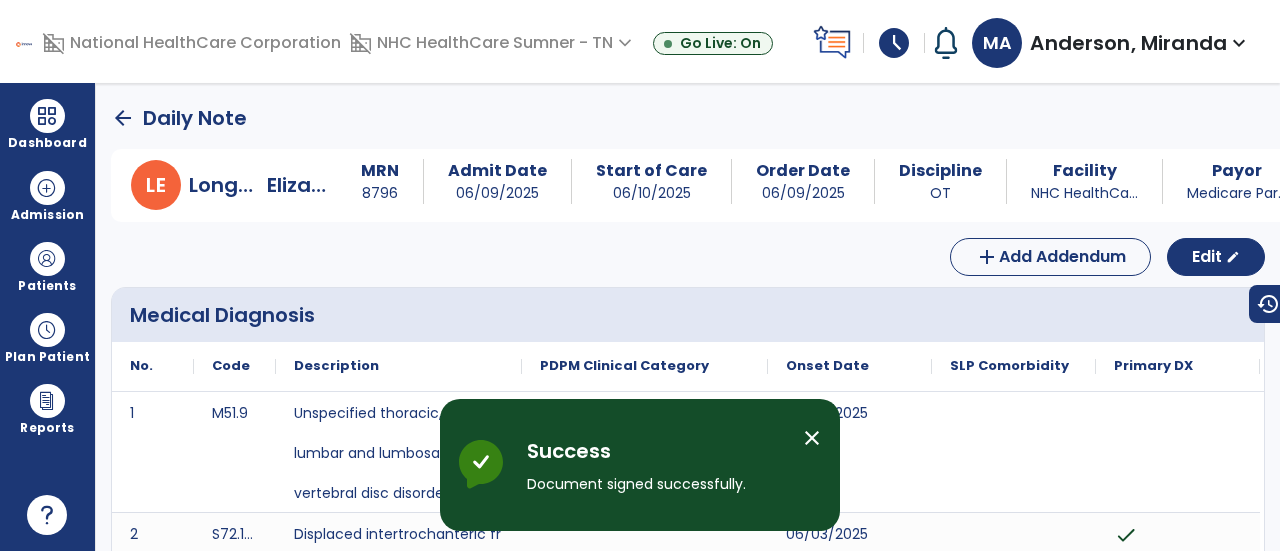 click on "arrow_back" 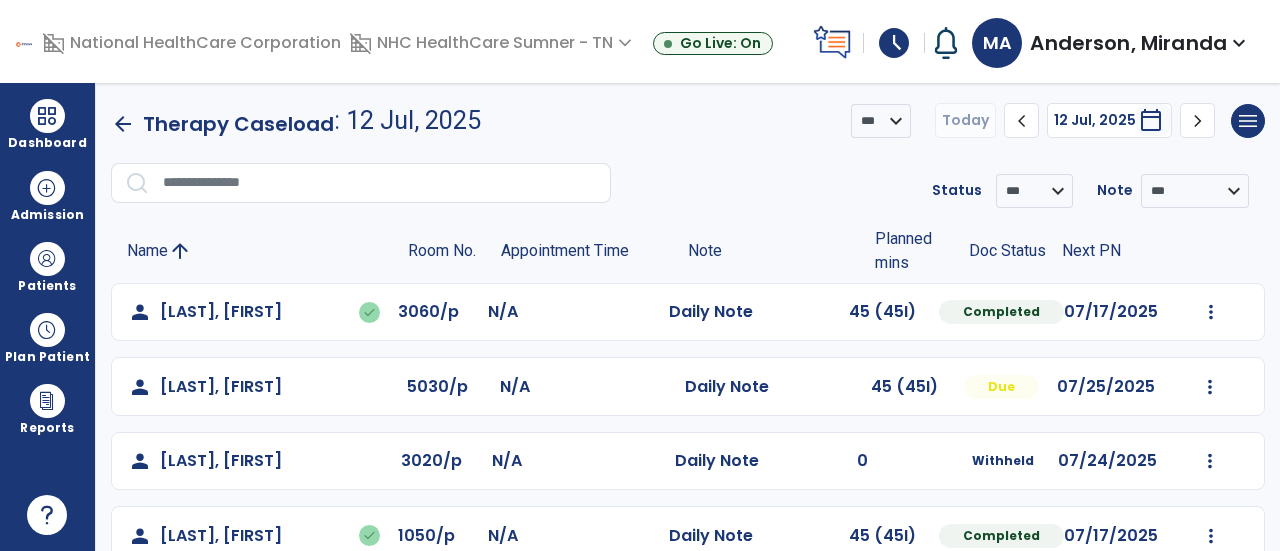 scroll, scrollTop: 259, scrollLeft: 0, axis: vertical 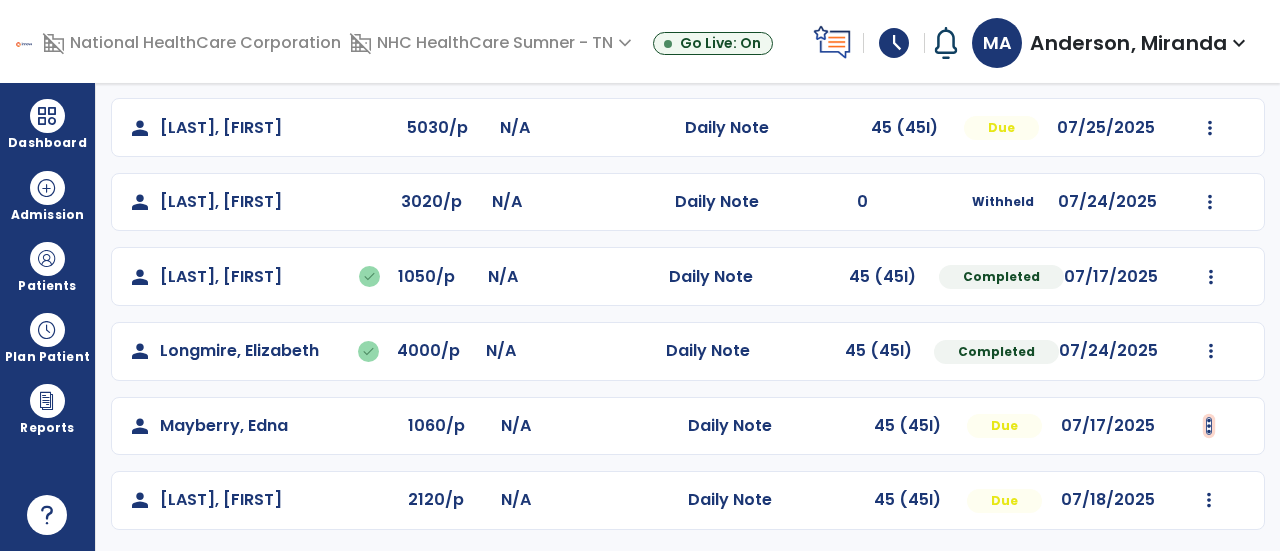click at bounding box center [1211, 53] 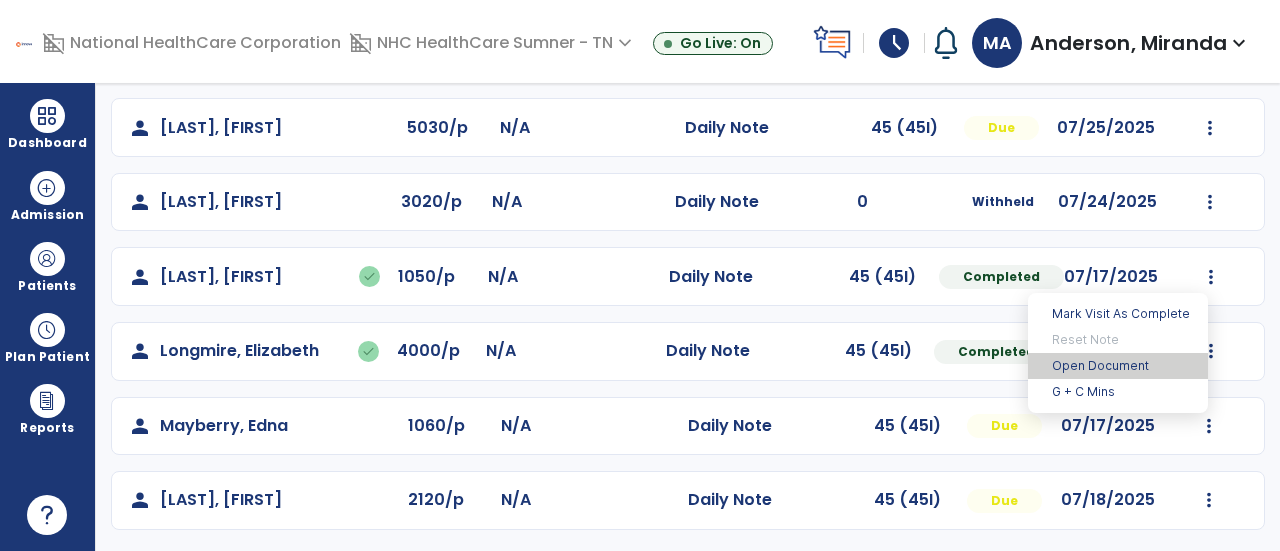 click on "Open Document" at bounding box center (1118, 366) 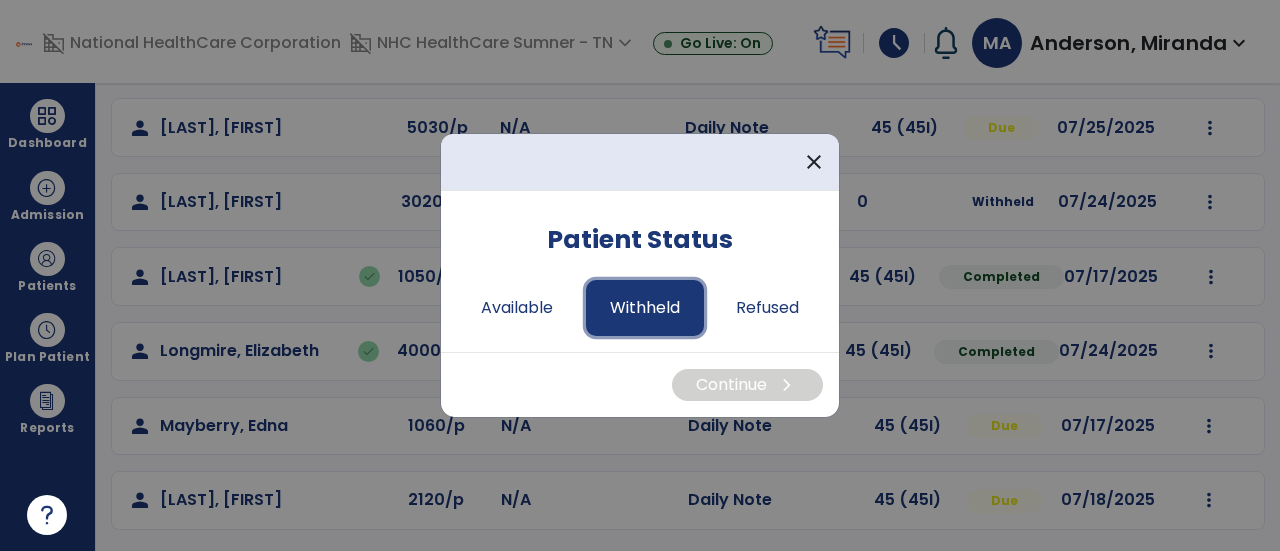 click on "Withheld" at bounding box center [645, 308] 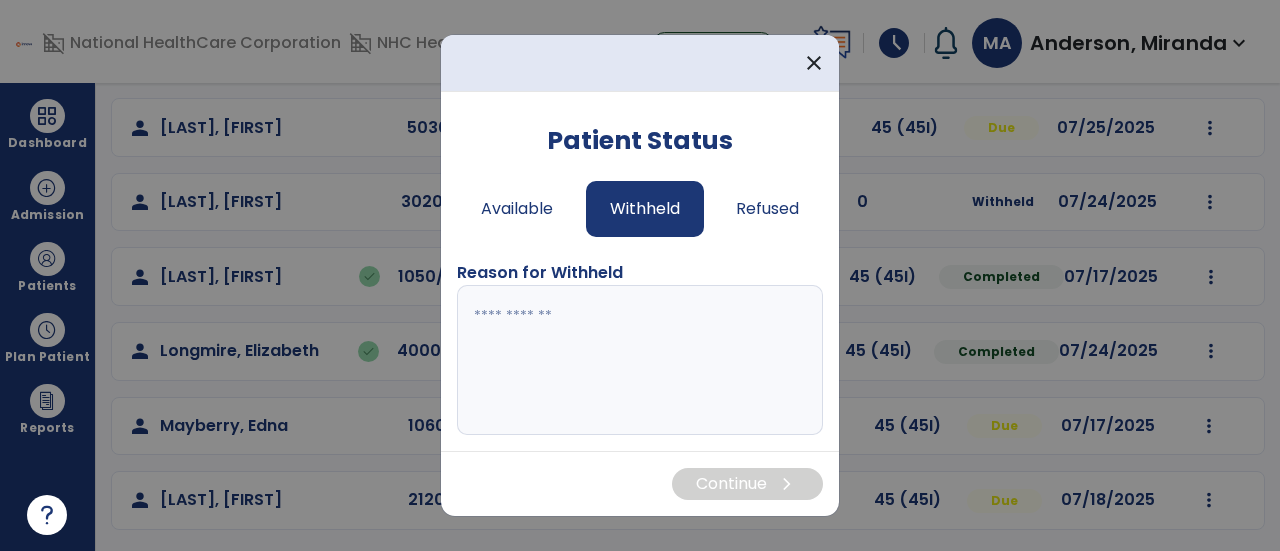 click at bounding box center [640, 360] 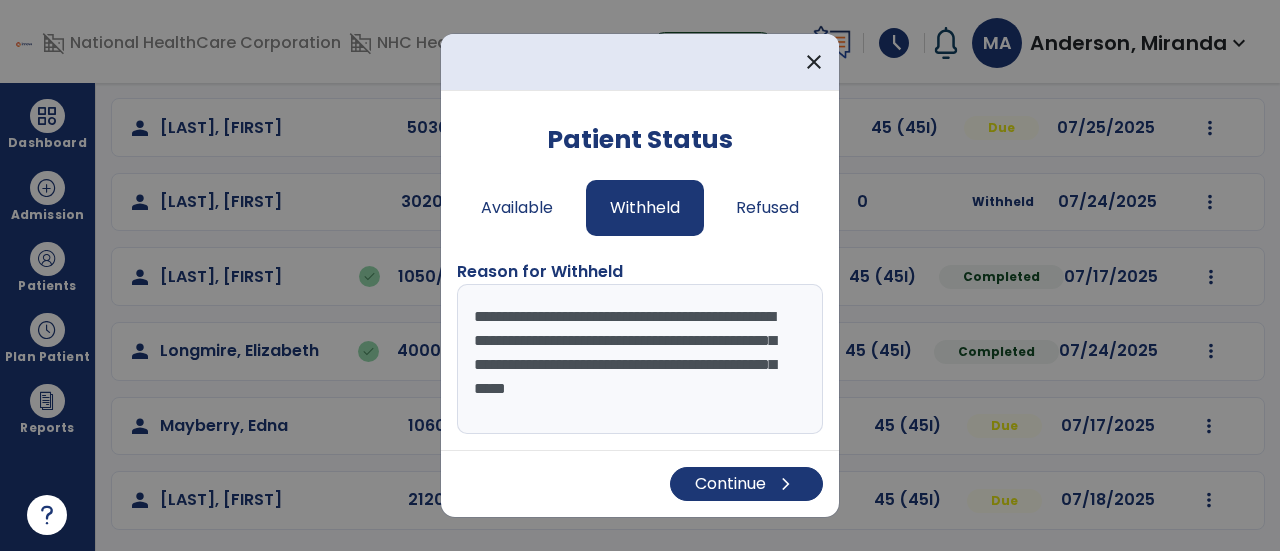 click on "**********" at bounding box center [640, 359] 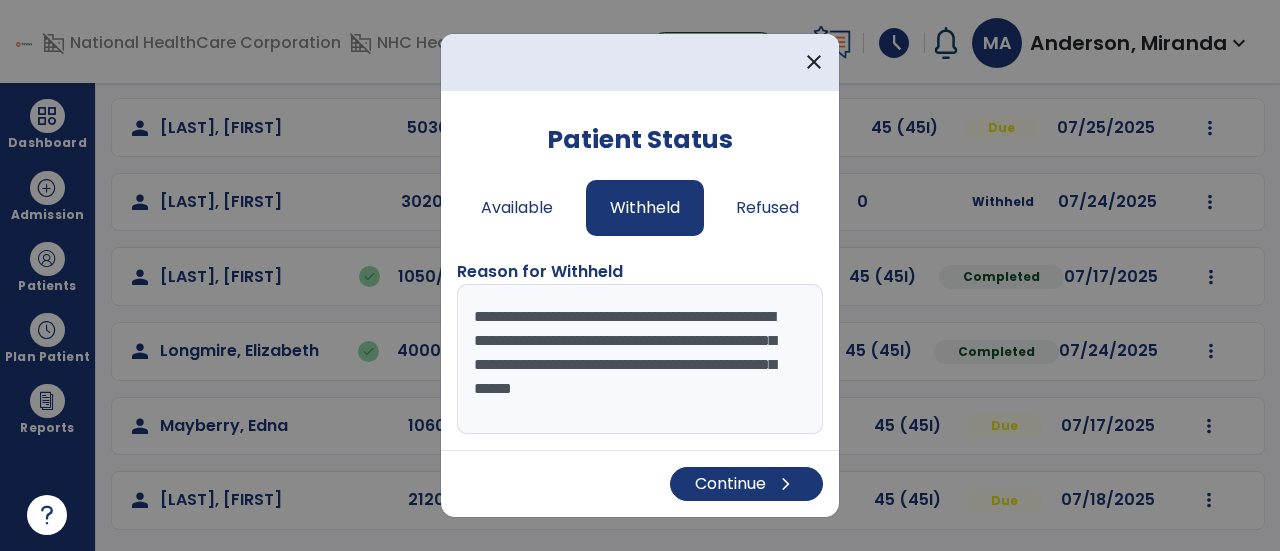click on "**********" at bounding box center (640, 359) 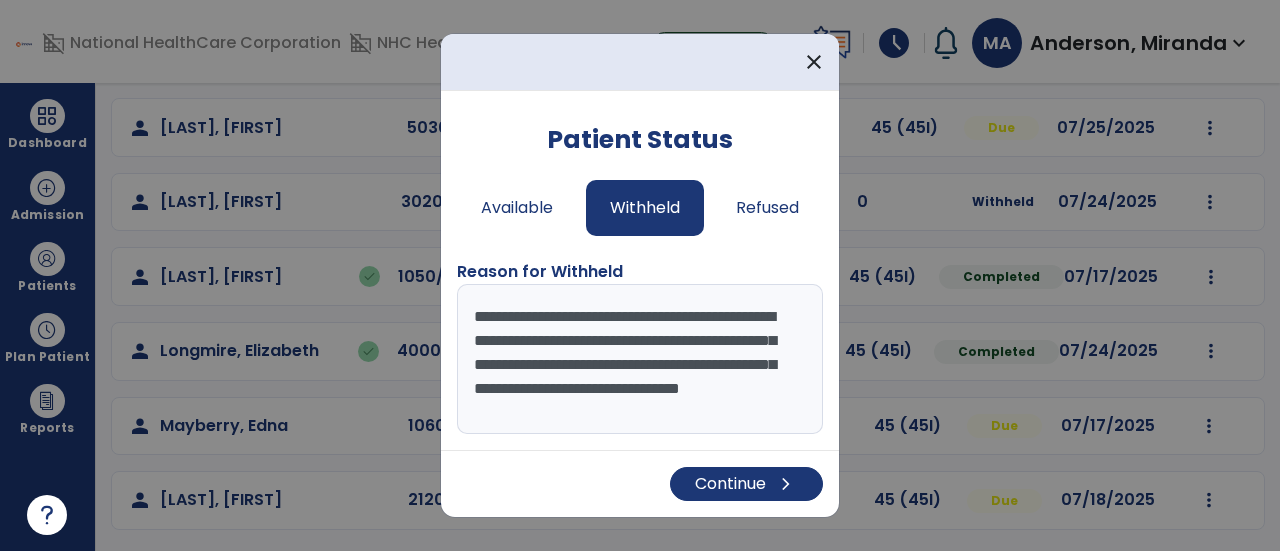 scroll, scrollTop: 15, scrollLeft: 0, axis: vertical 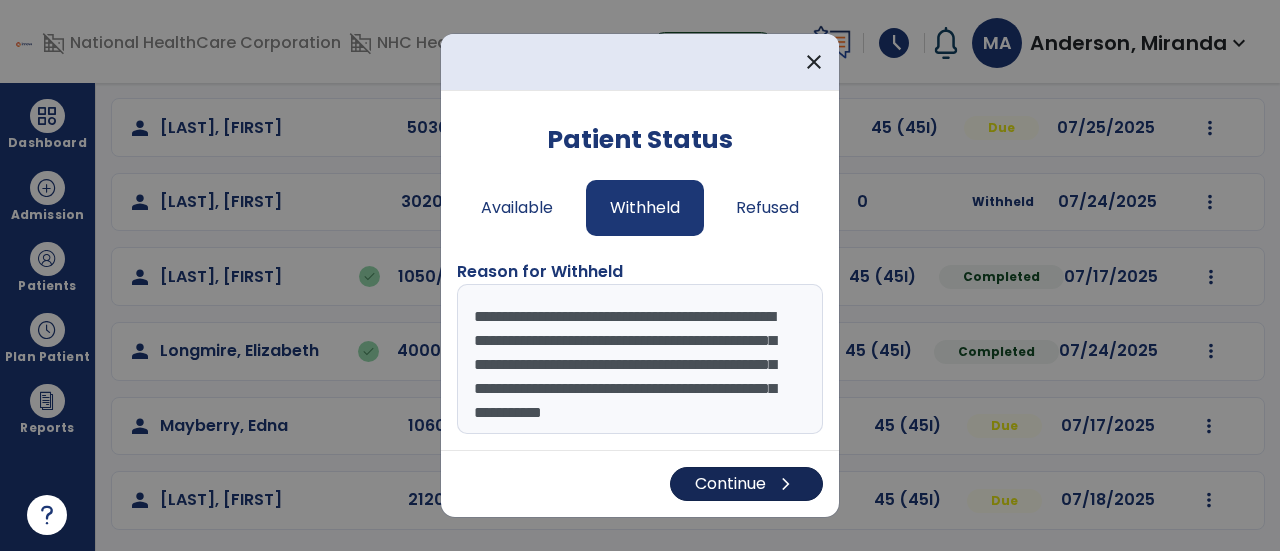 type on "**********" 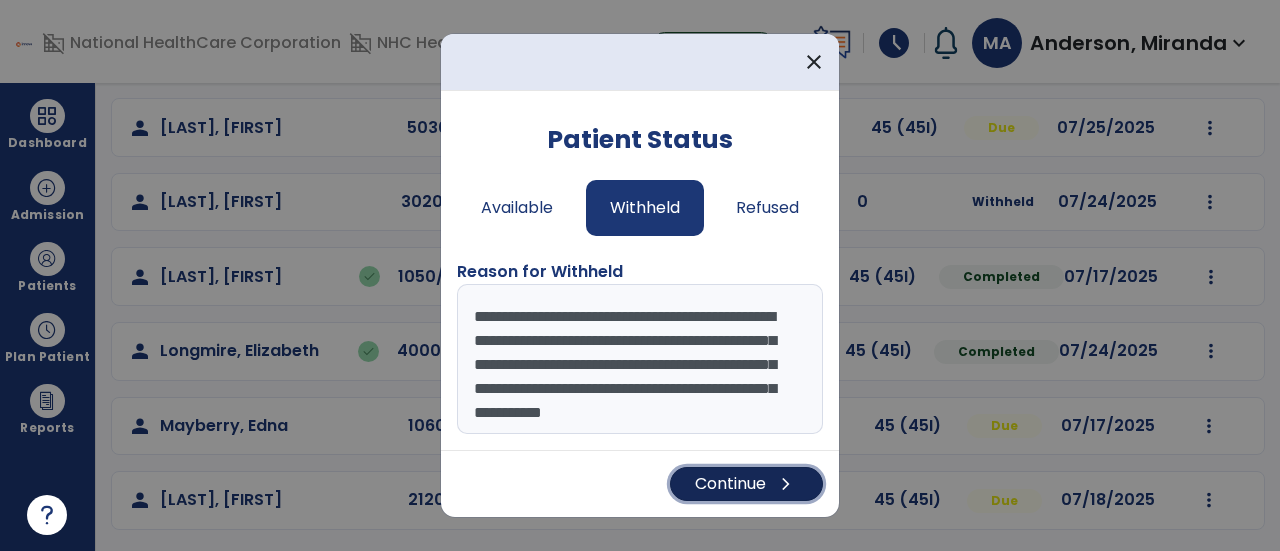 click on "chevron_right" at bounding box center [786, 484] 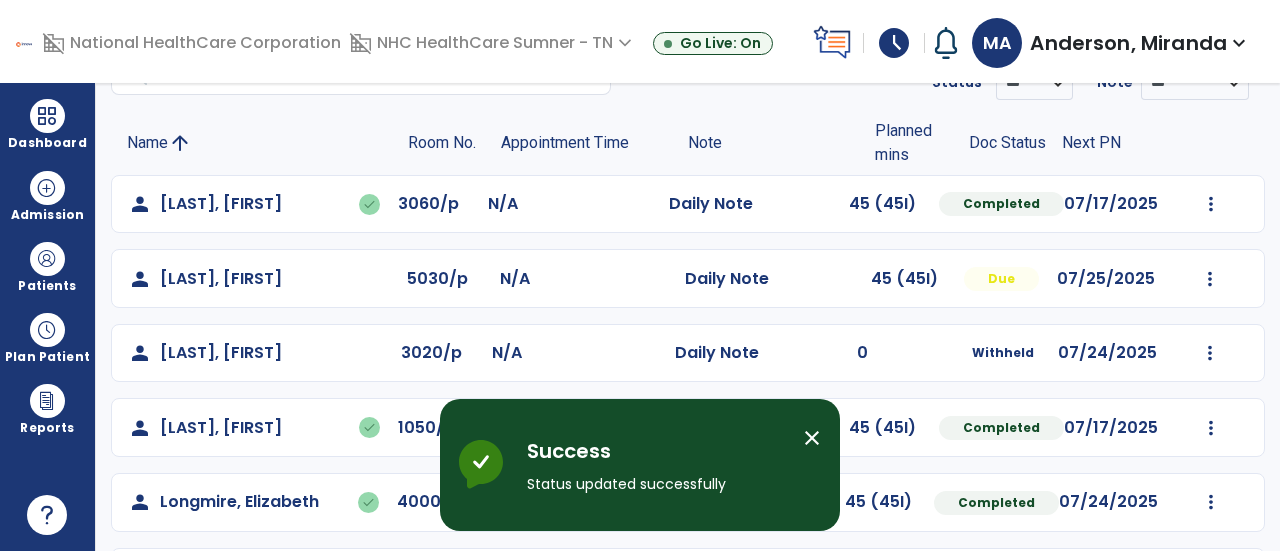 scroll, scrollTop: 259, scrollLeft: 0, axis: vertical 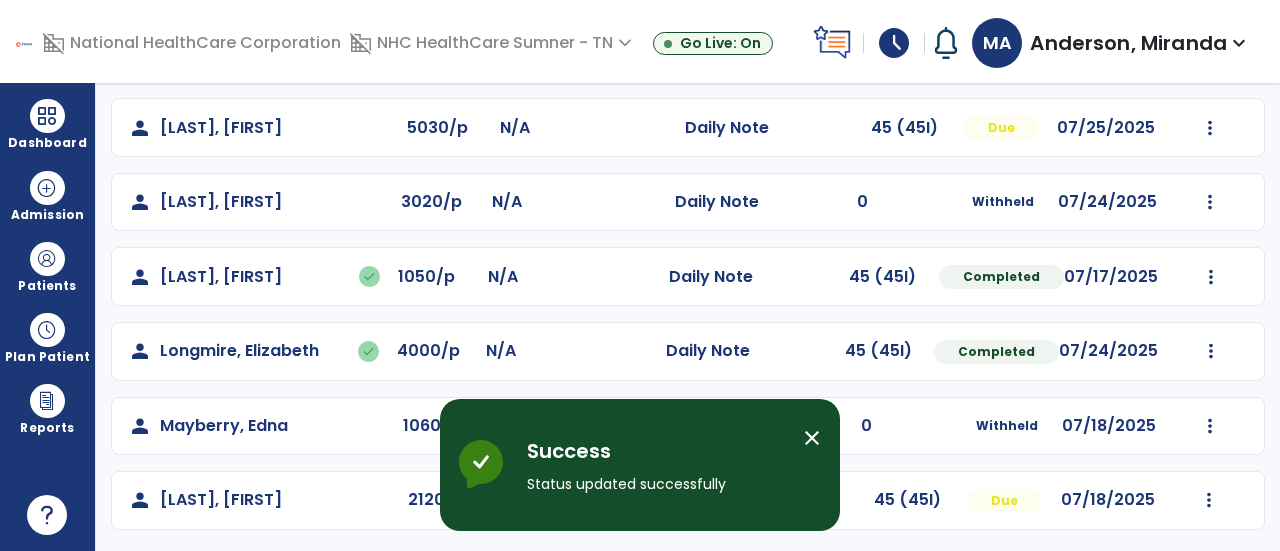 click on "Mark Visit As Complete   Reset Note   Open Document   G + C Mins" 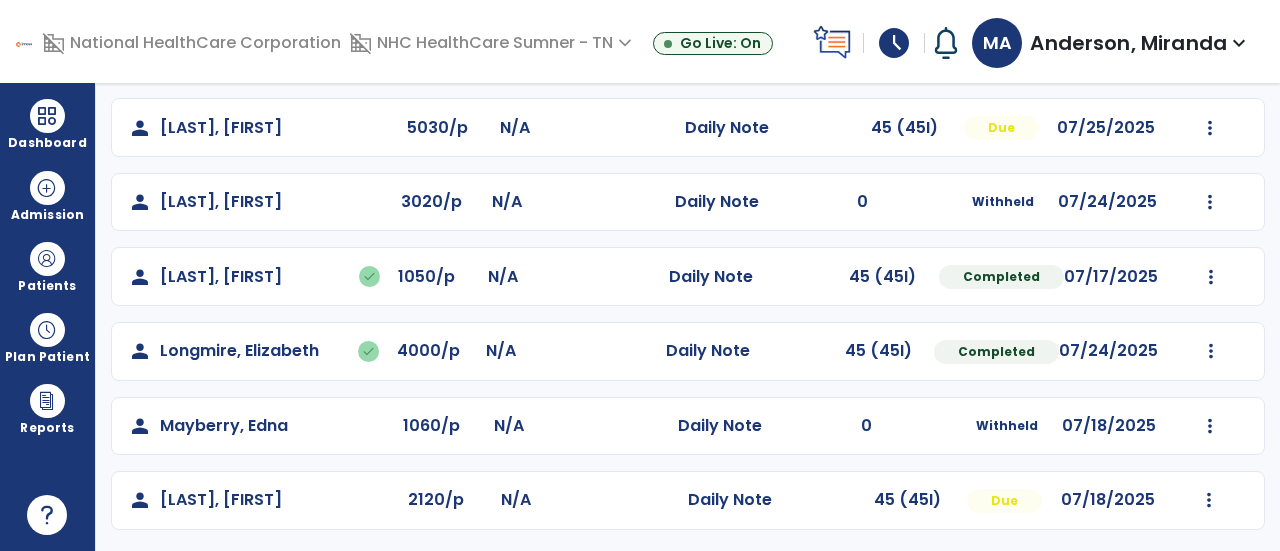 click on "Mark Visit As Complete   Reset Note   Open Document   G + C Mins" 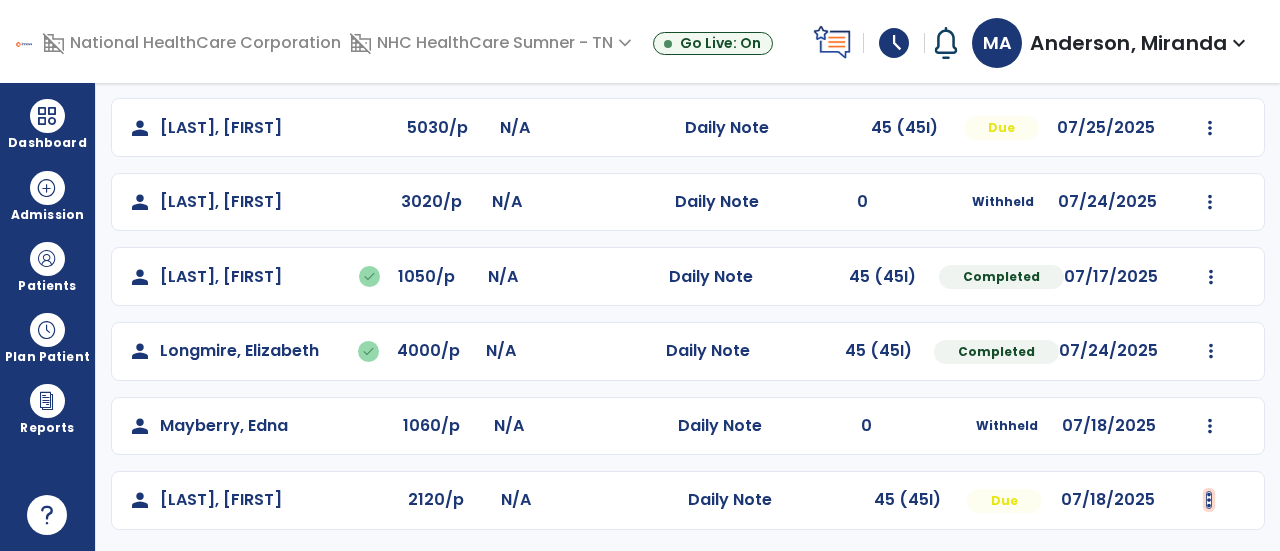 click at bounding box center [1211, 53] 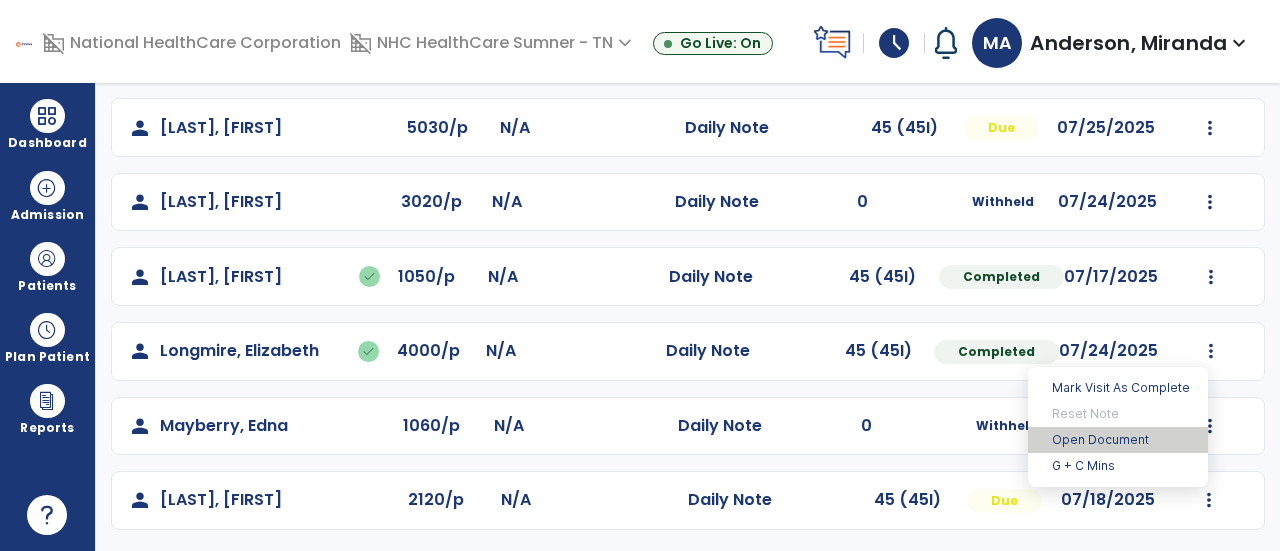 click on "Open Document" at bounding box center (1118, 440) 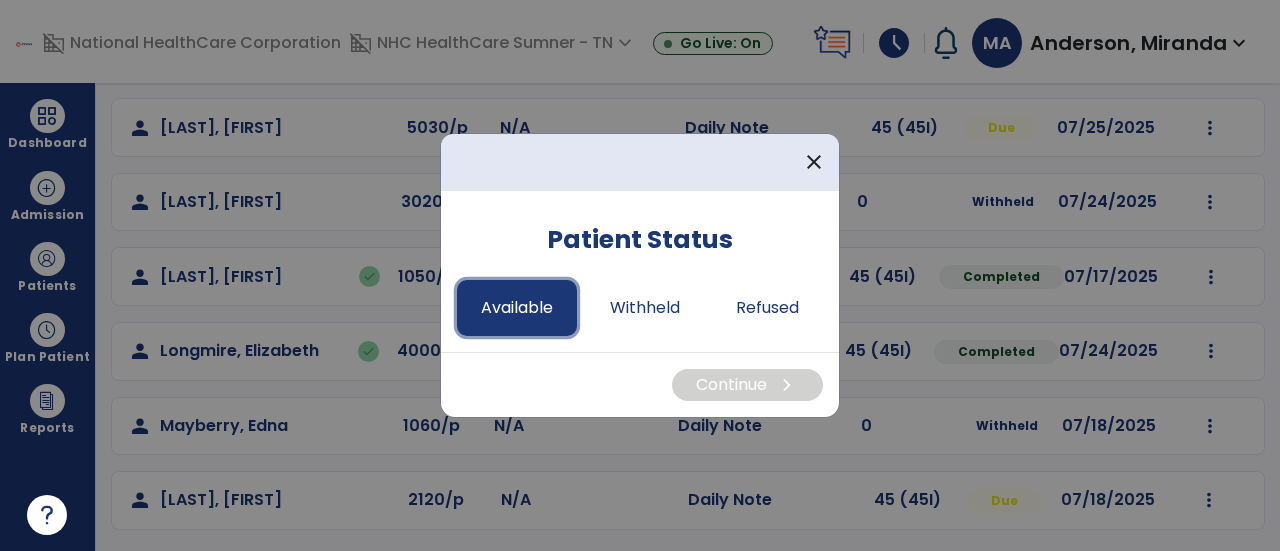 click on "Available" at bounding box center (517, 308) 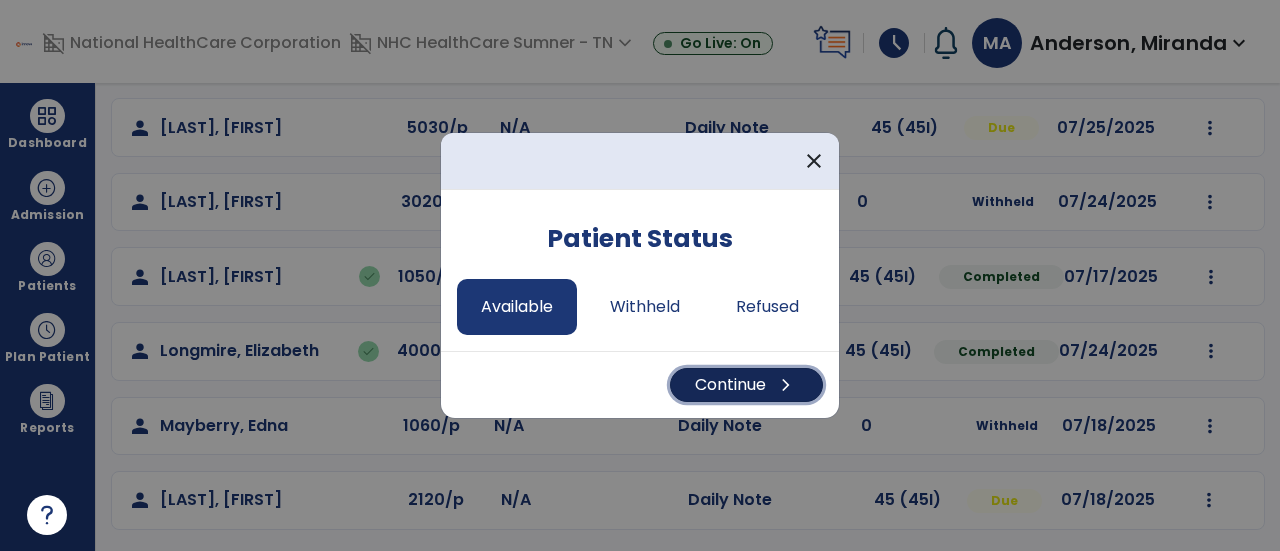 click on "chevron_right" at bounding box center (786, 385) 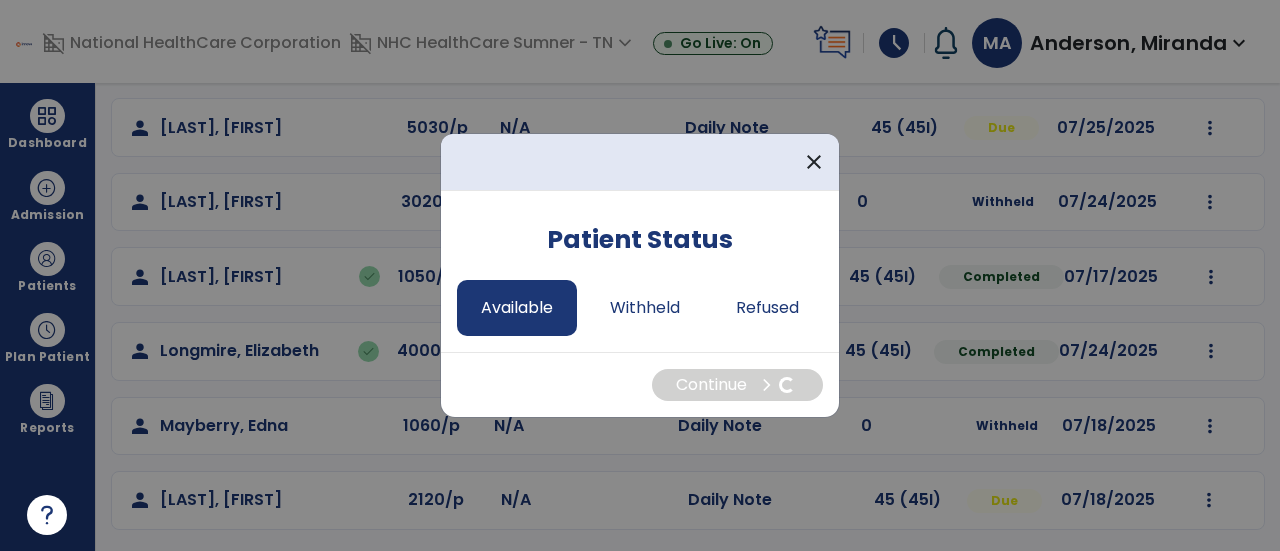 select on "*" 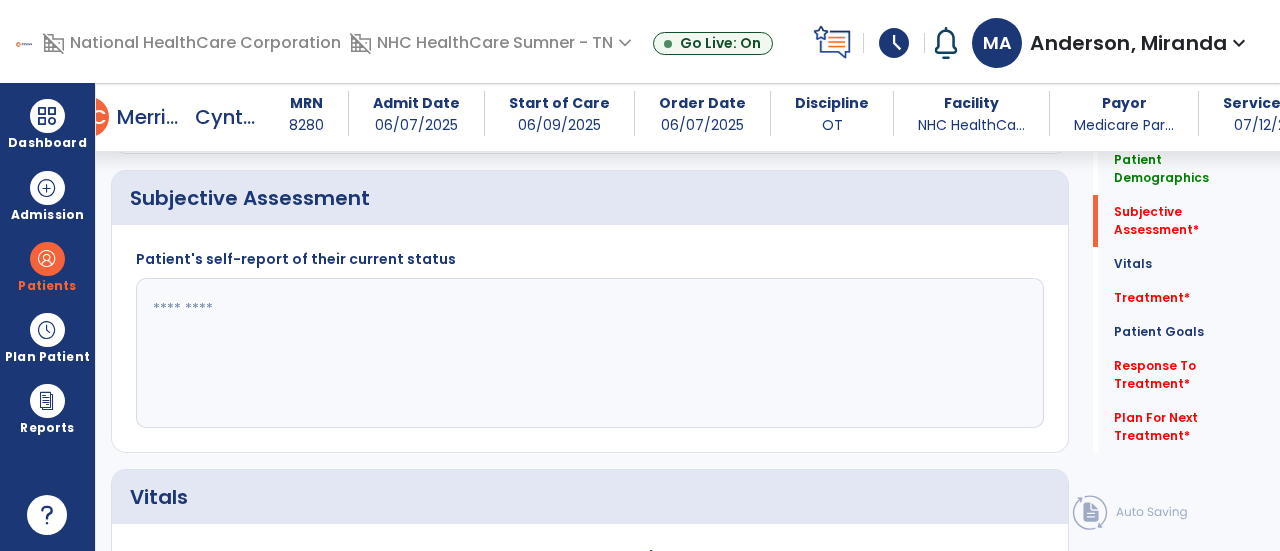 scroll, scrollTop: 360, scrollLeft: 0, axis: vertical 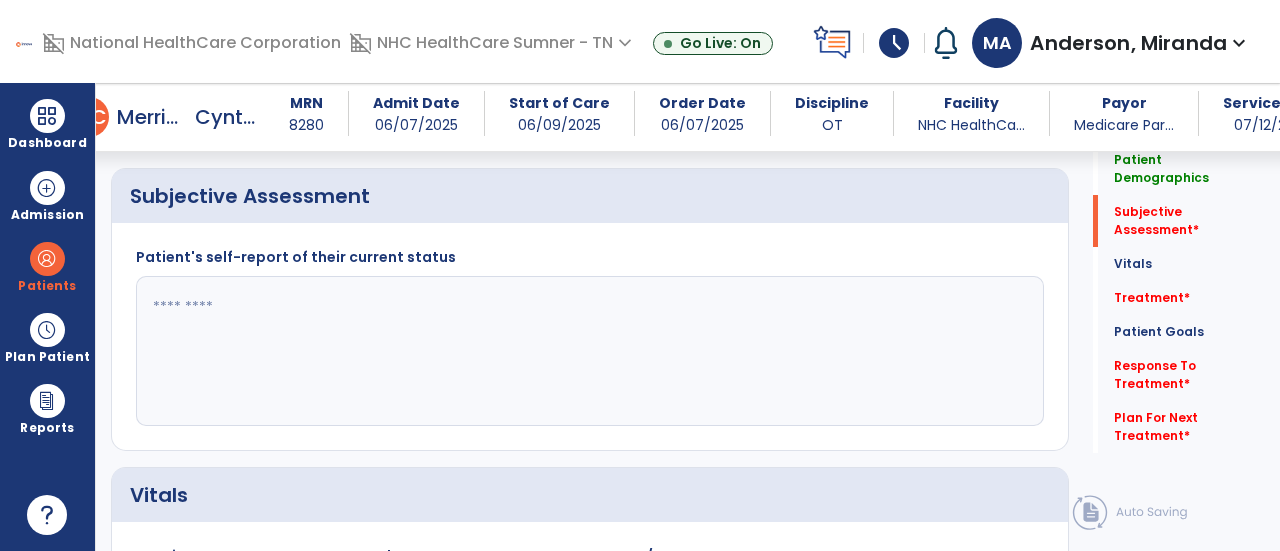 click 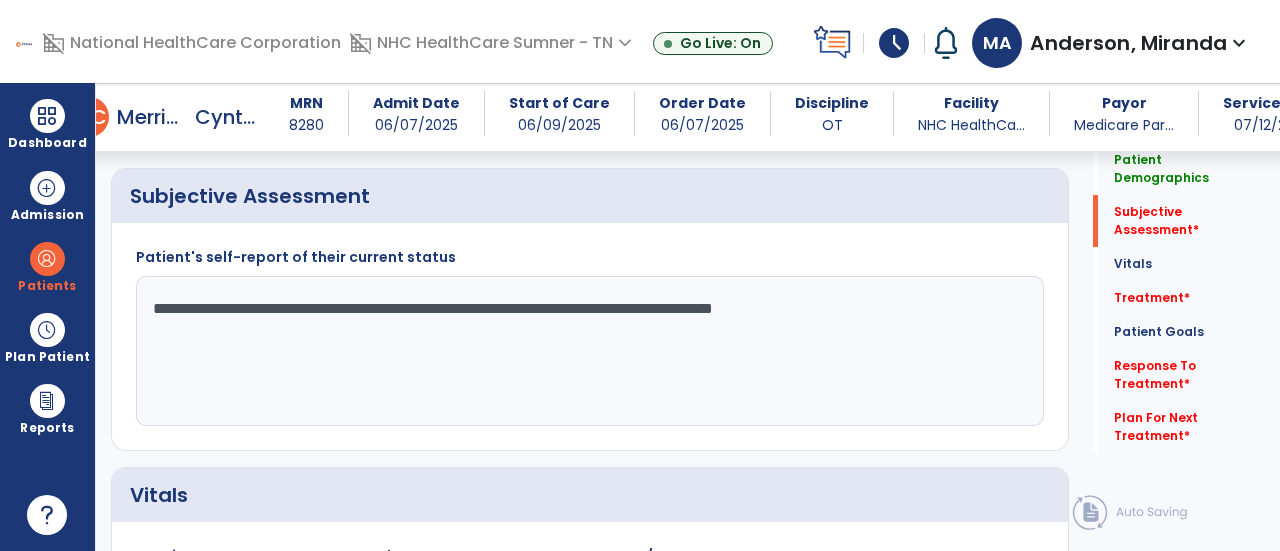 click on "**********" 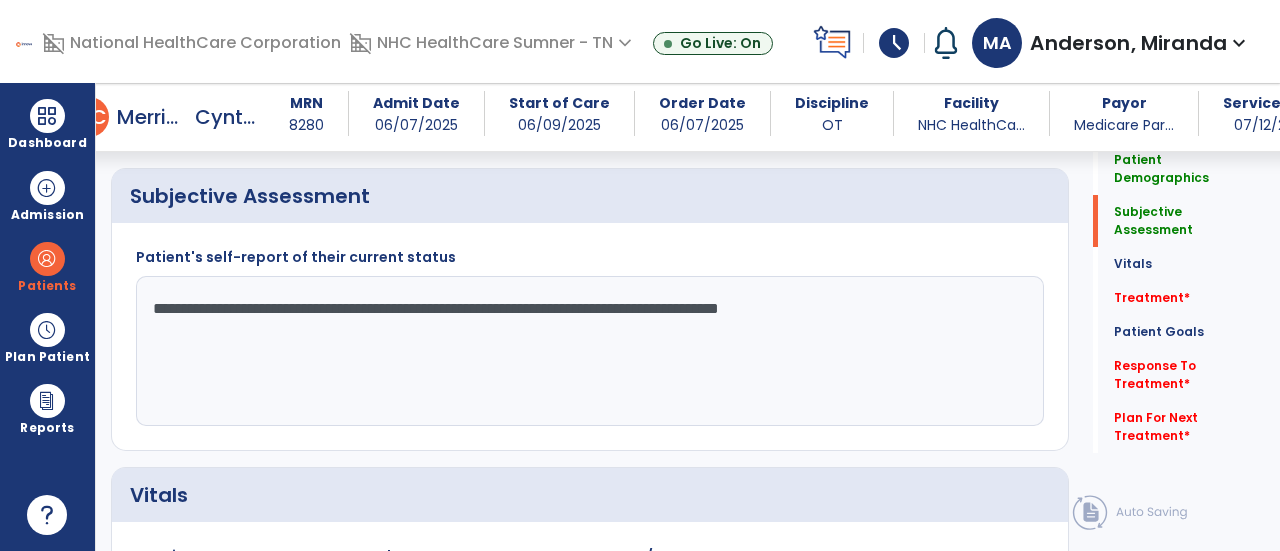 click on "**********" 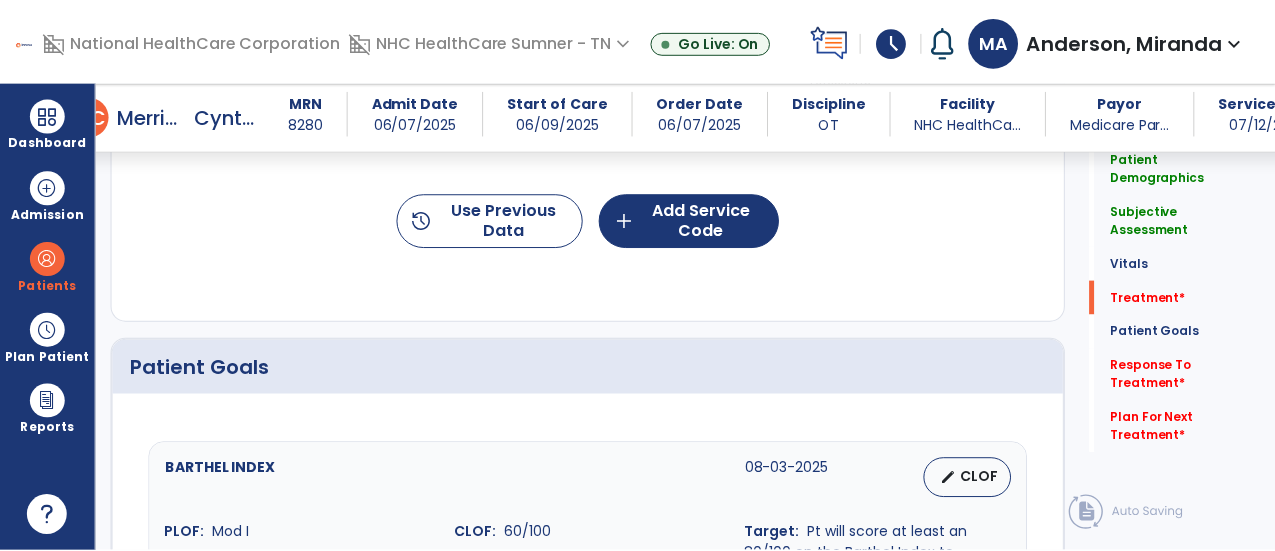 scroll, scrollTop: 1185, scrollLeft: 0, axis: vertical 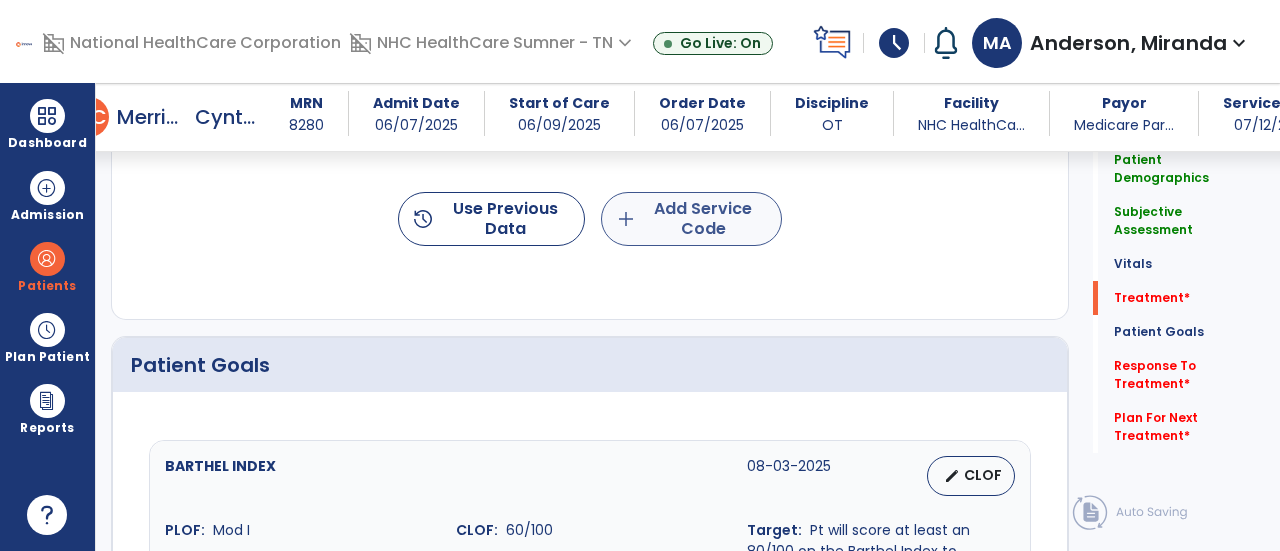 type on "**********" 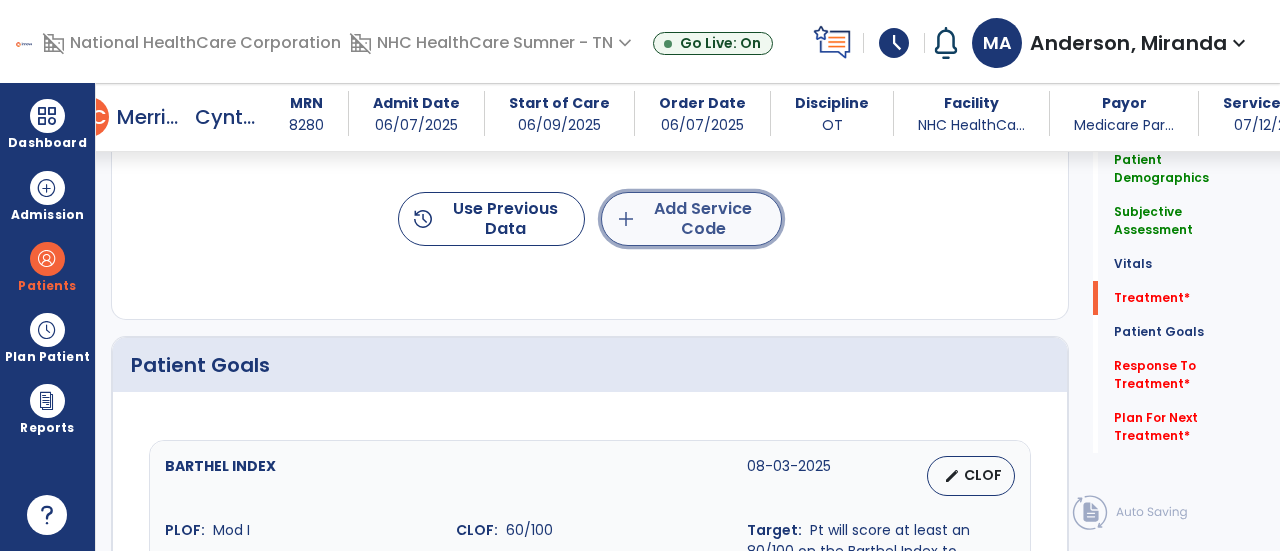 click on "add  Add Service Code" 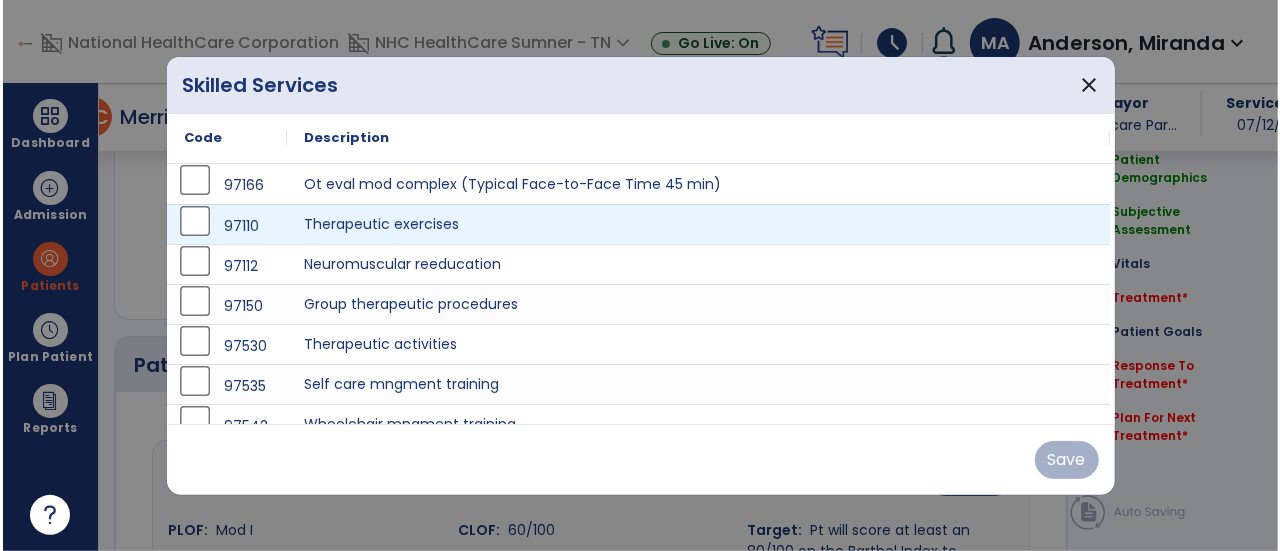 scroll, scrollTop: 1185, scrollLeft: 0, axis: vertical 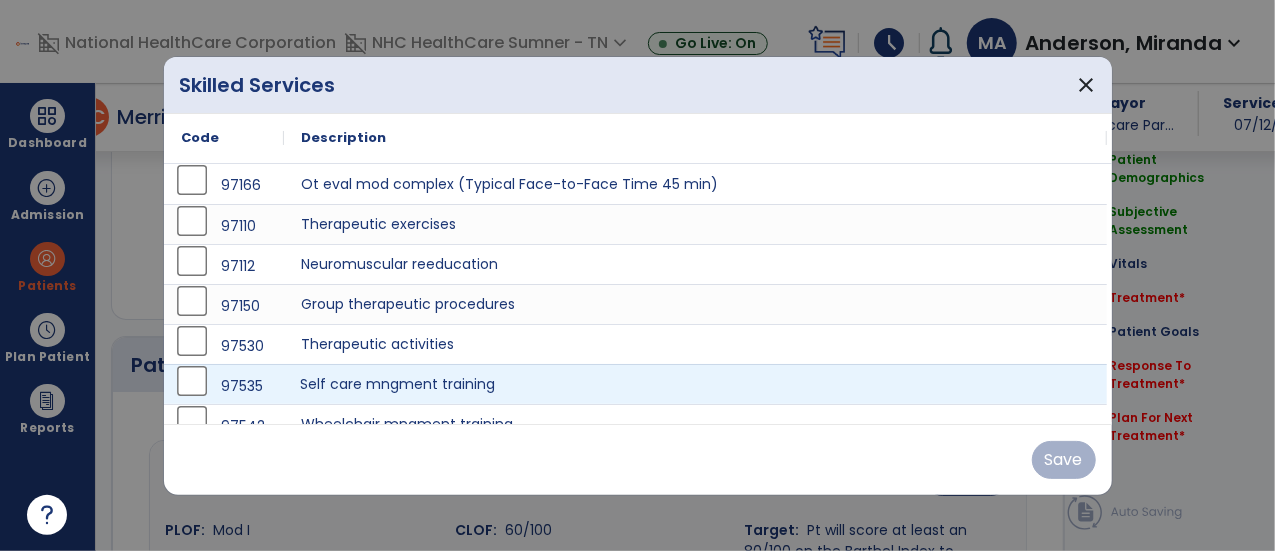click on "Self care mngment training" at bounding box center [696, 384] 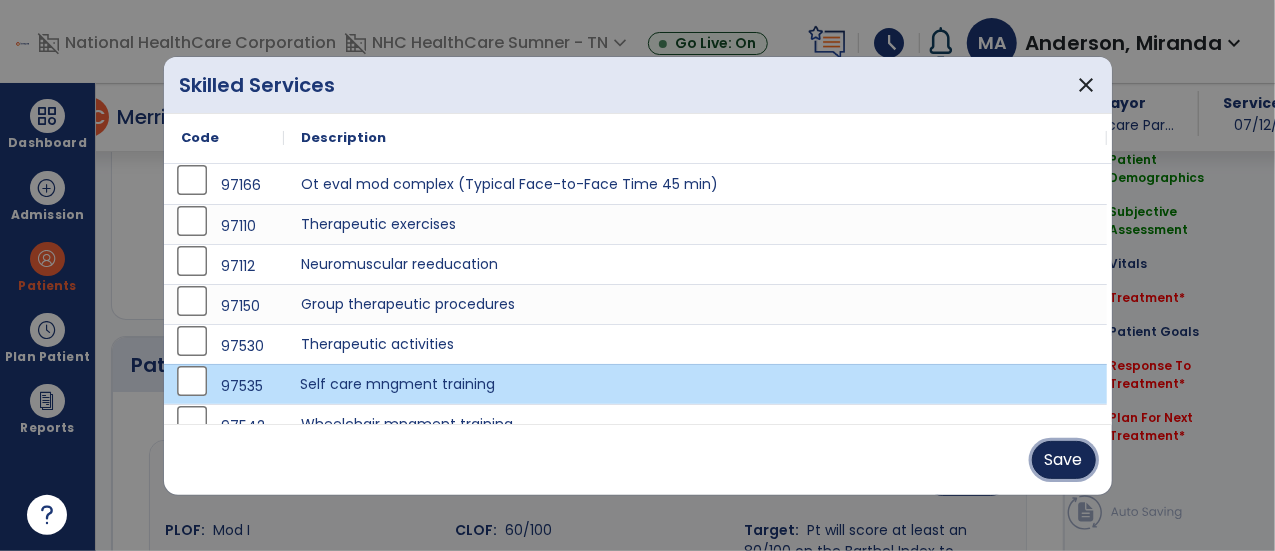 click on "Save" at bounding box center [1064, 460] 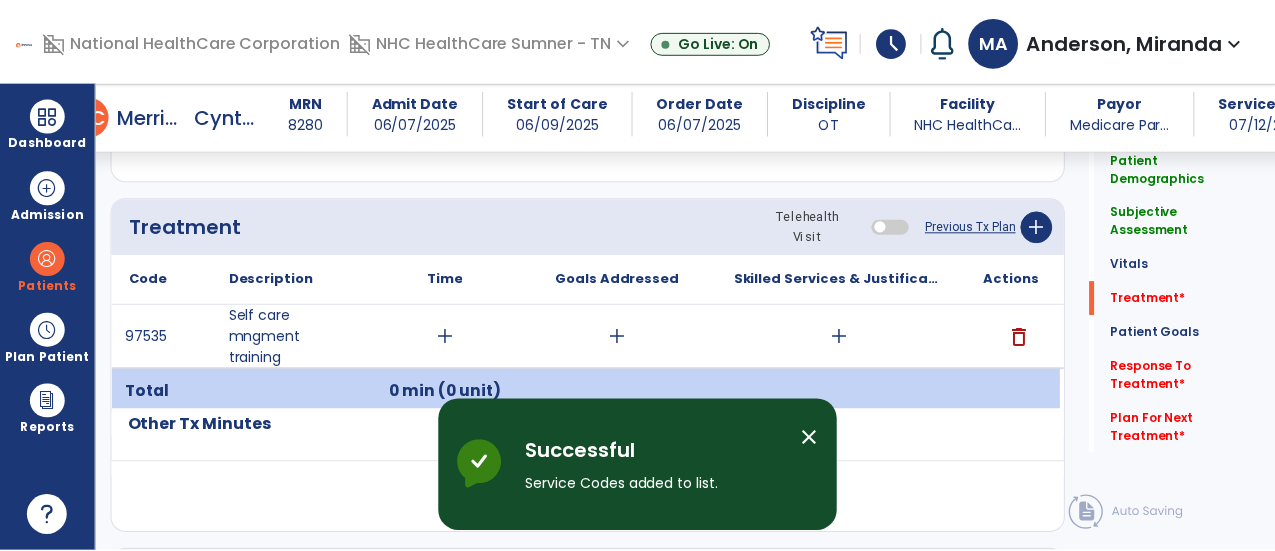 scroll, scrollTop: 1050, scrollLeft: 0, axis: vertical 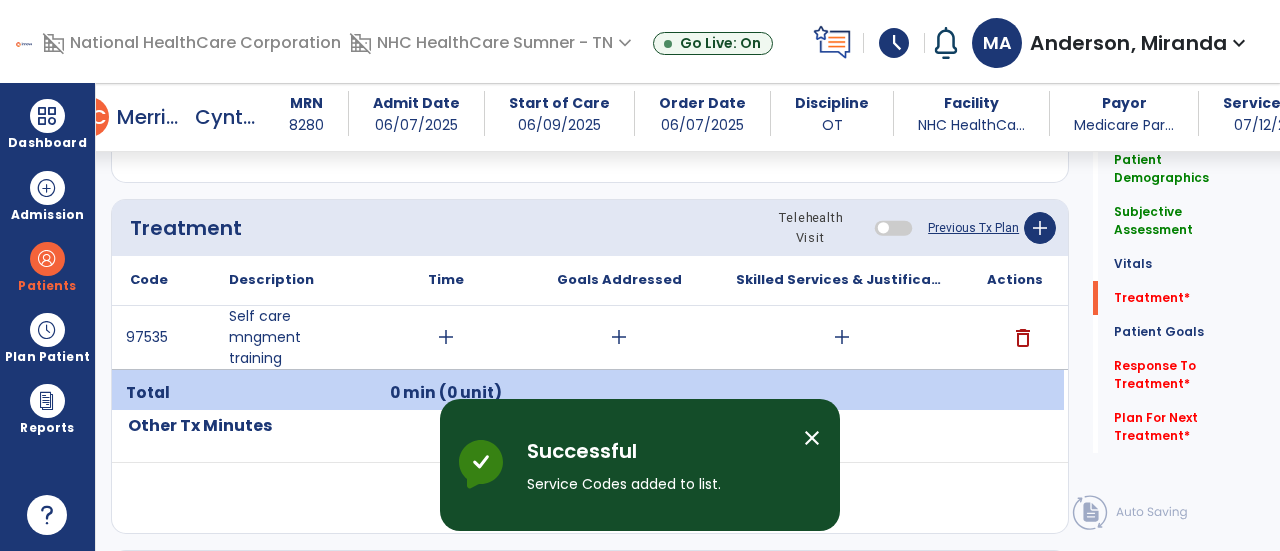 click on "Telehealth Visit  Previous Tx Plan   add" 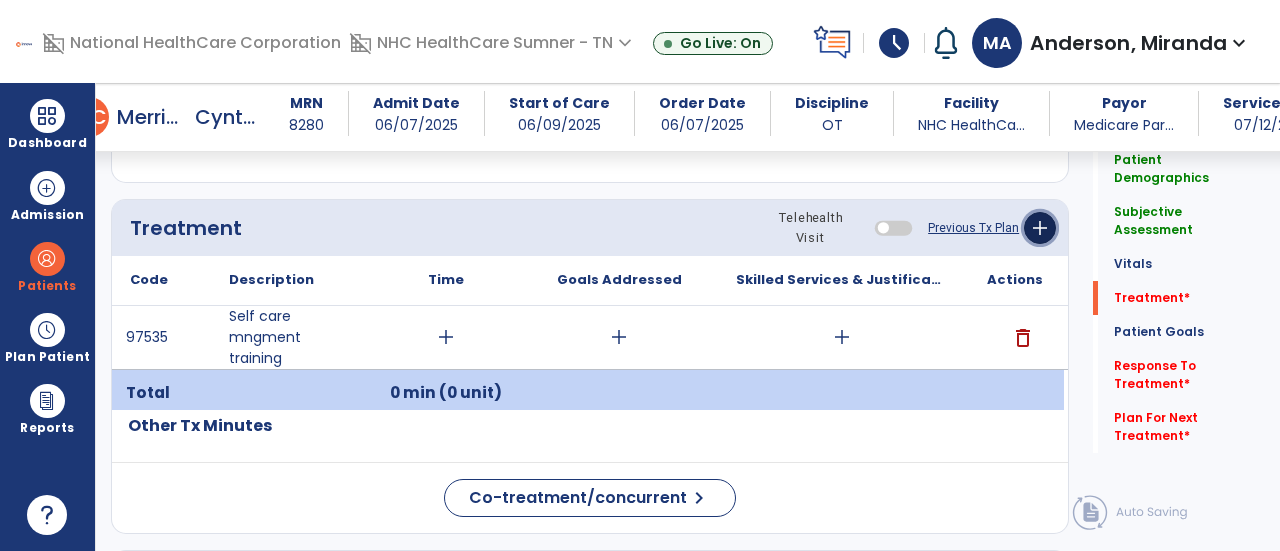 click on "add" 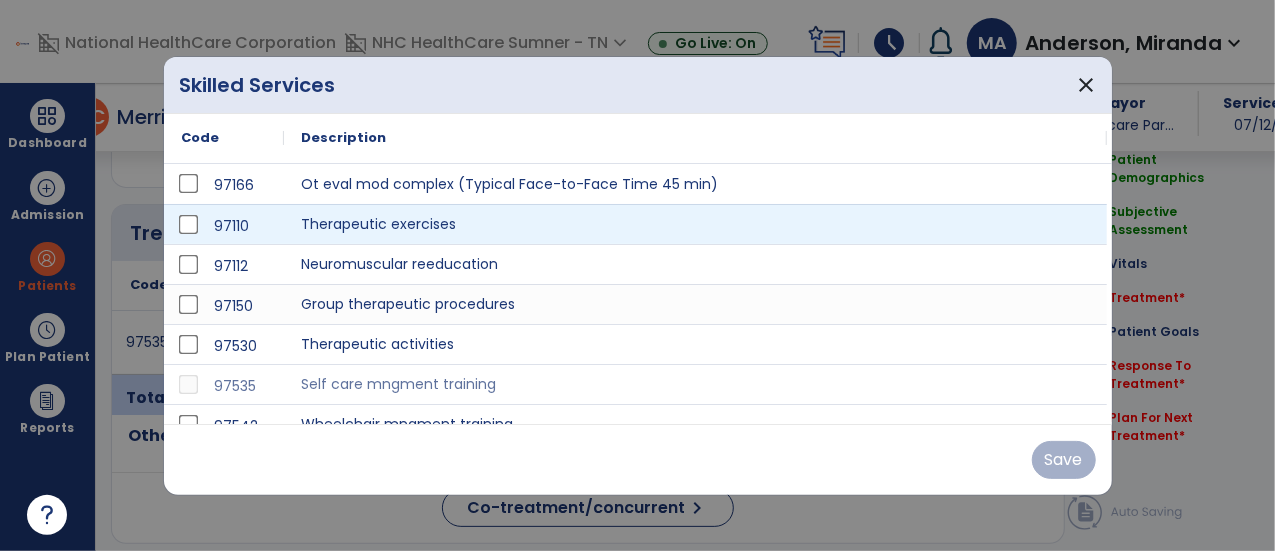scroll, scrollTop: 1050, scrollLeft: 0, axis: vertical 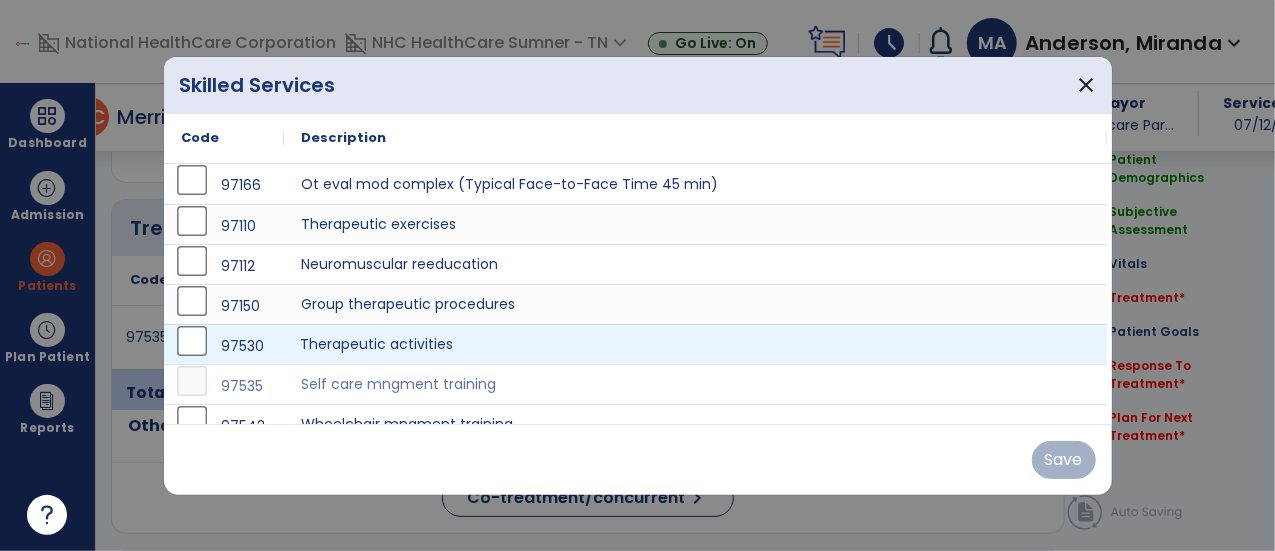 click on "Therapeutic activities" at bounding box center (696, 344) 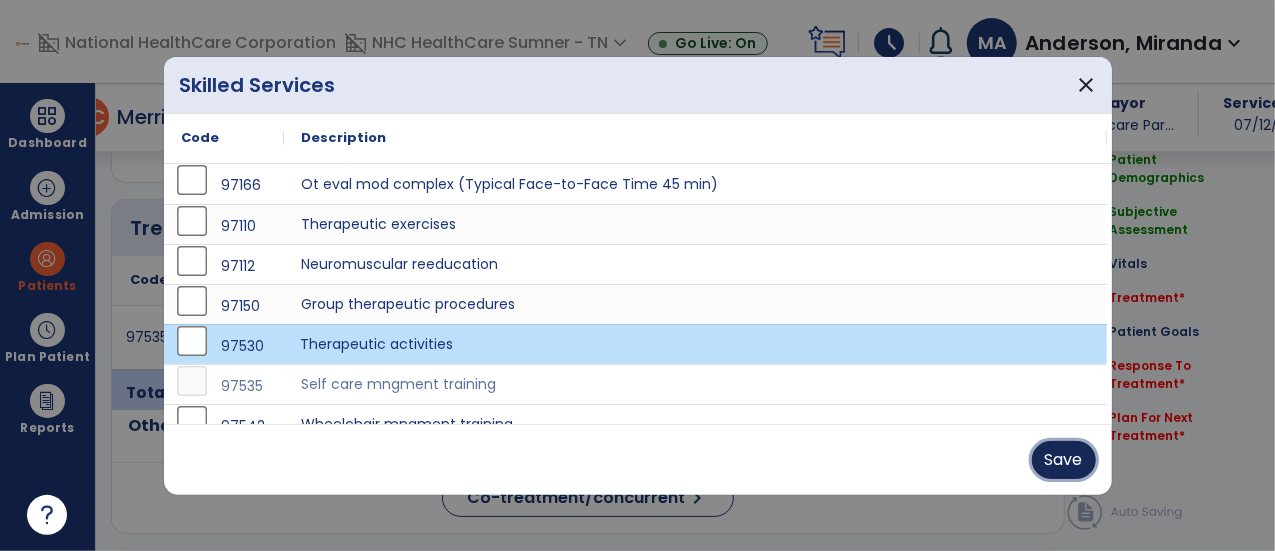 click on "Save" at bounding box center [1064, 460] 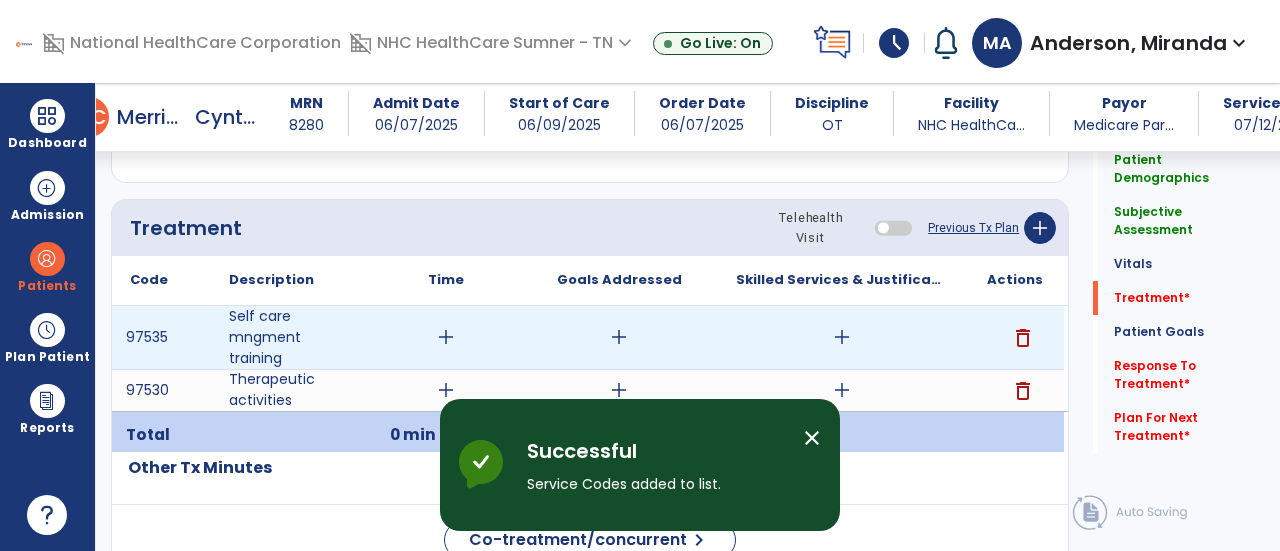 click on "add" at bounding box center [446, 337] 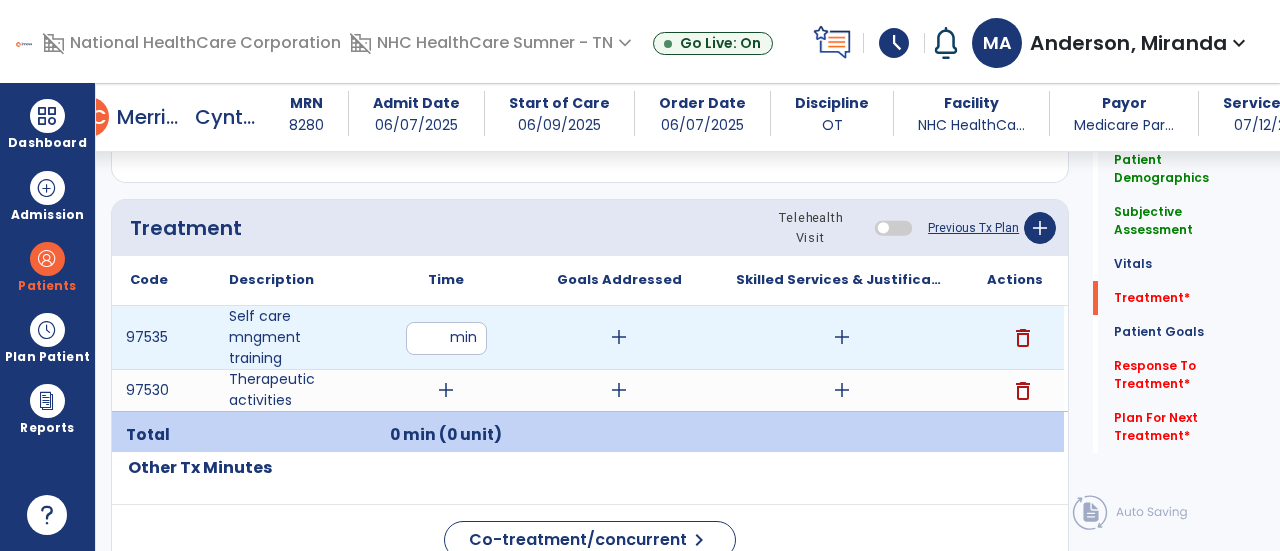 type on "**" 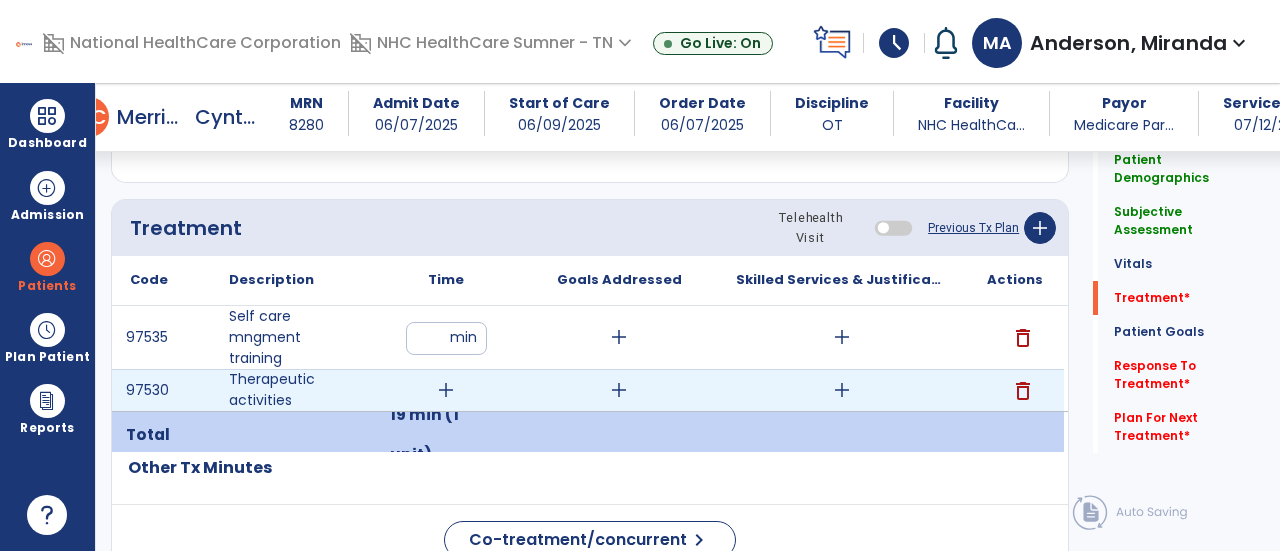 click on "add" at bounding box center (446, 390) 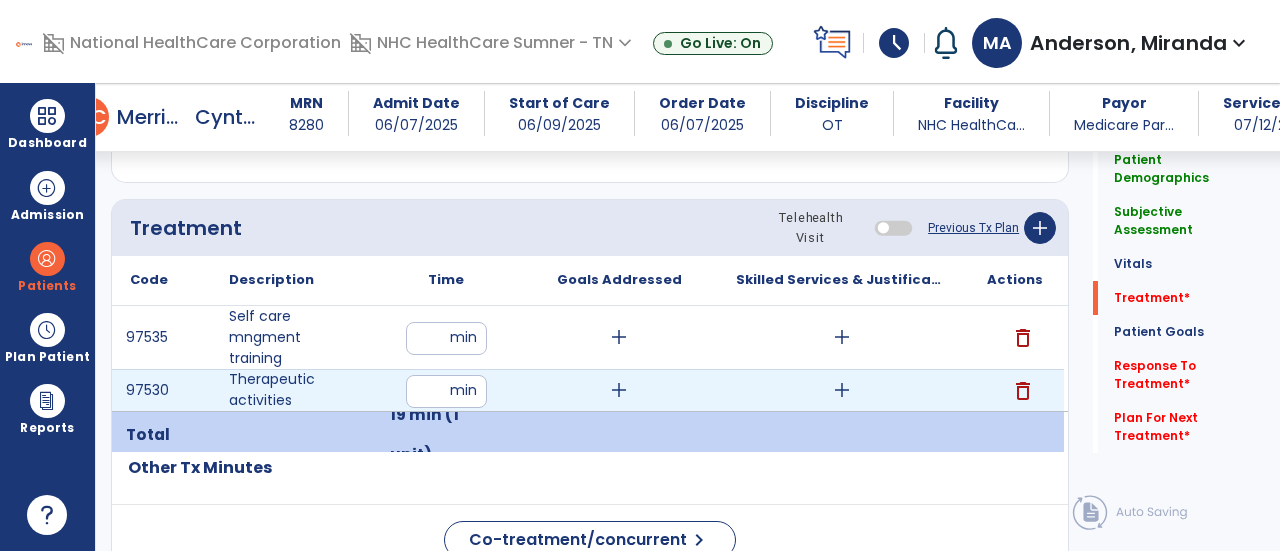 type on "**" 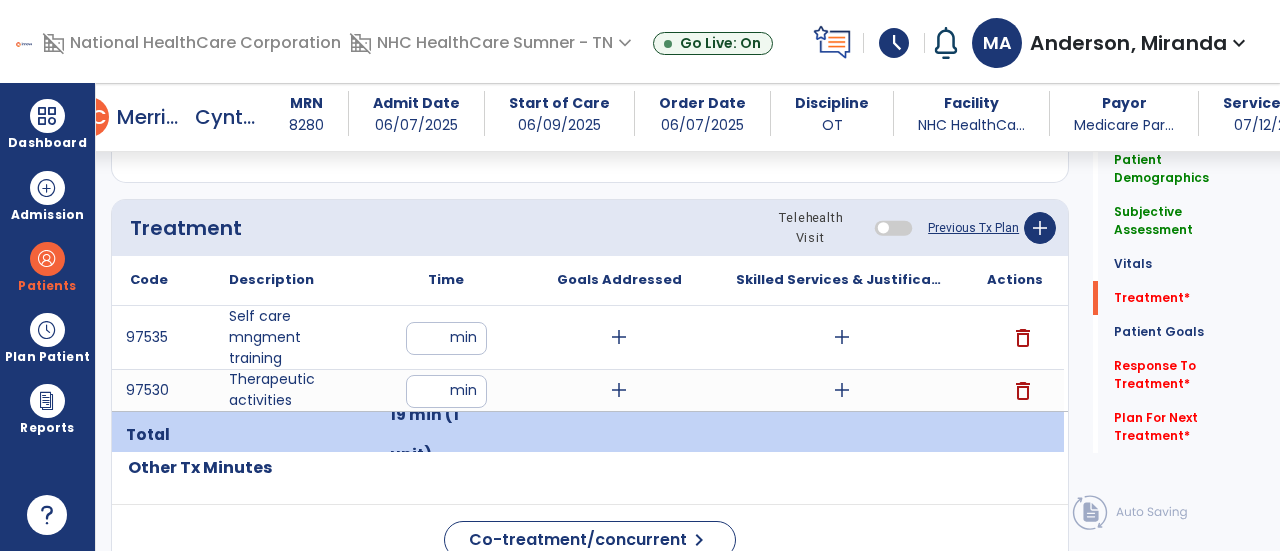 click on "Code
Description
Time" 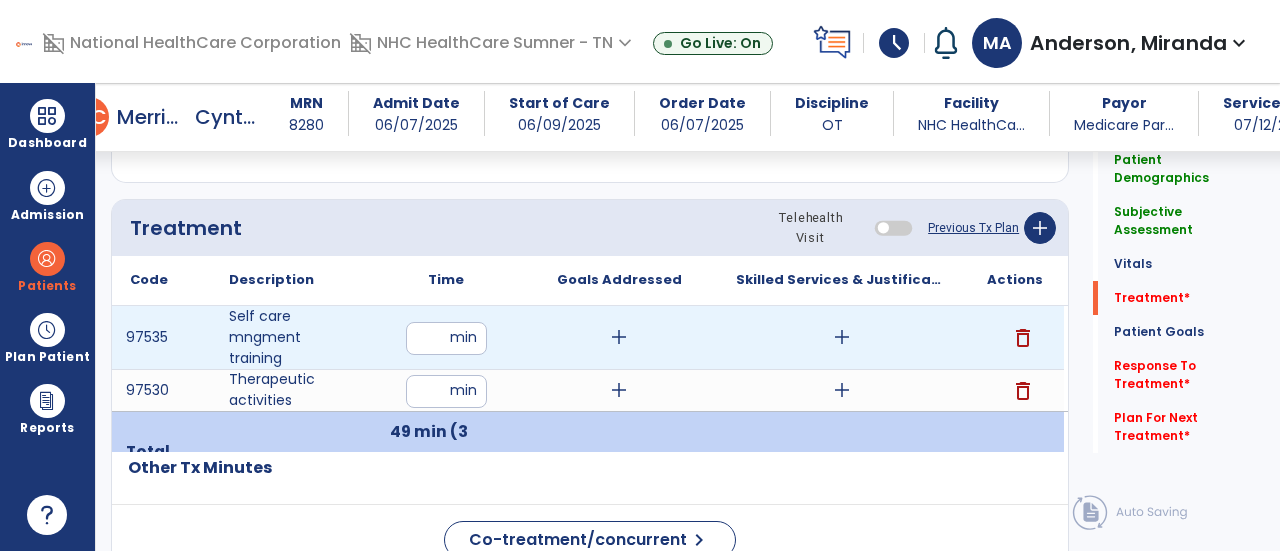 click on "add" at bounding box center [619, 337] 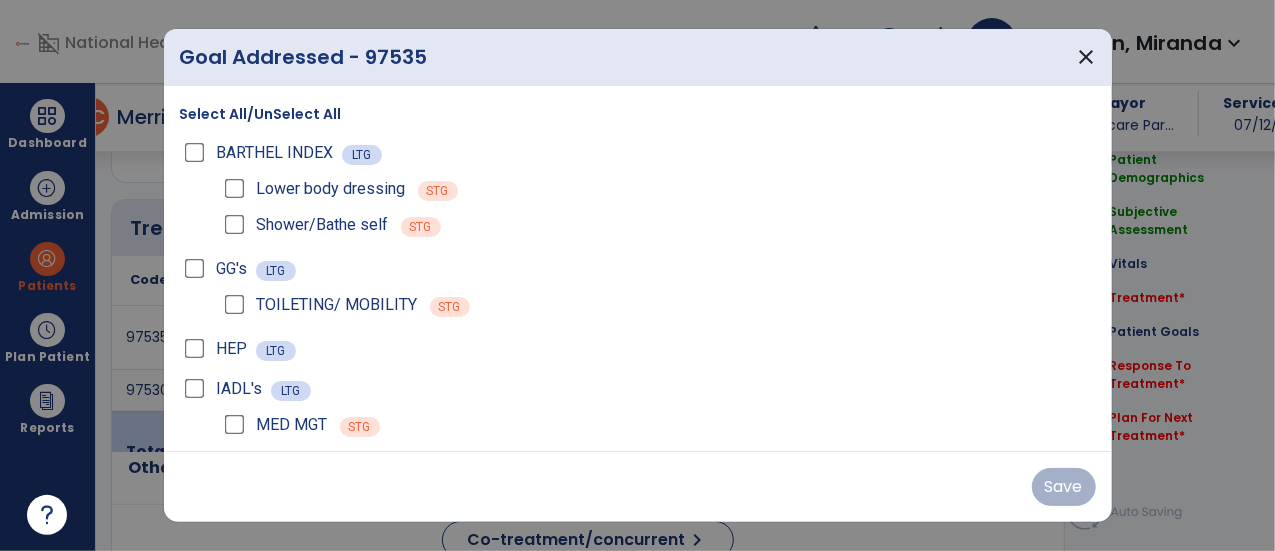 scroll, scrollTop: 1050, scrollLeft: 0, axis: vertical 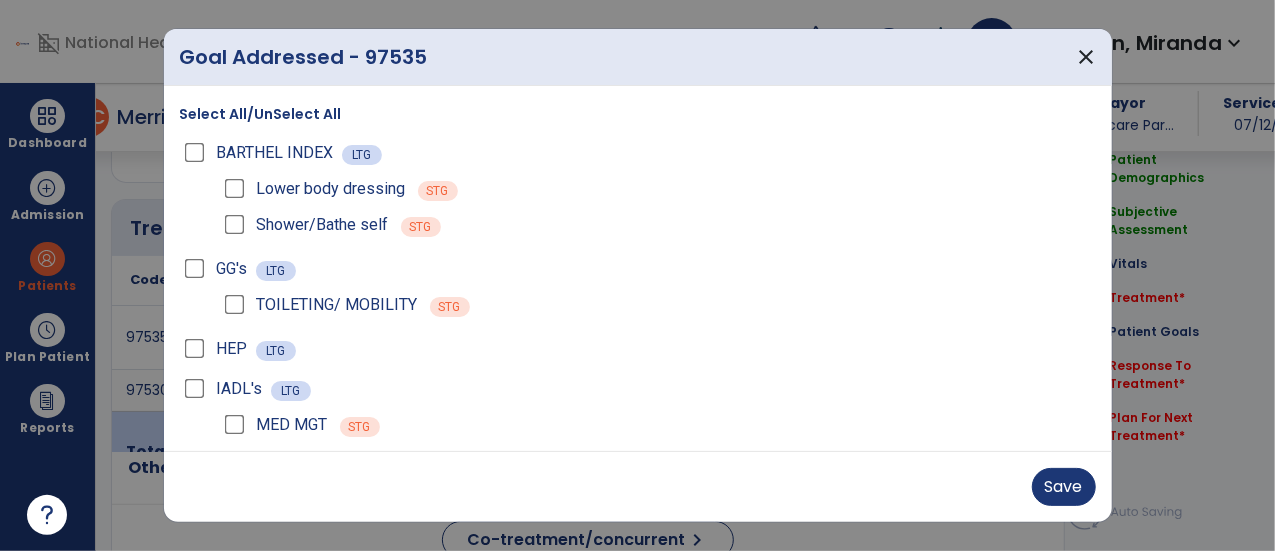 click on "Select All/UnSelect All BARTHEL INDEX  LTG  Lower body dressing  STG  Shower/Bathe self  STG  GG's  LTG  TOILETING/ MOBILITY  STG  HEP  LTG  IADL's  LTG  MED MGT  STG" at bounding box center (638, 271) 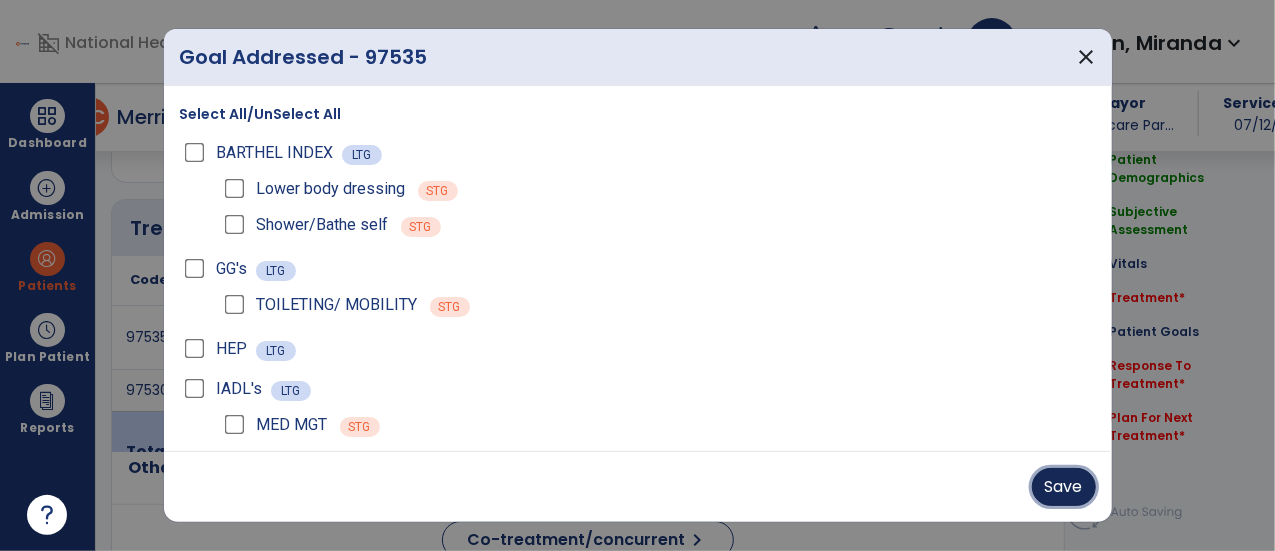 click on "Save" at bounding box center [1064, 487] 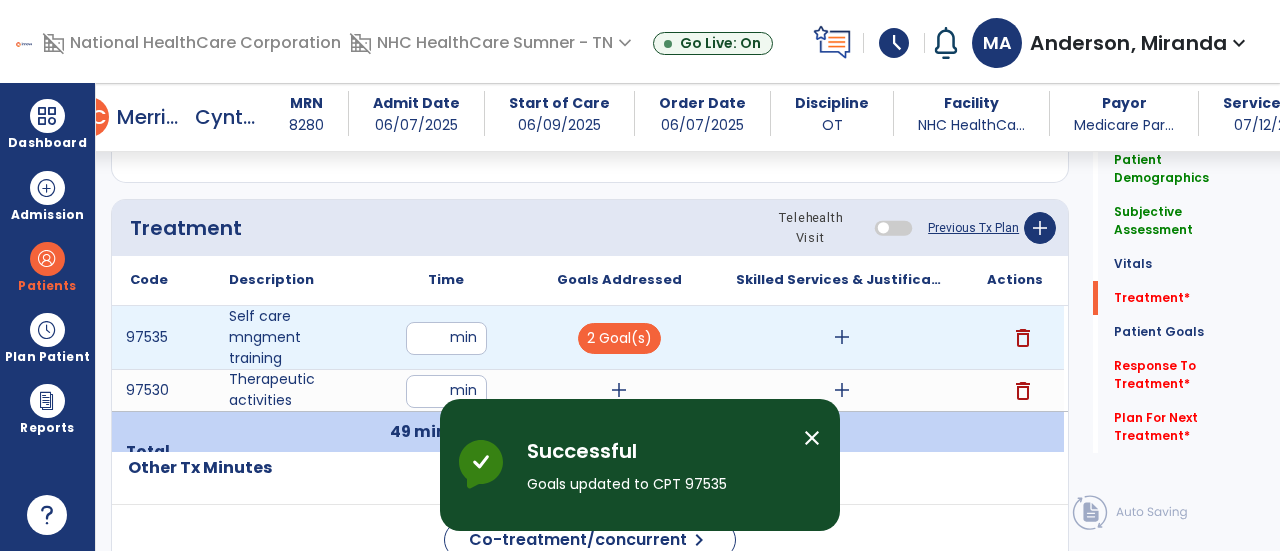 click on "add" at bounding box center (842, 337) 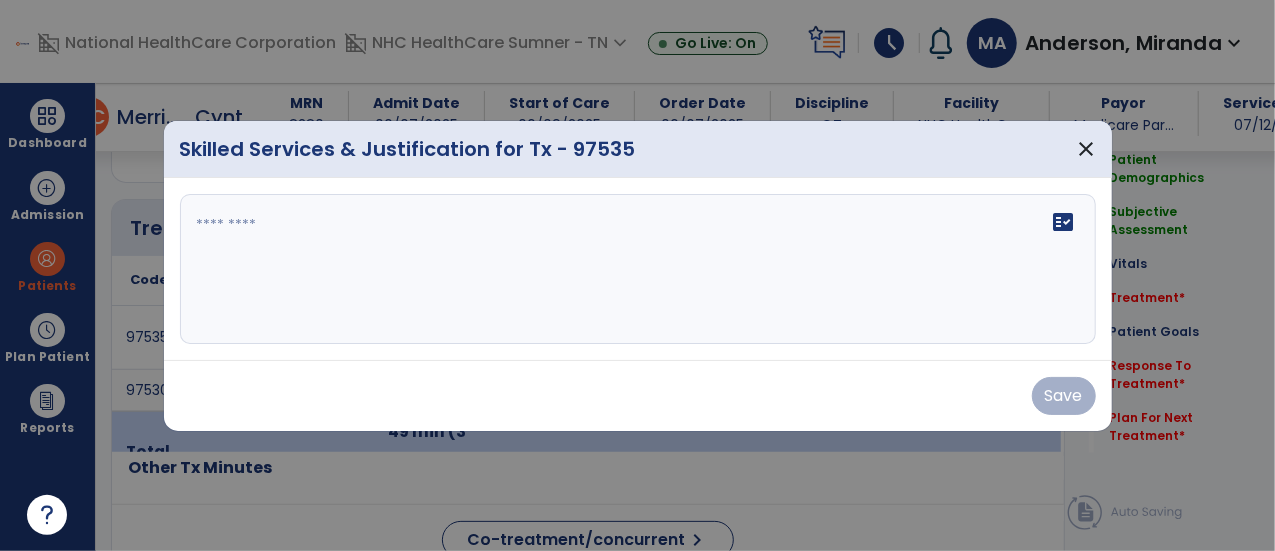 scroll, scrollTop: 1050, scrollLeft: 0, axis: vertical 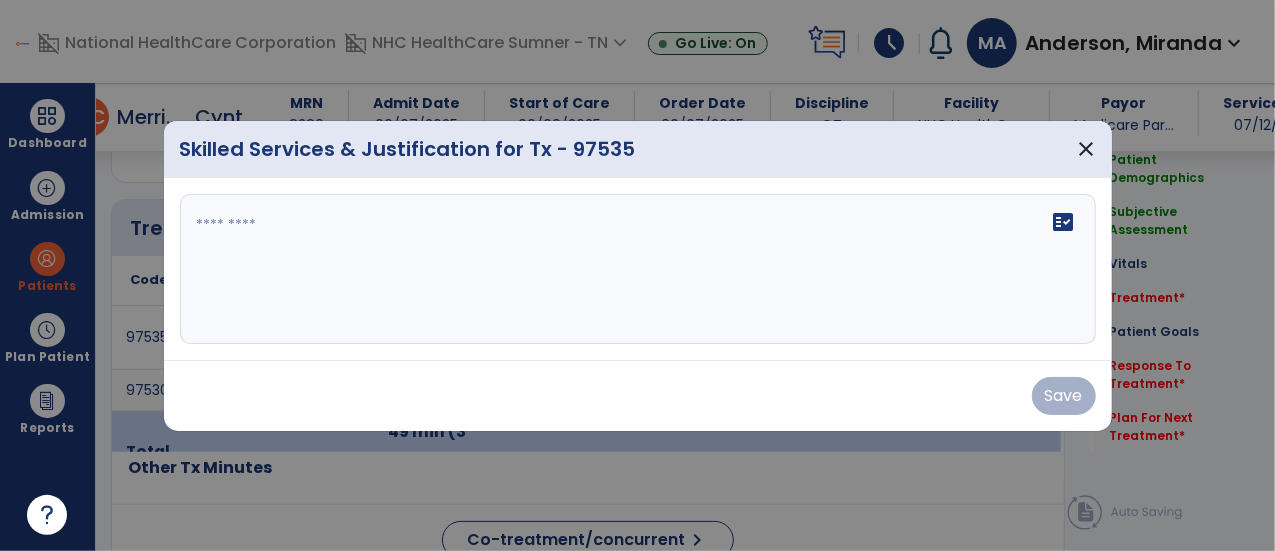 click on "fact_check" at bounding box center (638, 269) 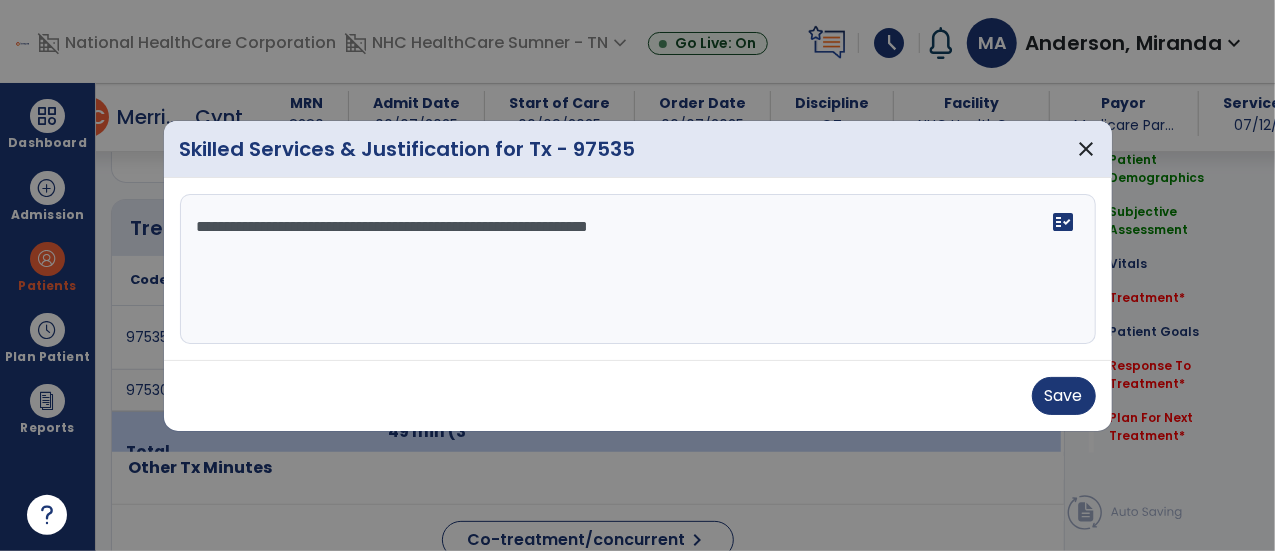 click on "**********" at bounding box center [638, 269] 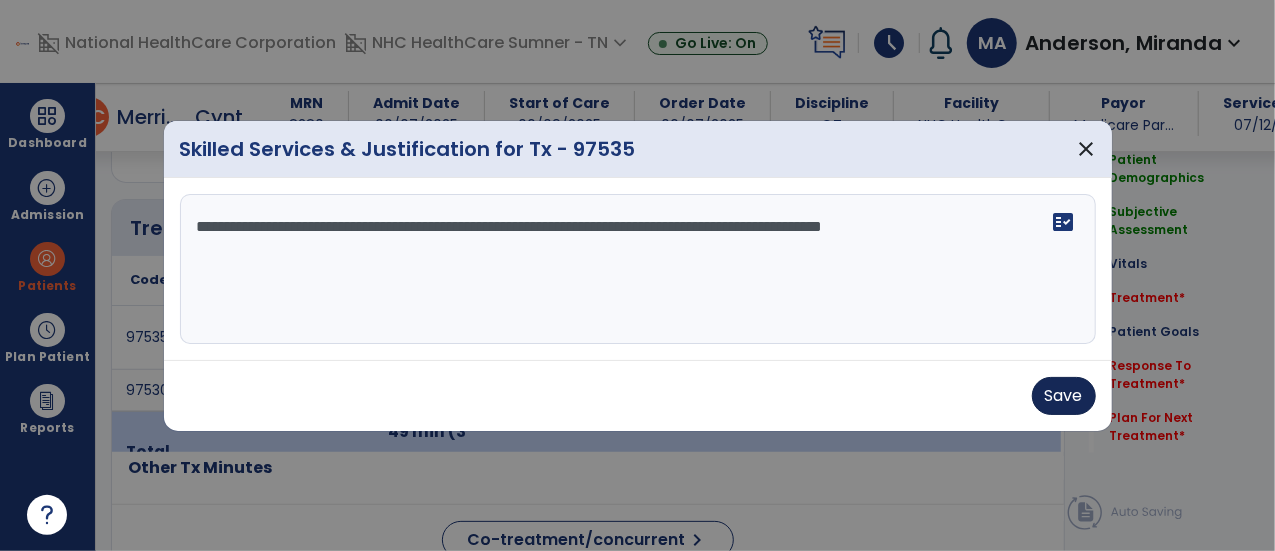type on "**********" 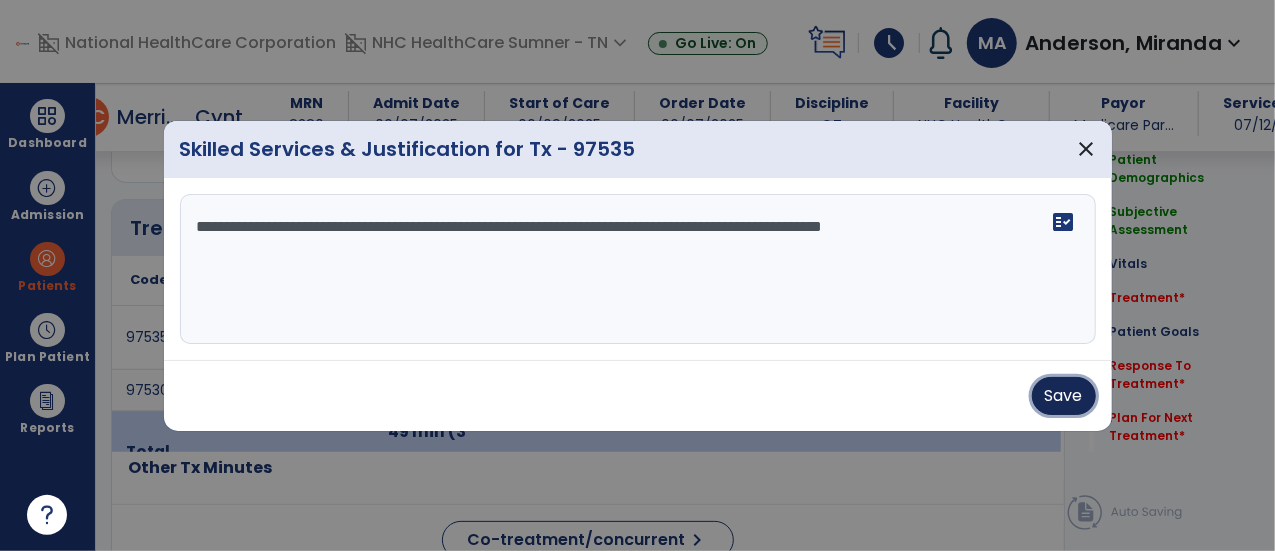 click on "Save" at bounding box center [1064, 396] 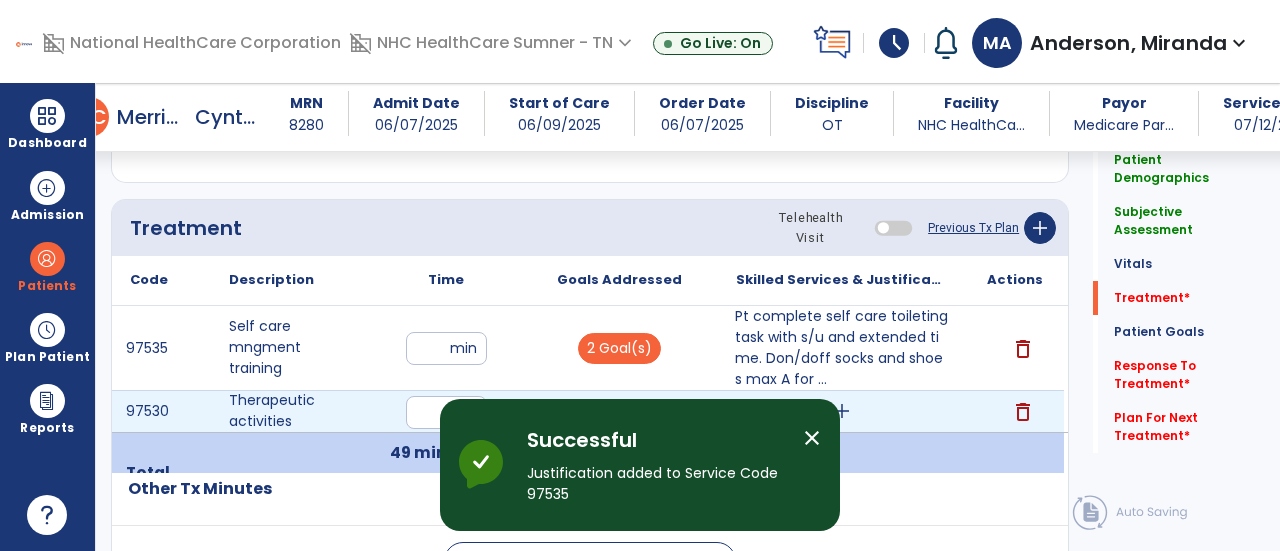 click on "add" at bounding box center [619, 411] 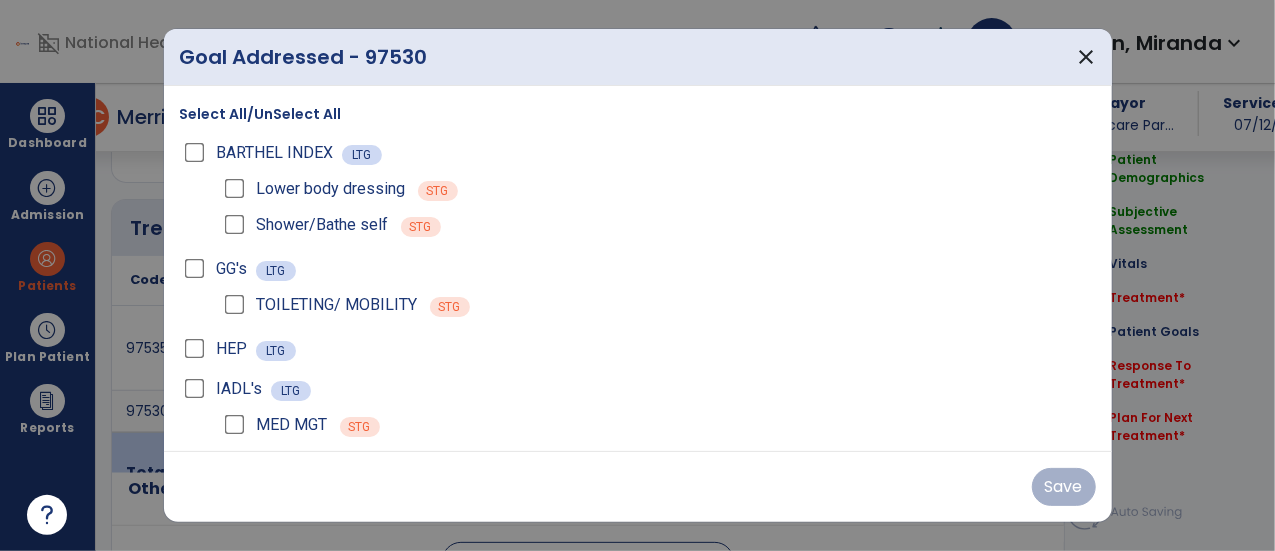 scroll, scrollTop: 1050, scrollLeft: 0, axis: vertical 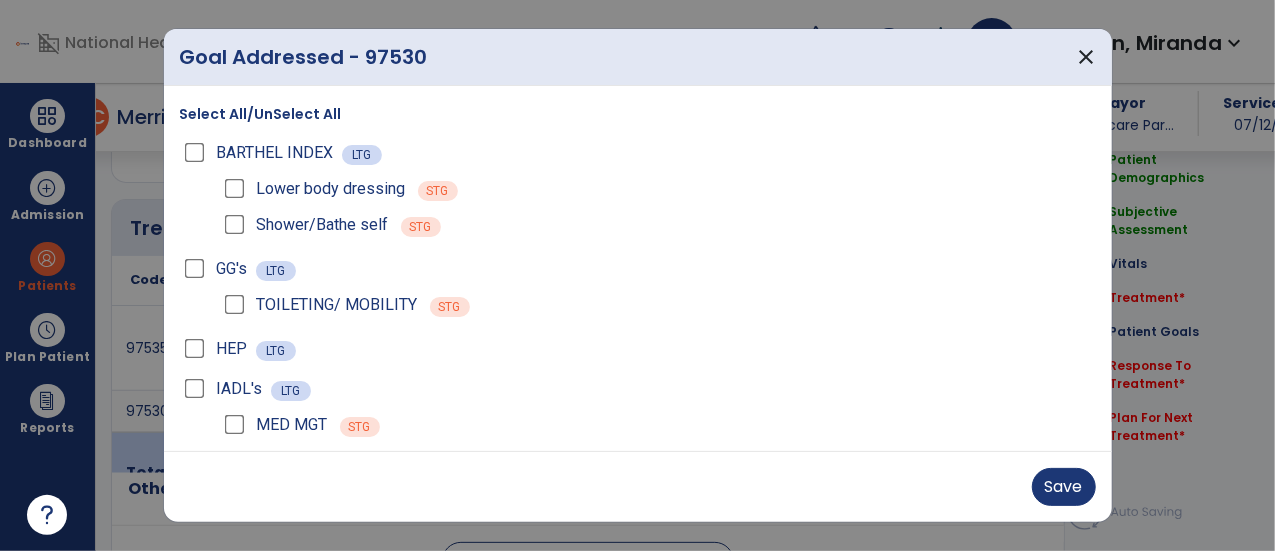 click on "GG's  LTG" at bounding box center (638, 269) 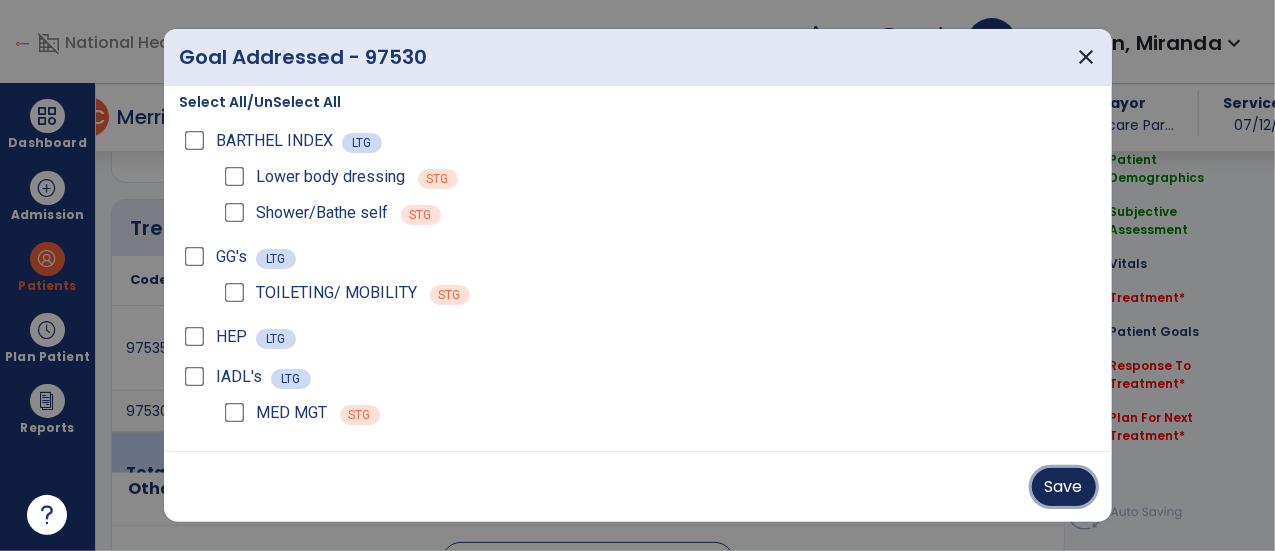 click on "Save" at bounding box center (1064, 487) 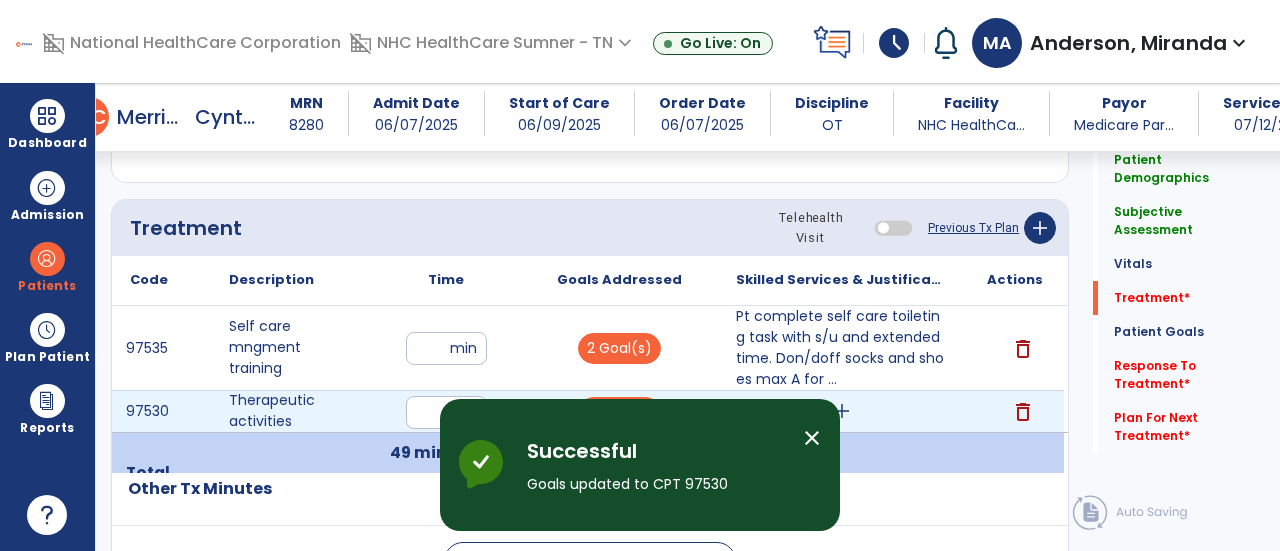 click on "add" at bounding box center [842, 411] 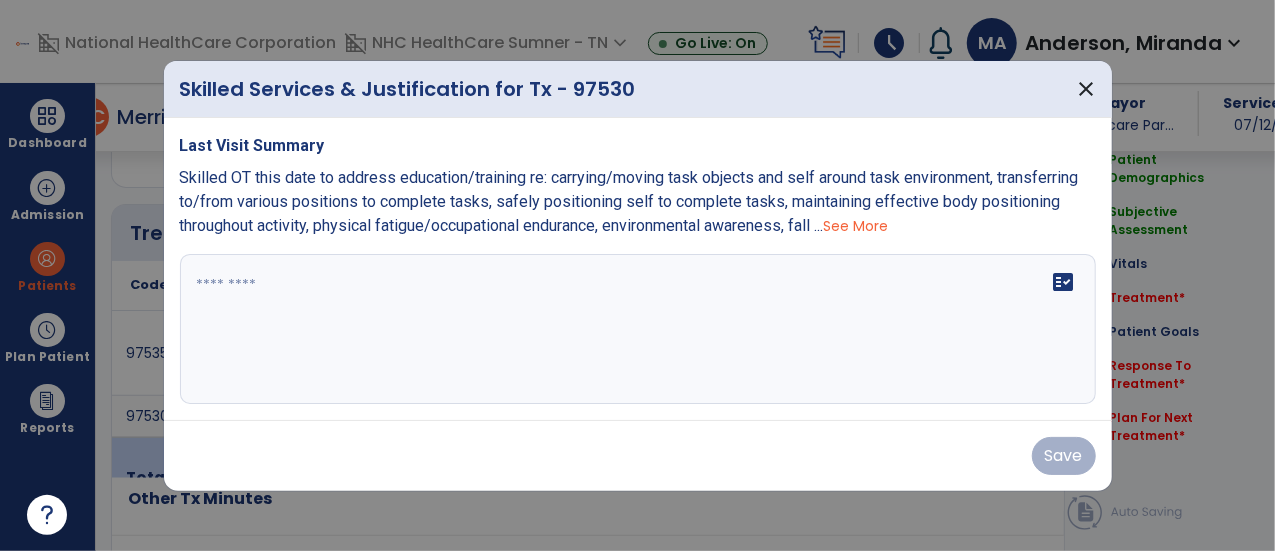 scroll, scrollTop: 1050, scrollLeft: 0, axis: vertical 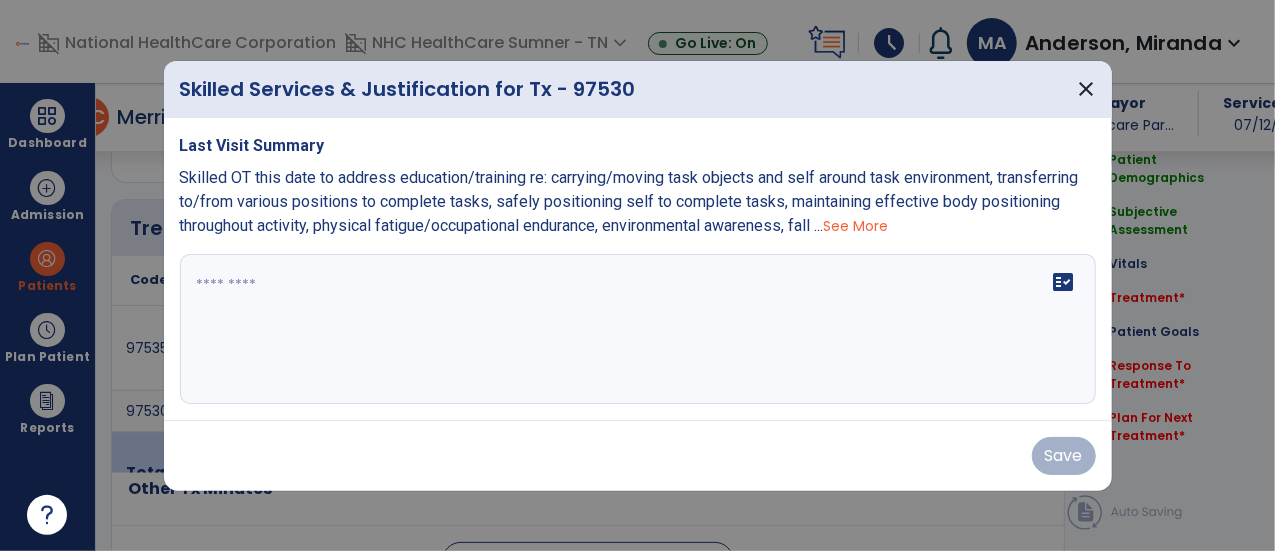 click on "fact_check" at bounding box center [638, 329] 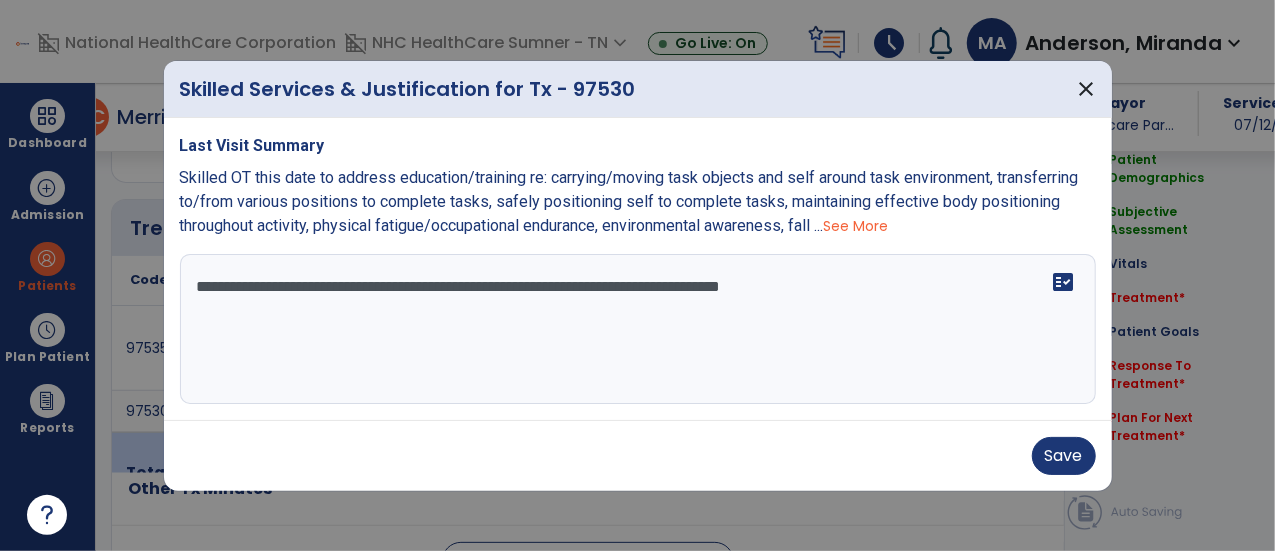 click on "**********" at bounding box center [638, 329] 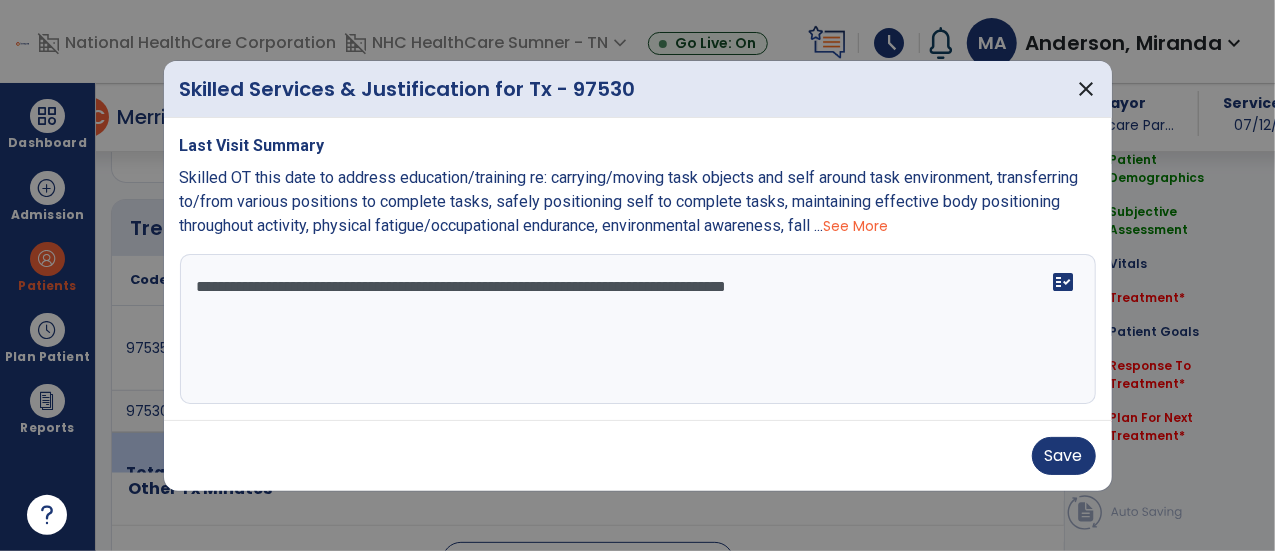 click on "**********" at bounding box center (638, 329) 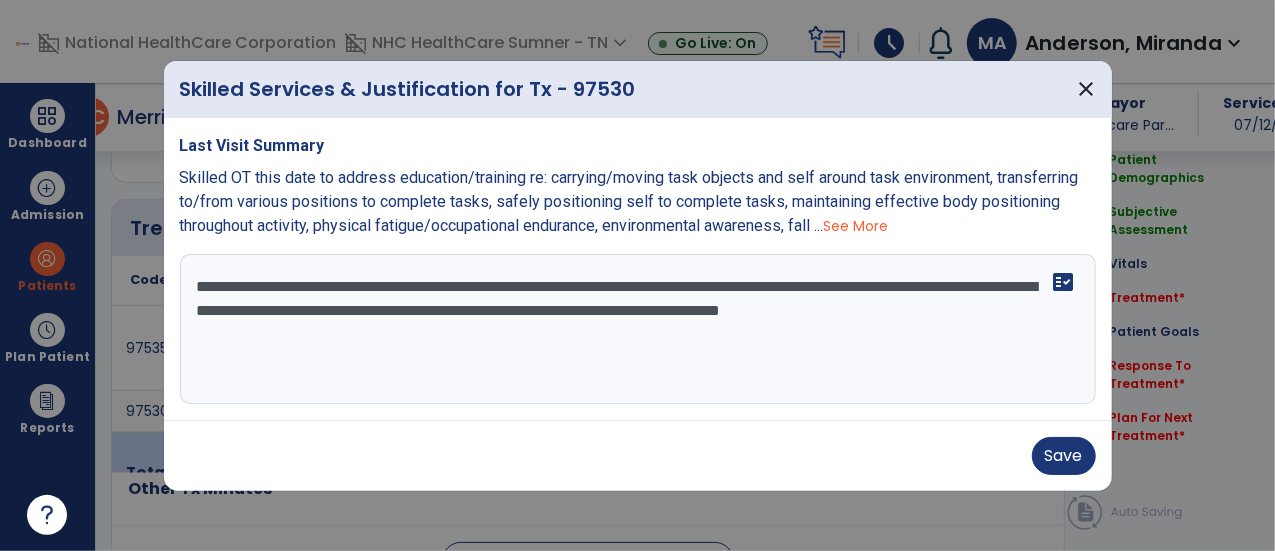 click on "**********" at bounding box center (638, 329) 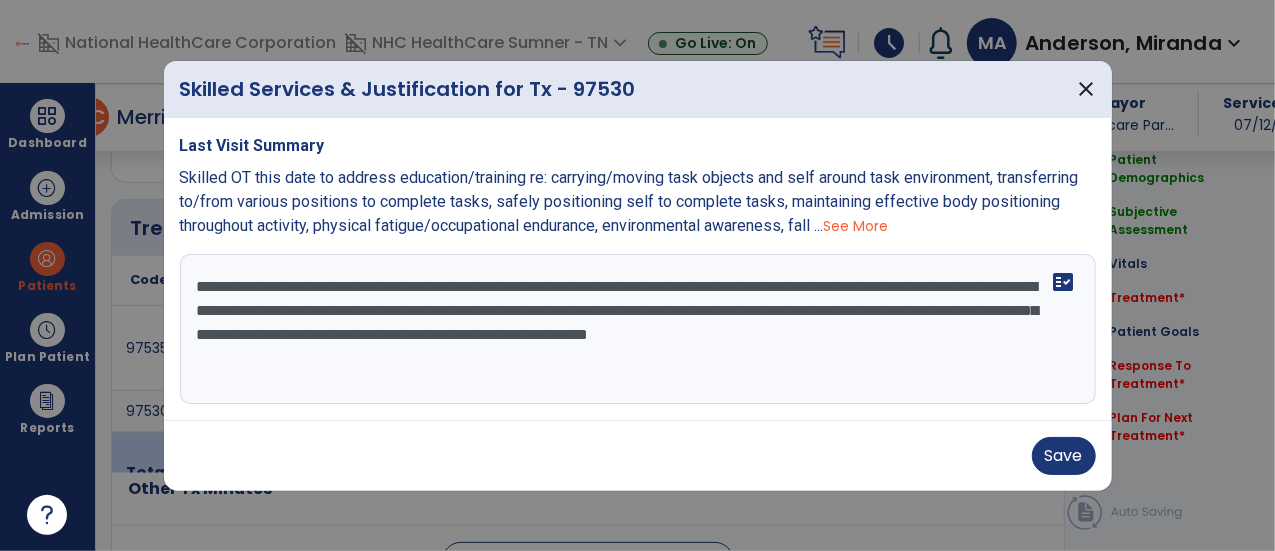 click on "**********" at bounding box center [638, 329] 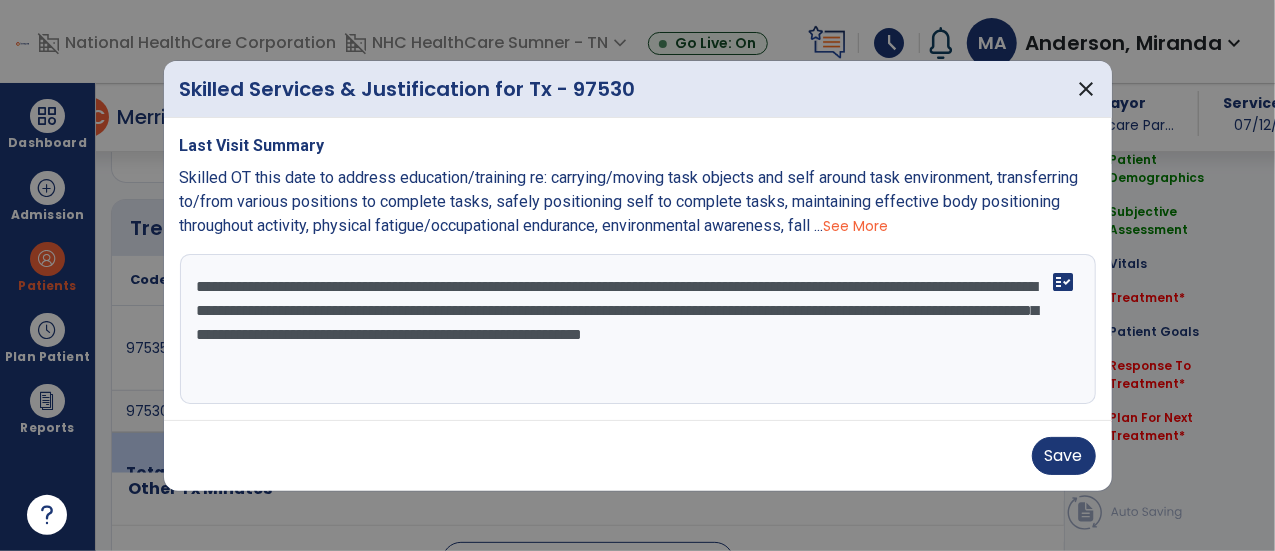 click on "**********" at bounding box center [638, 329] 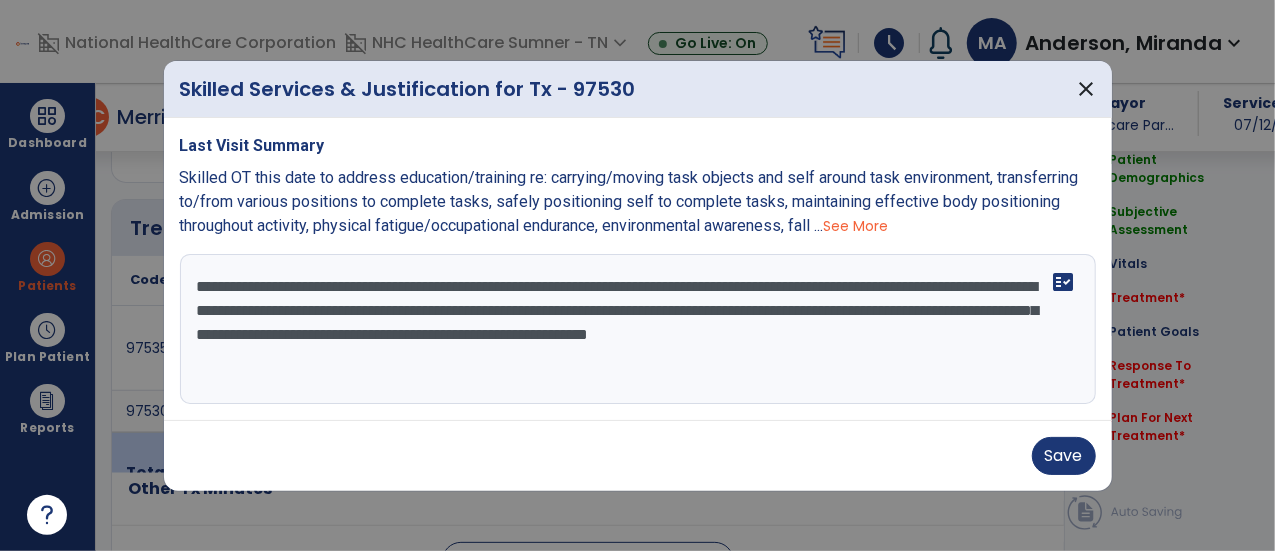 click on "**********" at bounding box center [638, 329] 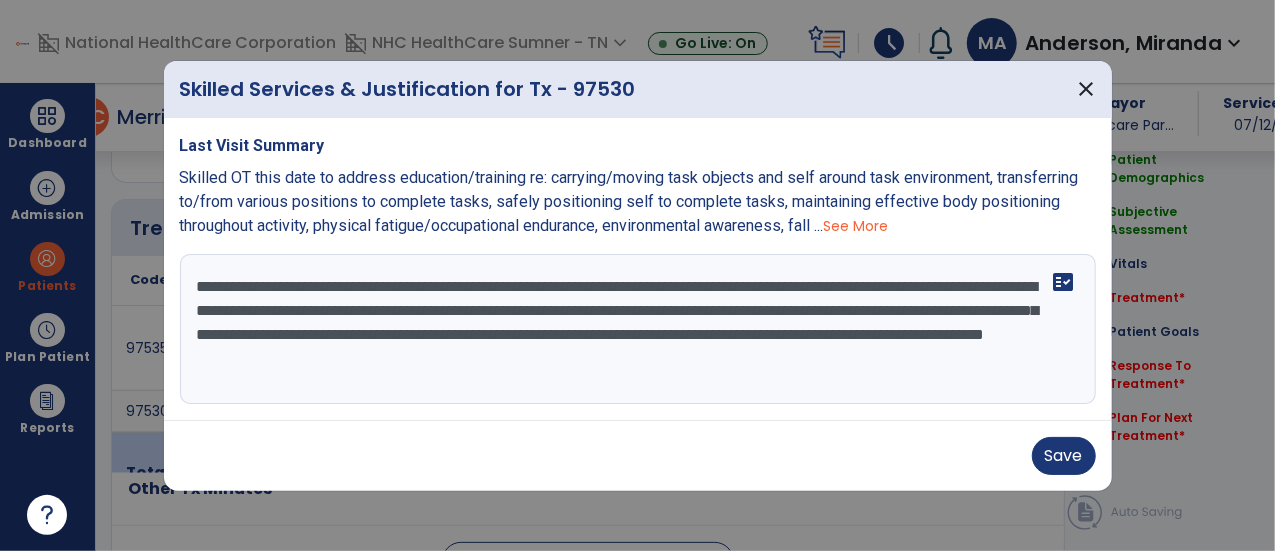 click on "**********" at bounding box center [638, 329] 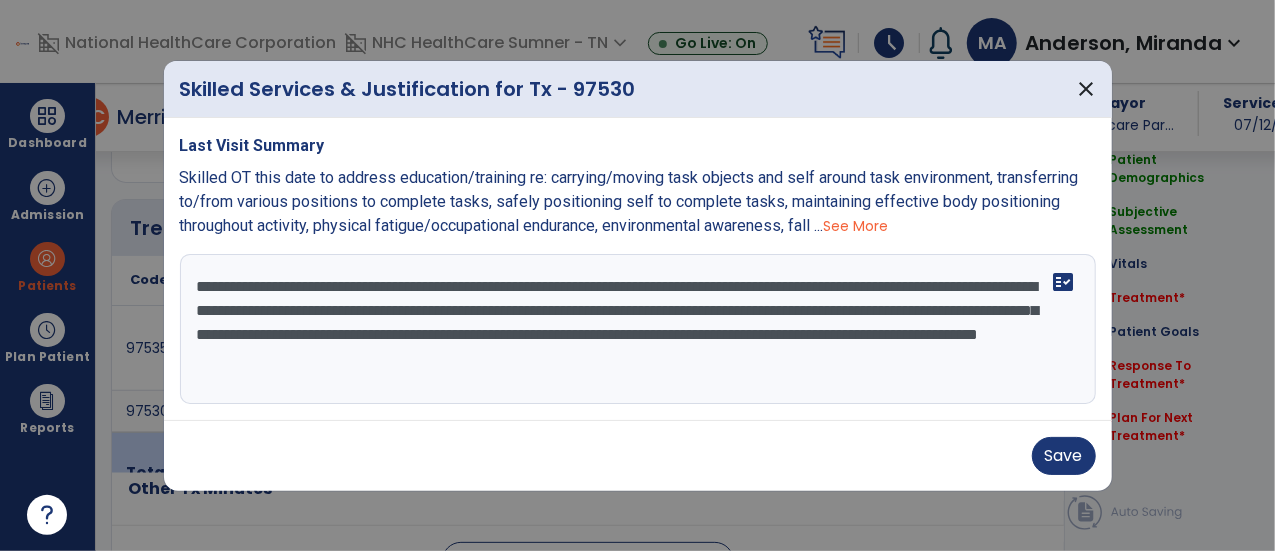 click on "**********" at bounding box center (638, 329) 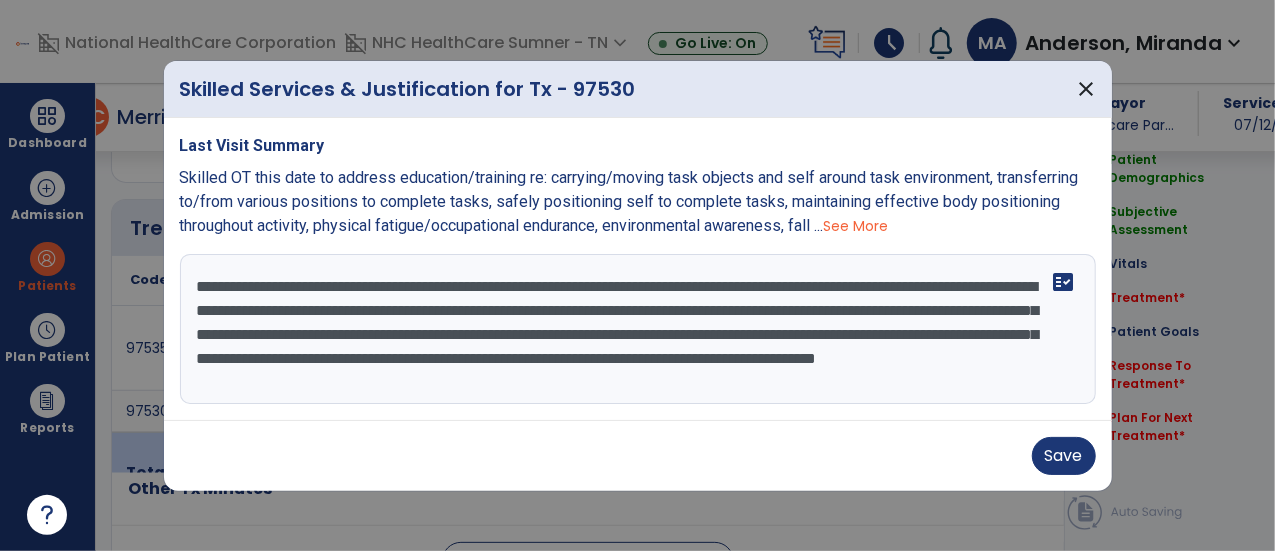 scroll, scrollTop: 14, scrollLeft: 0, axis: vertical 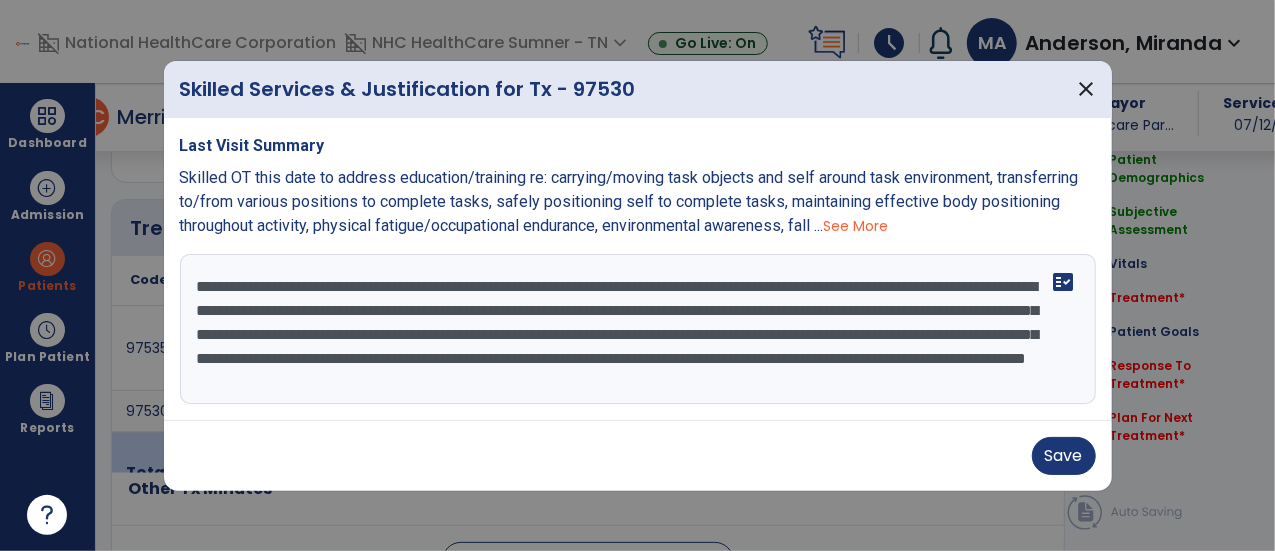 click on "**********" at bounding box center [638, 329] 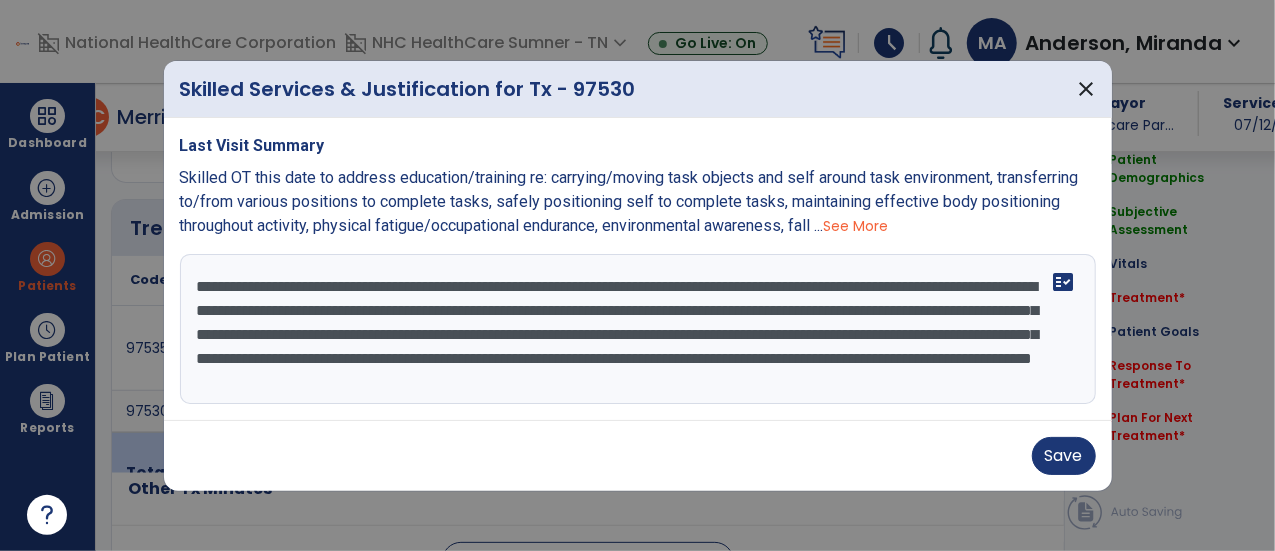 click on "**********" at bounding box center (638, 329) 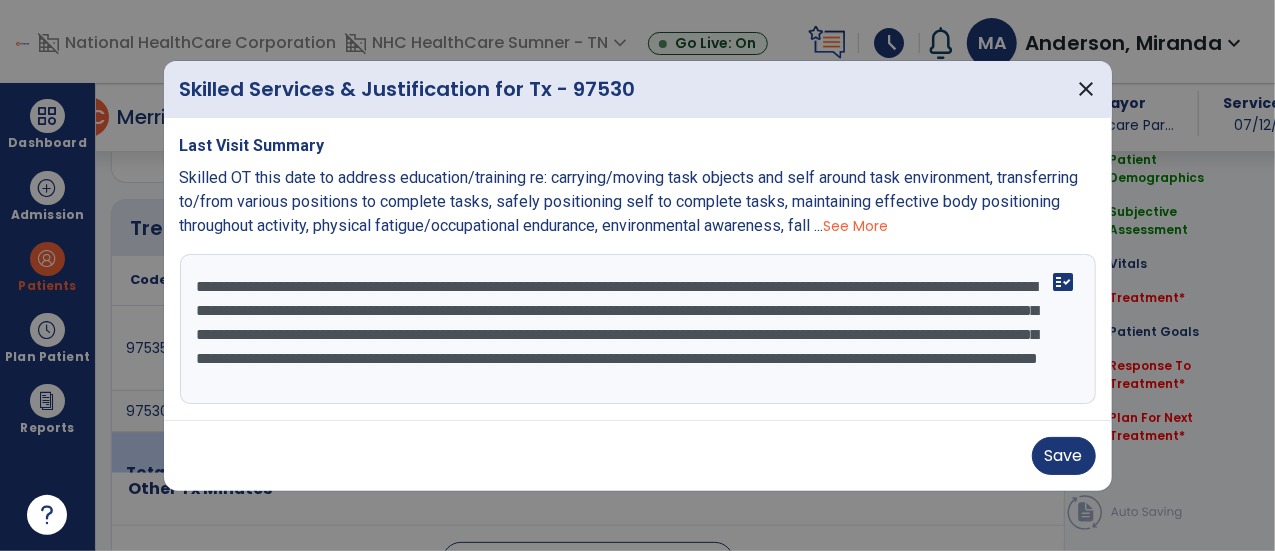 click on "**********" at bounding box center [638, 329] 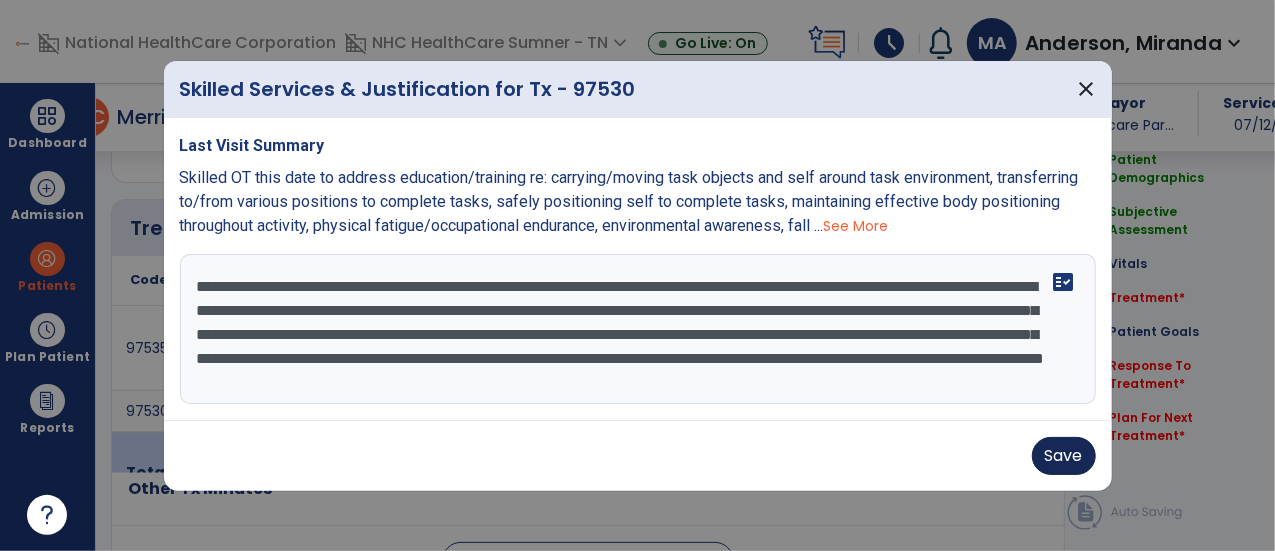 type on "**********" 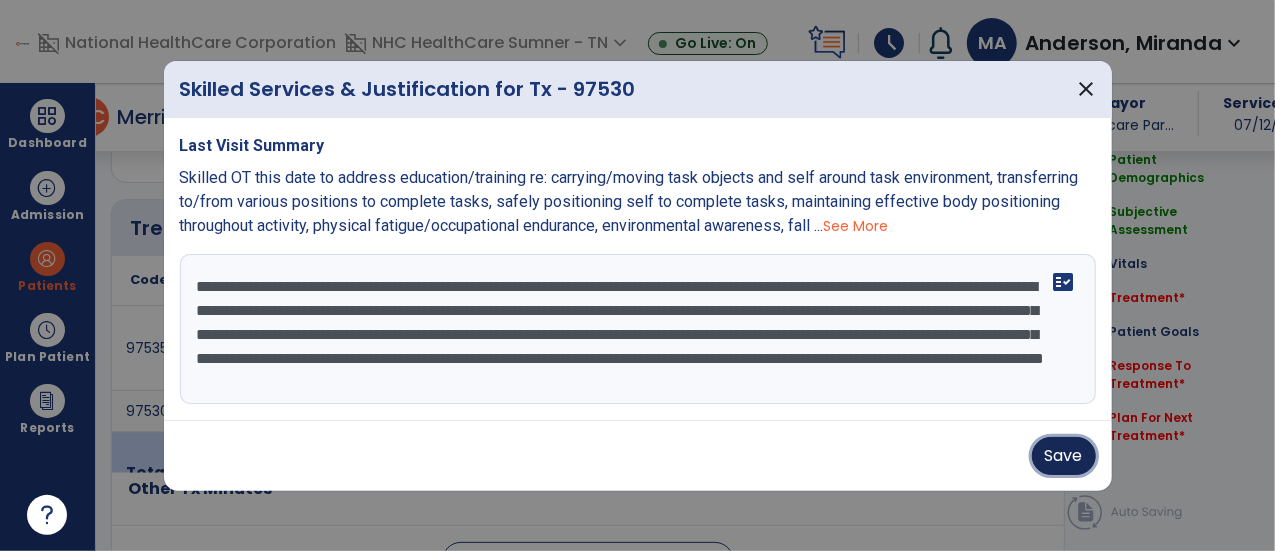 click on "Save" at bounding box center (1064, 456) 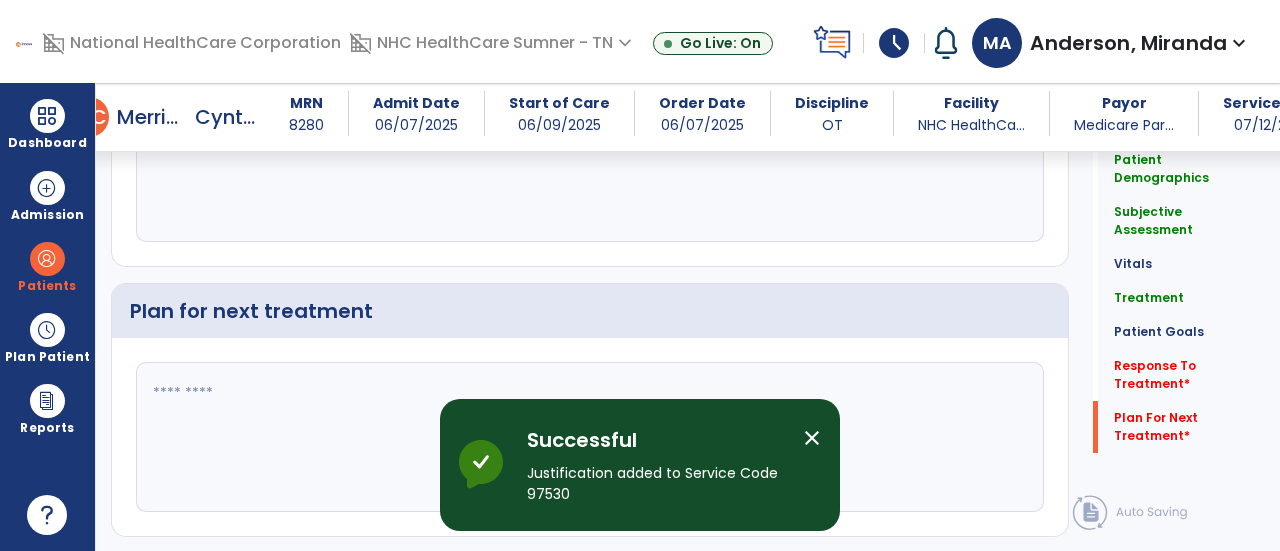 scroll, scrollTop: 3740, scrollLeft: 0, axis: vertical 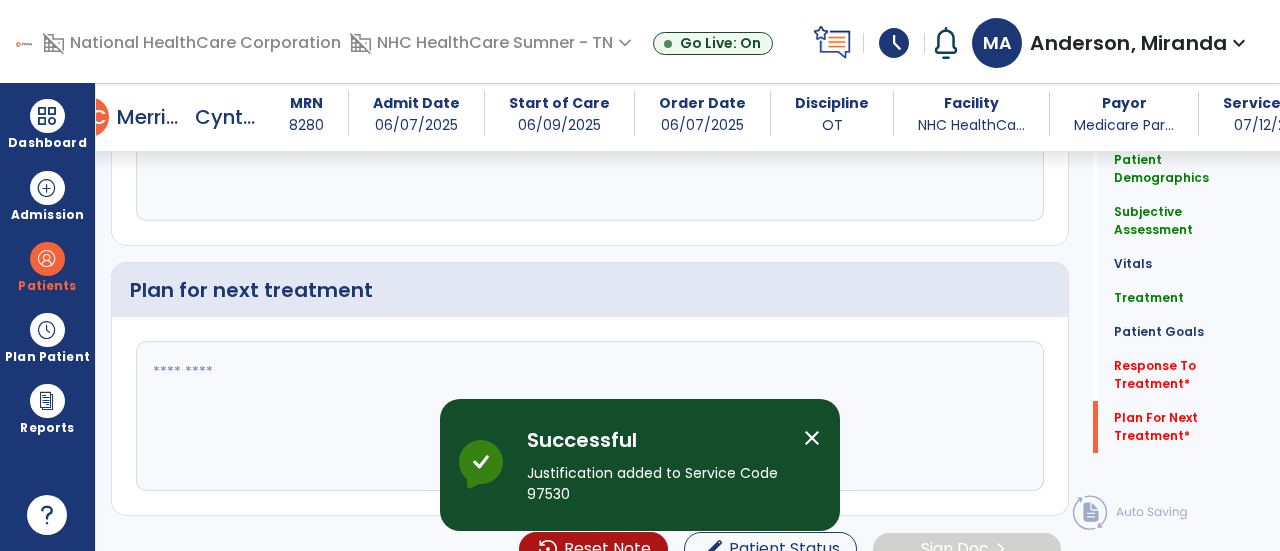 click on "fact_check" 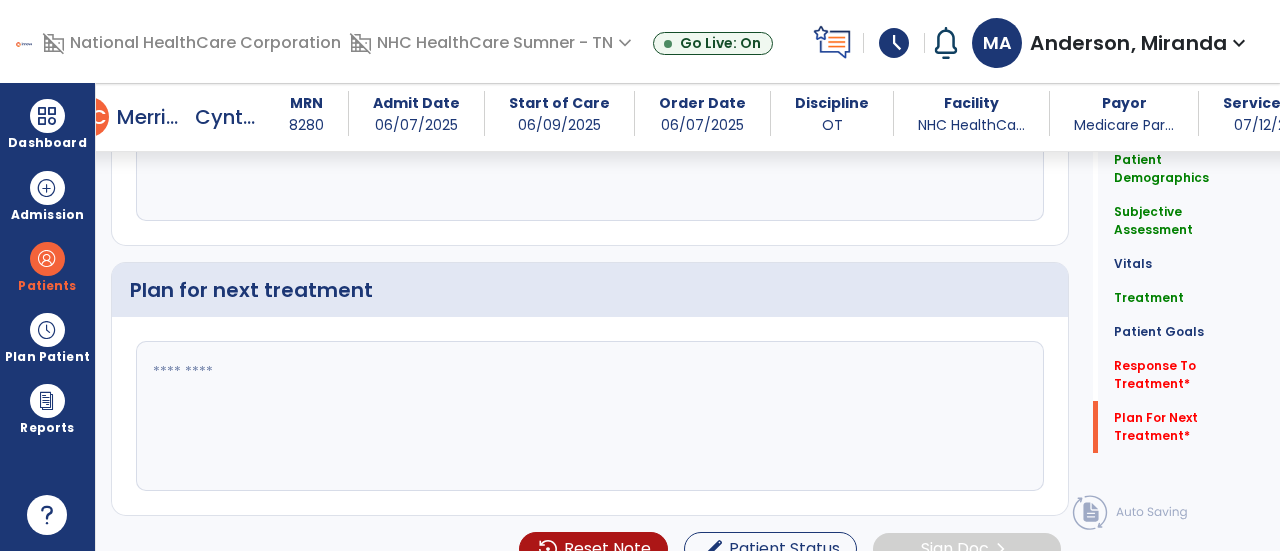click on "fact_check" 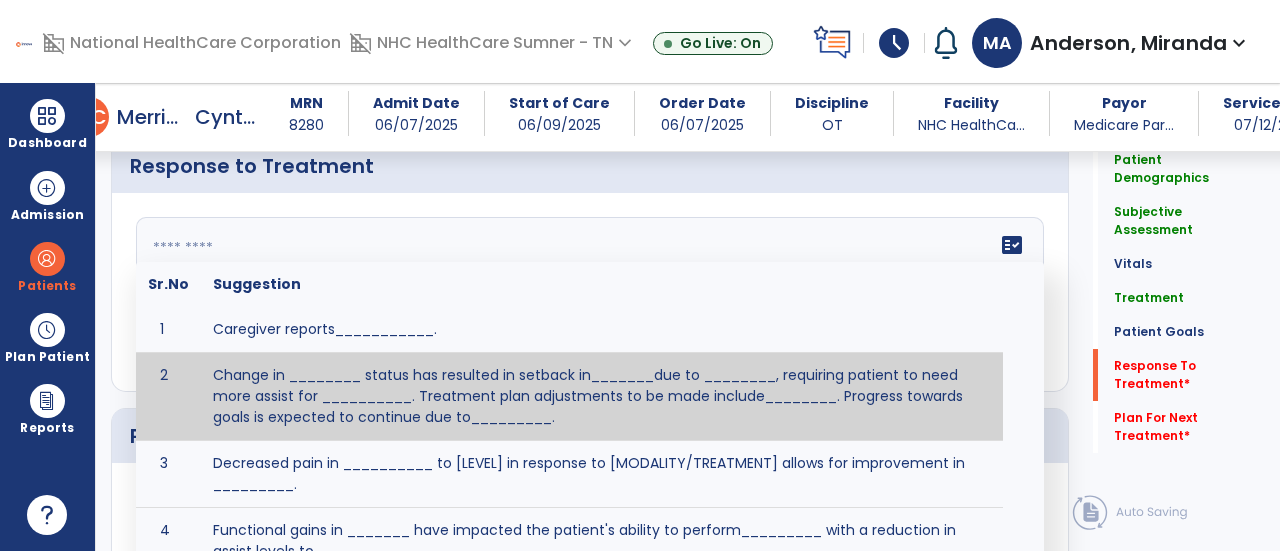 scroll, scrollTop: 3514, scrollLeft: 0, axis: vertical 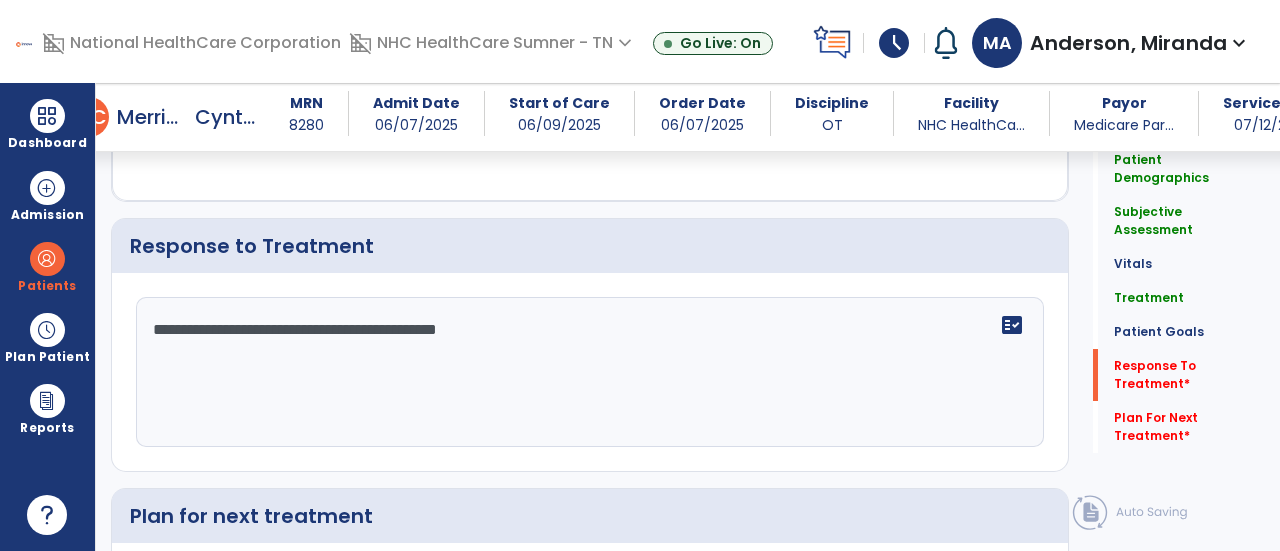 click on "**********" 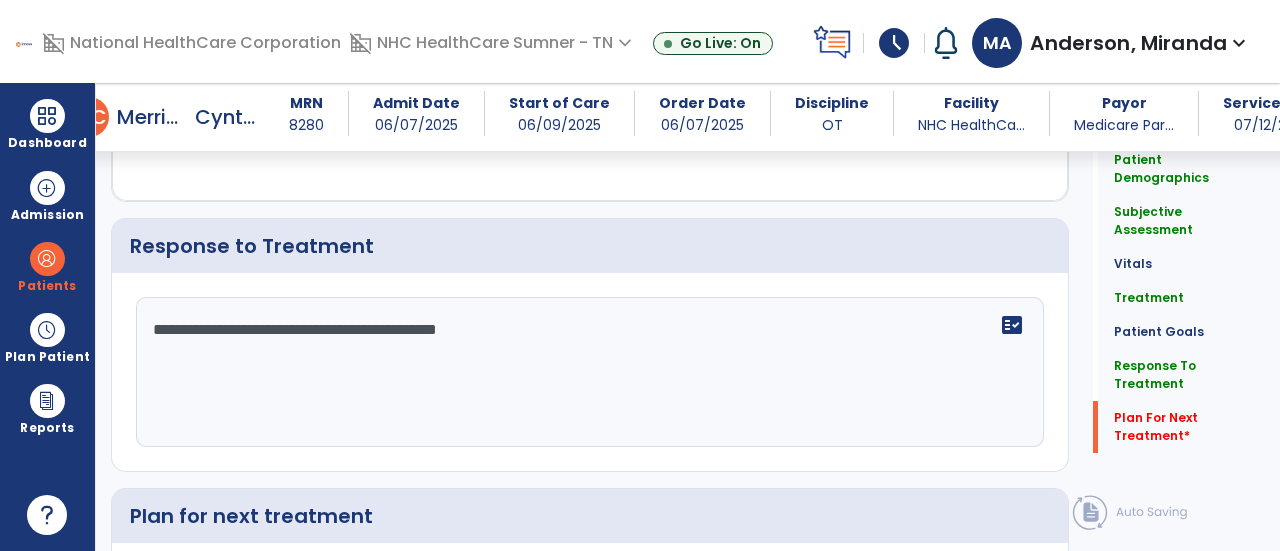 scroll, scrollTop: 3759, scrollLeft: 0, axis: vertical 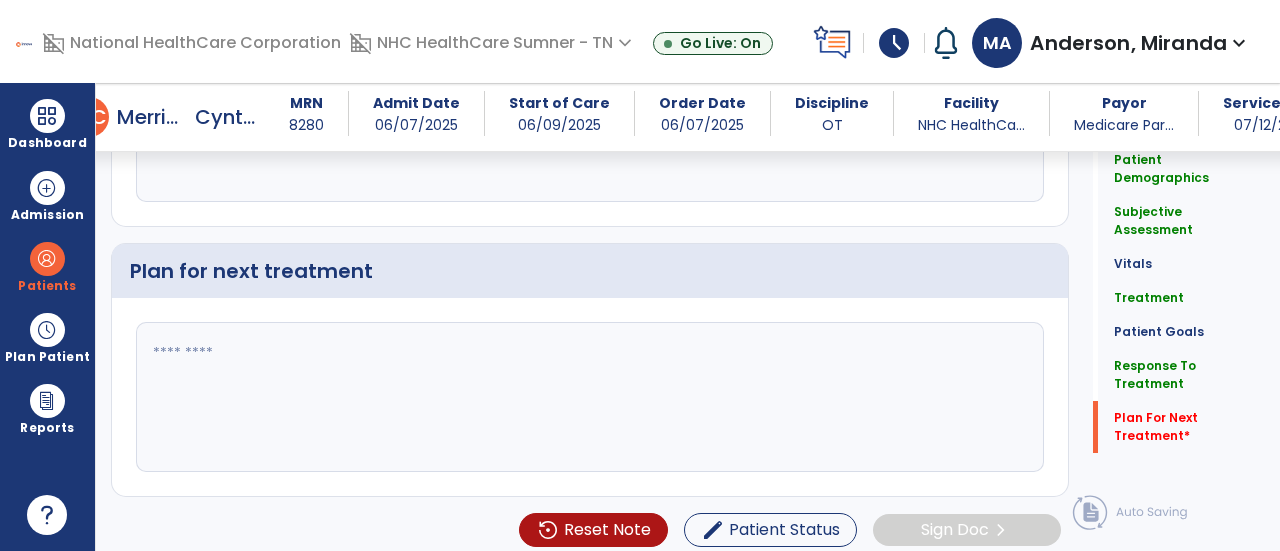 type on "**********" 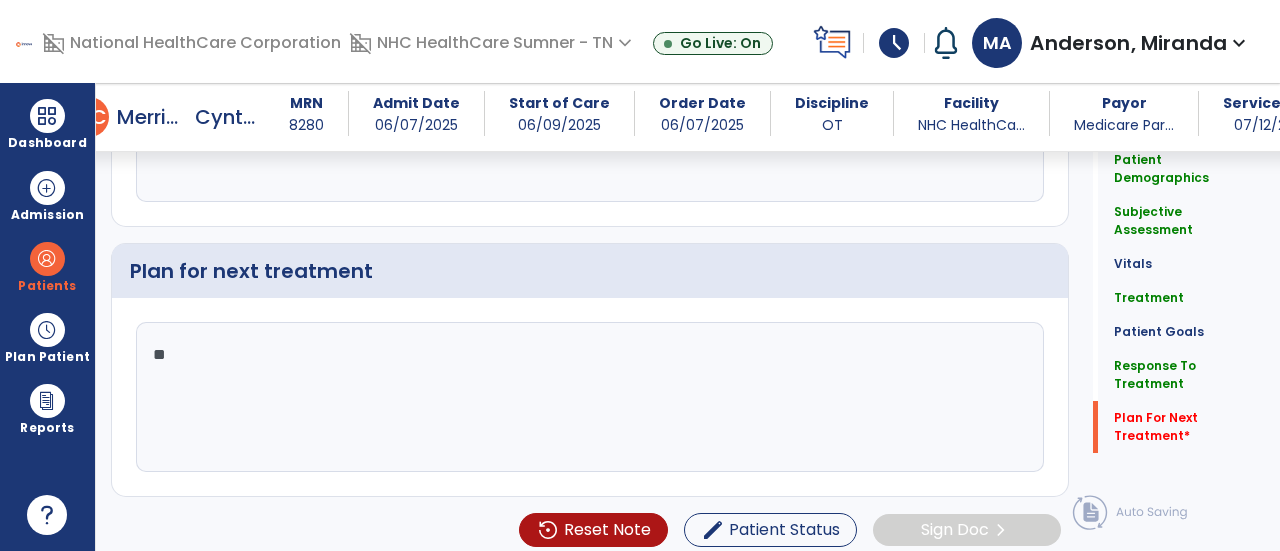 type on "*" 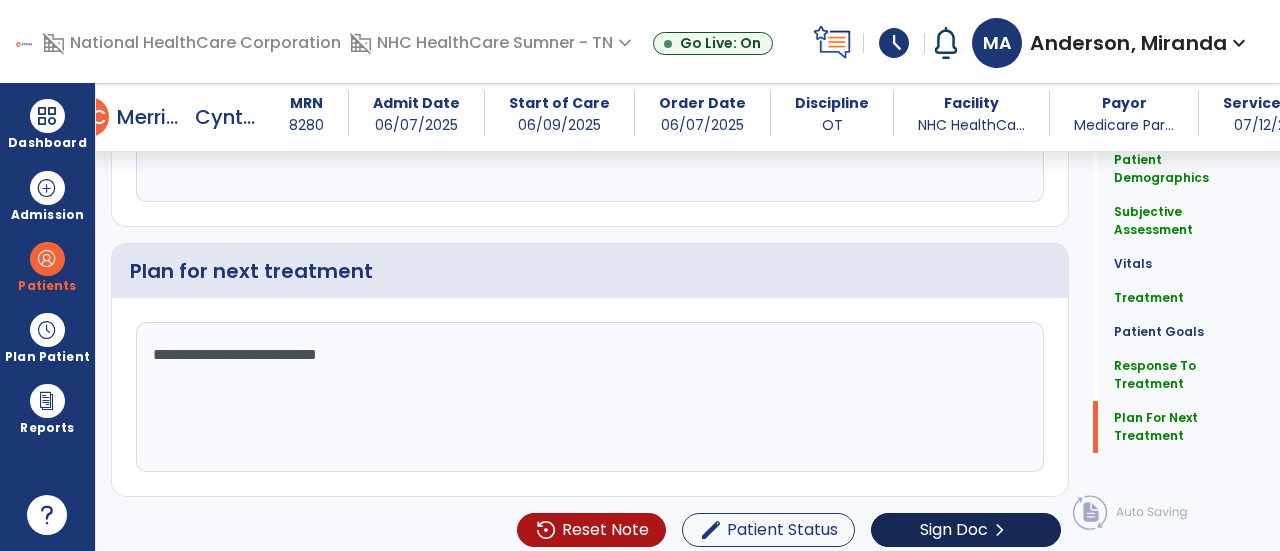 type on "**********" 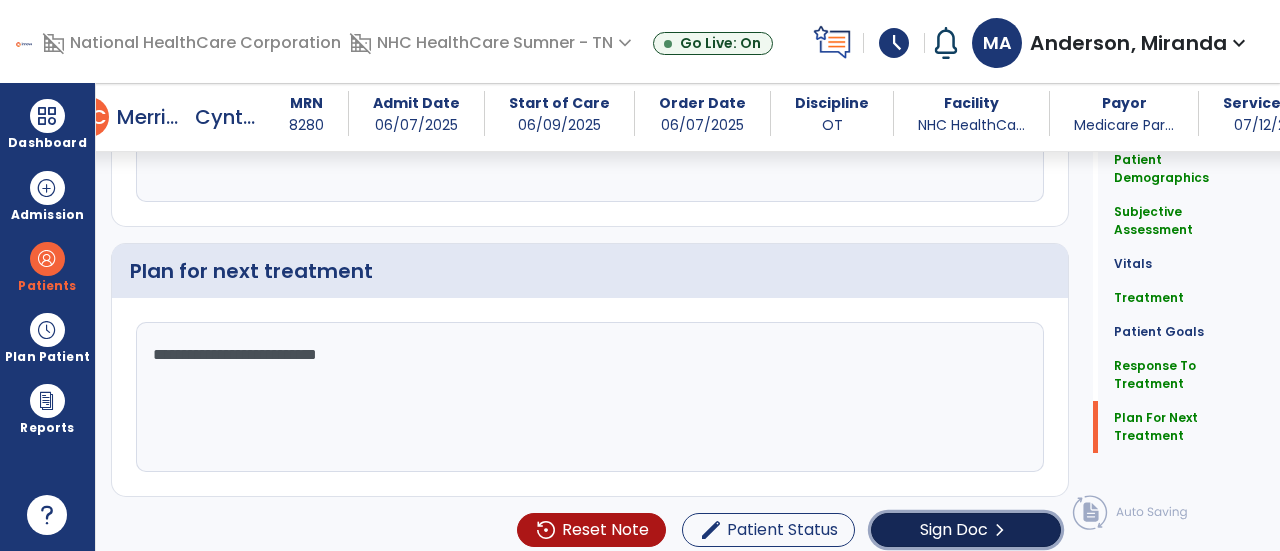 click on "Sign Doc  chevron_right" 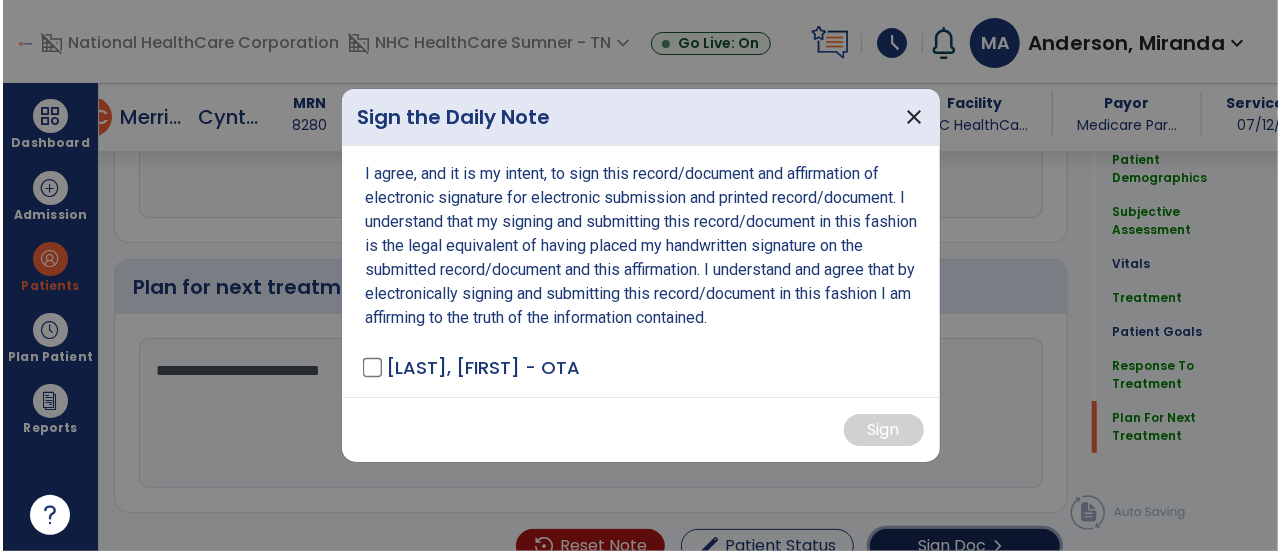 scroll, scrollTop: 3759, scrollLeft: 0, axis: vertical 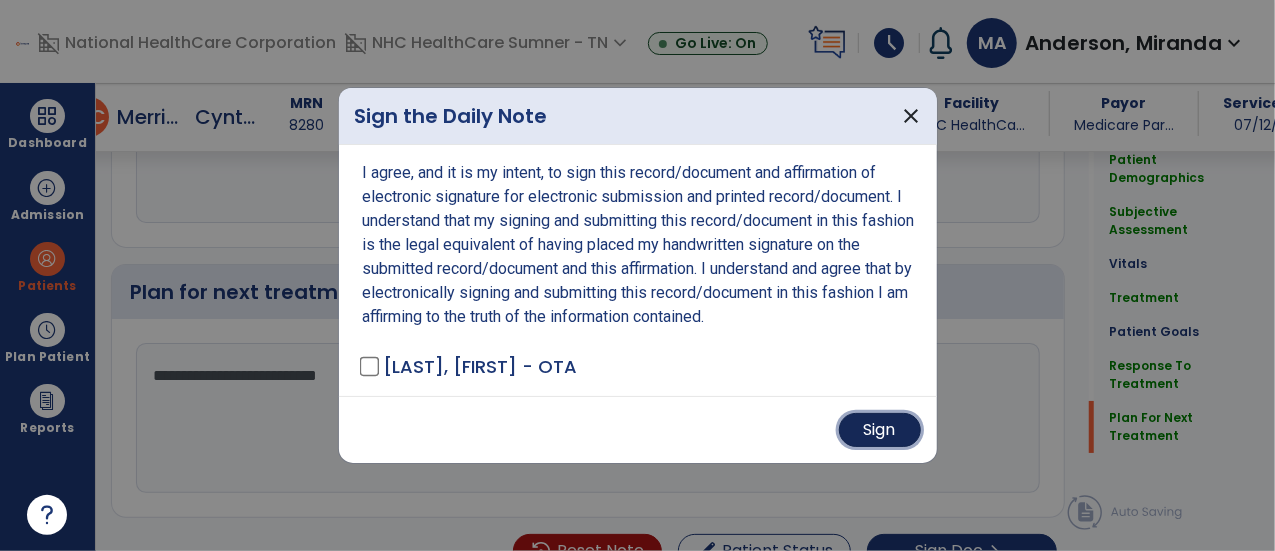 click on "Sign" at bounding box center [880, 430] 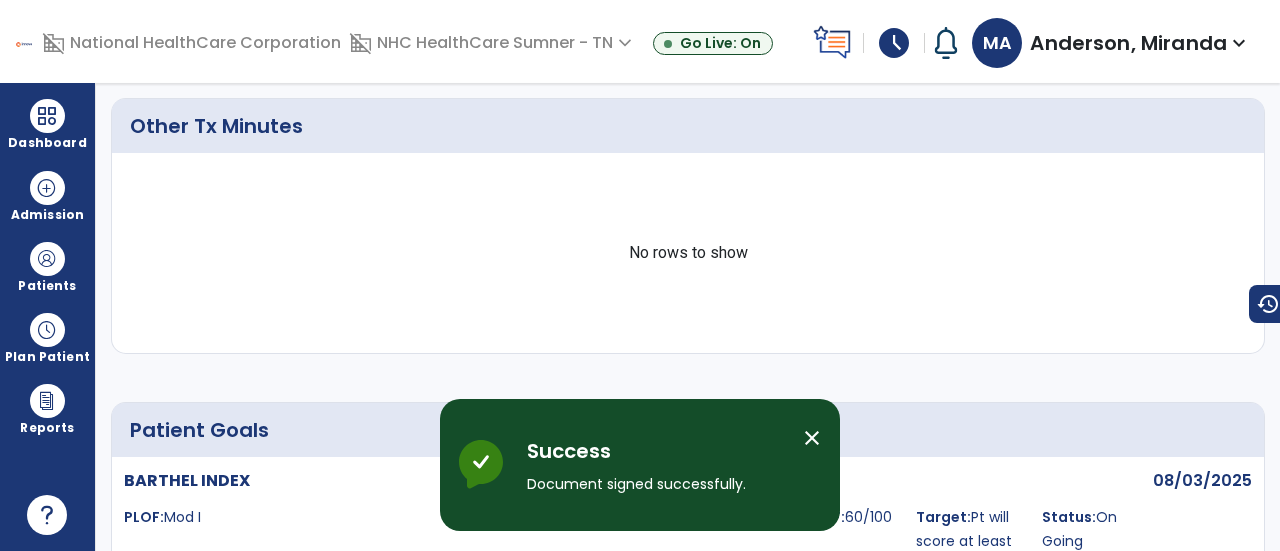 scroll, scrollTop: 0, scrollLeft: 0, axis: both 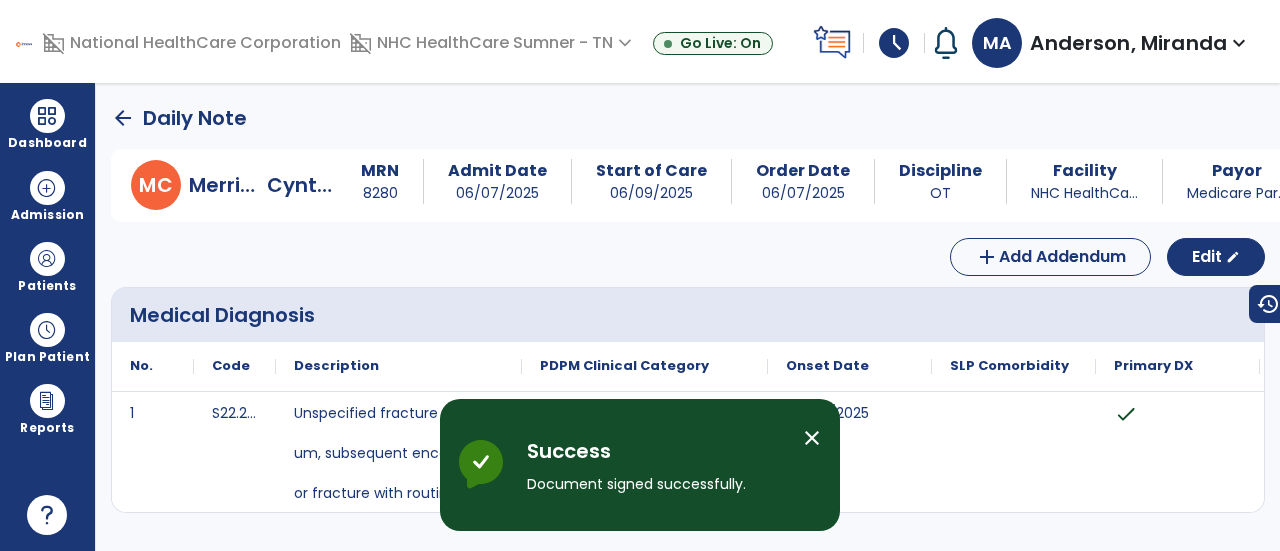 click on "arrow_back" 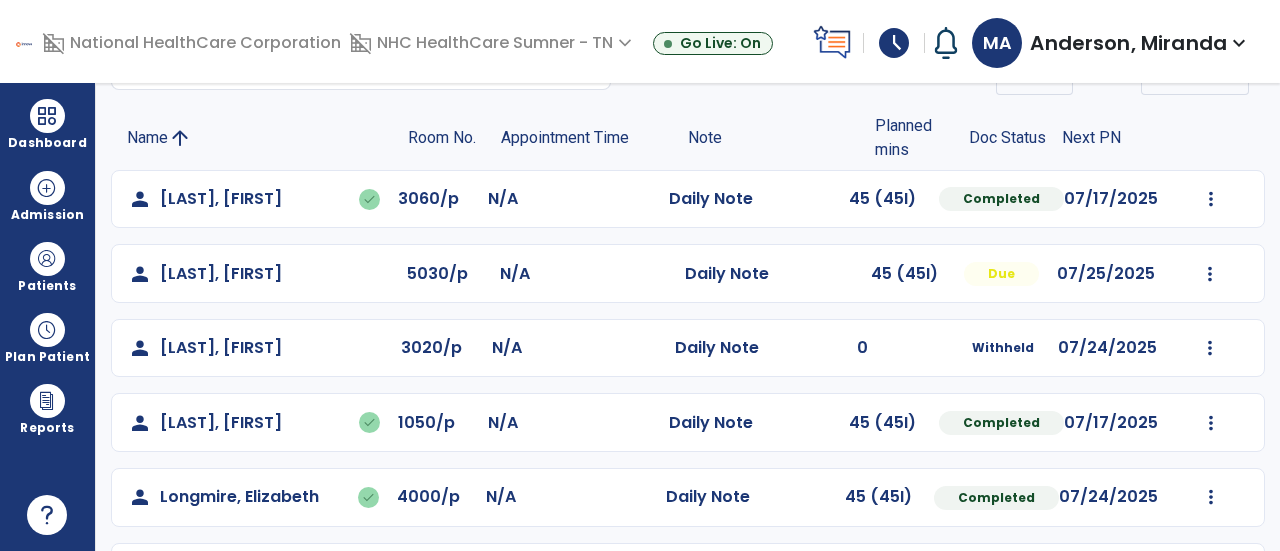 scroll, scrollTop: 111, scrollLeft: 0, axis: vertical 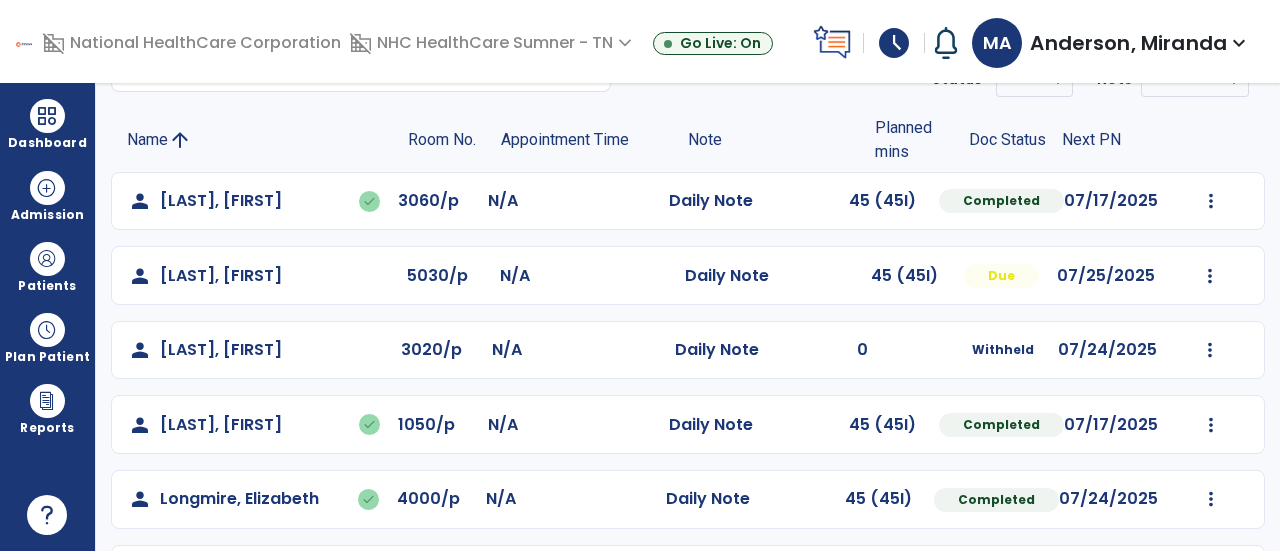 click on "Mark Visit As Complete   Reset Note   Open Document   G + C Mins" 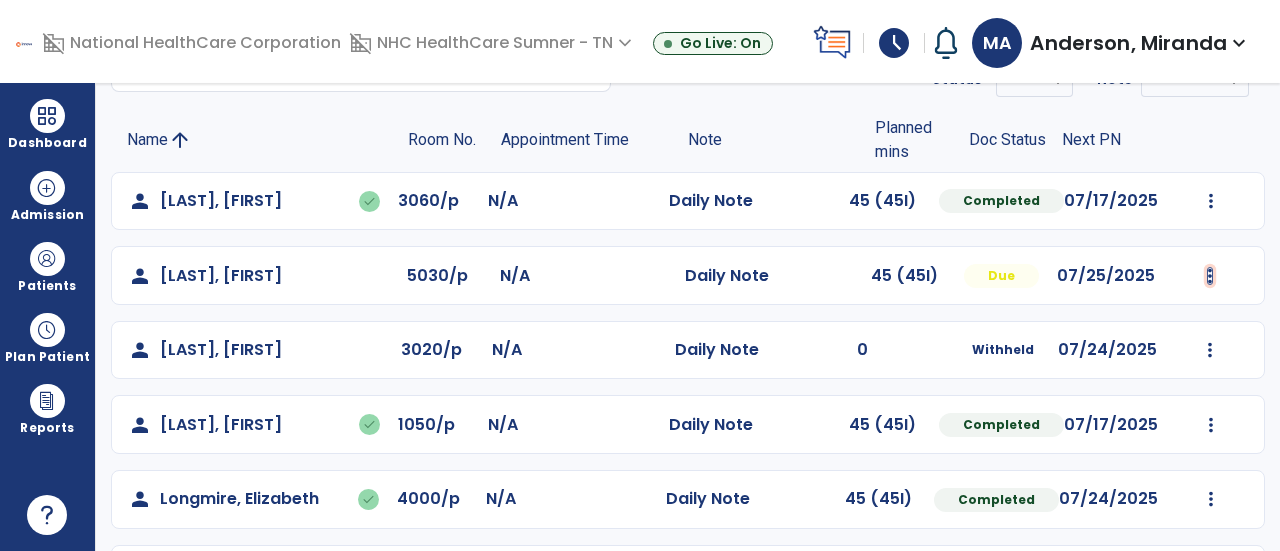 click at bounding box center (1211, 201) 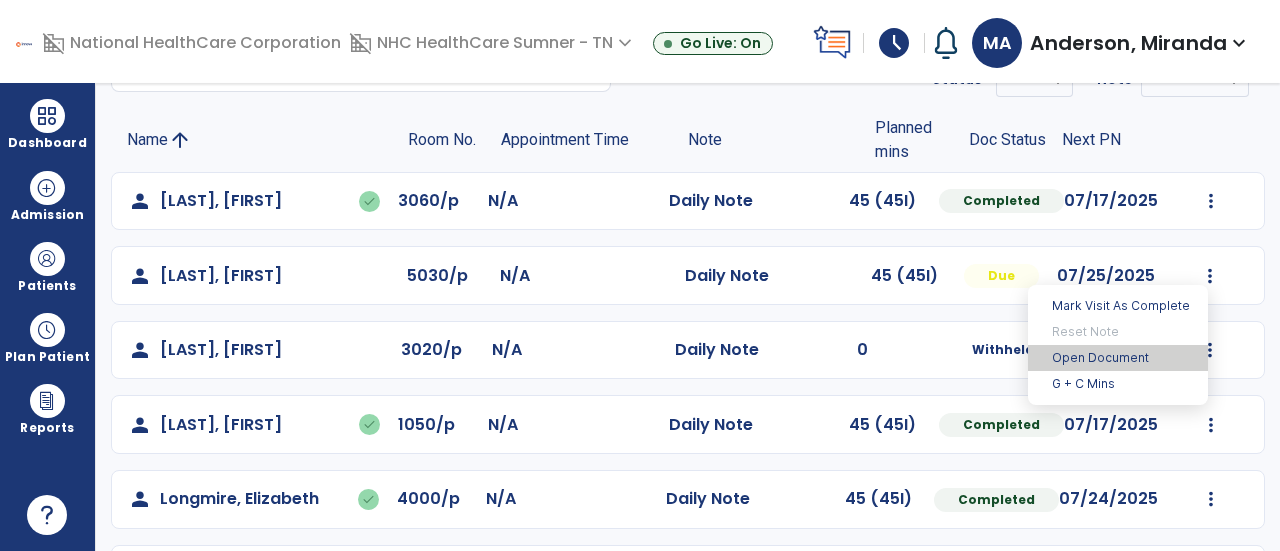 click on "Open Document" at bounding box center (1118, 358) 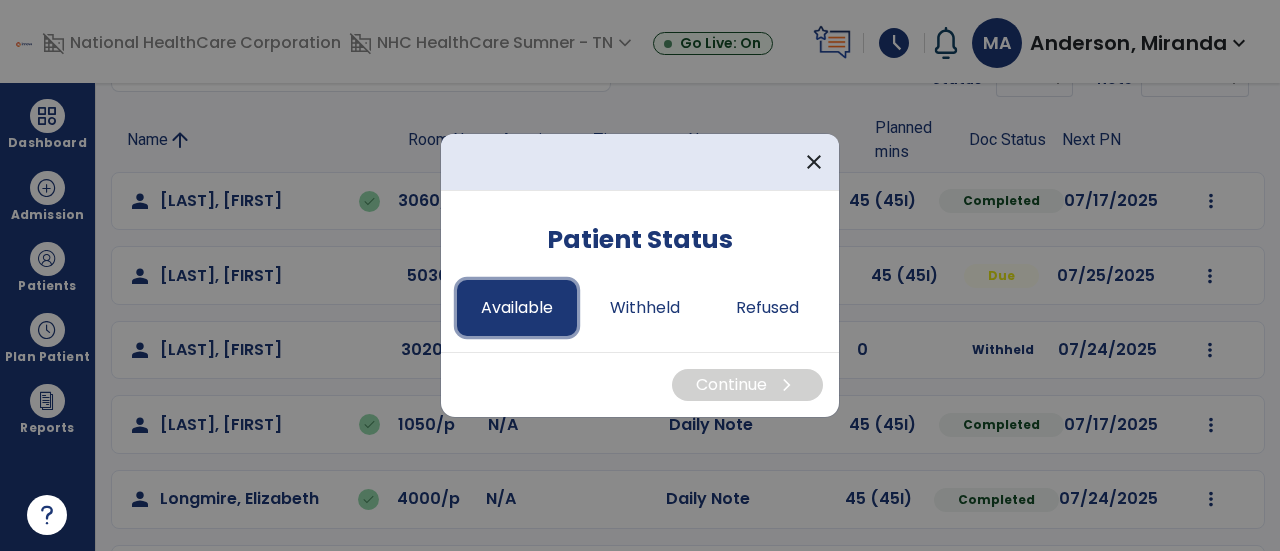 click on "Available" at bounding box center (517, 308) 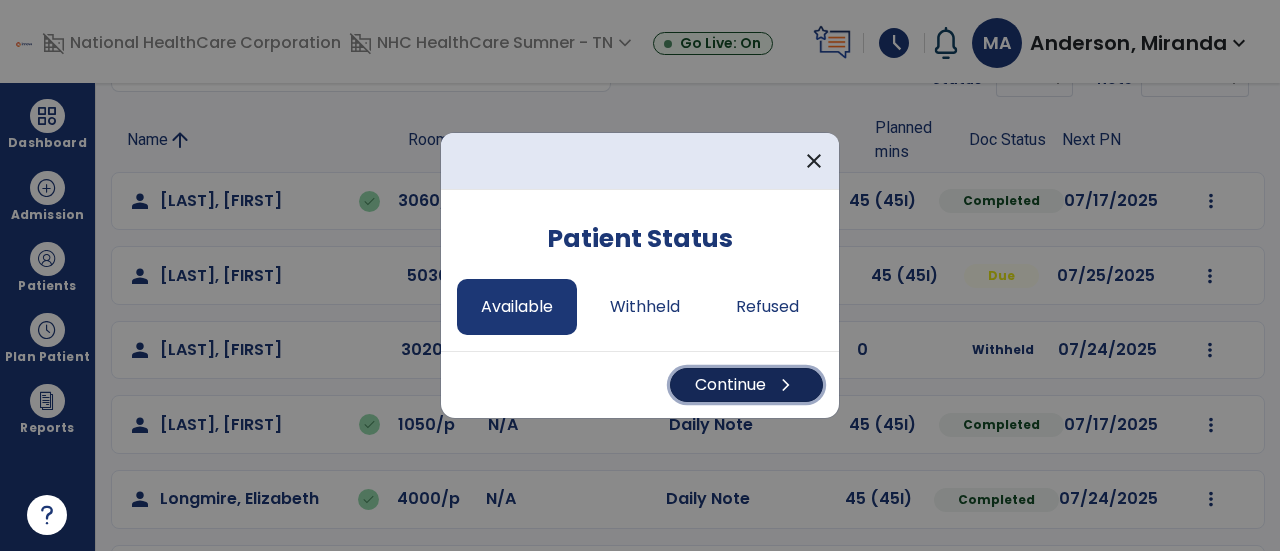 click on "chevron_right" at bounding box center [786, 385] 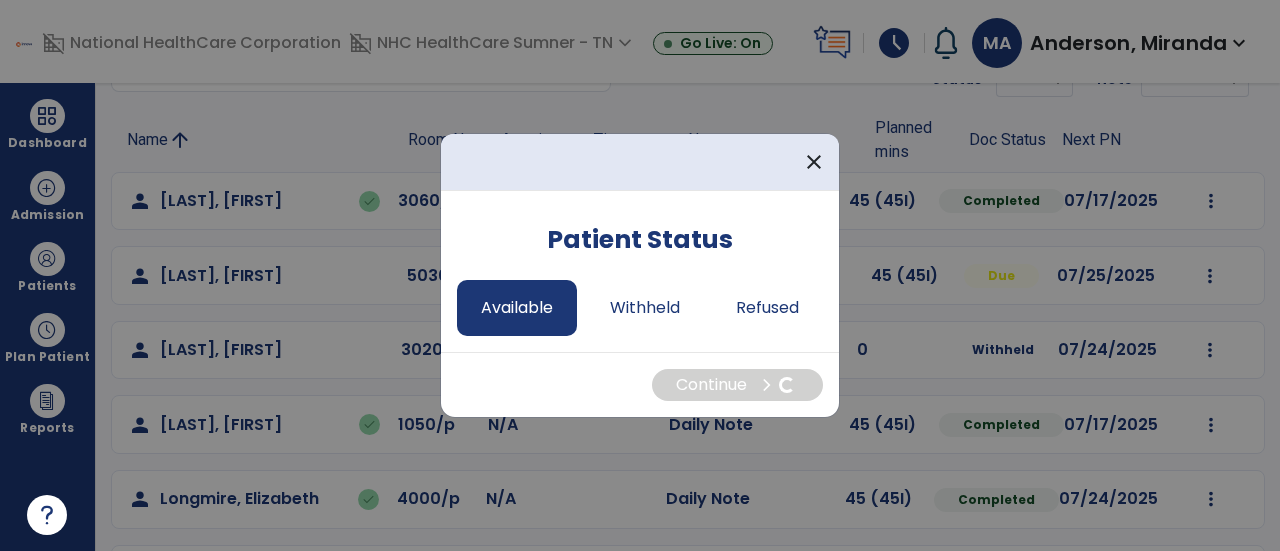 select on "*" 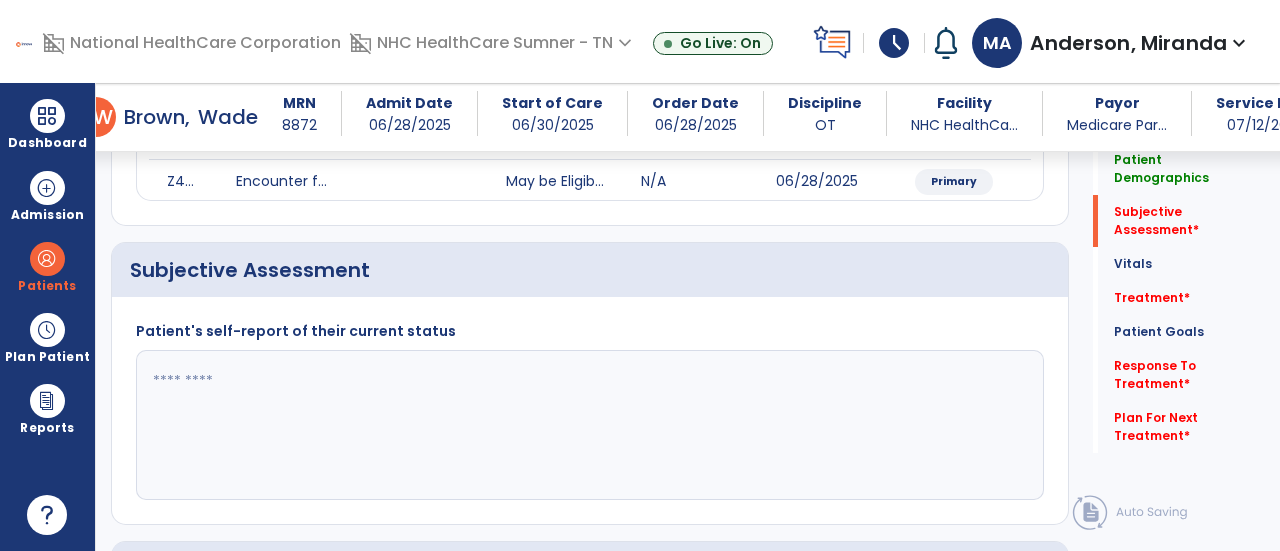 scroll, scrollTop: 281, scrollLeft: 0, axis: vertical 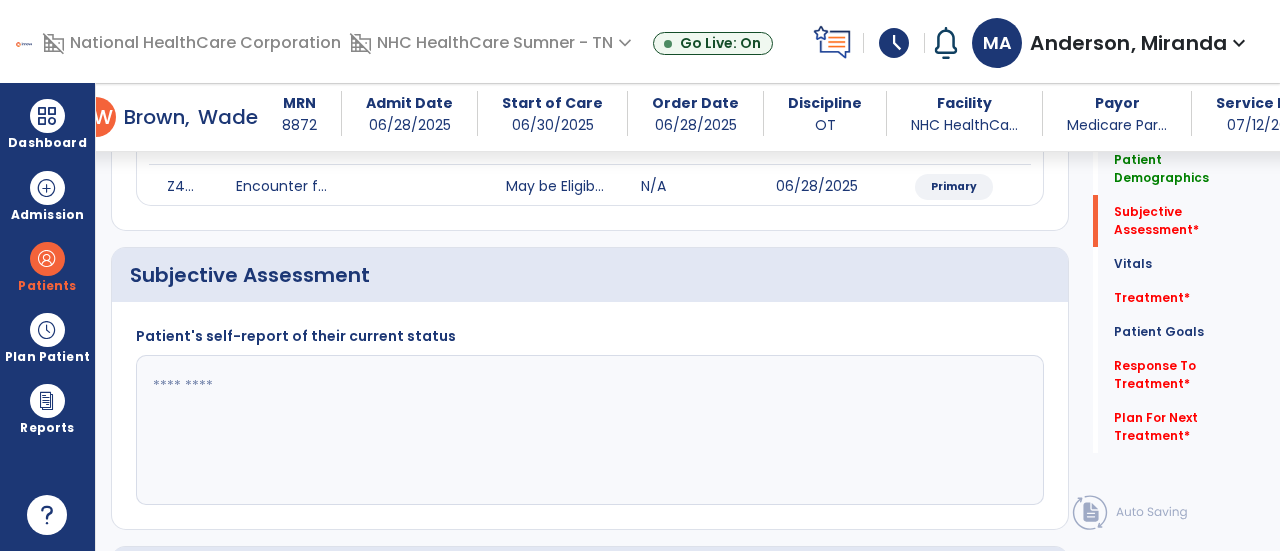 click 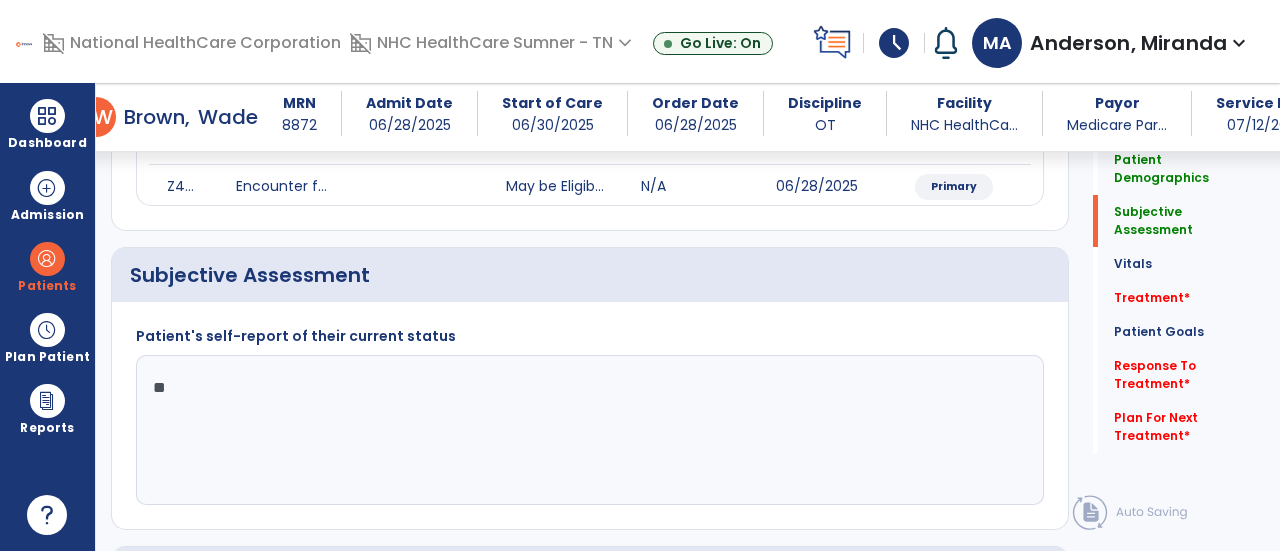 click on "**" 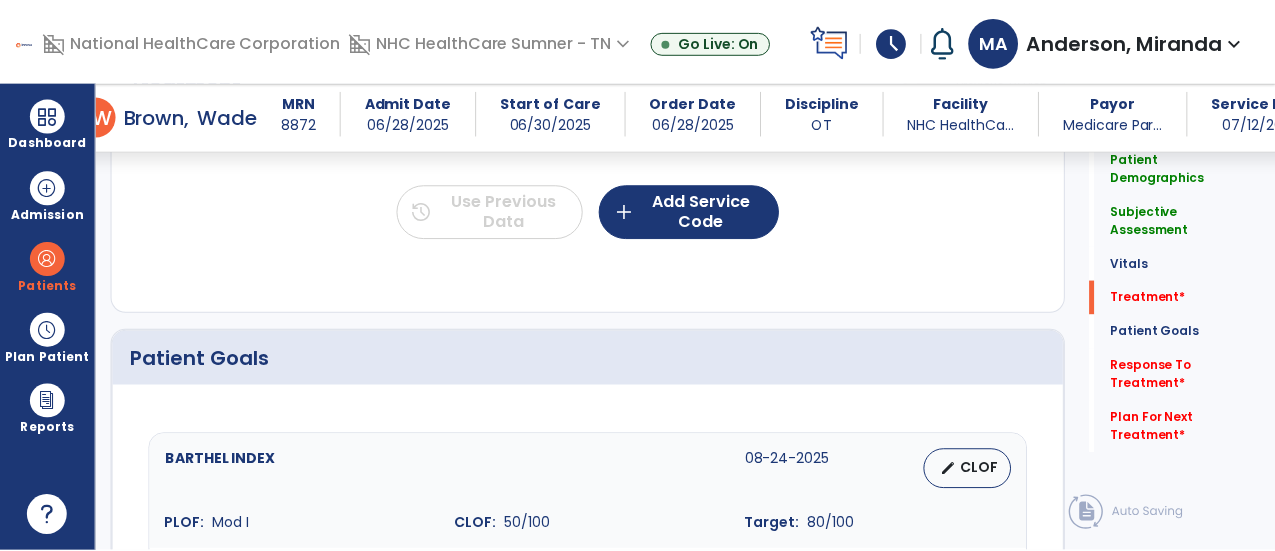 scroll, scrollTop: 1176, scrollLeft: 0, axis: vertical 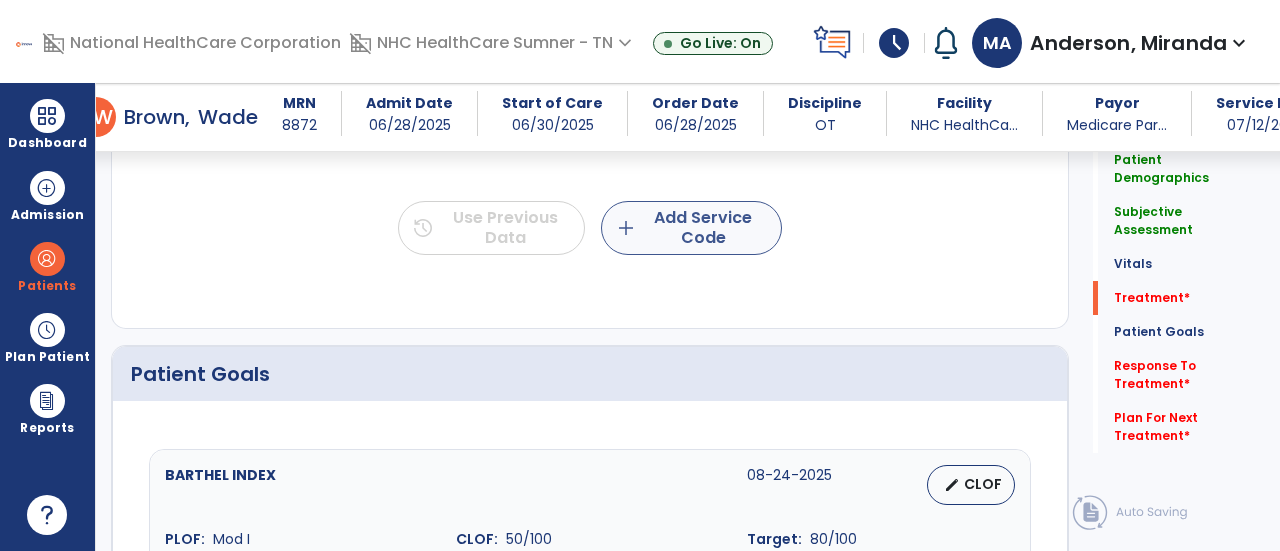 type on "**********" 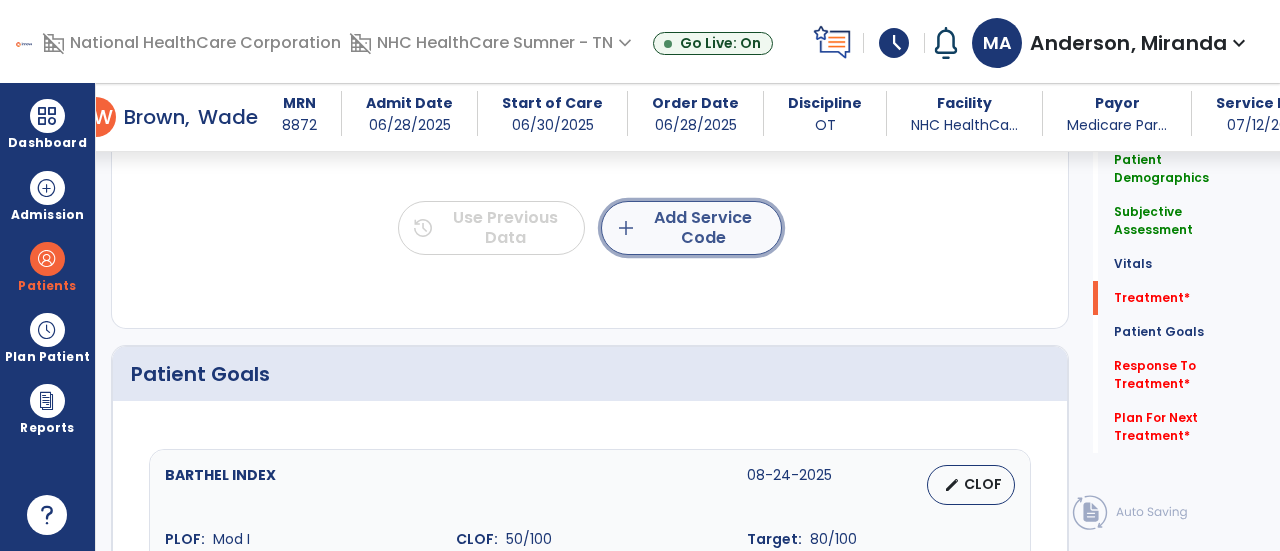 click on "add  Add Service Code" 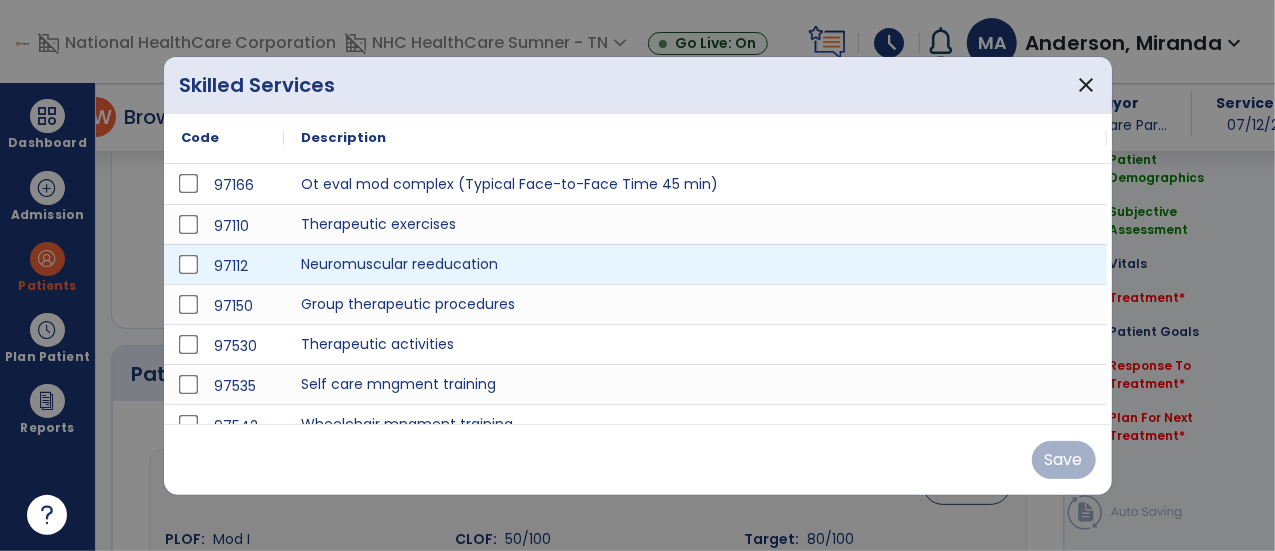 scroll, scrollTop: 1176, scrollLeft: 0, axis: vertical 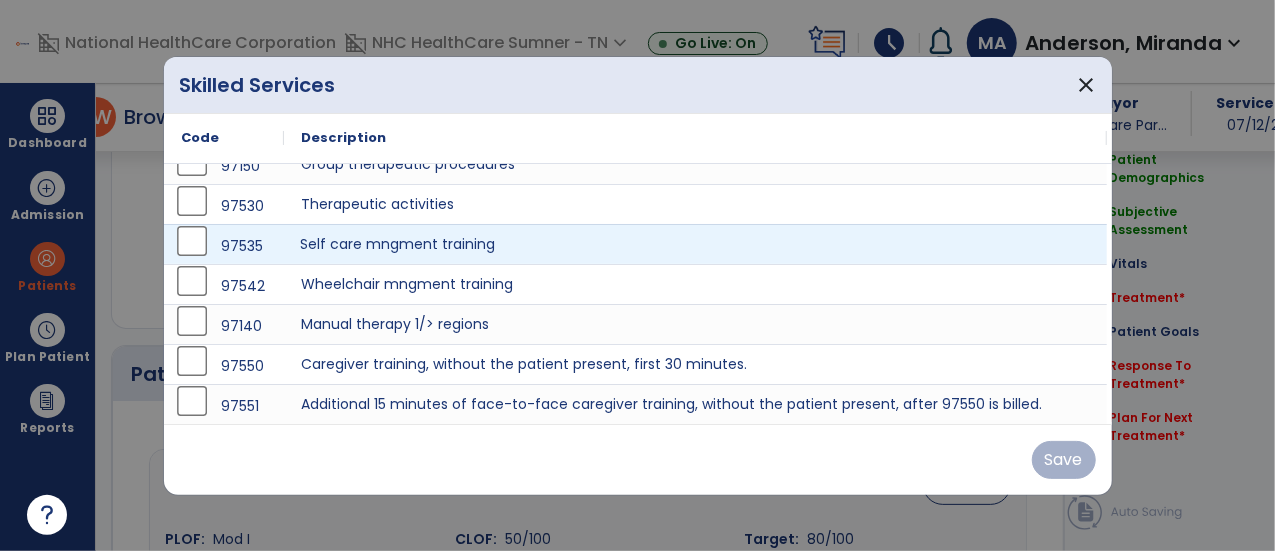 click on "Self care mngment training" at bounding box center [696, 244] 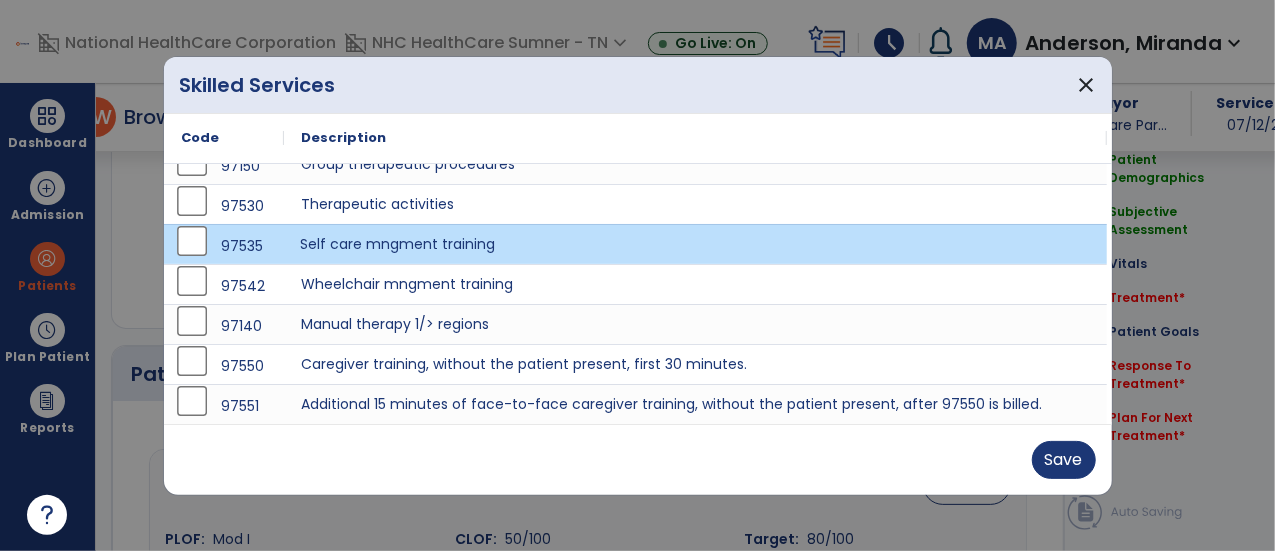 click on "Self care mngment training" at bounding box center [696, 244] 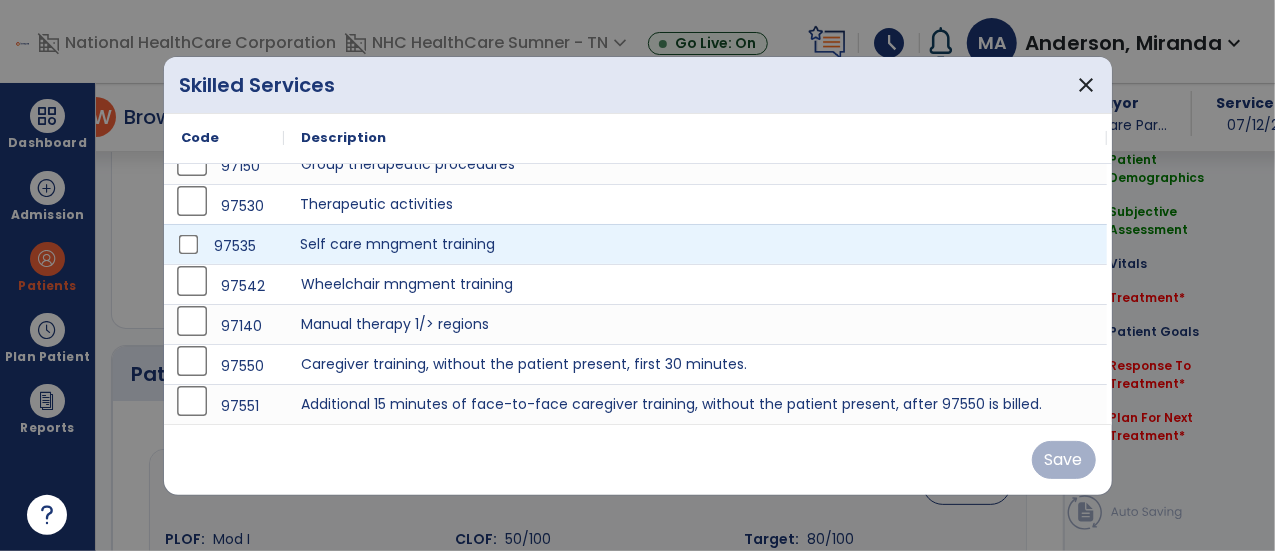 click on "Therapeutic activities" at bounding box center [696, 204] 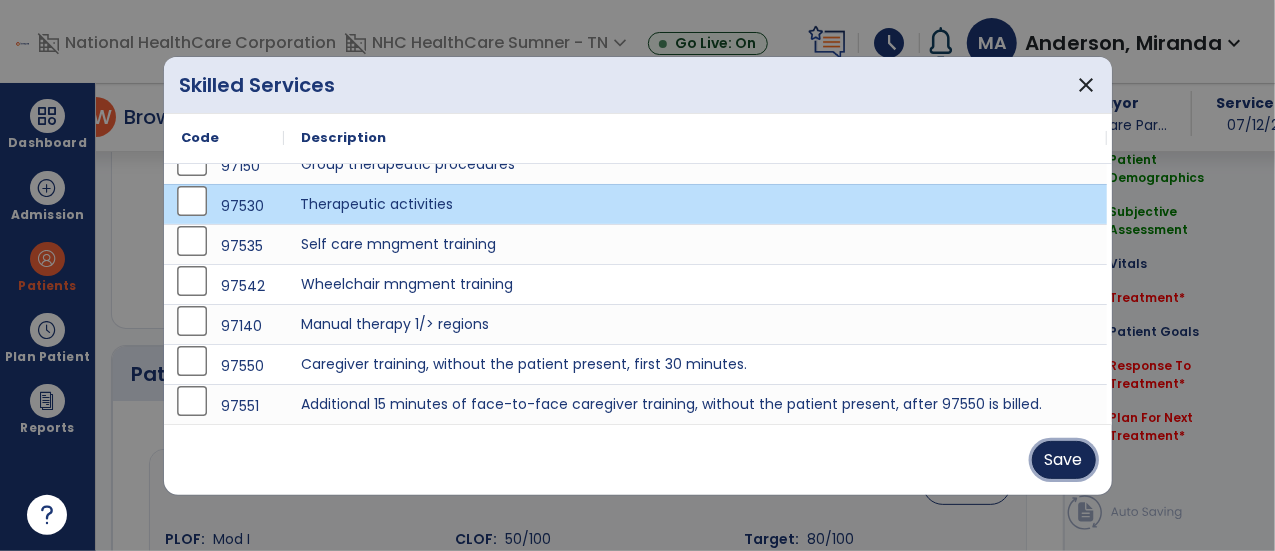 click on "Save" at bounding box center [1064, 460] 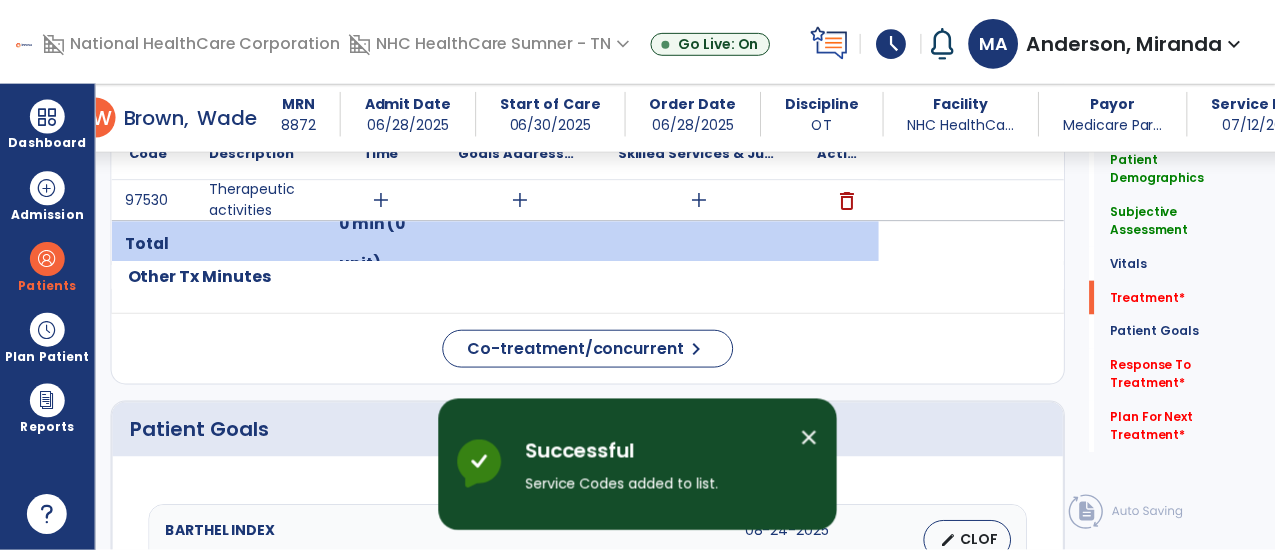 scroll, scrollTop: 1178, scrollLeft: 0, axis: vertical 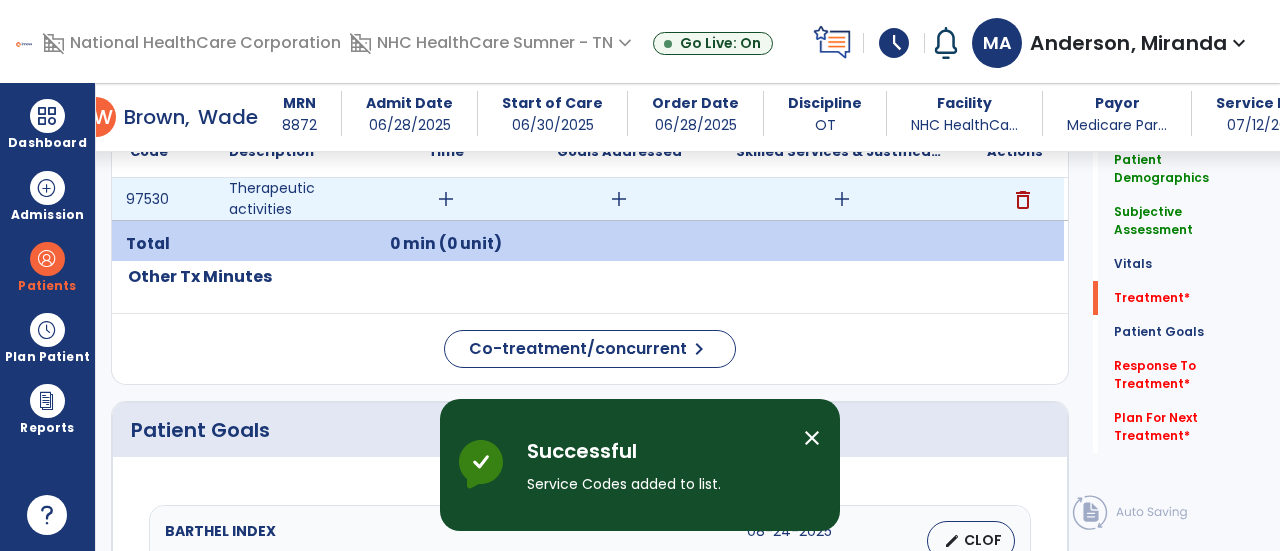 click on "add" at bounding box center [446, 199] 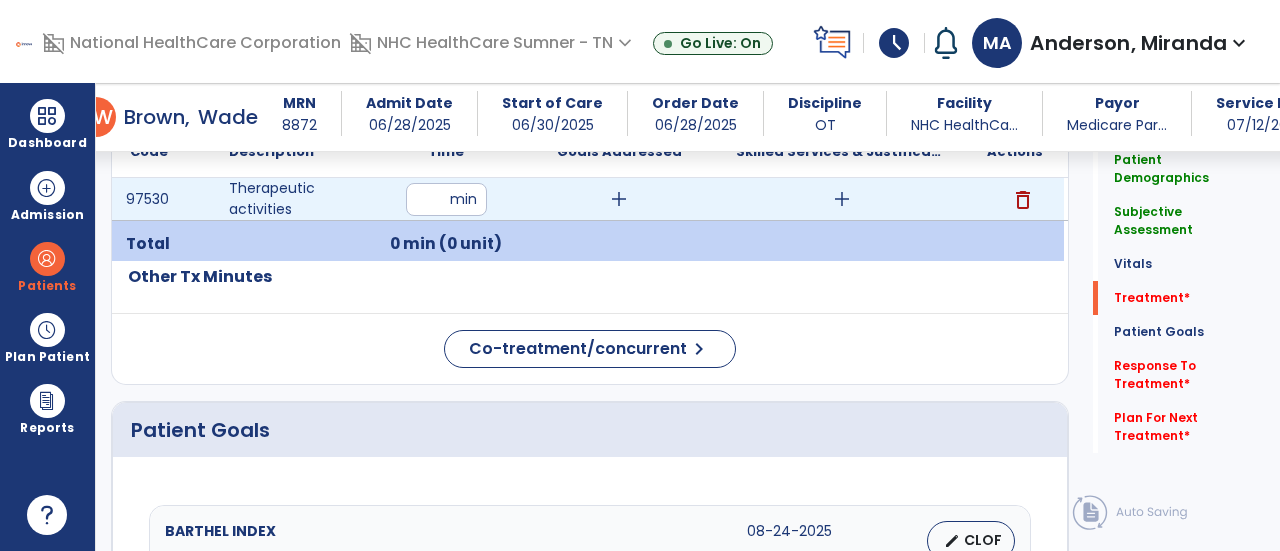 type on "**" 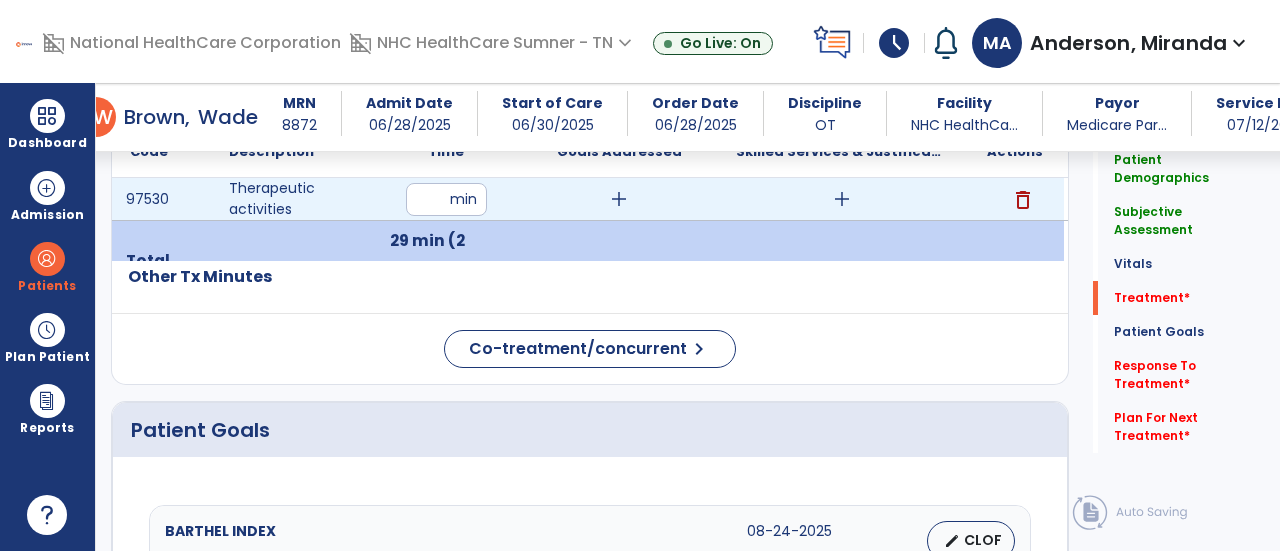 click on "add" at bounding box center (619, 199) 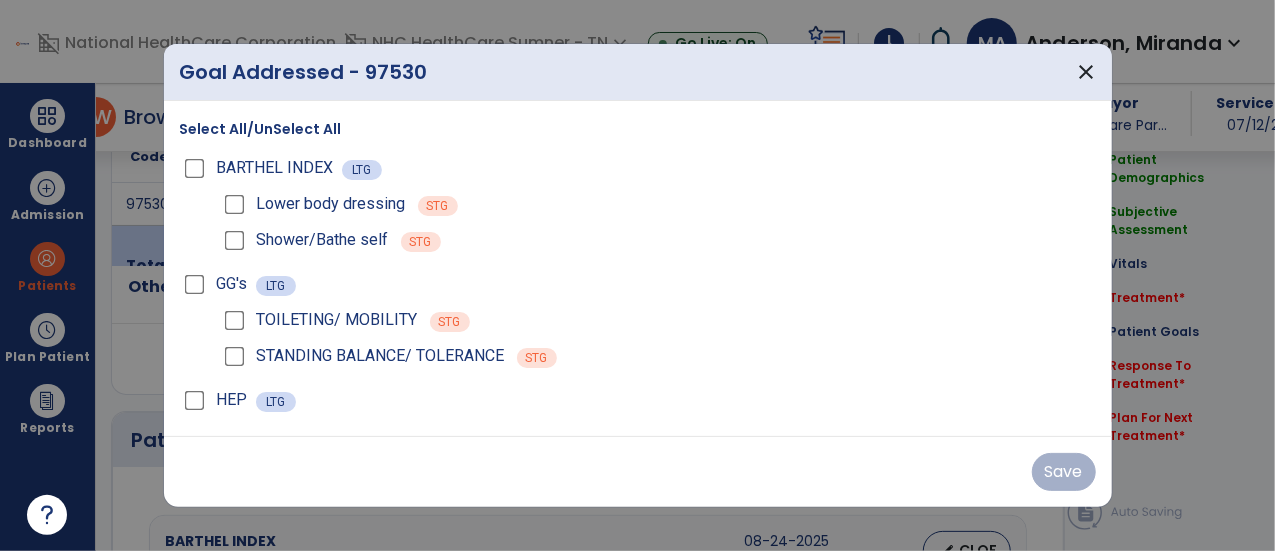 scroll, scrollTop: 1178, scrollLeft: 0, axis: vertical 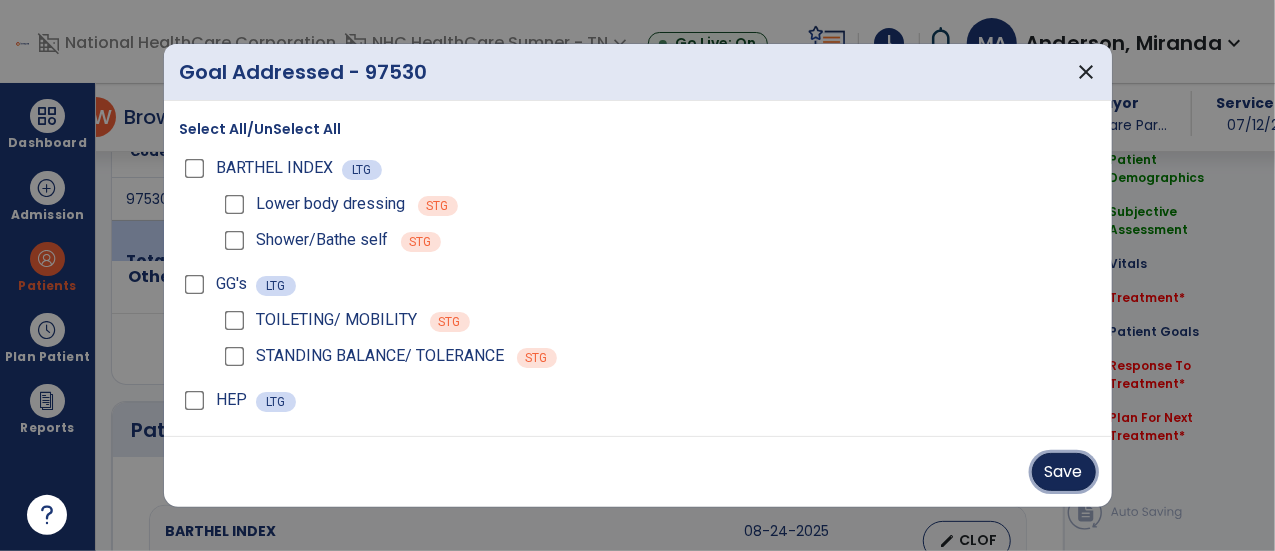 click on "Save" at bounding box center (1064, 472) 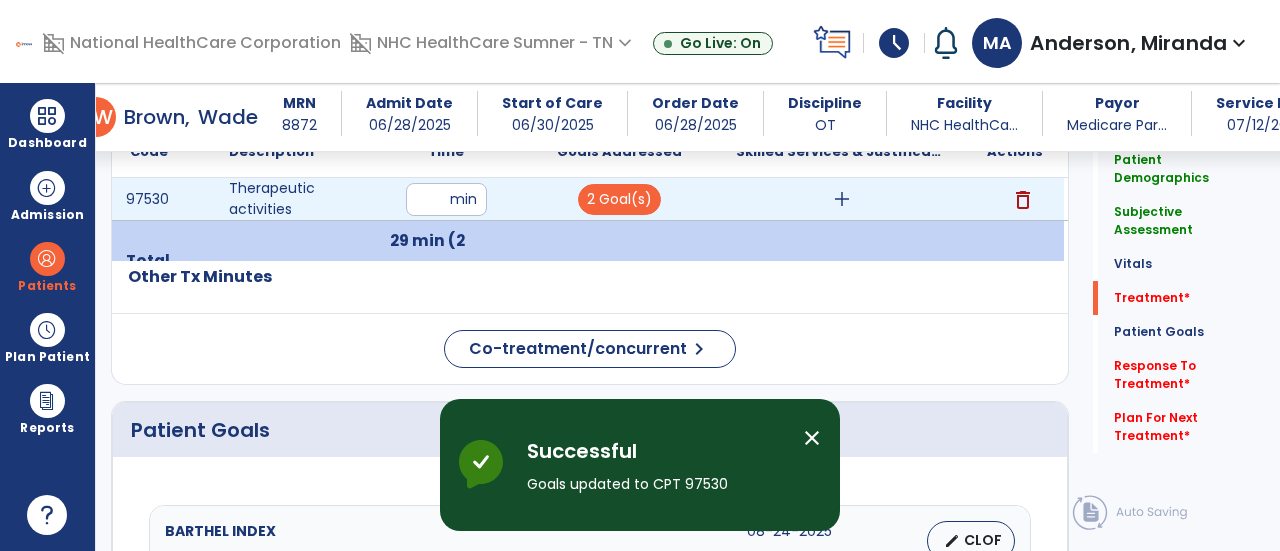 click on "add" at bounding box center [842, 199] 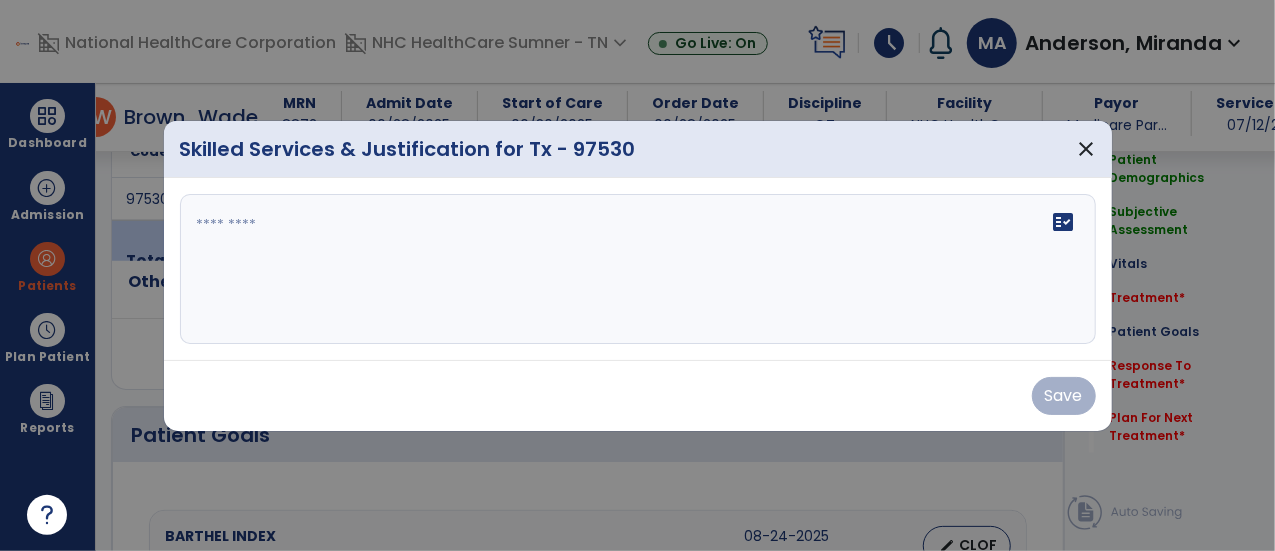 scroll, scrollTop: 1178, scrollLeft: 0, axis: vertical 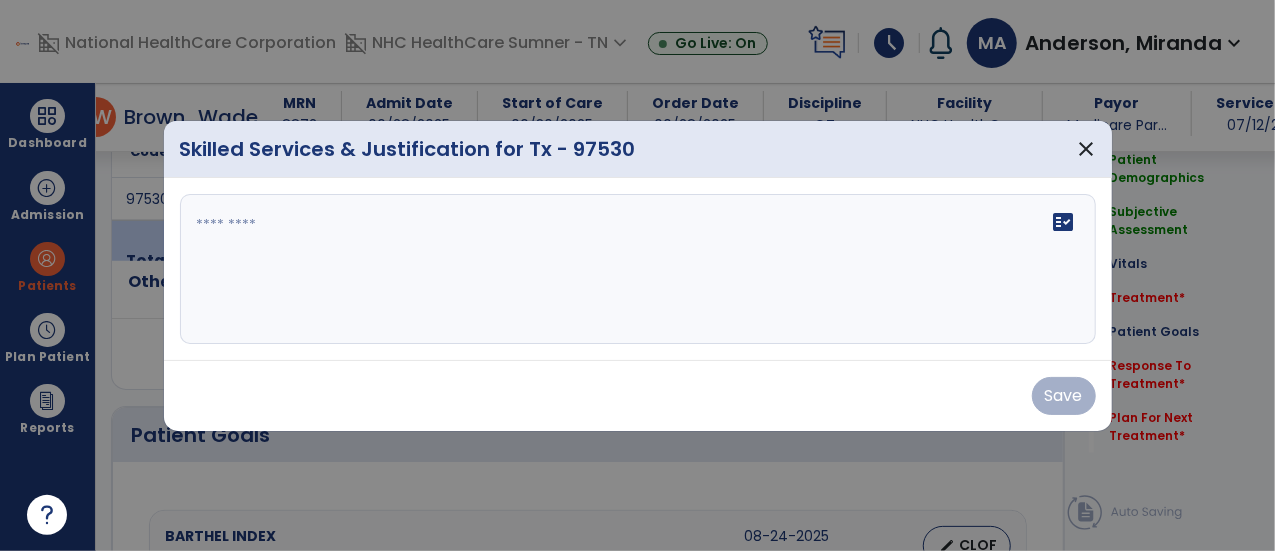 click on "fact_check" at bounding box center (638, 269) 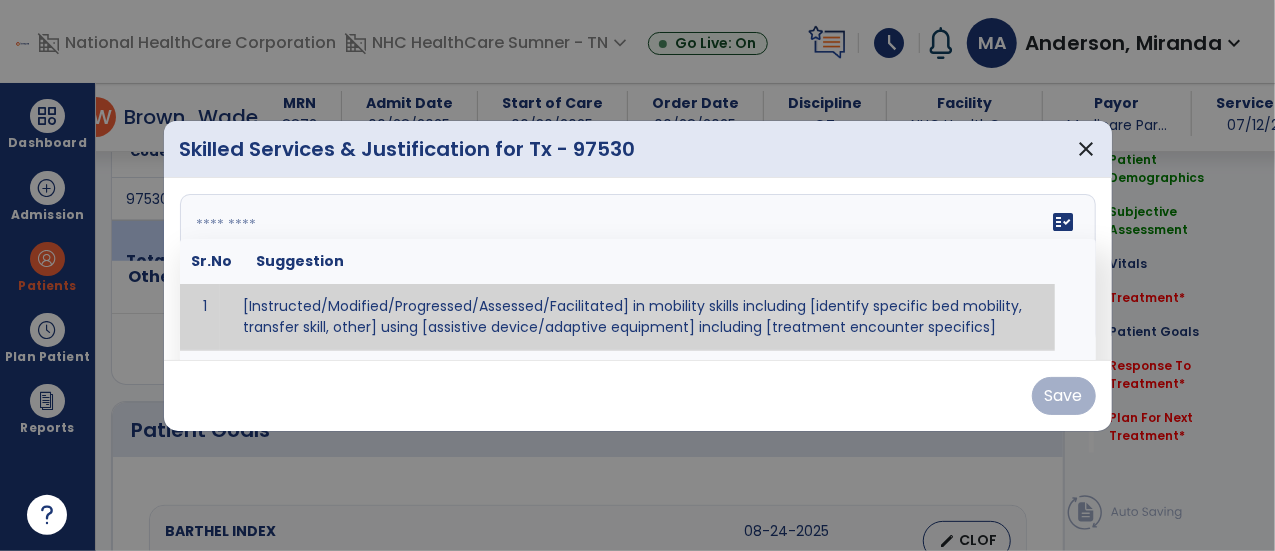 type on "*" 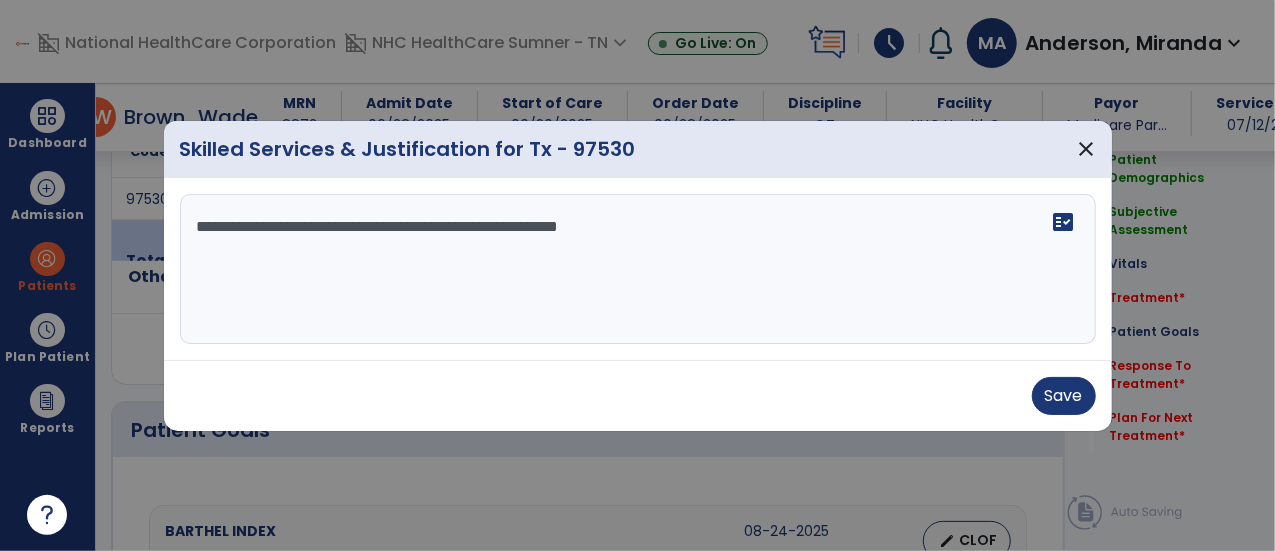 type on "**********" 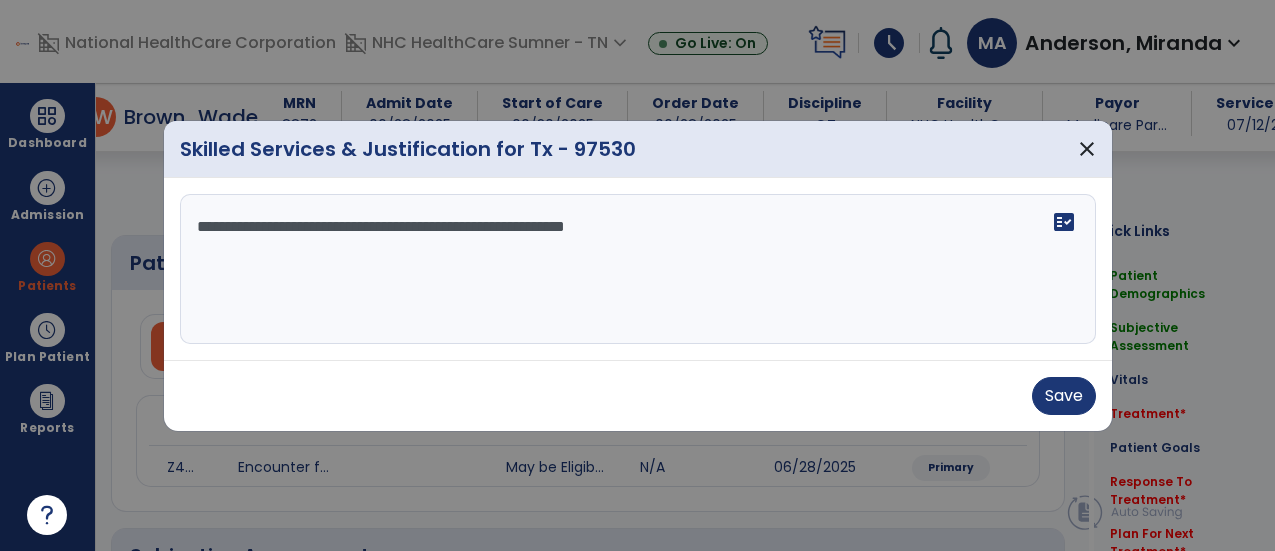 select on "*" 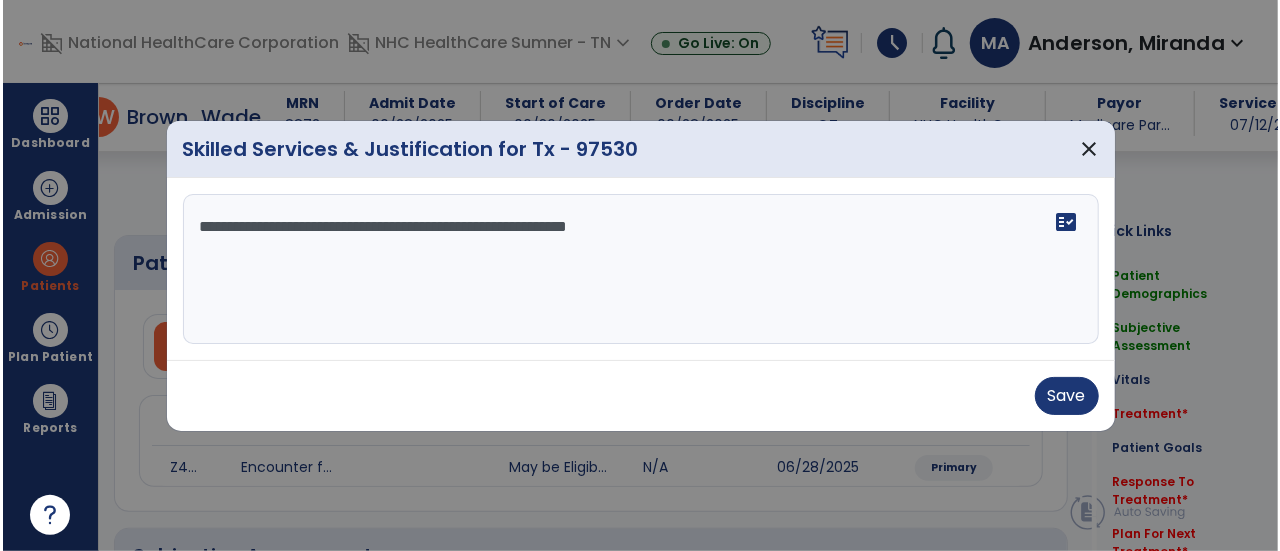 scroll, scrollTop: 1178, scrollLeft: 0, axis: vertical 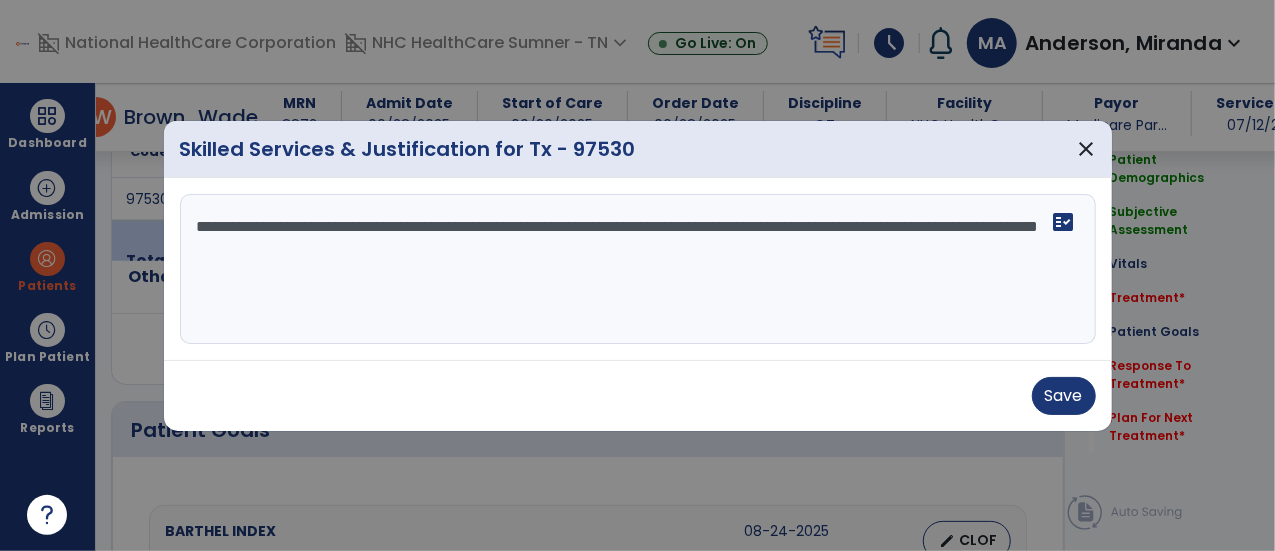 click on "**********" at bounding box center (638, 269) 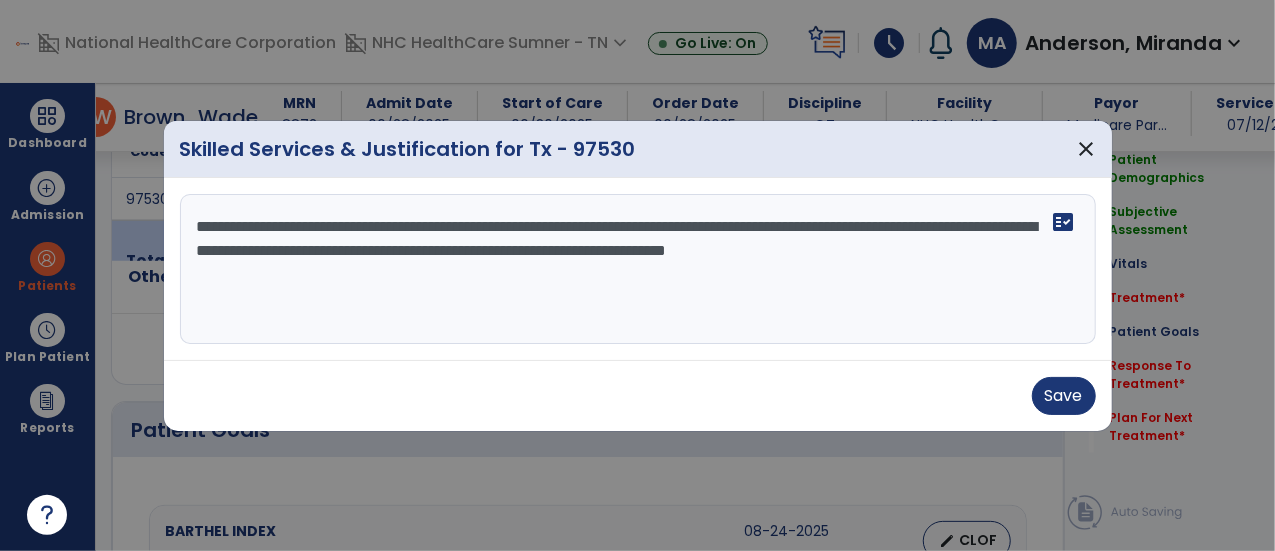 click on "**********" at bounding box center (638, 269) 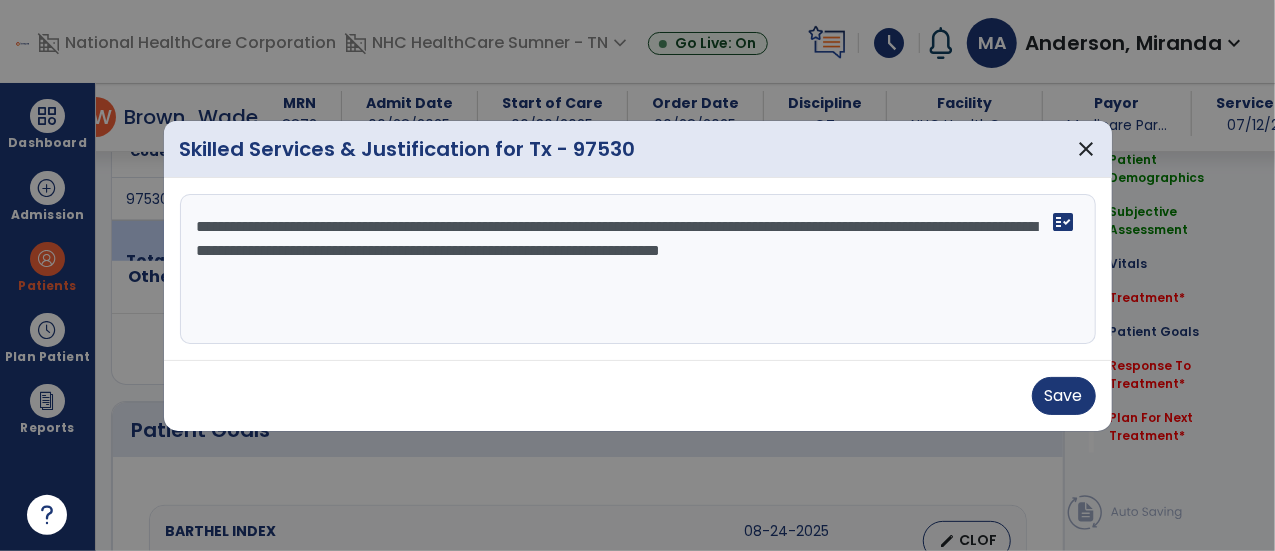 click on "**********" at bounding box center [638, 269] 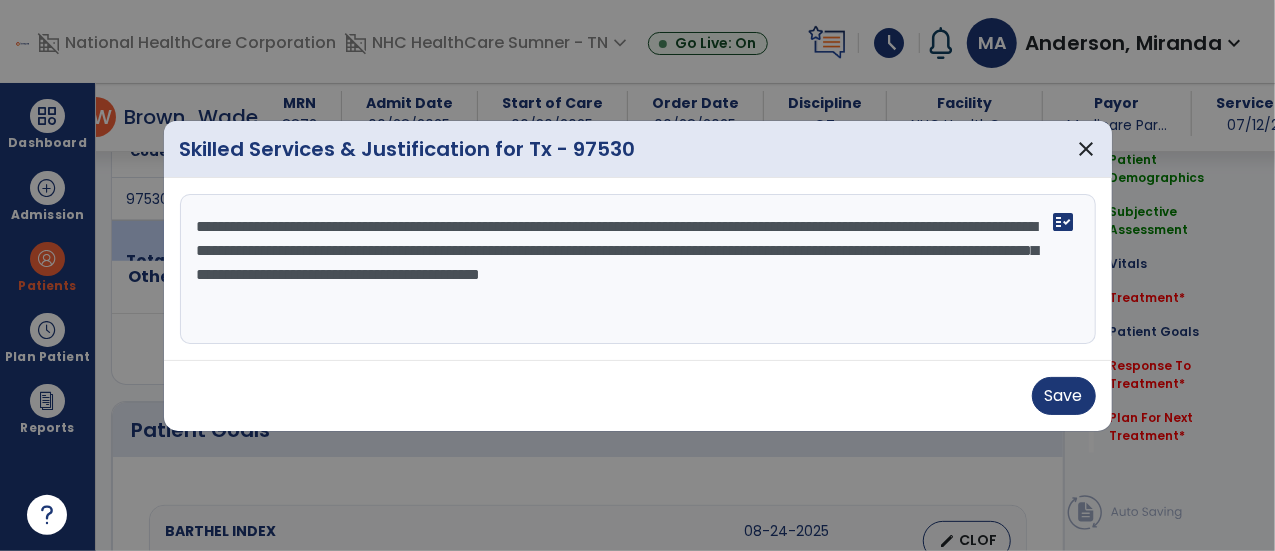 click on "**********" at bounding box center (638, 269) 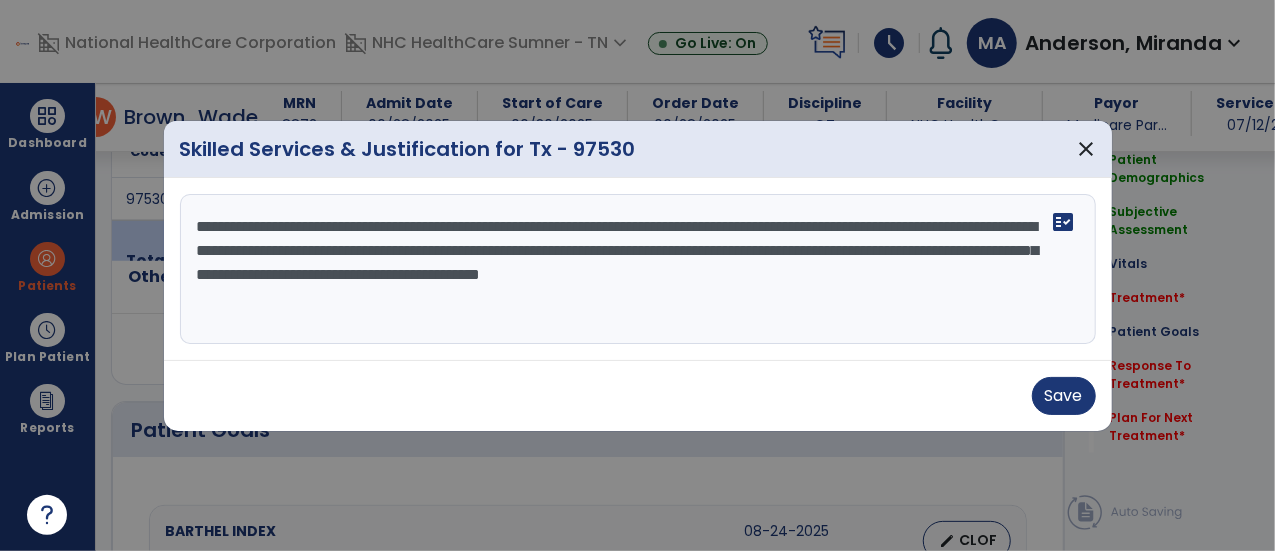 click on "**********" at bounding box center (638, 269) 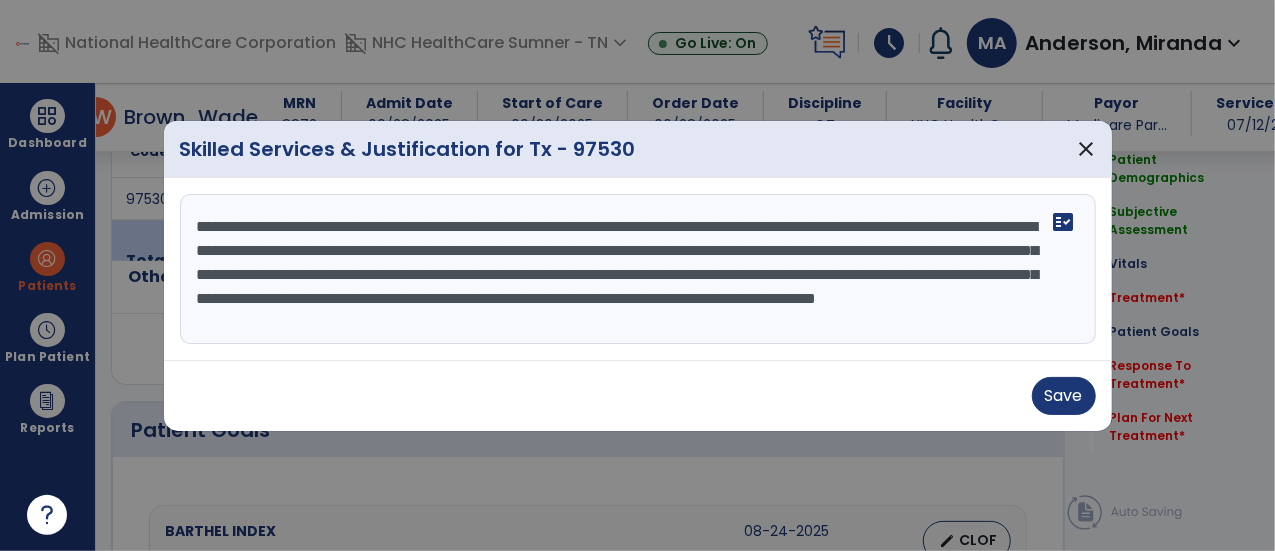 click on "**********" at bounding box center [638, 269] 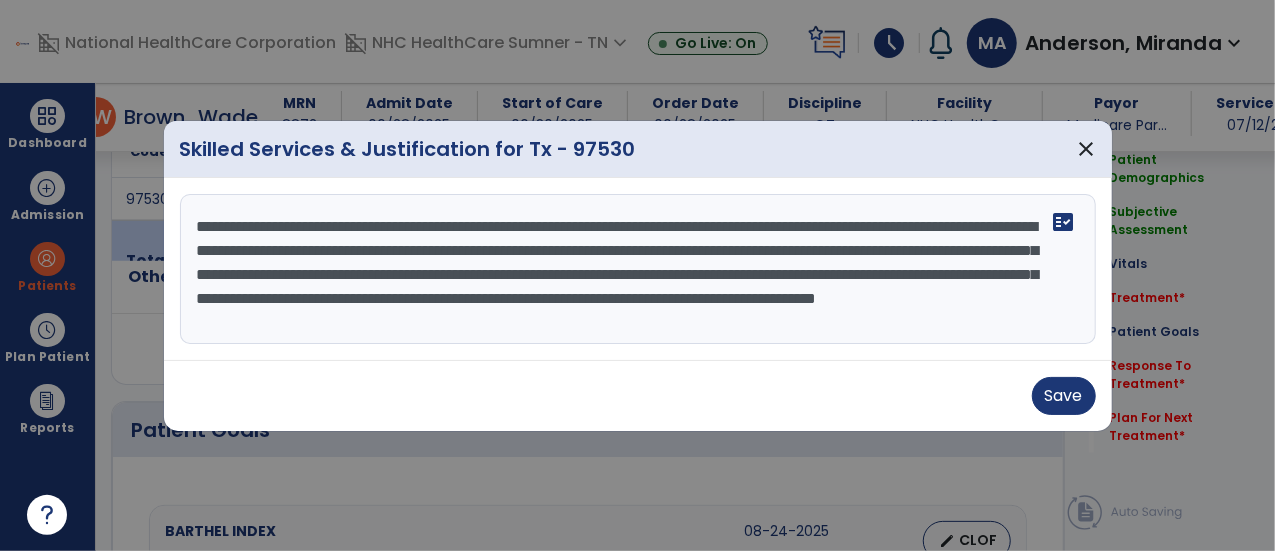 click on "**********" at bounding box center (638, 269) 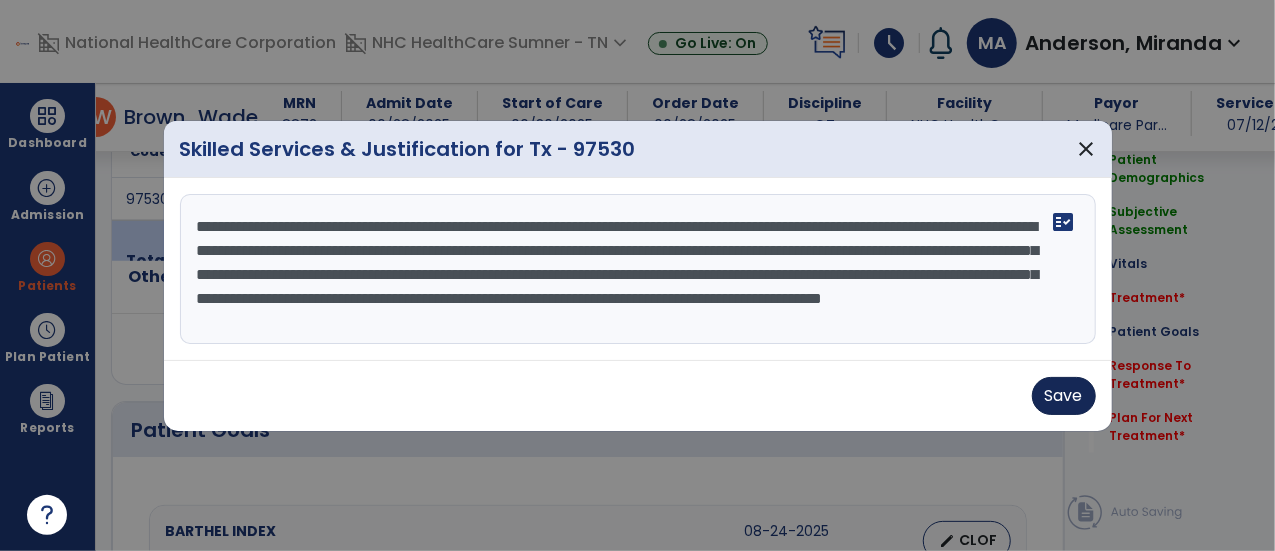 type on "**********" 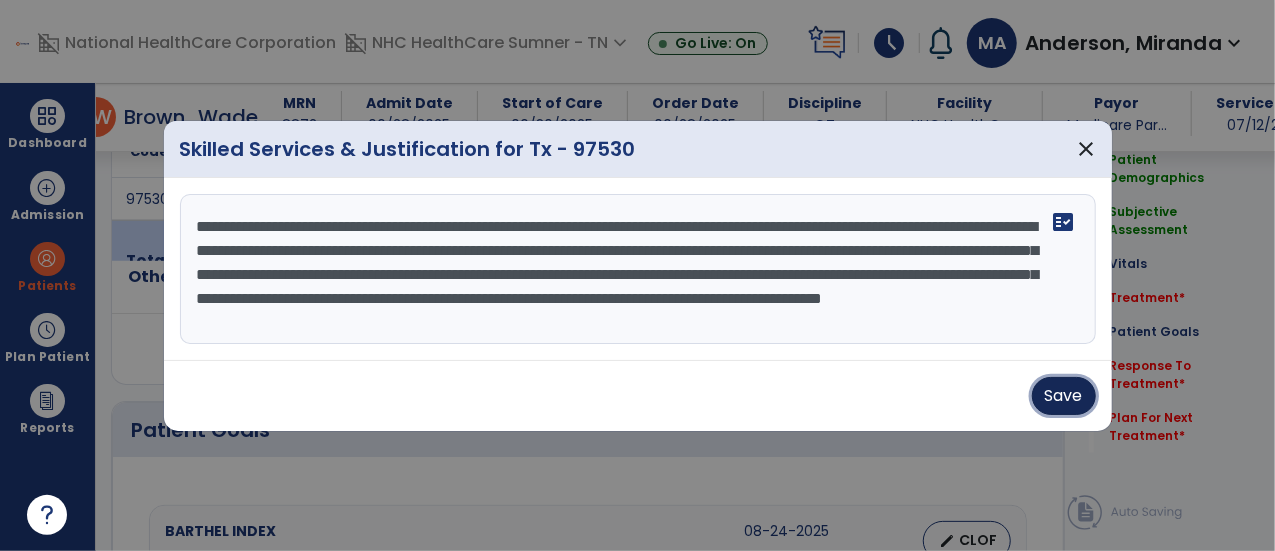 click on "Save" at bounding box center (1064, 396) 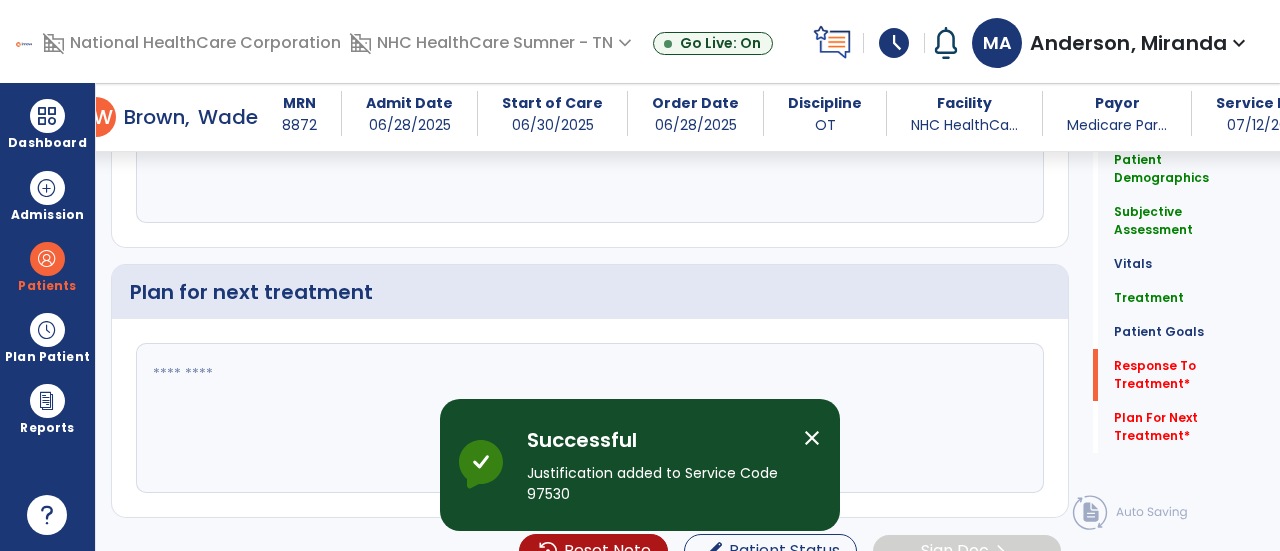 scroll, scrollTop: 3149, scrollLeft: 0, axis: vertical 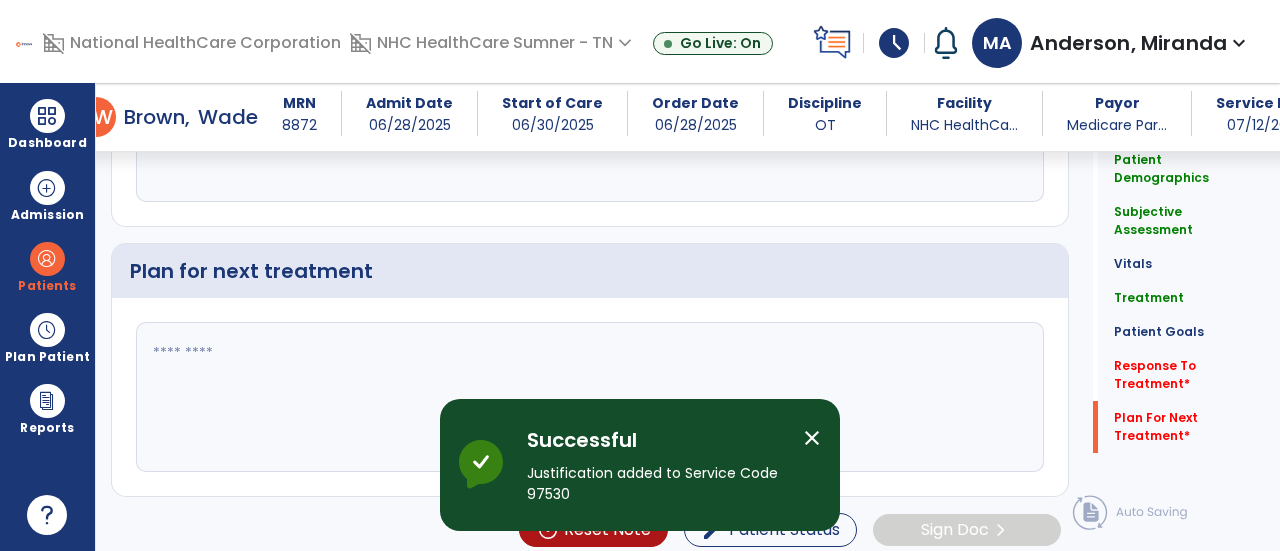 click on "close" at bounding box center [812, 438] 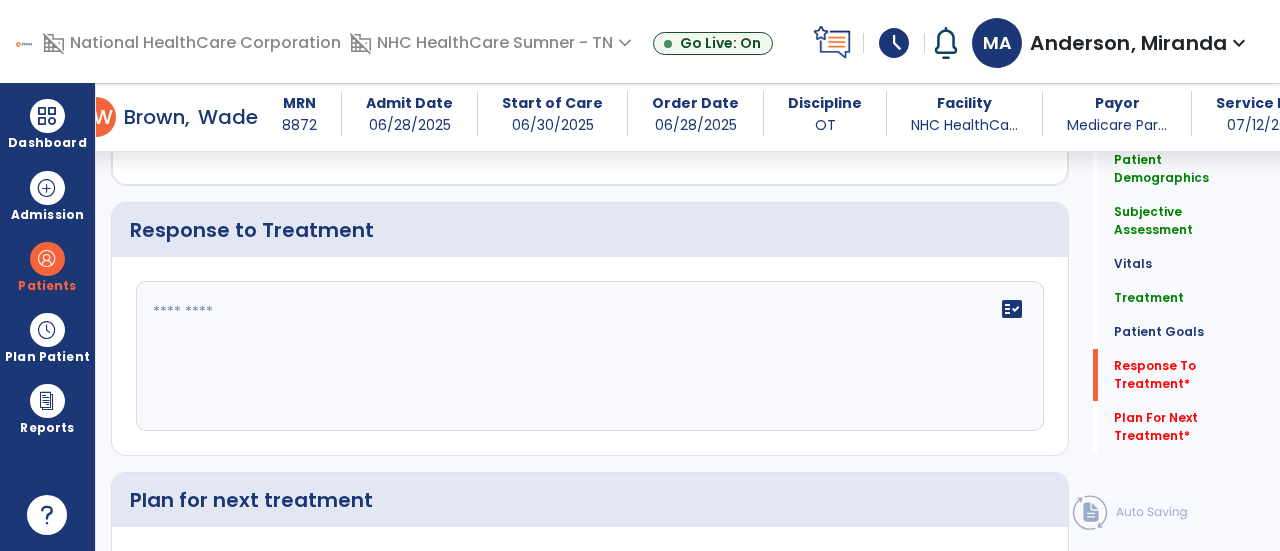 scroll, scrollTop: 2919, scrollLeft: 0, axis: vertical 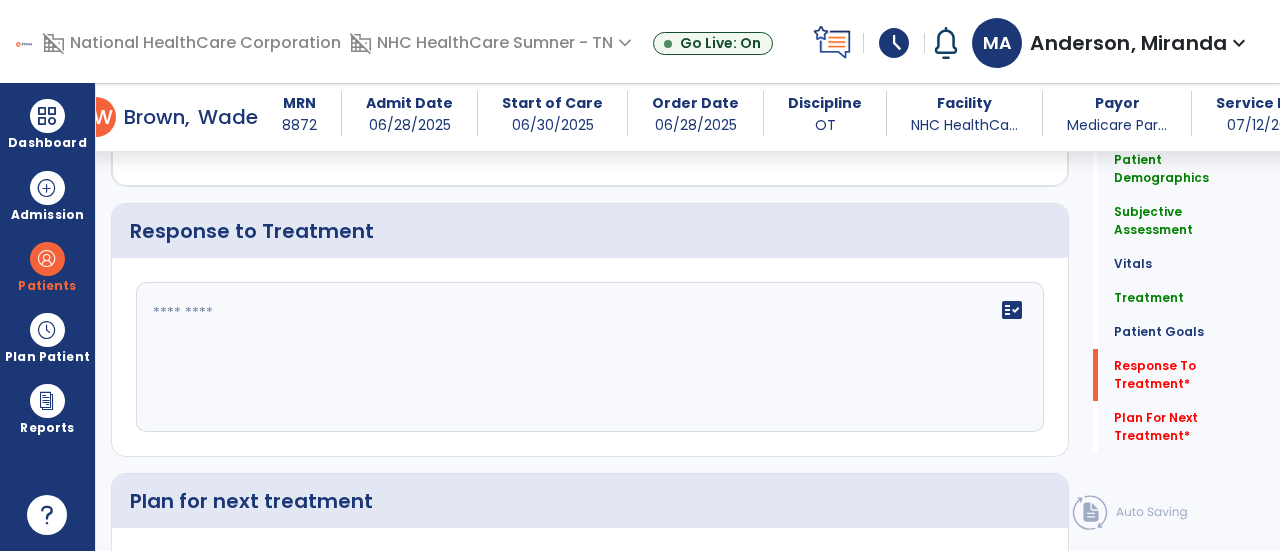 click on "fact_check" 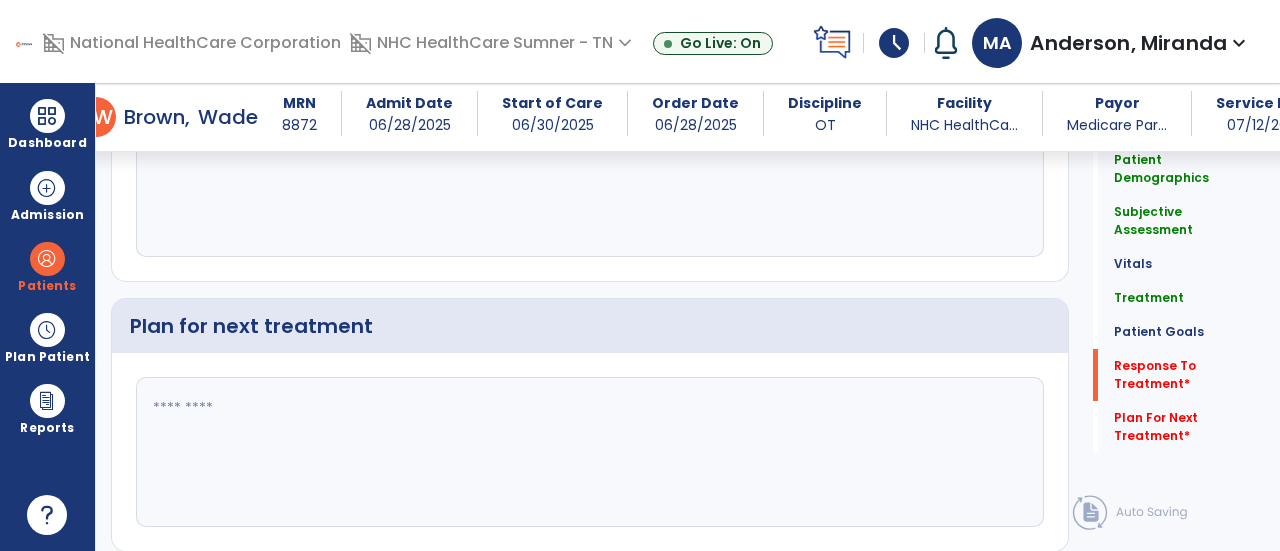 scroll, scrollTop: 3095, scrollLeft: 0, axis: vertical 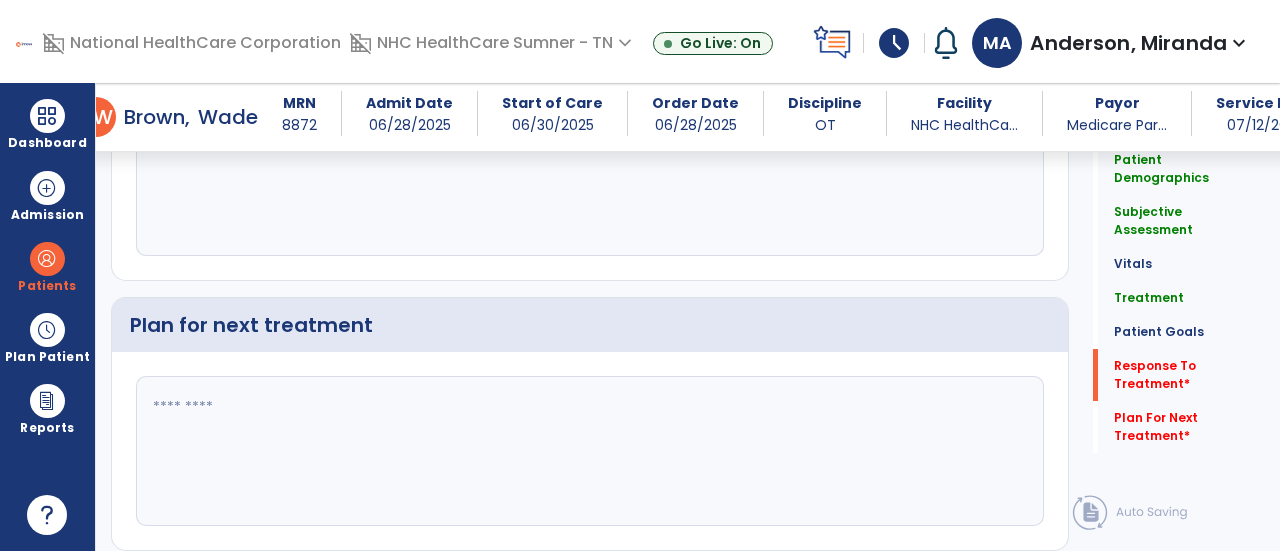 type on "**********" 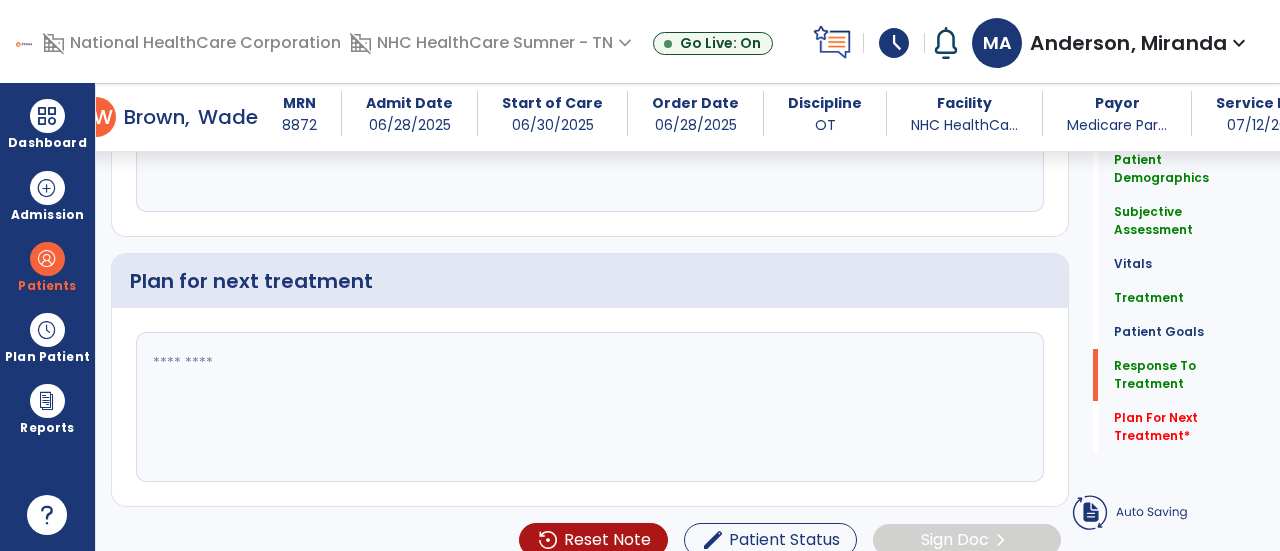 click 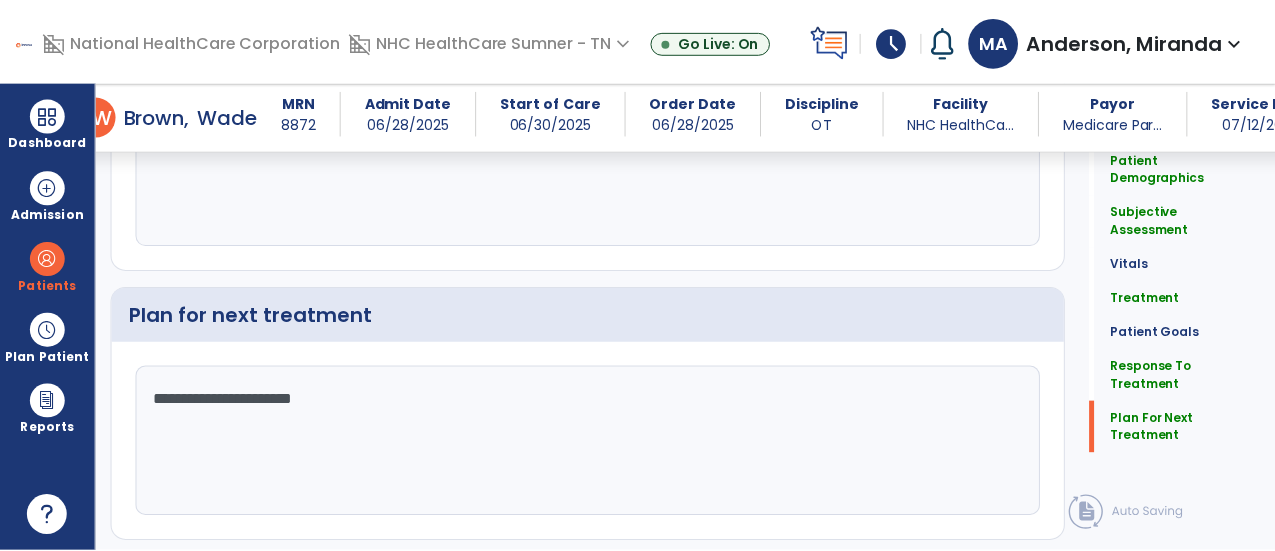 scroll, scrollTop: 3149, scrollLeft: 0, axis: vertical 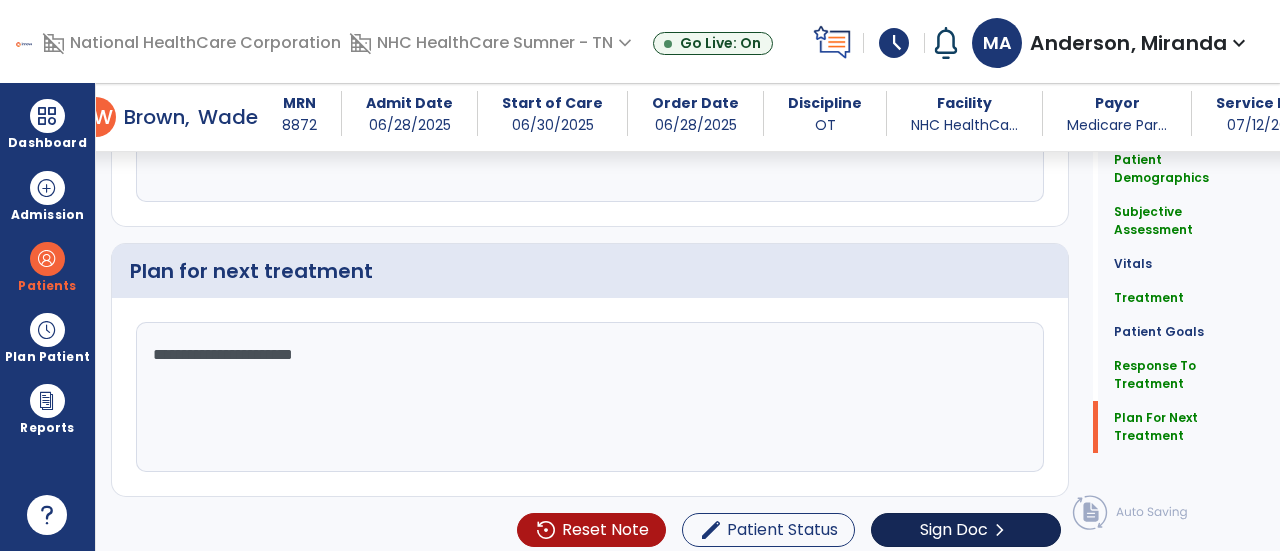 type on "**********" 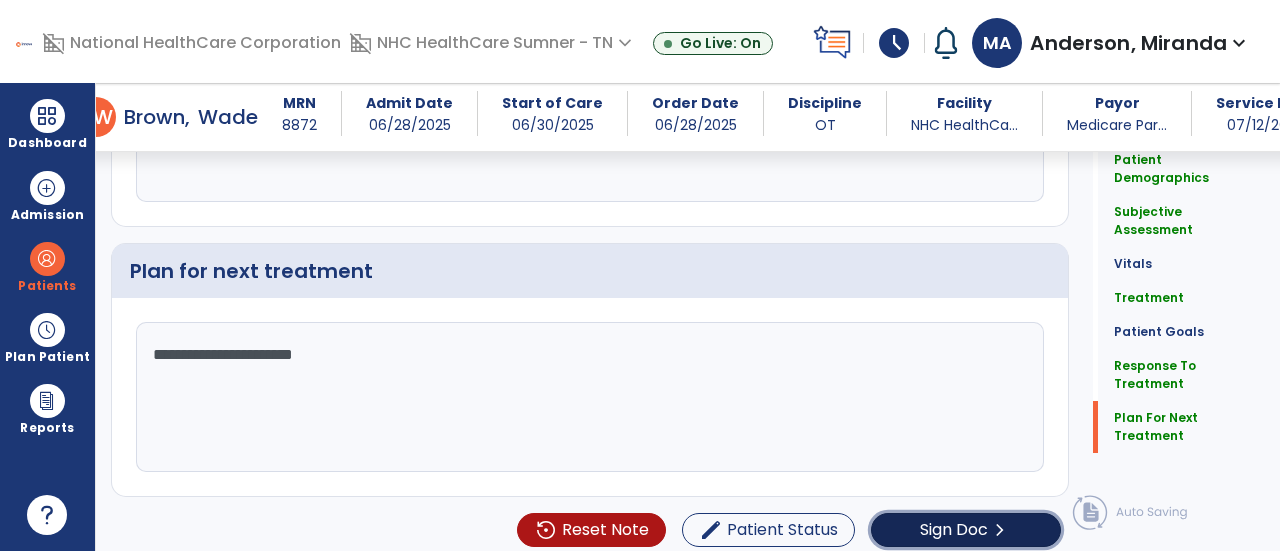 click on "chevron_right" 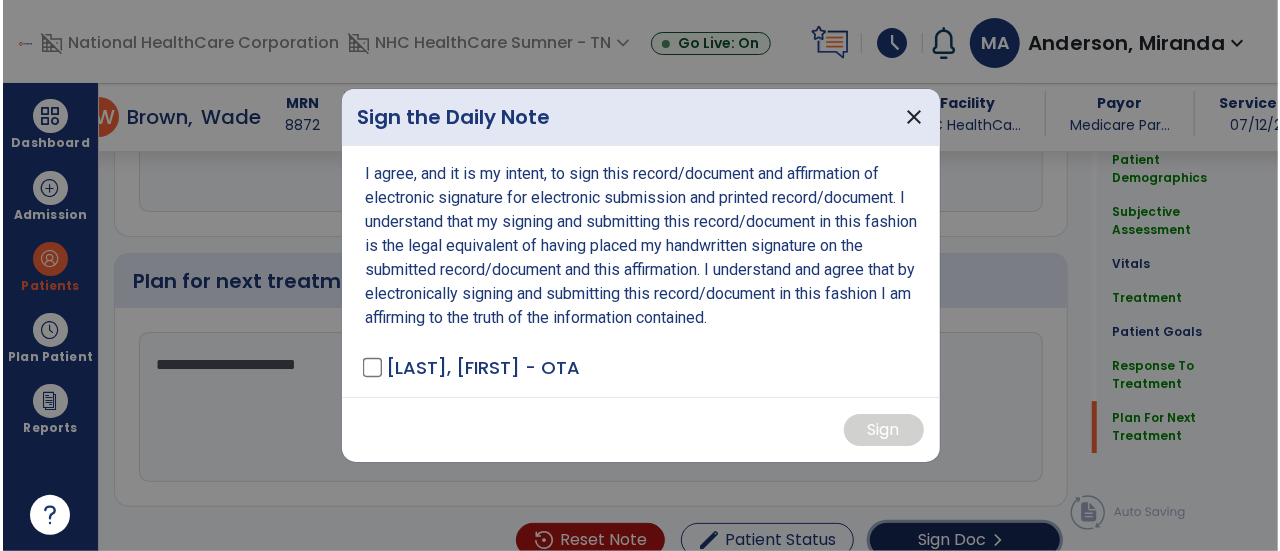 scroll, scrollTop: 3149, scrollLeft: 0, axis: vertical 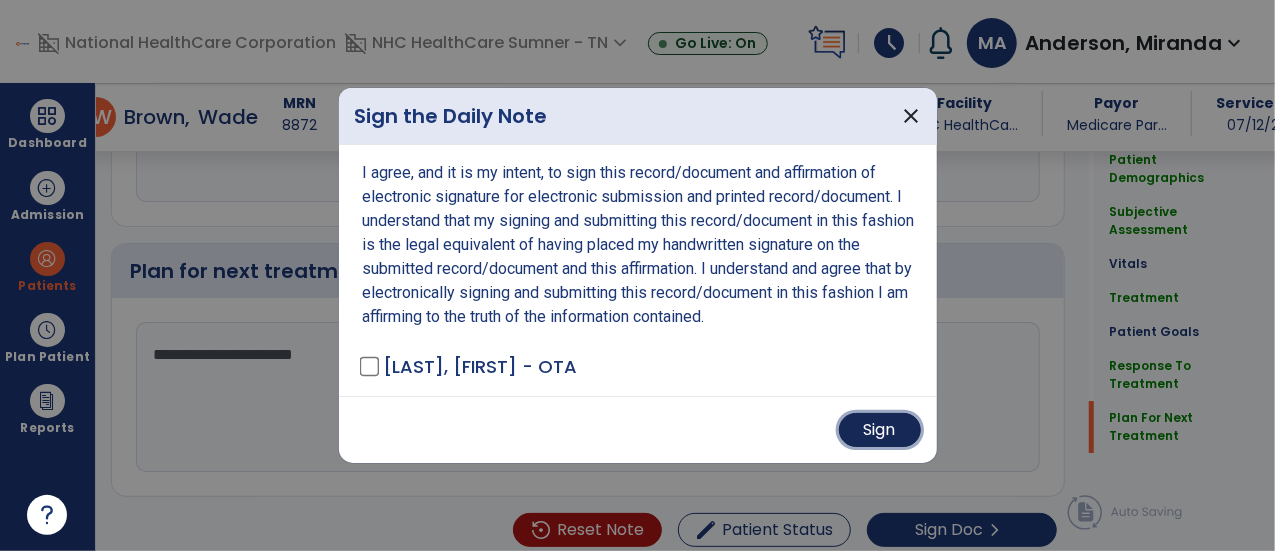 click on "Sign" at bounding box center (880, 430) 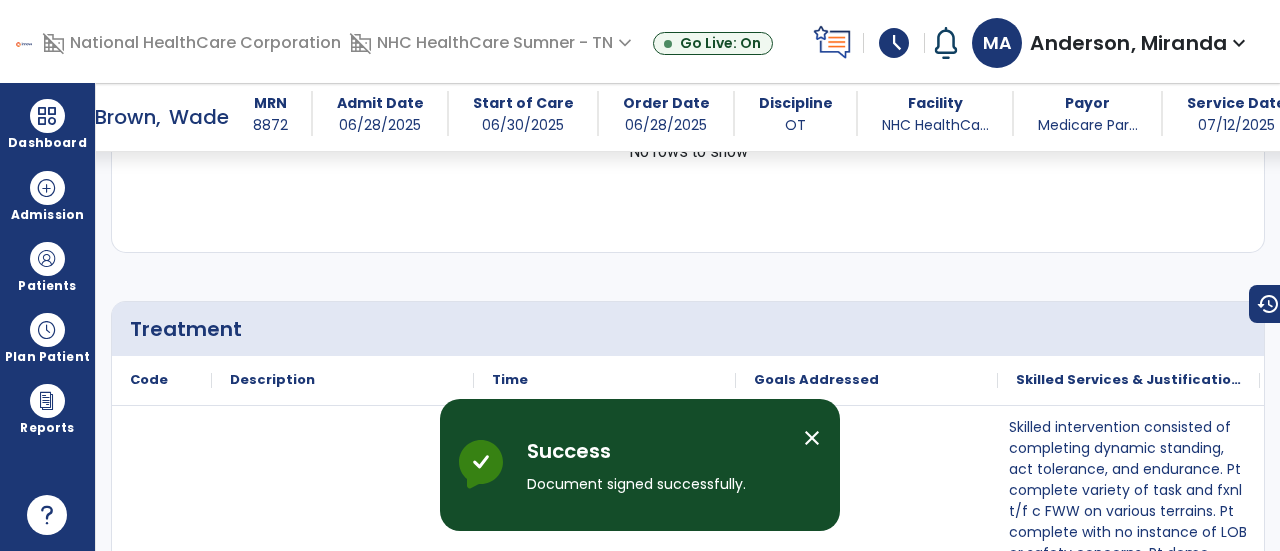 scroll, scrollTop: 0, scrollLeft: 0, axis: both 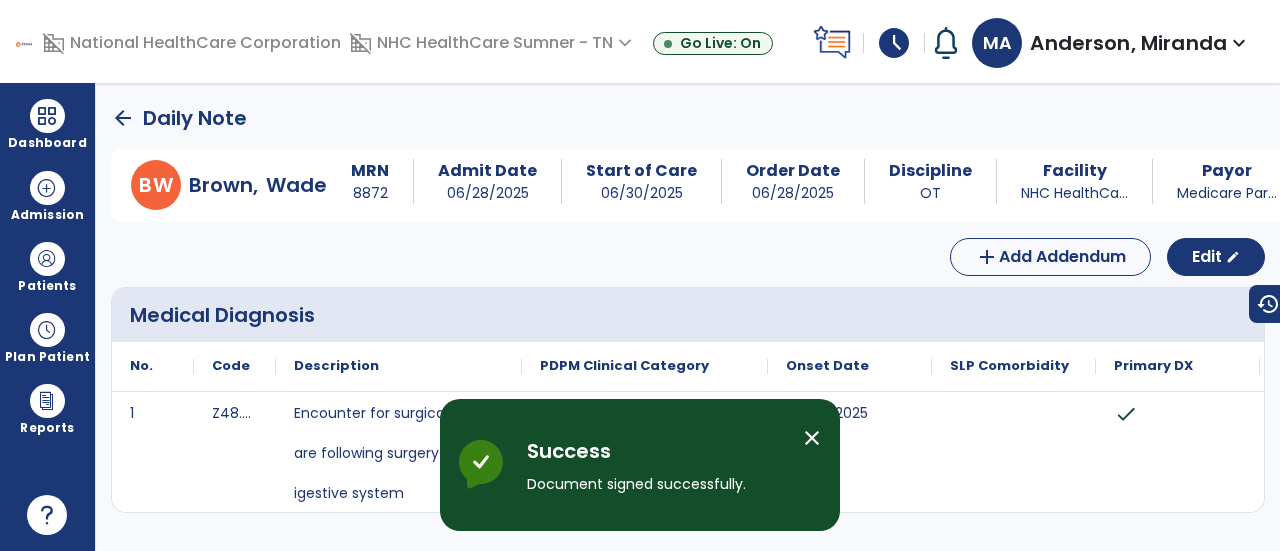click on "arrow_back   Daily Note" 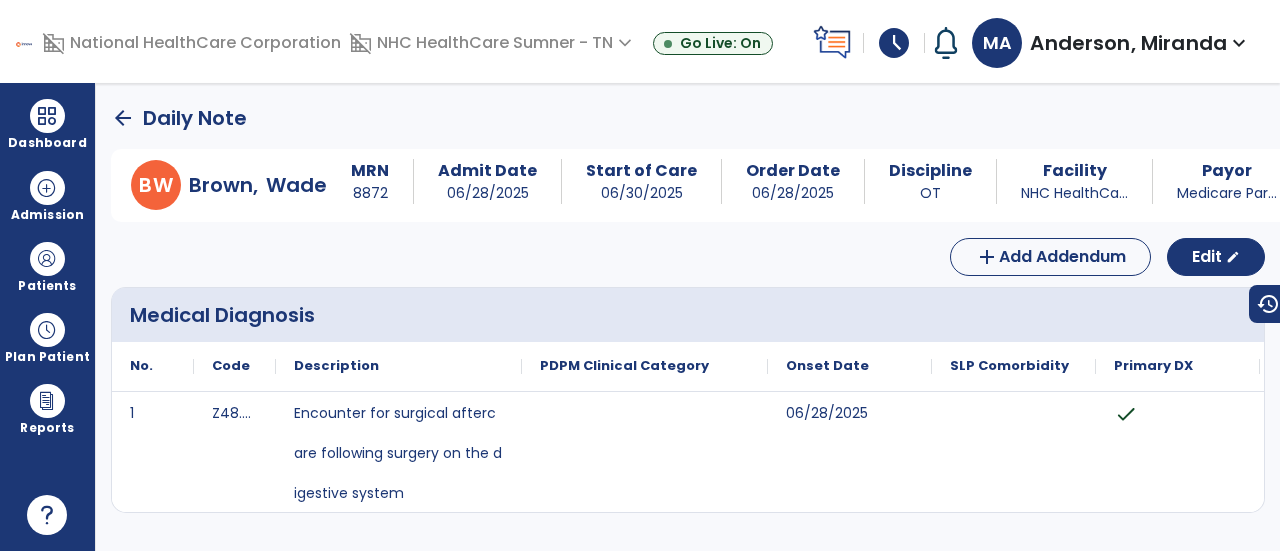 click on "arrow_back" 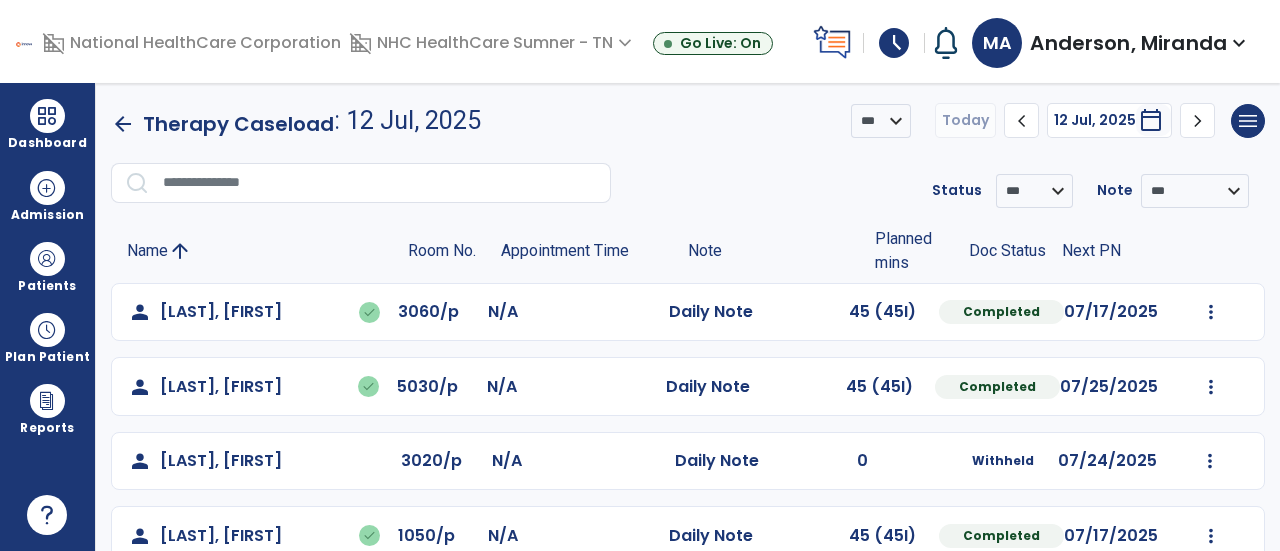 click on "Anderson, Miranda" at bounding box center [1128, 43] 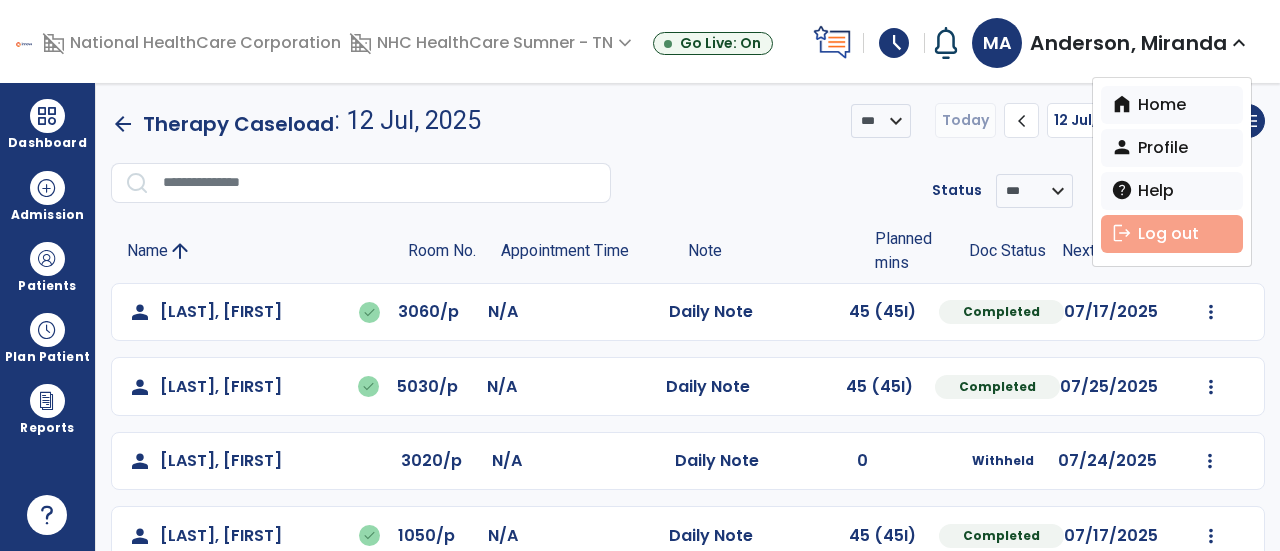 click on "logout   Log out" at bounding box center (1172, 234) 